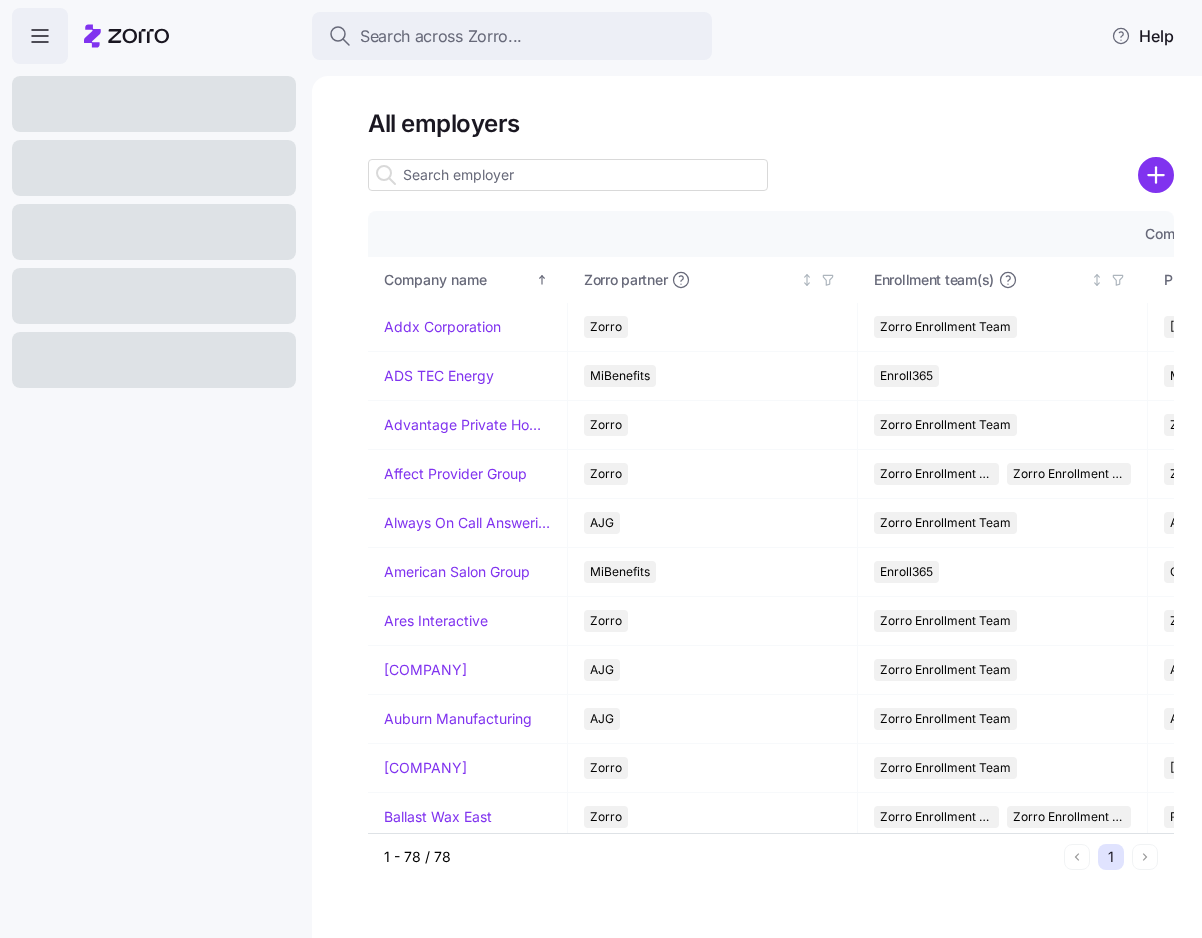 scroll, scrollTop: 0, scrollLeft: 0, axis: both 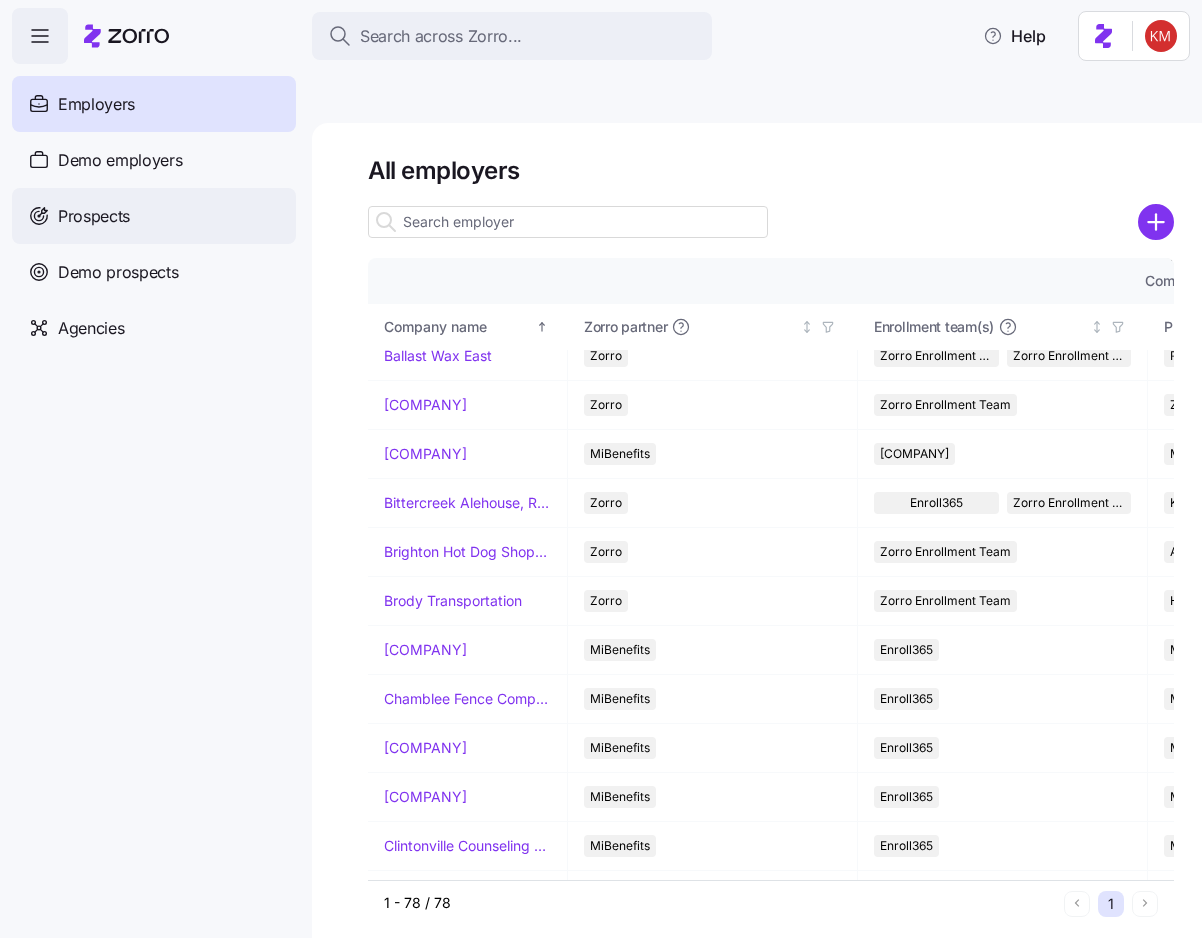 click on "Prospects" at bounding box center (94, 216) 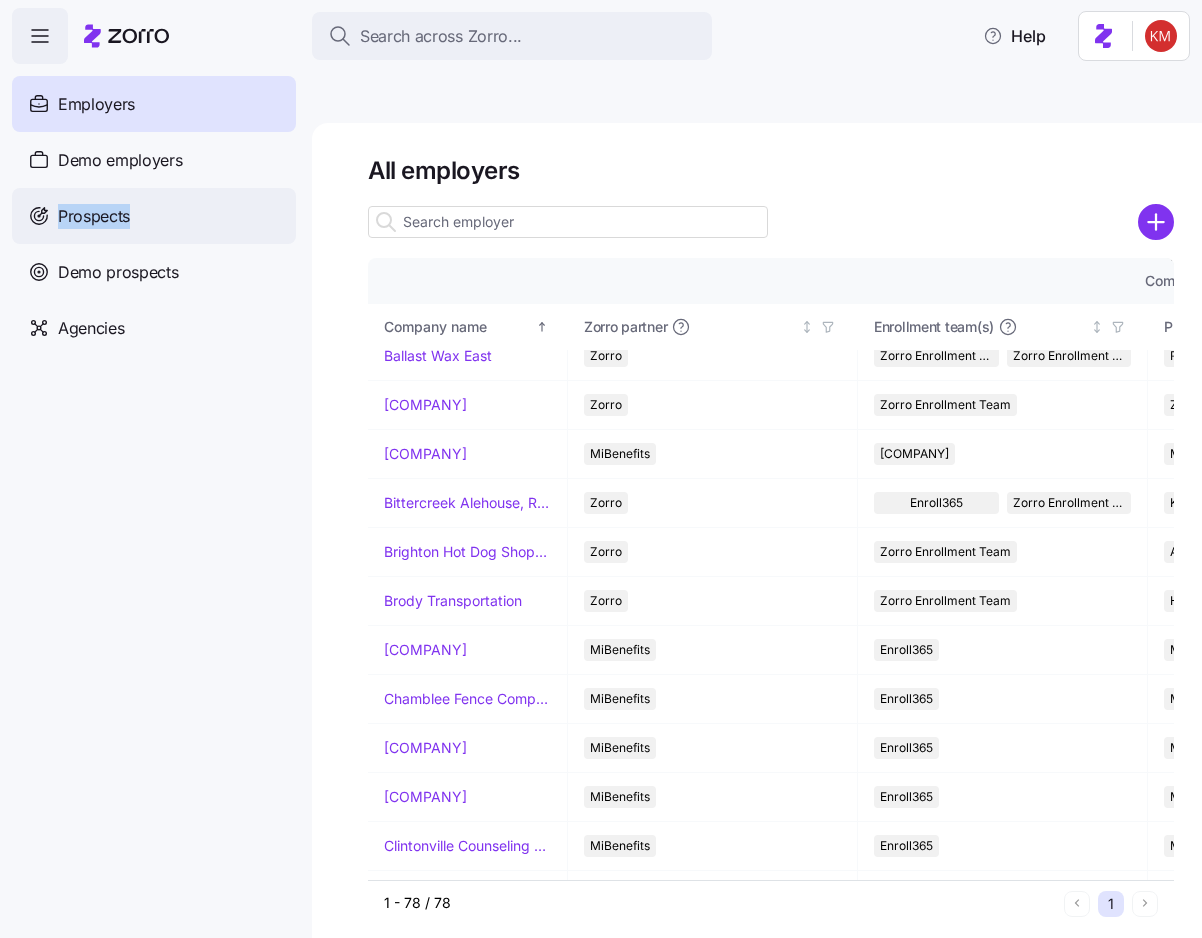 click on "Prospects" at bounding box center [94, 216] 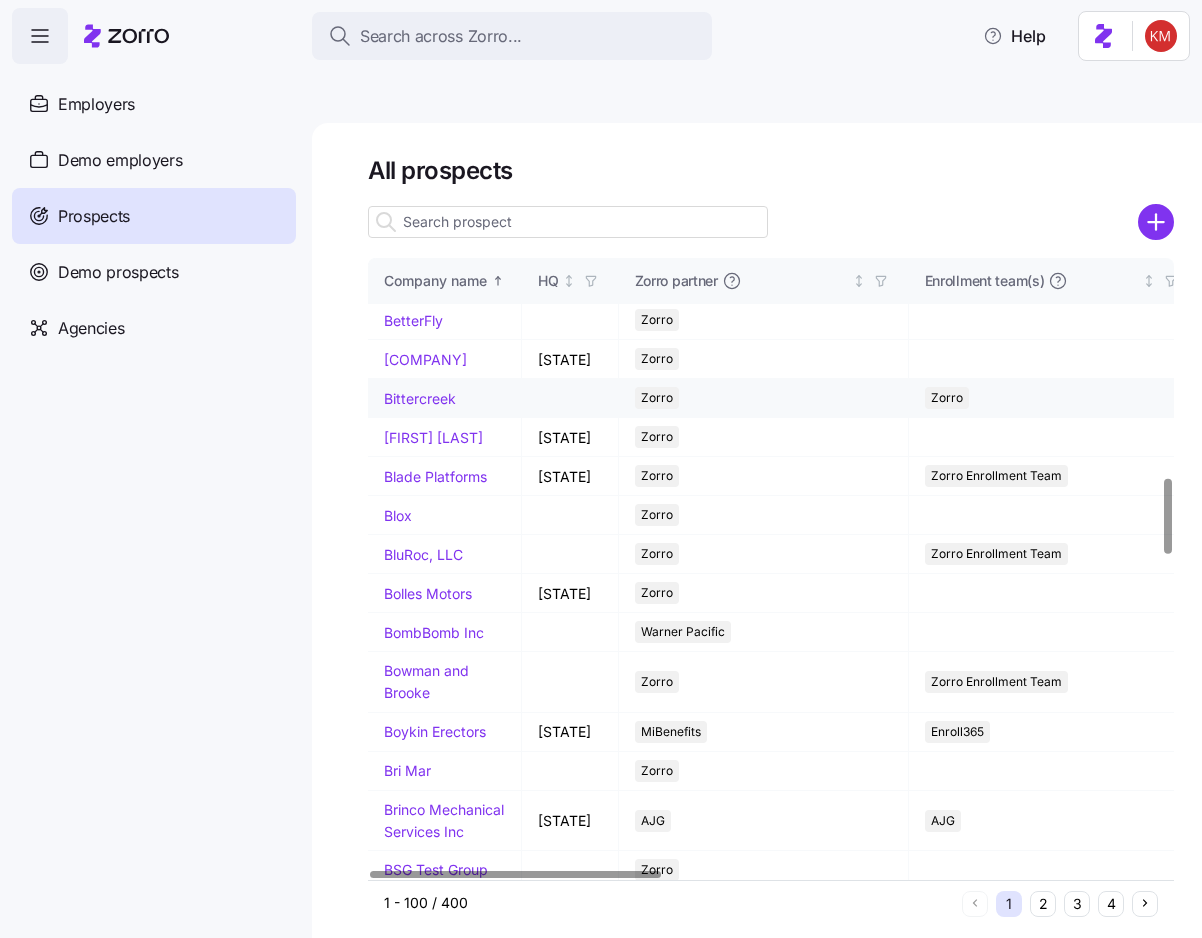 scroll, scrollTop: 1888, scrollLeft: 0, axis: vertical 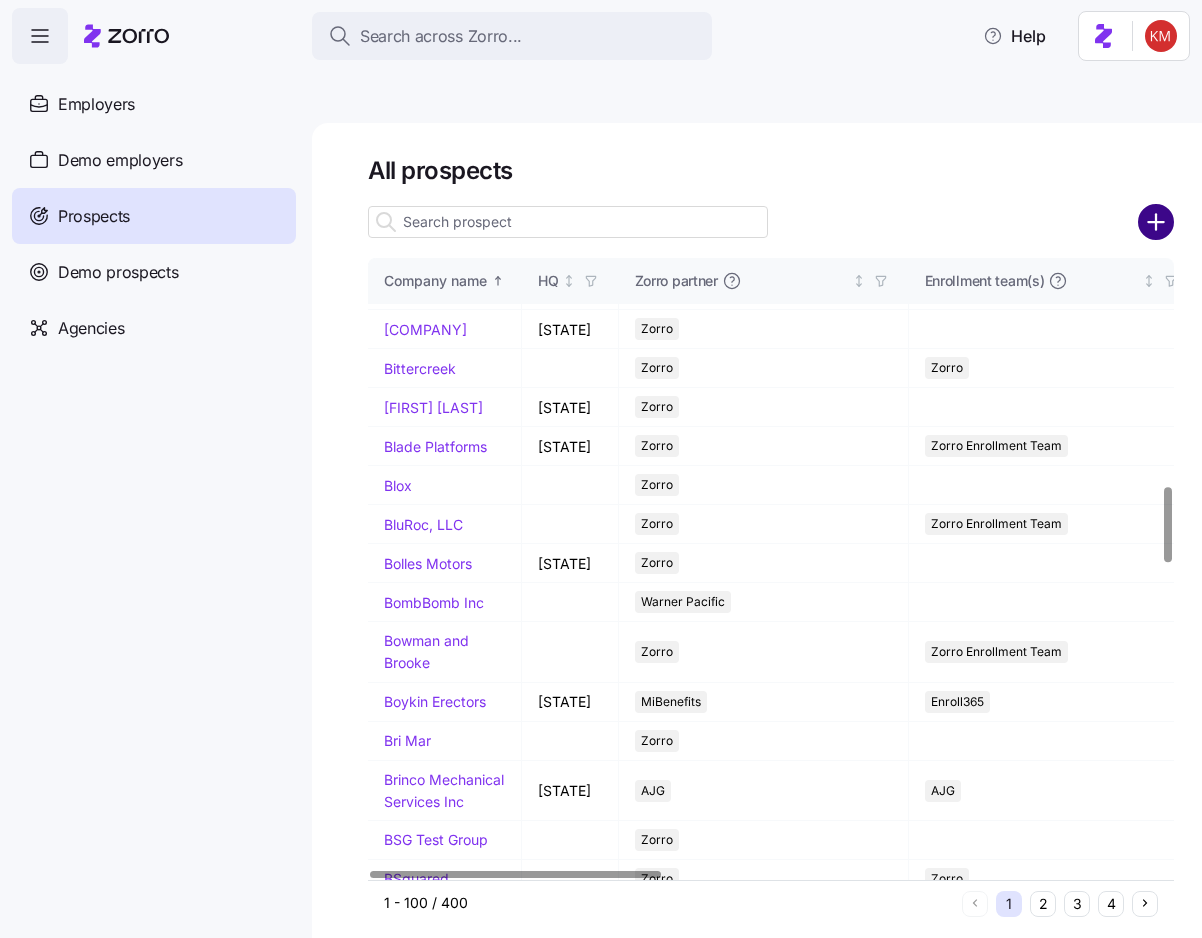 drag, startPoint x: 1147, startPoint y: 159, endPoint x: 1140, endPoint y: 167, distance: 10.630146 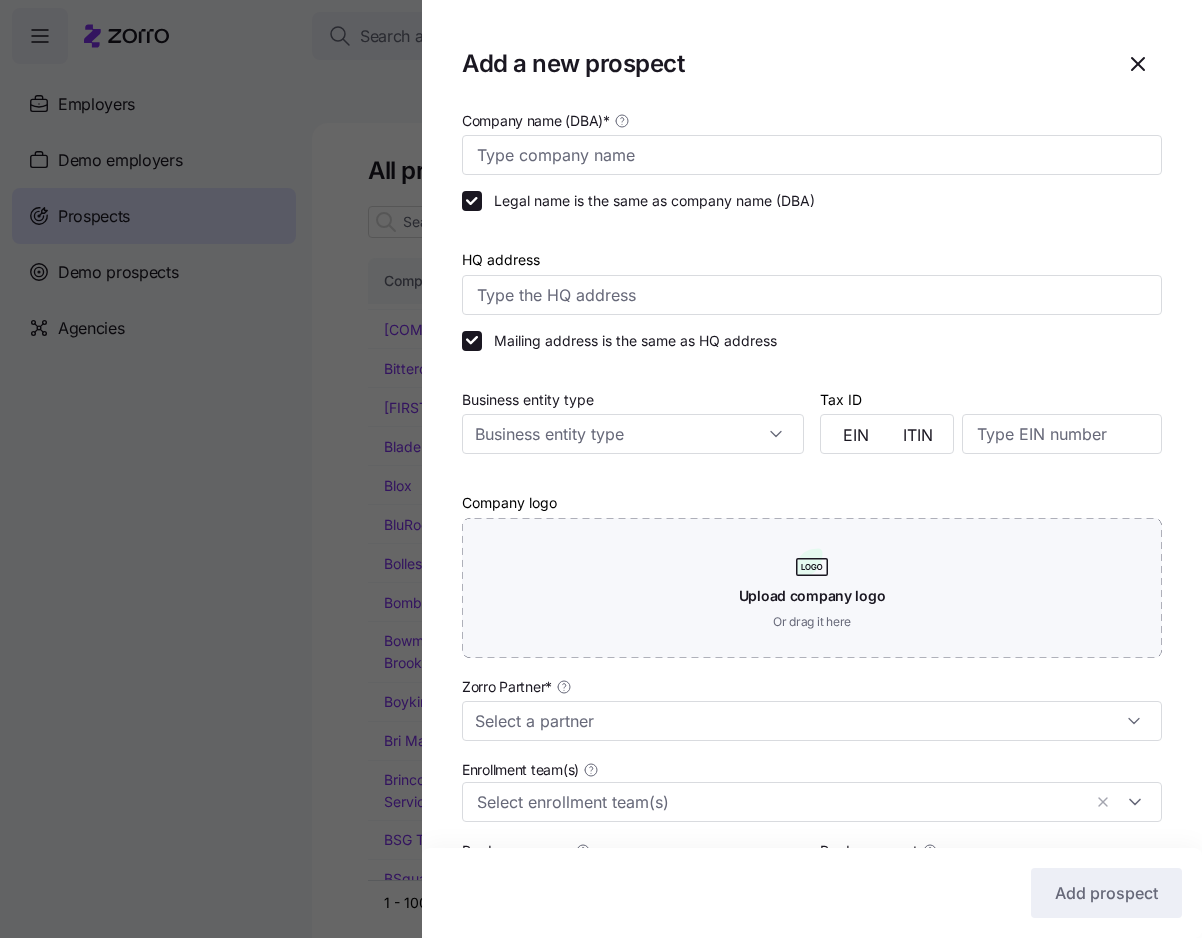 click on "Company name (DBA)  *" at bounding box center (812, 141) 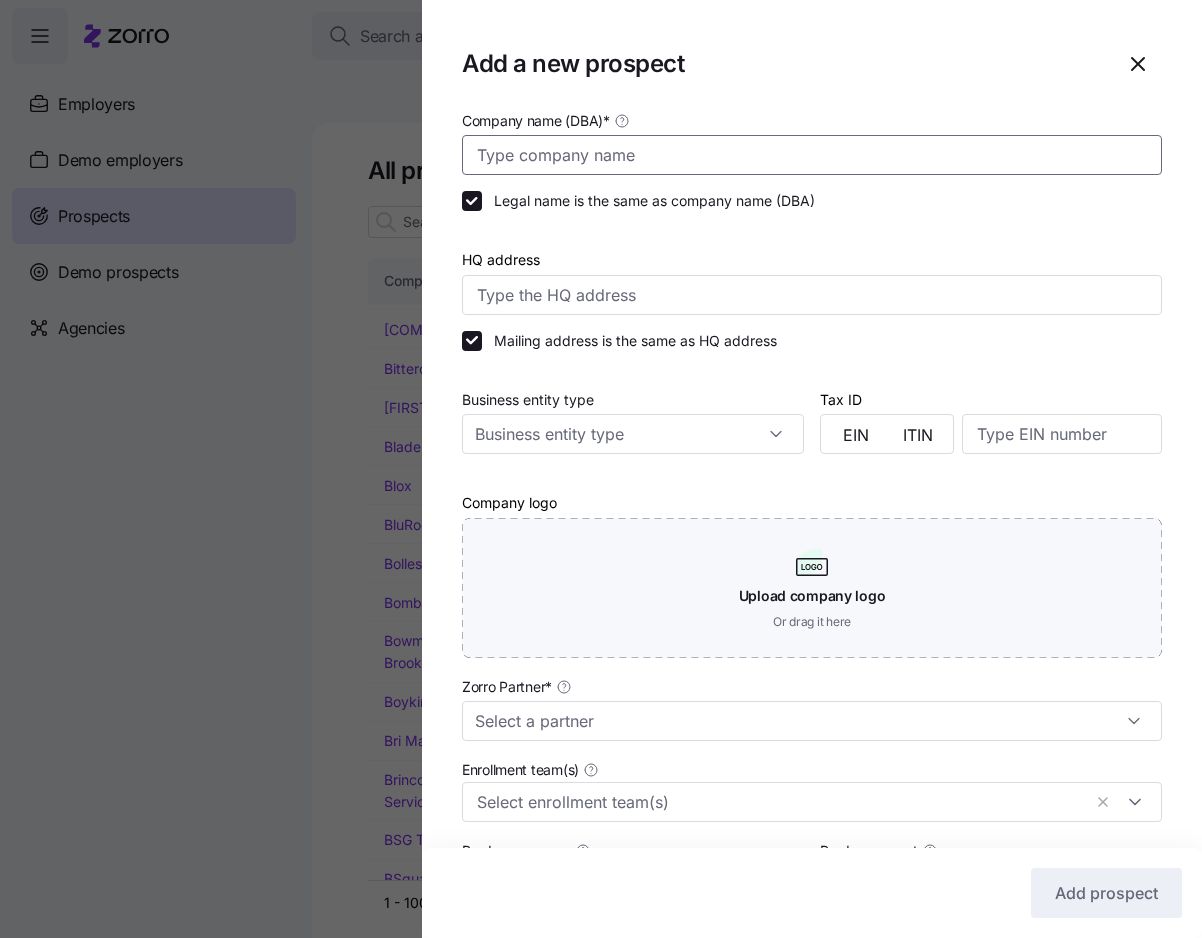 click on "Company name (DBA)  *" at bounding box center (812, 155) 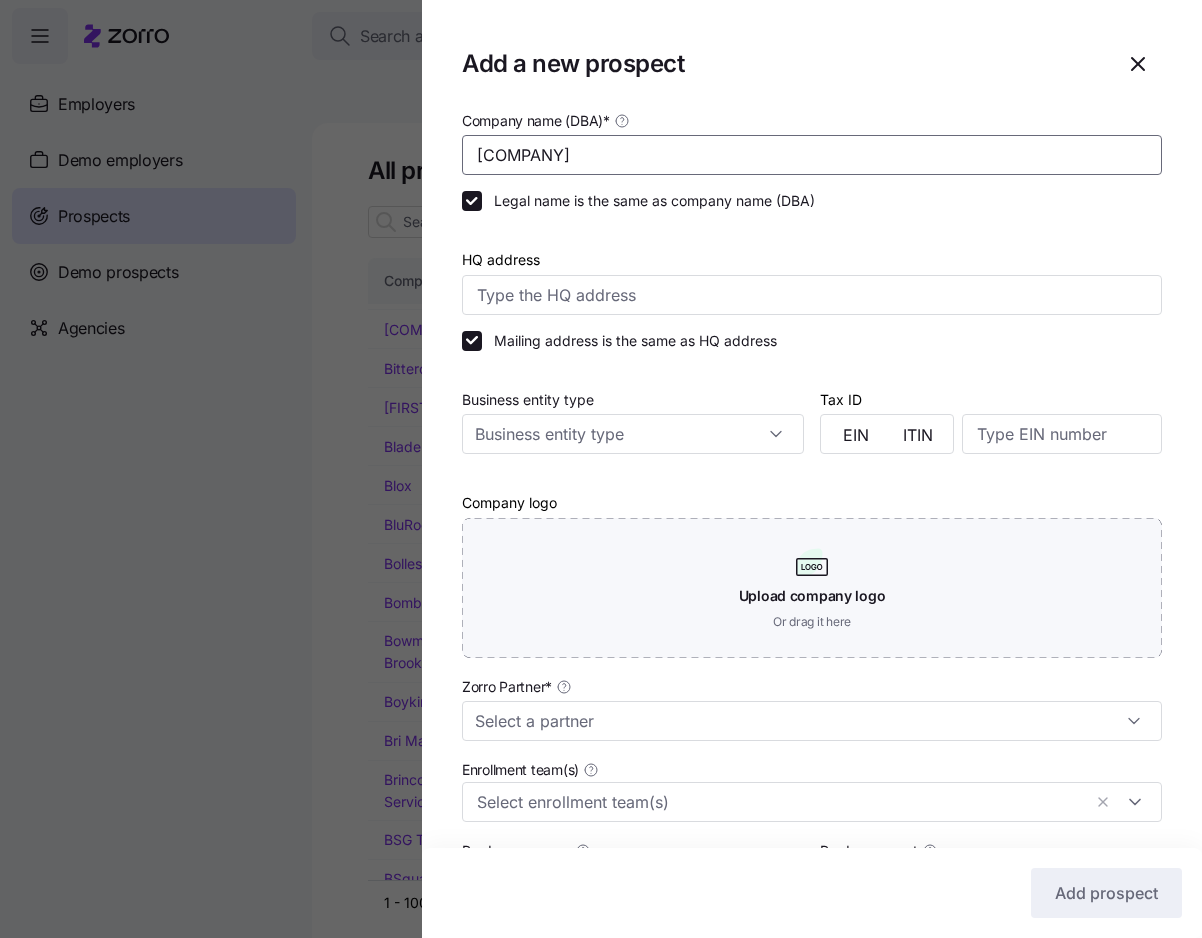 type on "Blue Ridge Medical Center" 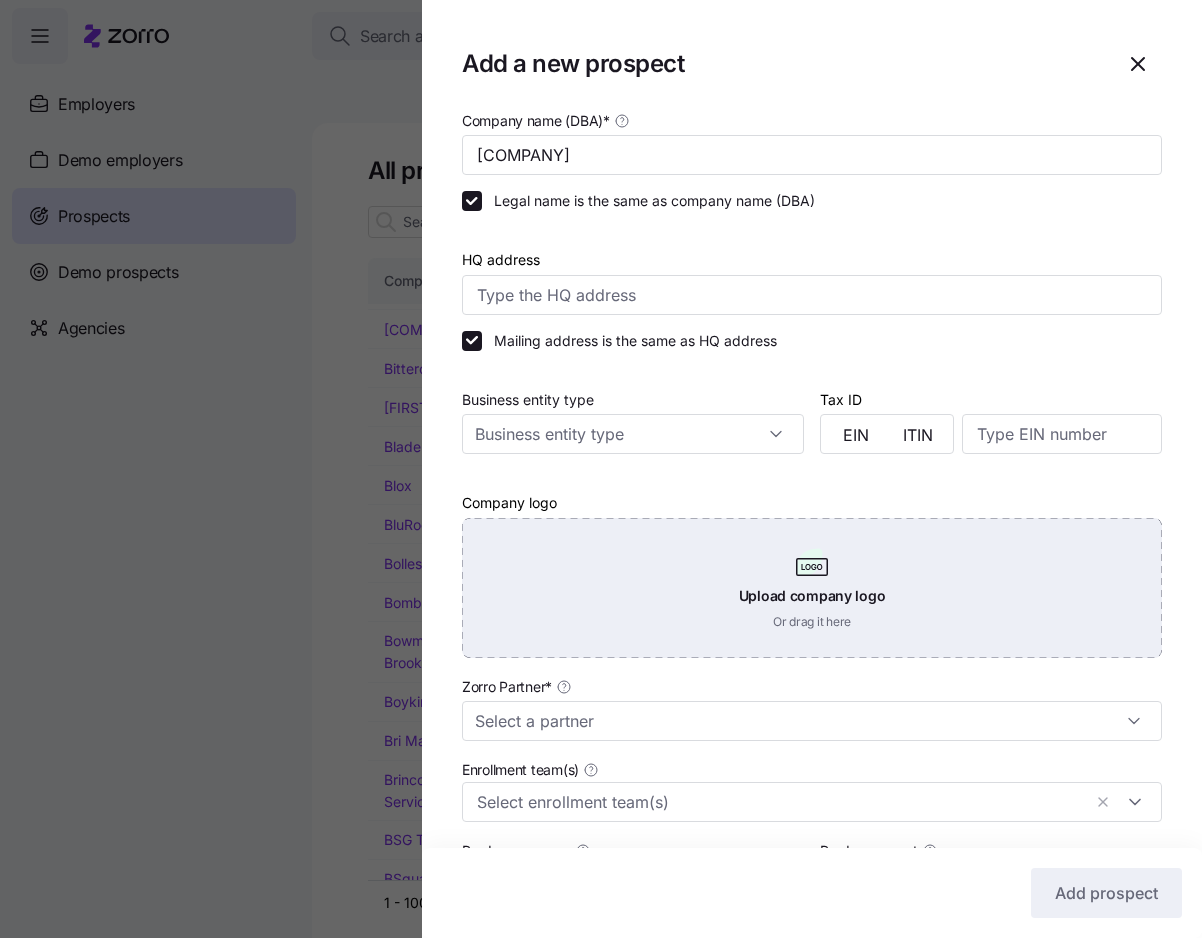 click on "Upload company logo Or drag it here" at bounding box center (812, 588) 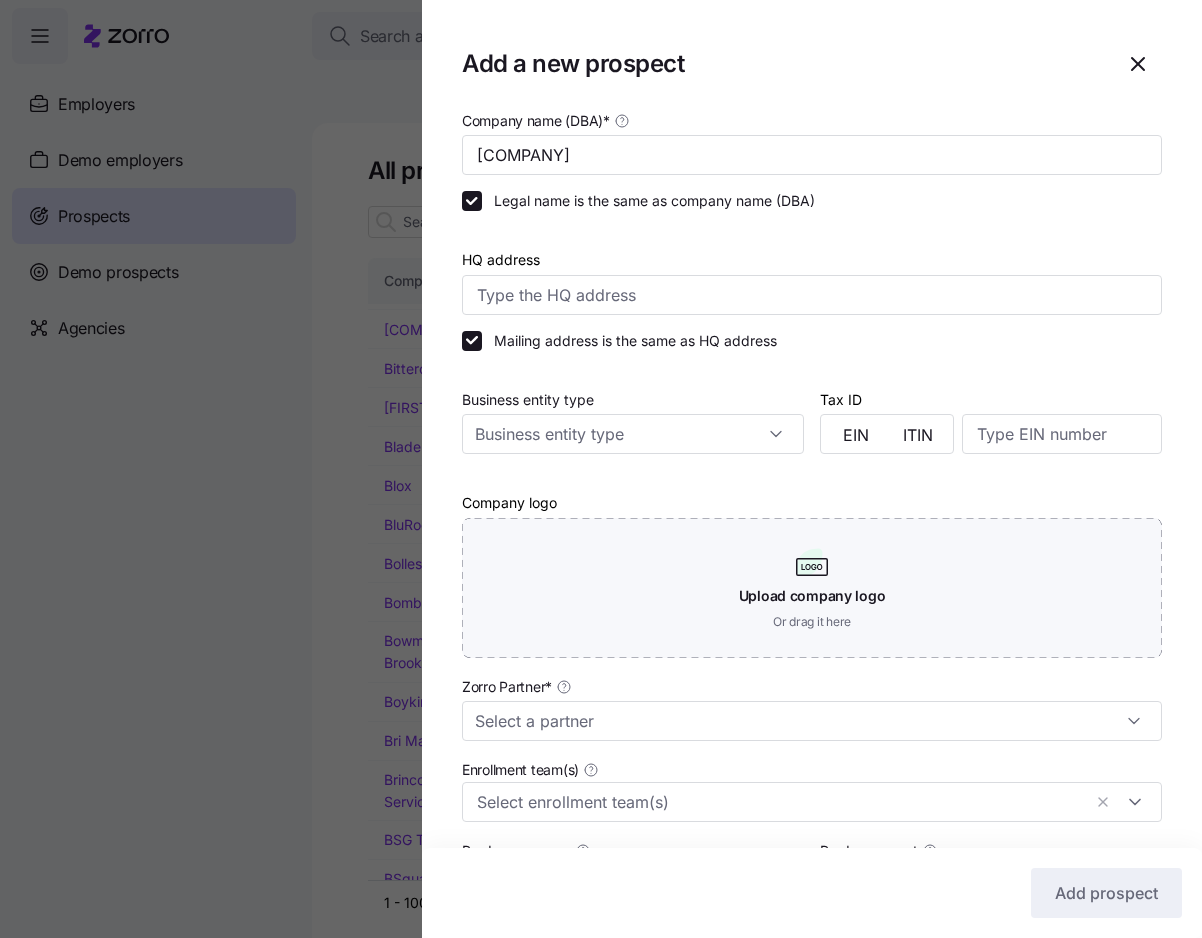 scroll, scrollTop: 551, scrollLeft: 0, axis: vertical 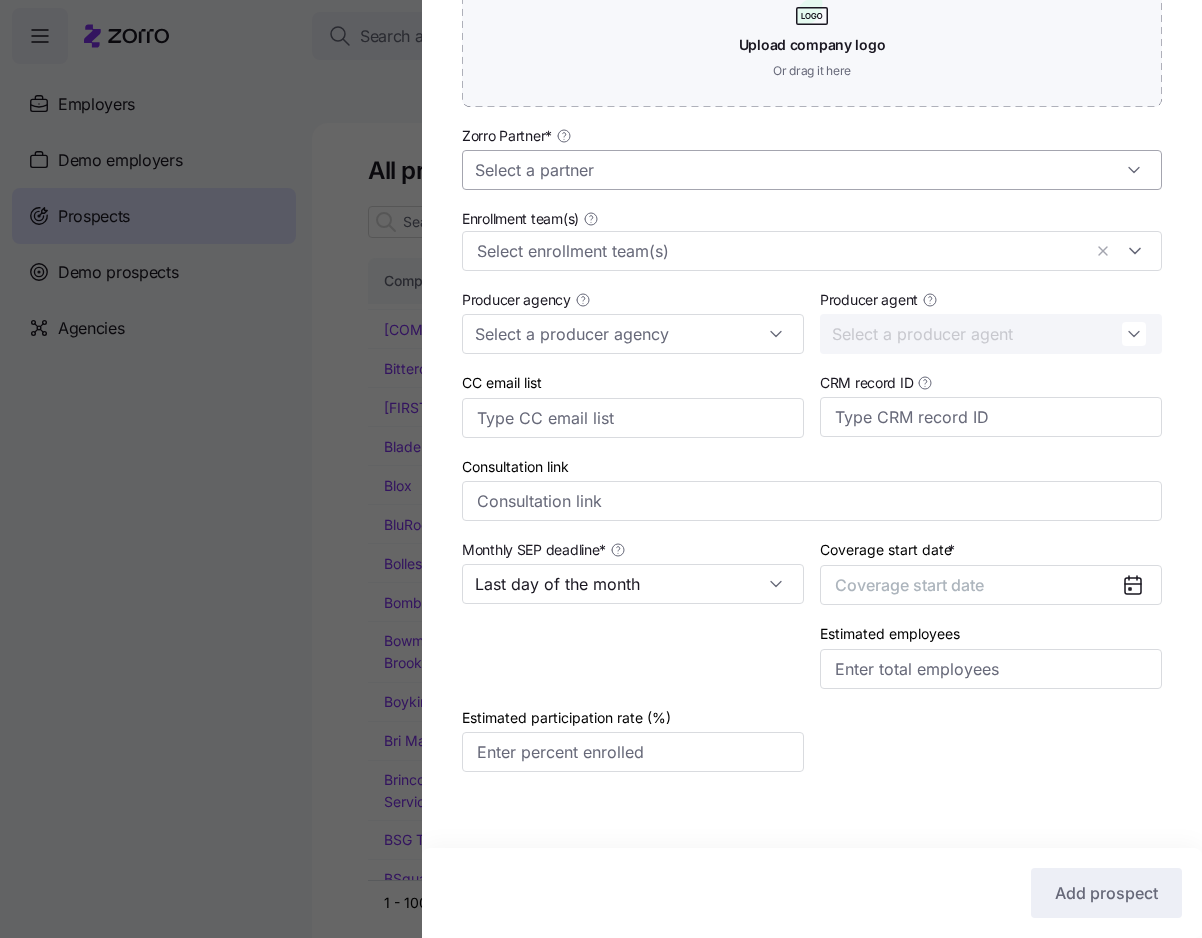 click on "Zorro Partner  *" at bounding box center [812, 170] 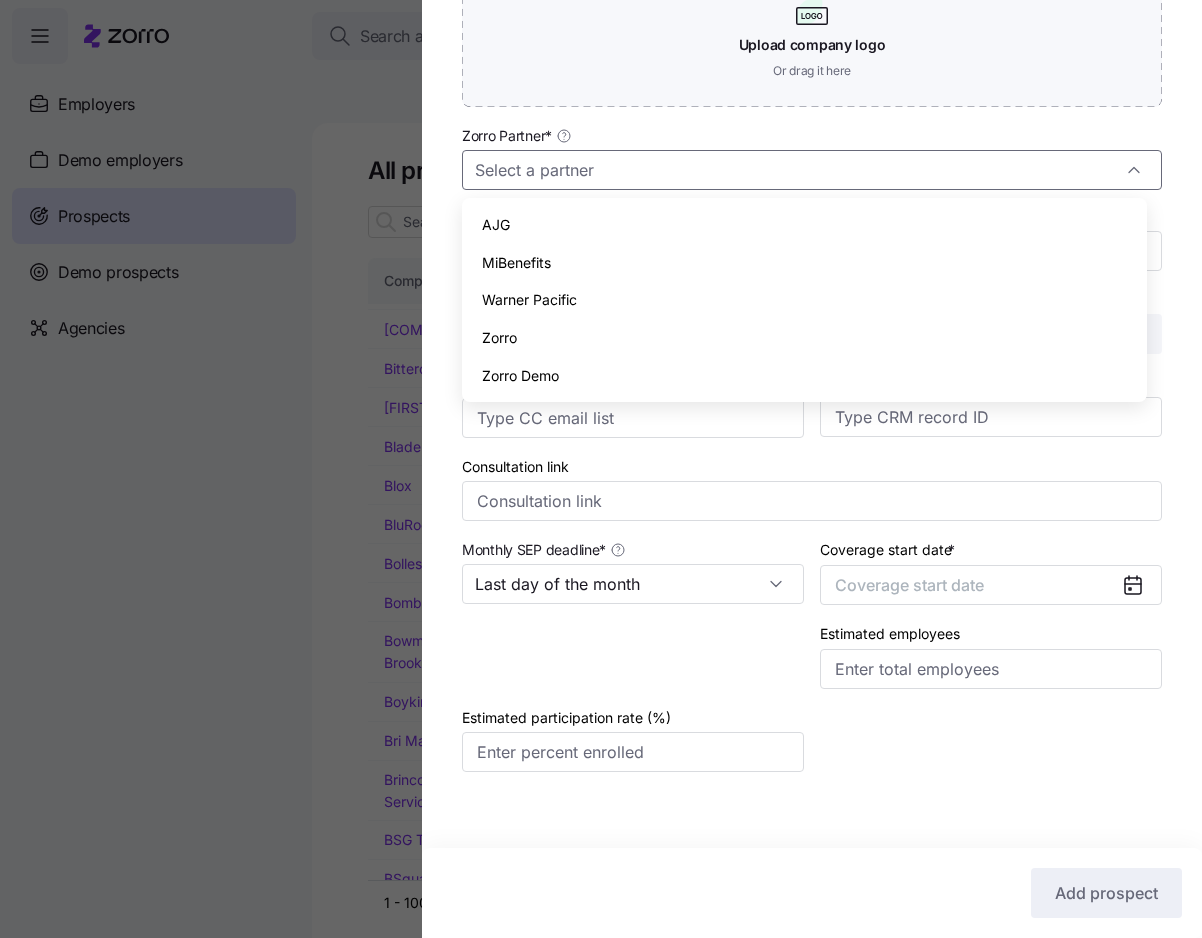 click on "Zorro" at bounding box center (804, 338) 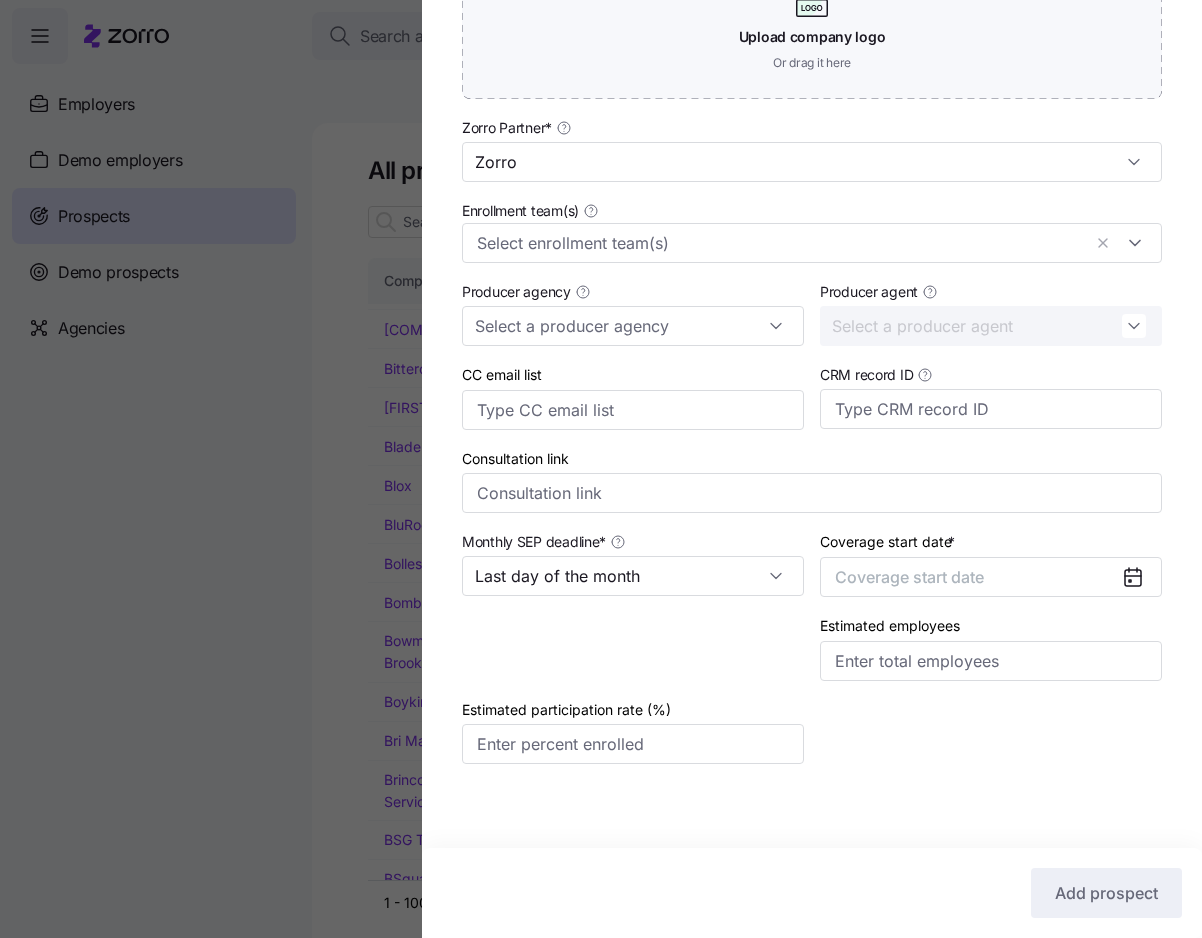 scroll, scrollTop: 563, scrollLeft: 0, axis: vertical 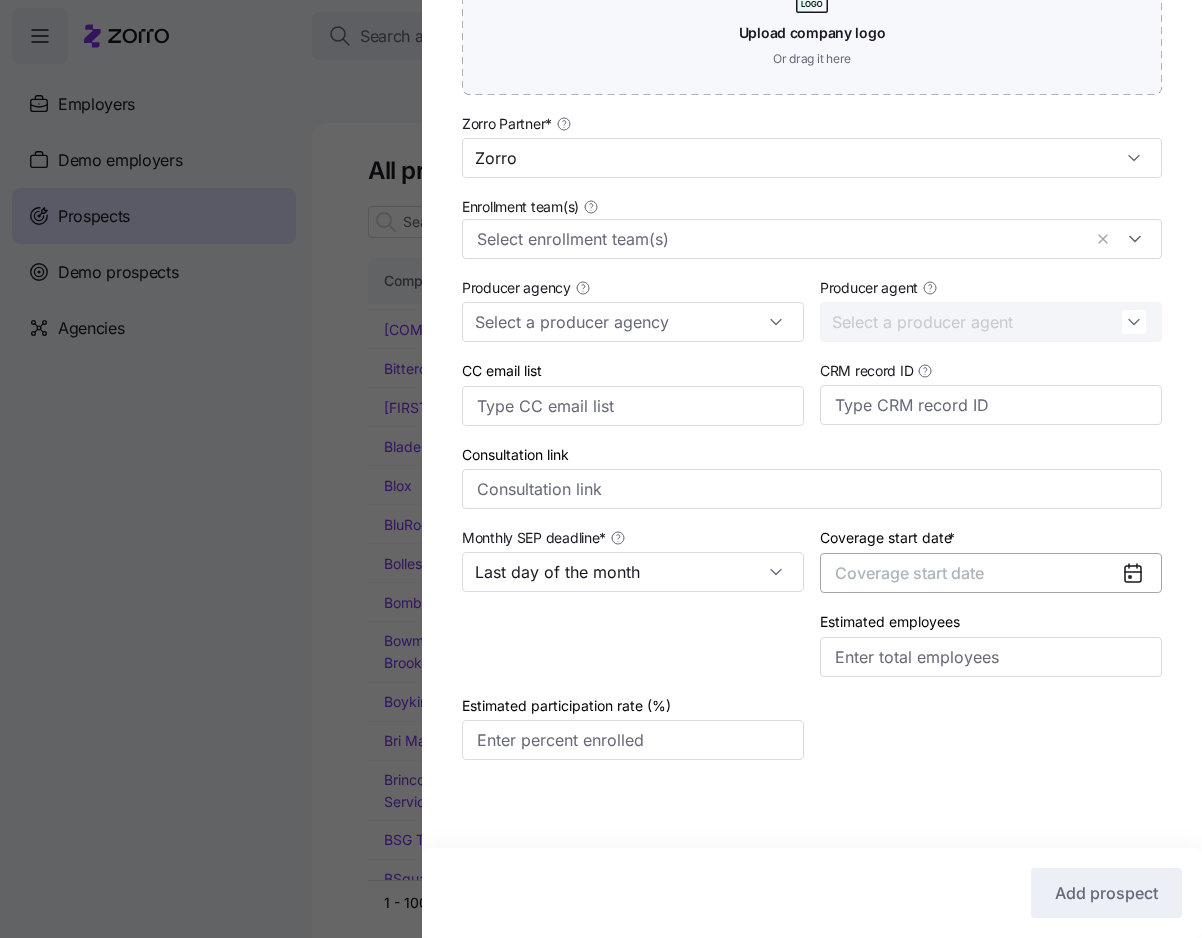 click on "Coverage start date" at bounding box center [909, 573] 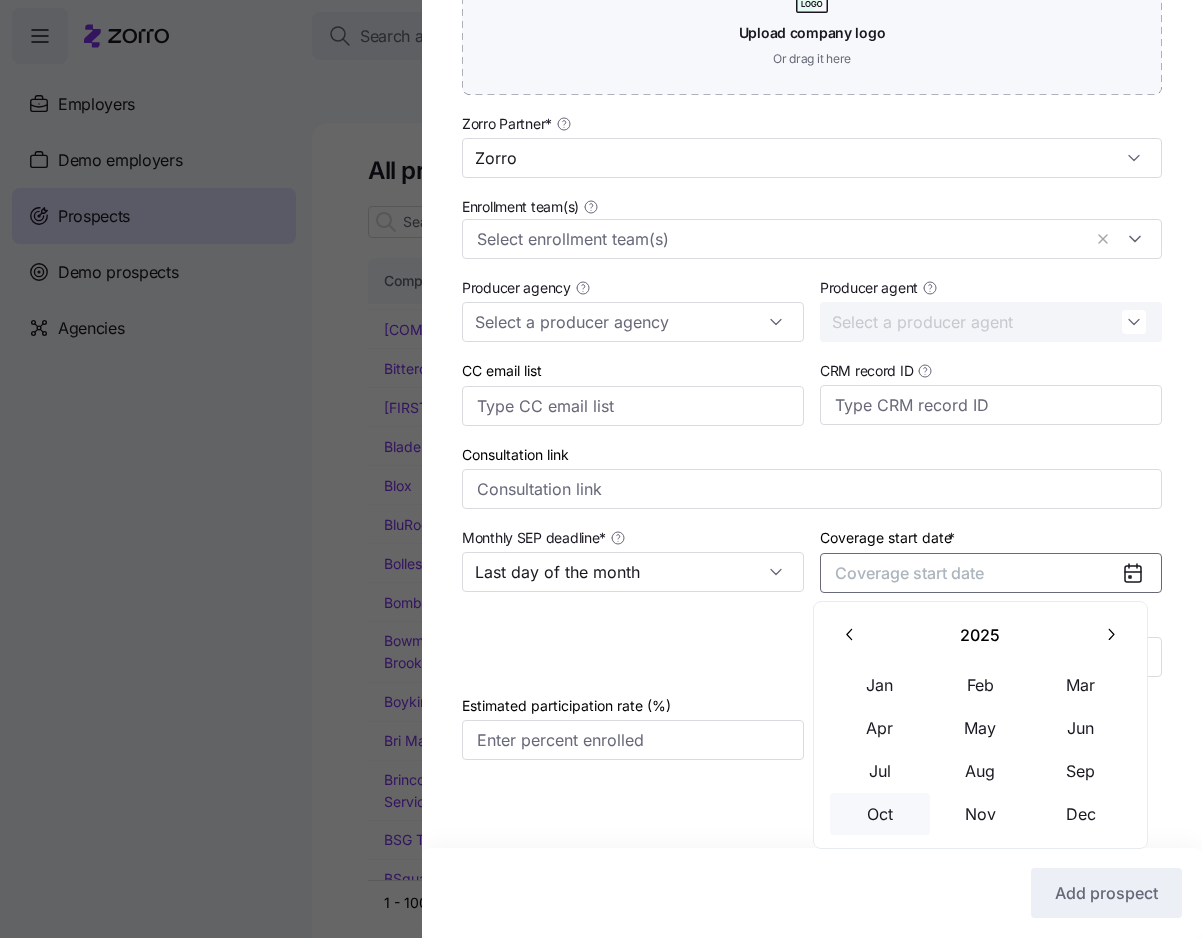 click on "Oct" at bounding box center [880, 814] 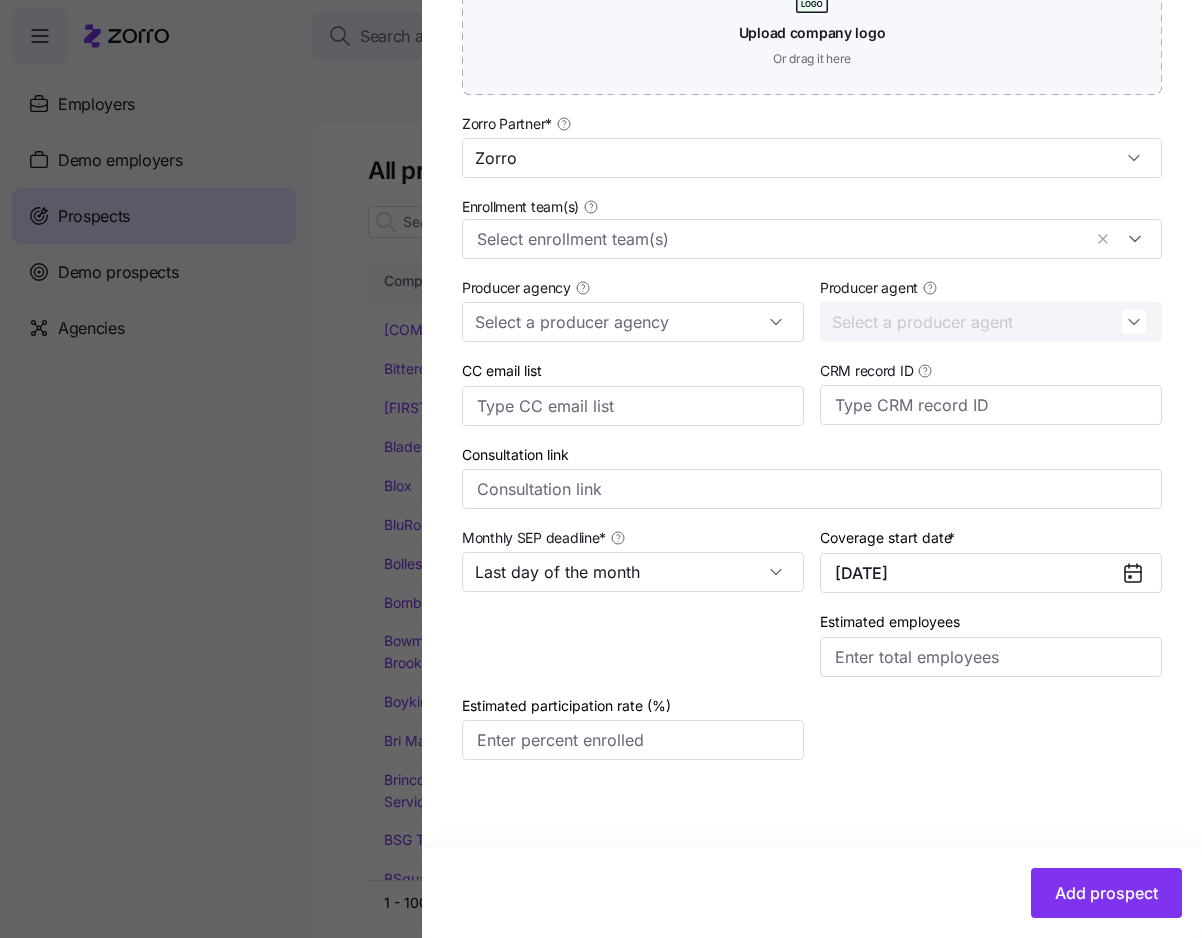 drag, startPoint x: 974, startPoint y: 904, endPoint x: 986, endPoint y: 903, distance: 12.0415945 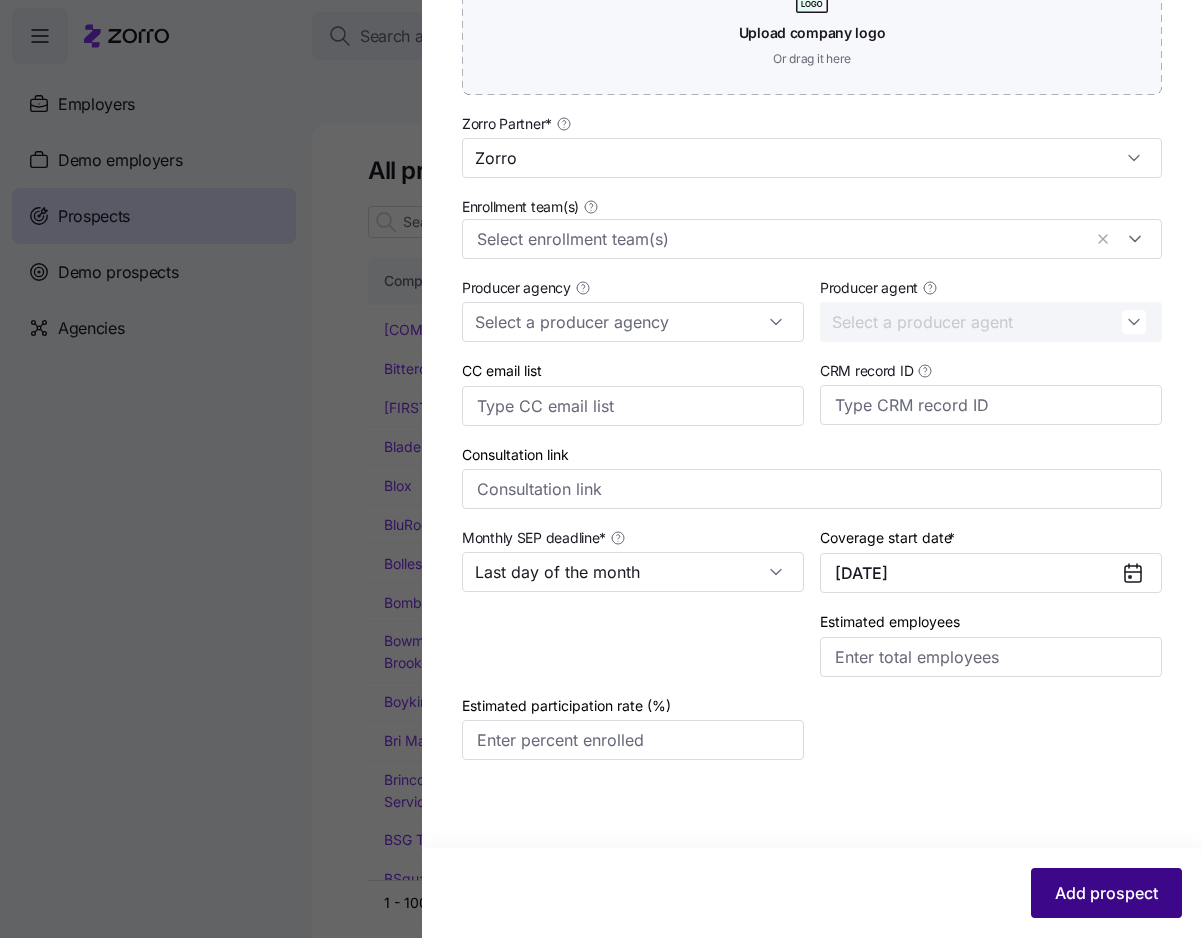 click on "Add prospect" at bounding box center (1106, 893) 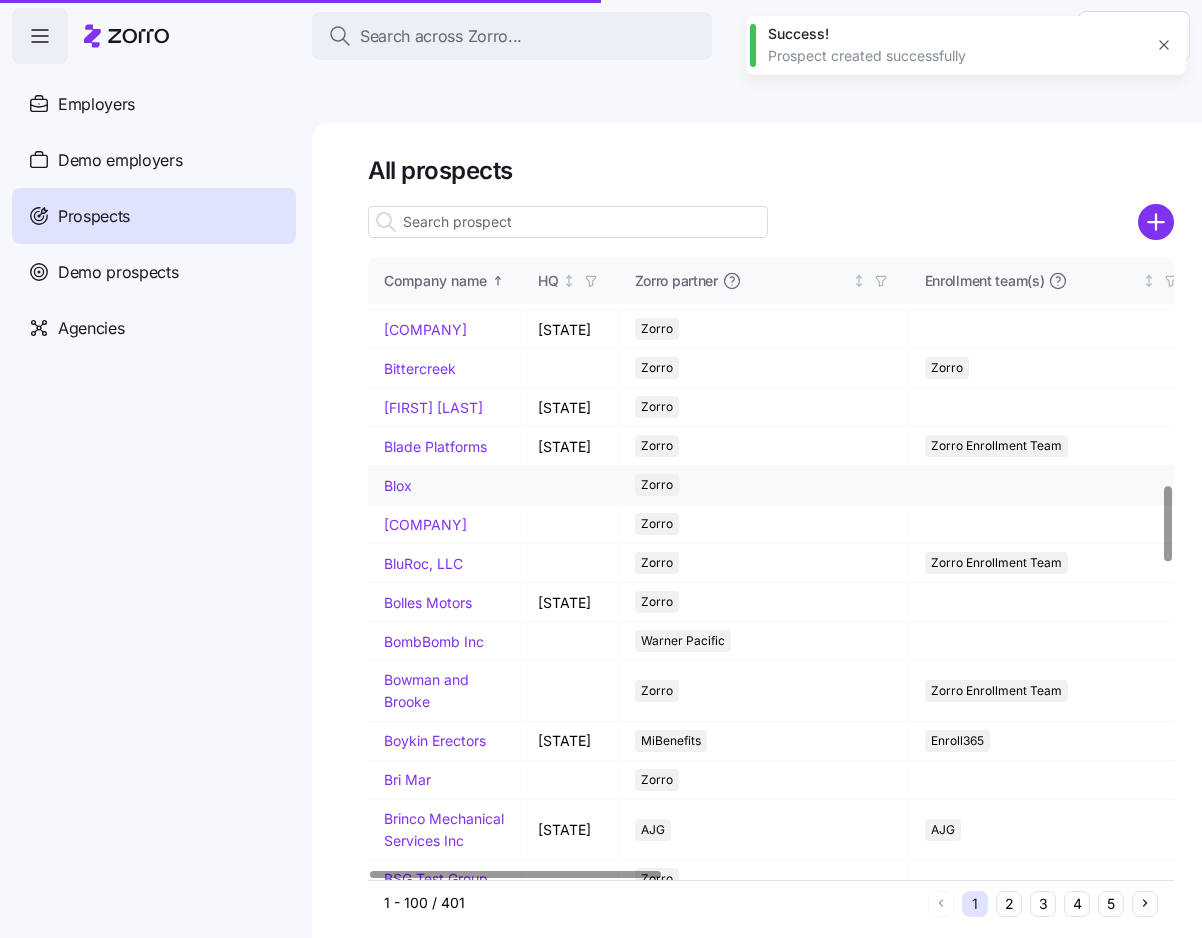 drag, startPoint x: 426, startPoint y: 626, endPoint x: 722, endPoint y: 575, distance: 300.36145 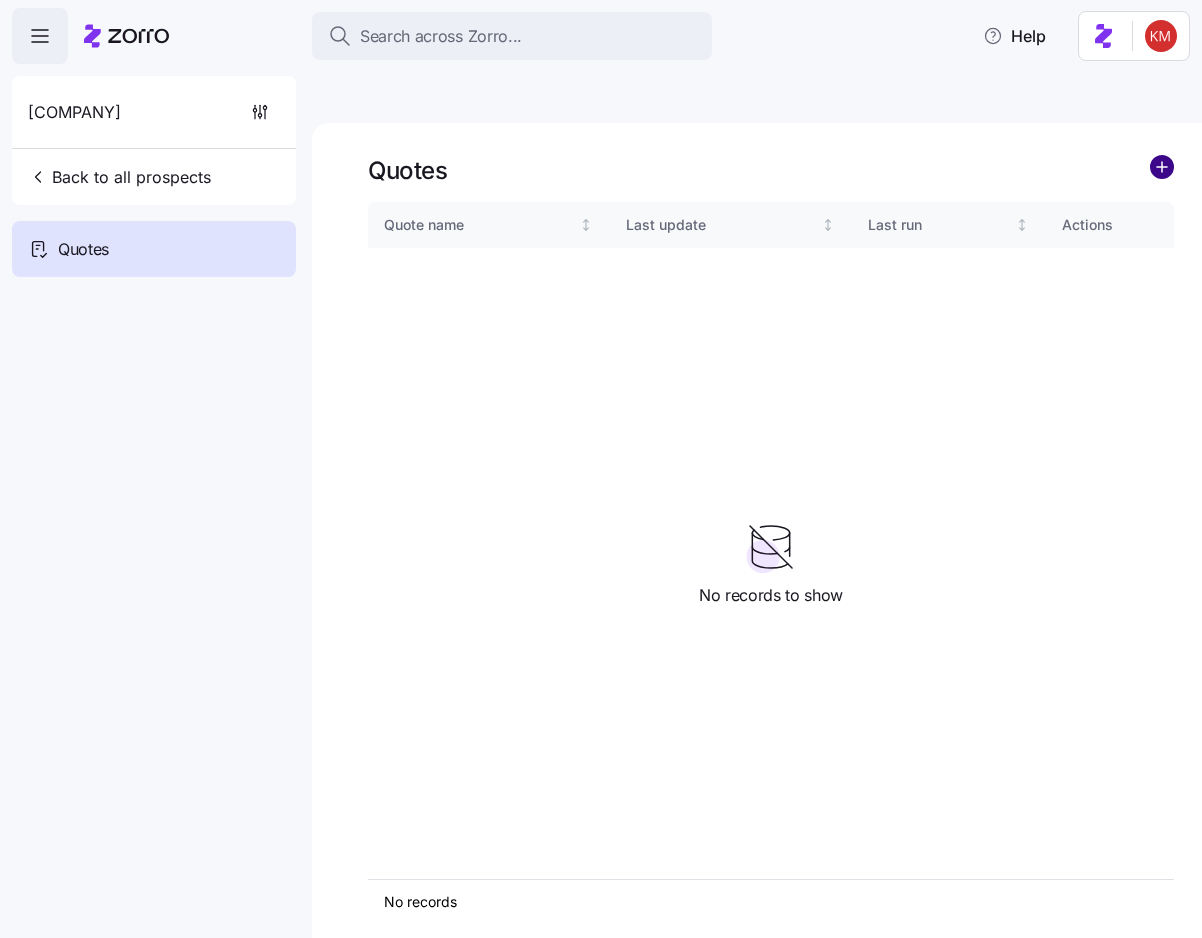 click 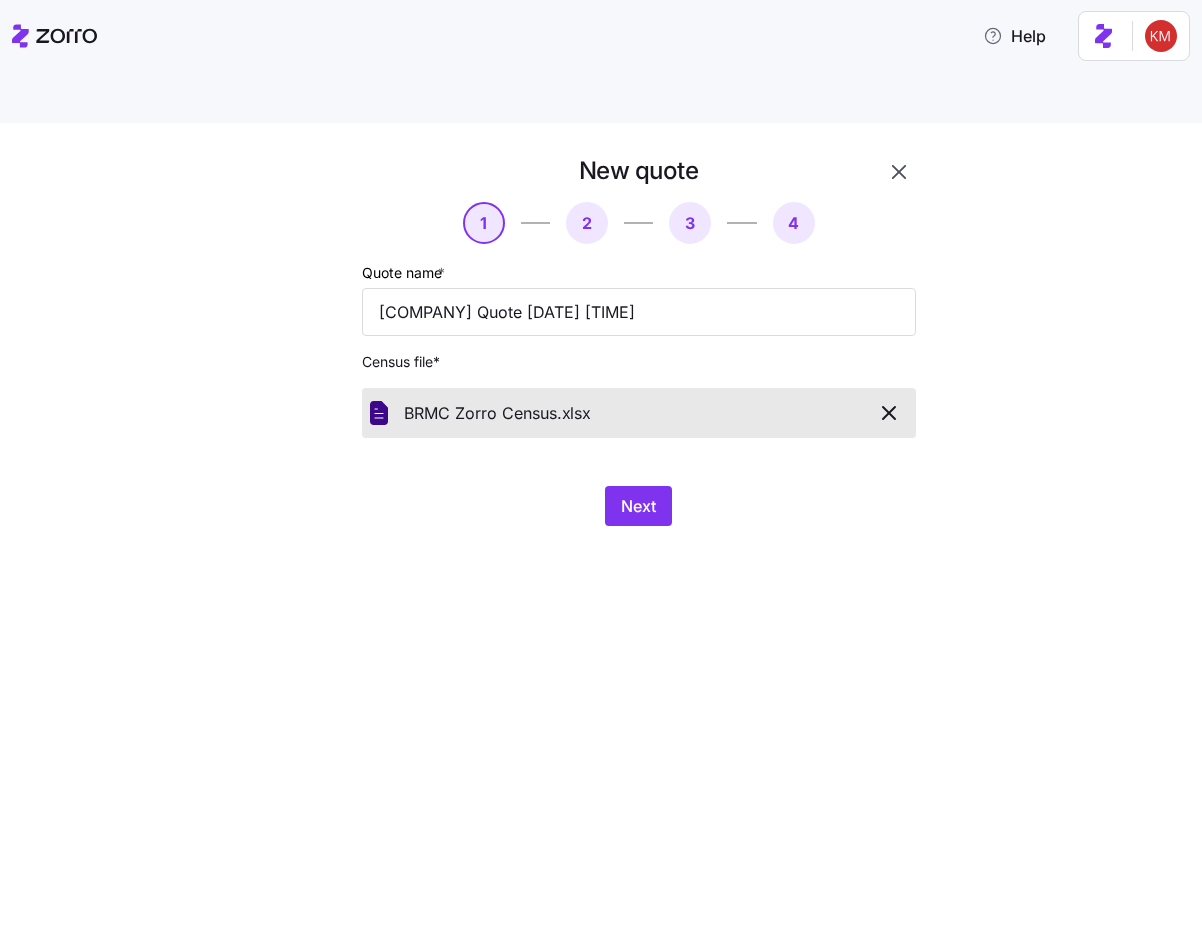 click on "New quote 1 2 3 4 Quote name  * Blue Ridge Medical Center Quote 07/14/2025 9:52 PM Census file * BRMC Zorro Census. xlsx Next" at bounding box center [601, 554] 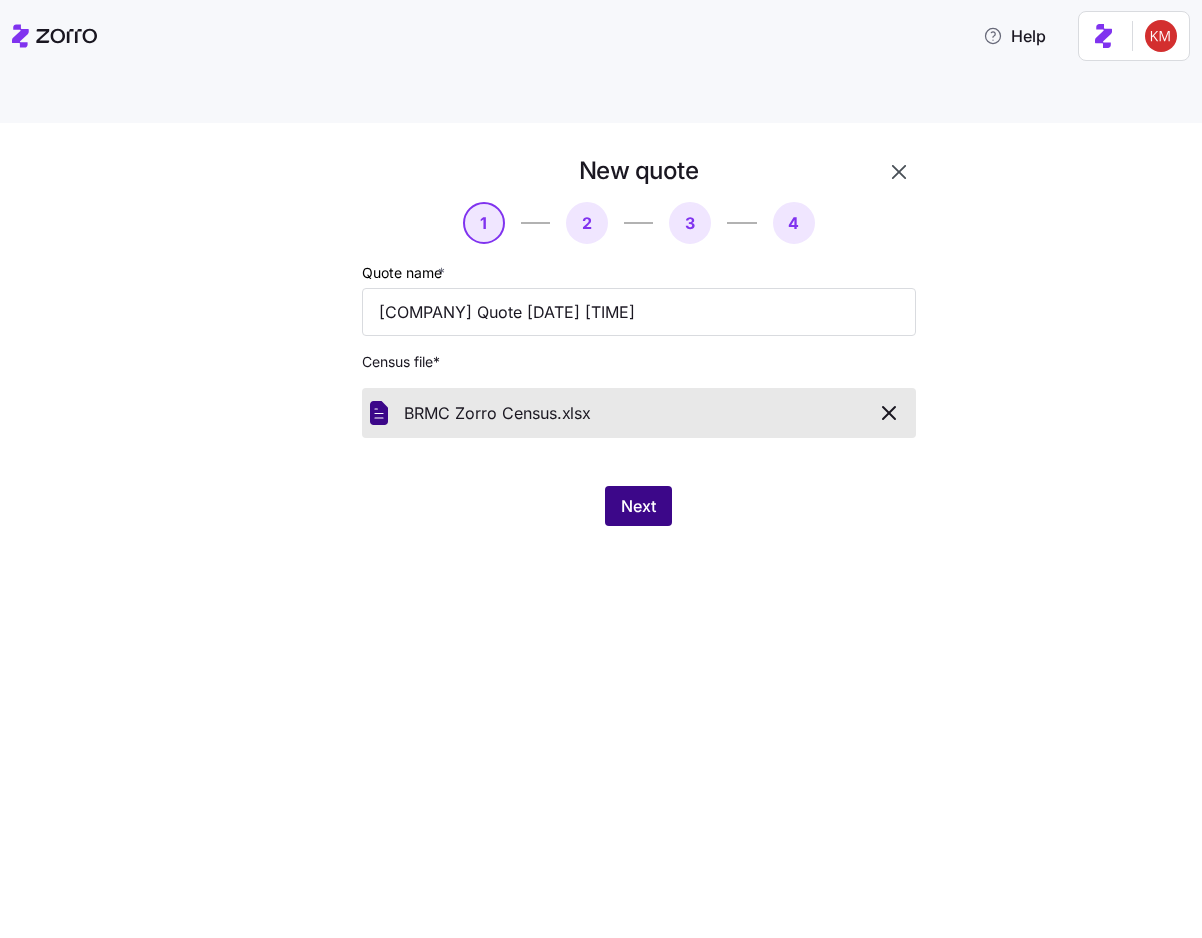 click on "Next" at bounding box center (638, 506) 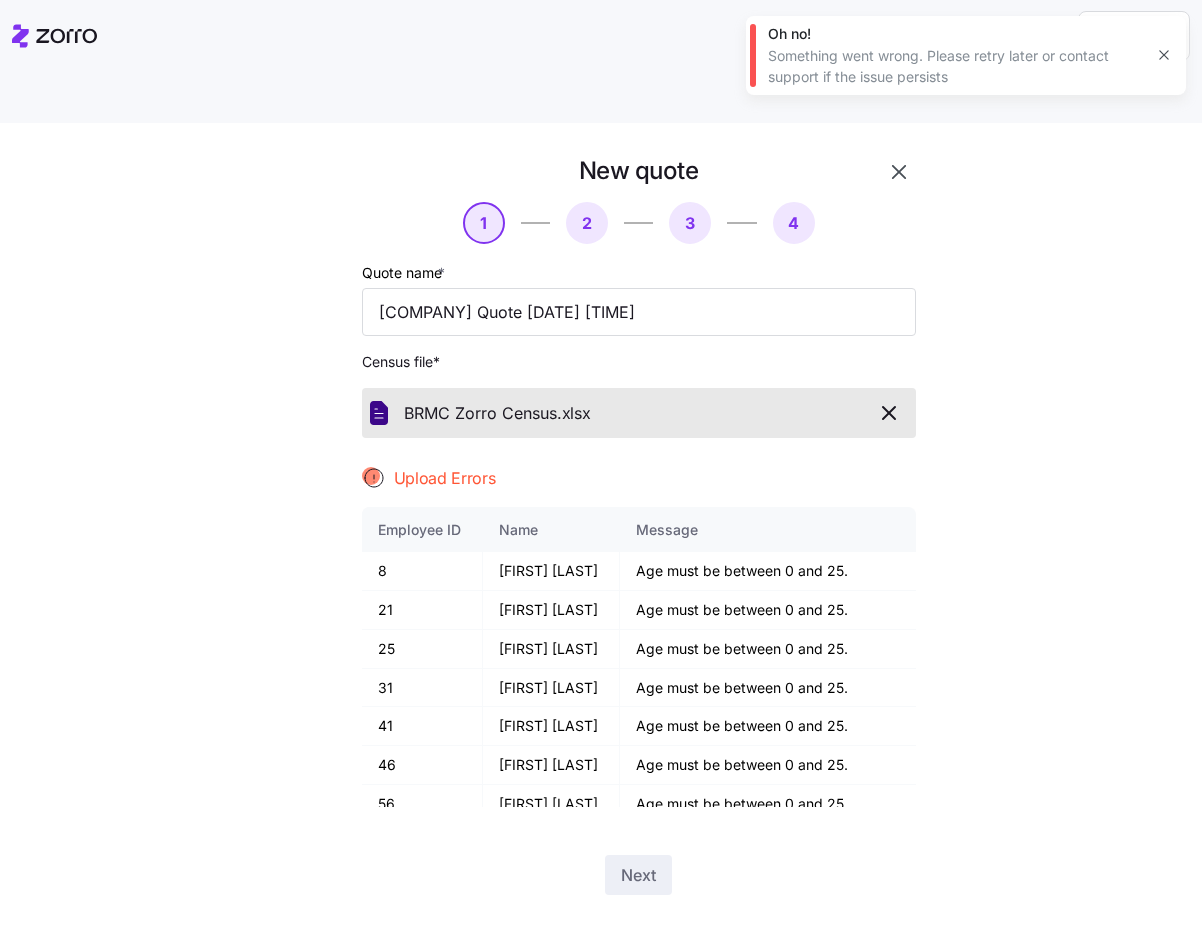 click 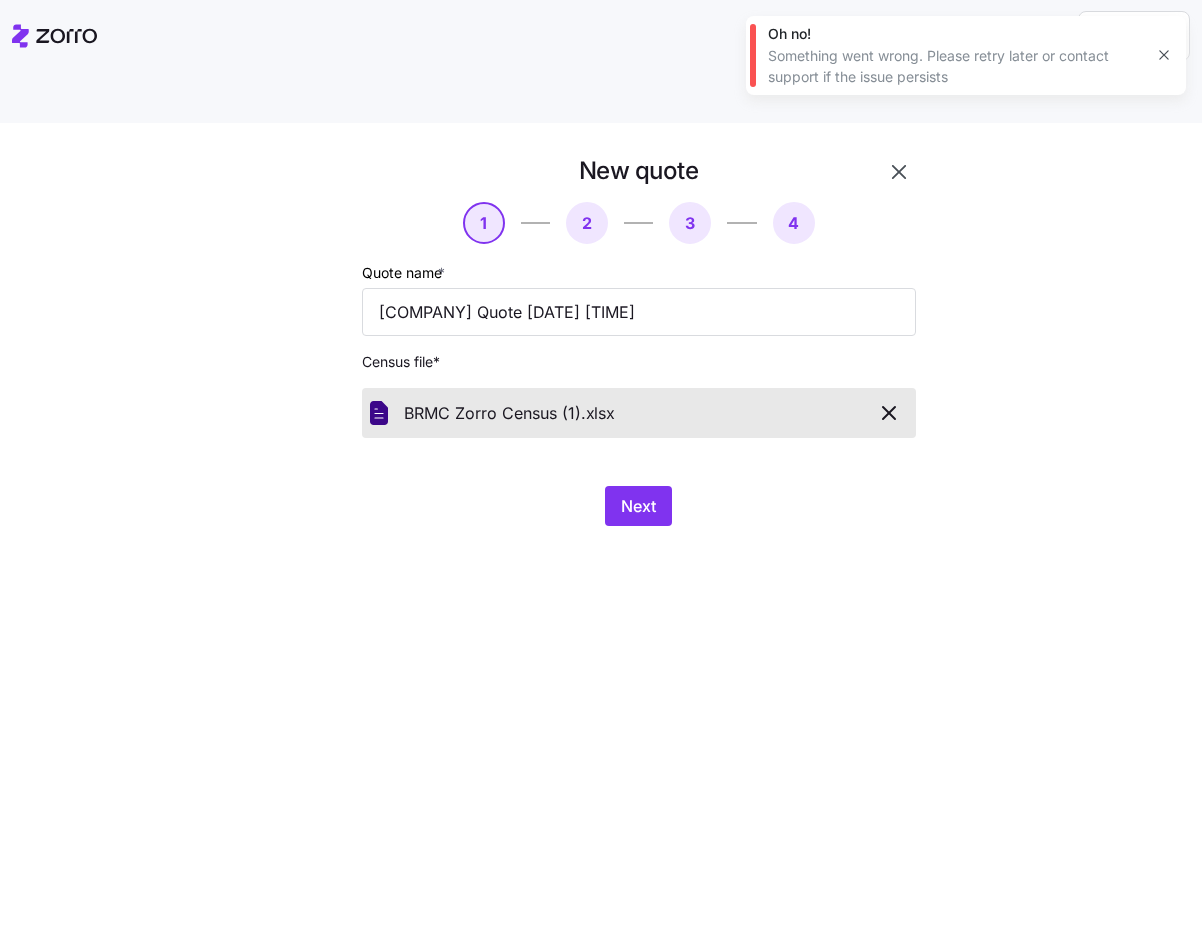 drag, startPoint x: 396, startPoint y: 522, endPoint x: 489, endPoint y: 479, distance: 102.45975 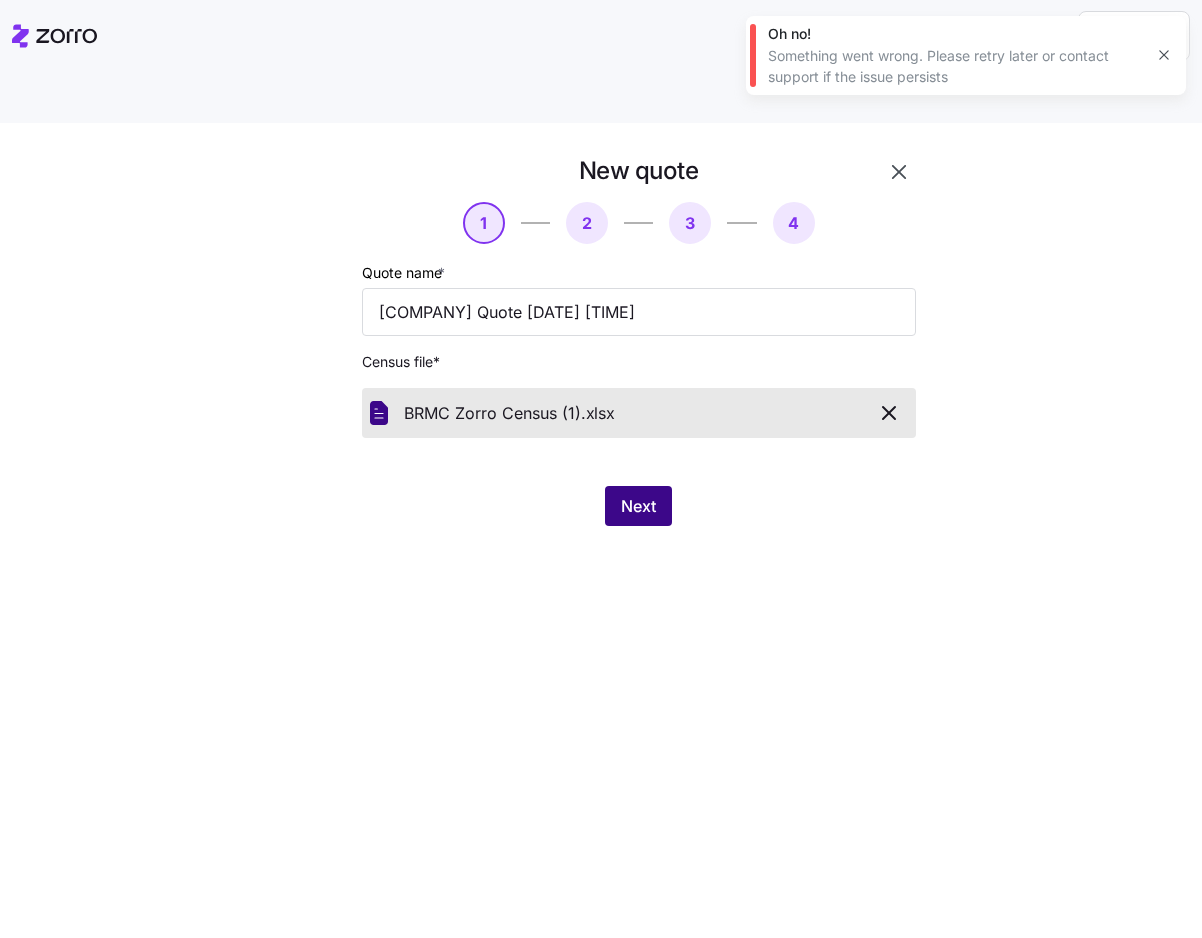 click on "Next" at bounding box center (638, 506) 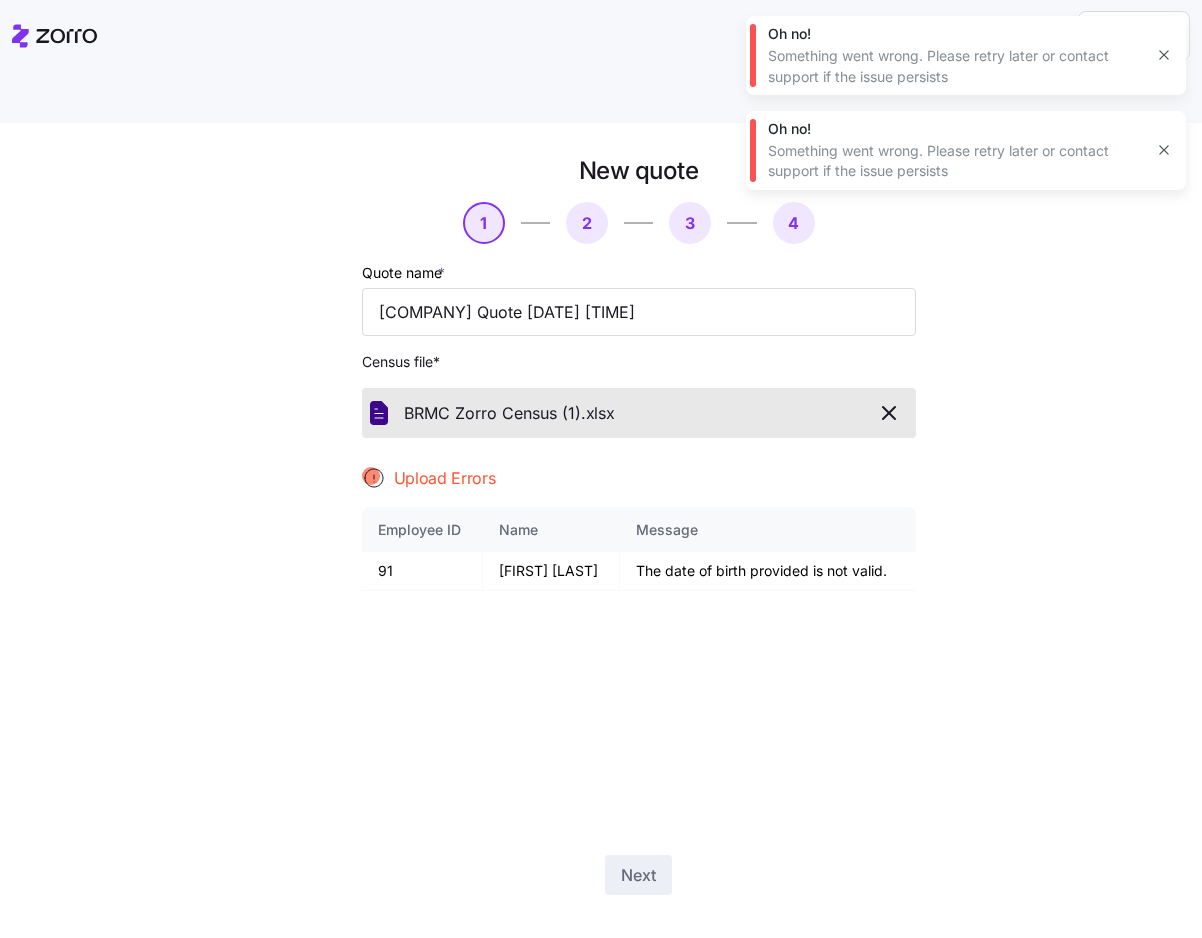 click on "New quote 1 2 3 4 Quote name  * Blue Ridge Medical Center Quote 07/14/2025 9:52 PM Census file * BRMC Zorro Census (1). xlsx Upload Errors Employee ID Name Message 91 Emily Spencer The date of birth provided is not valid. Next" at bounding box center (615, 537) 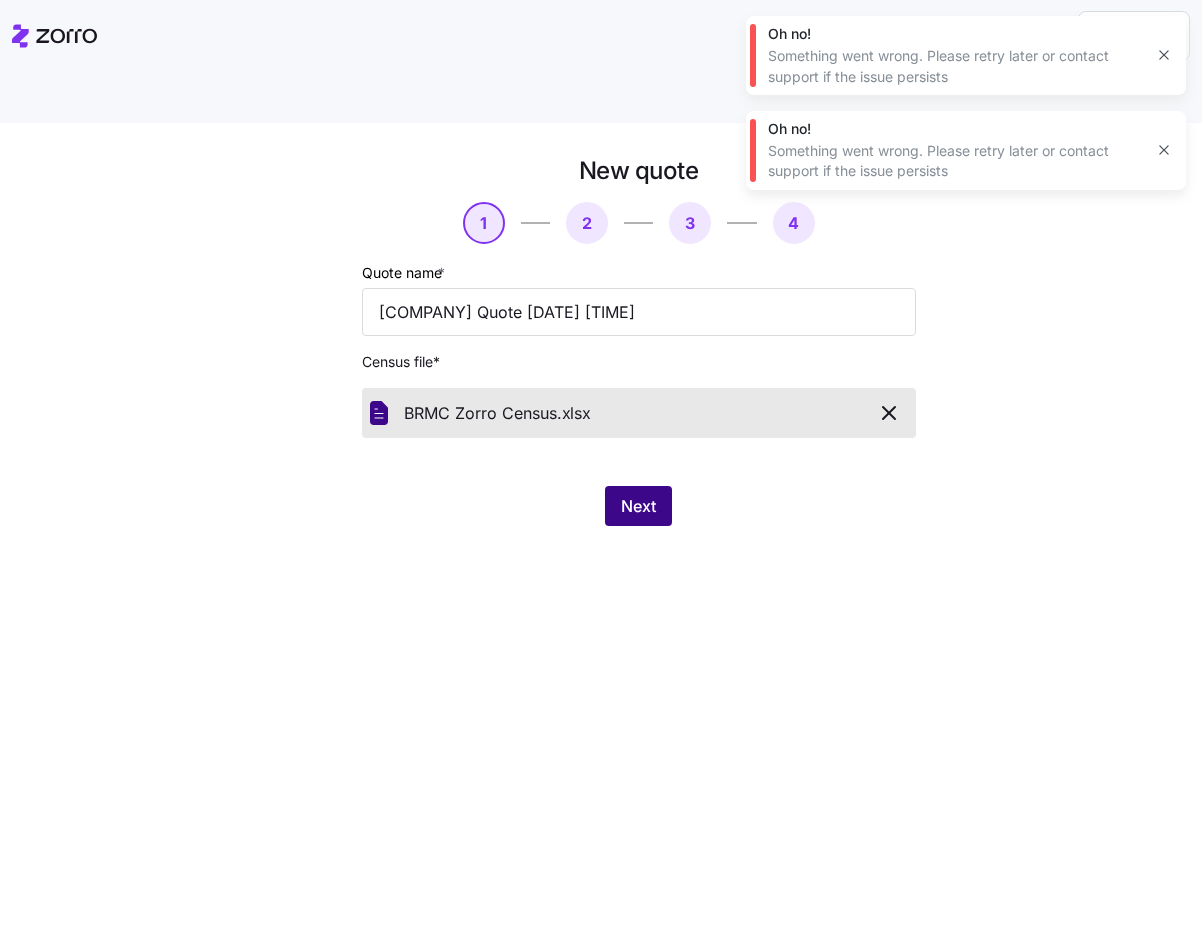 click on "Next" at bounding box center [638, 506] 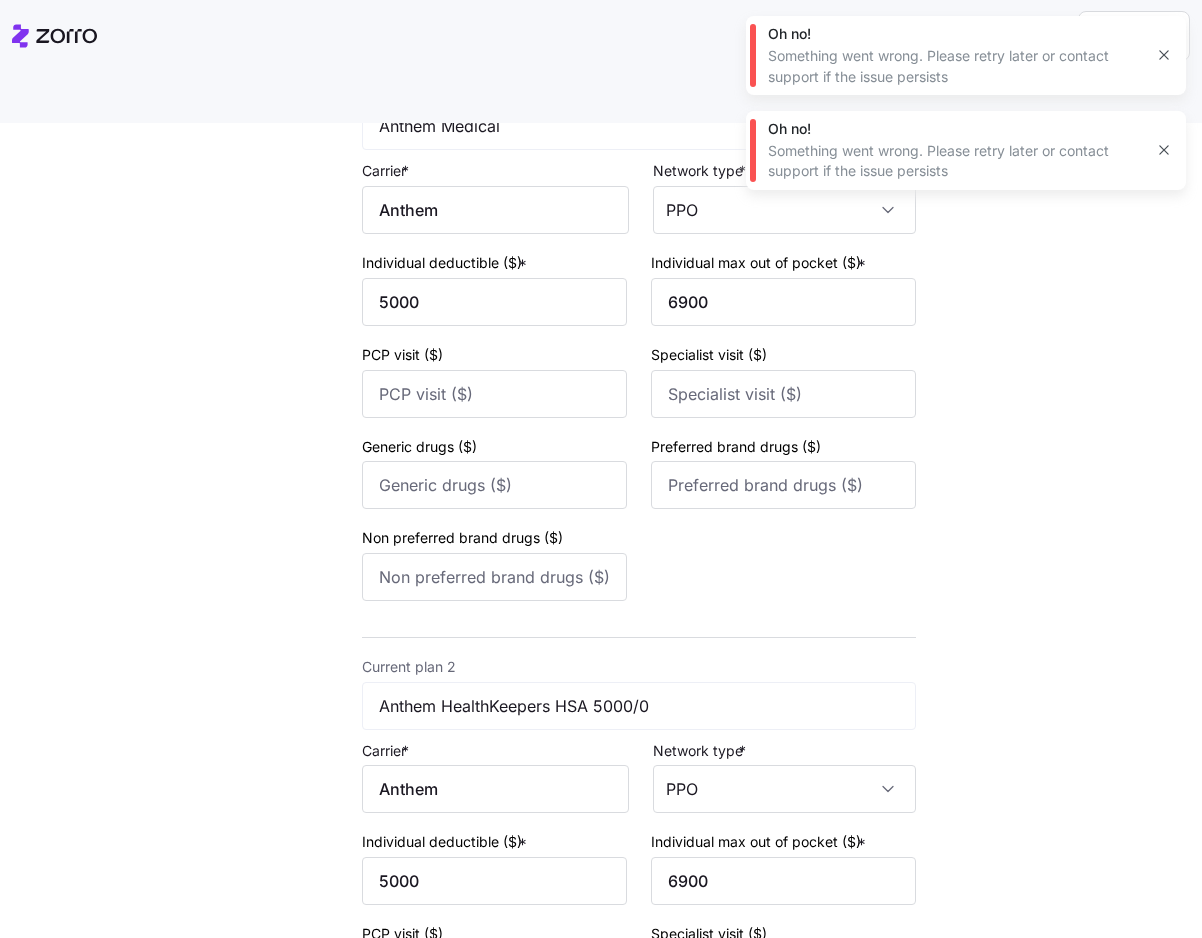 scroll, scrollTop: 618, scrollLeft: 0, axis: vertical 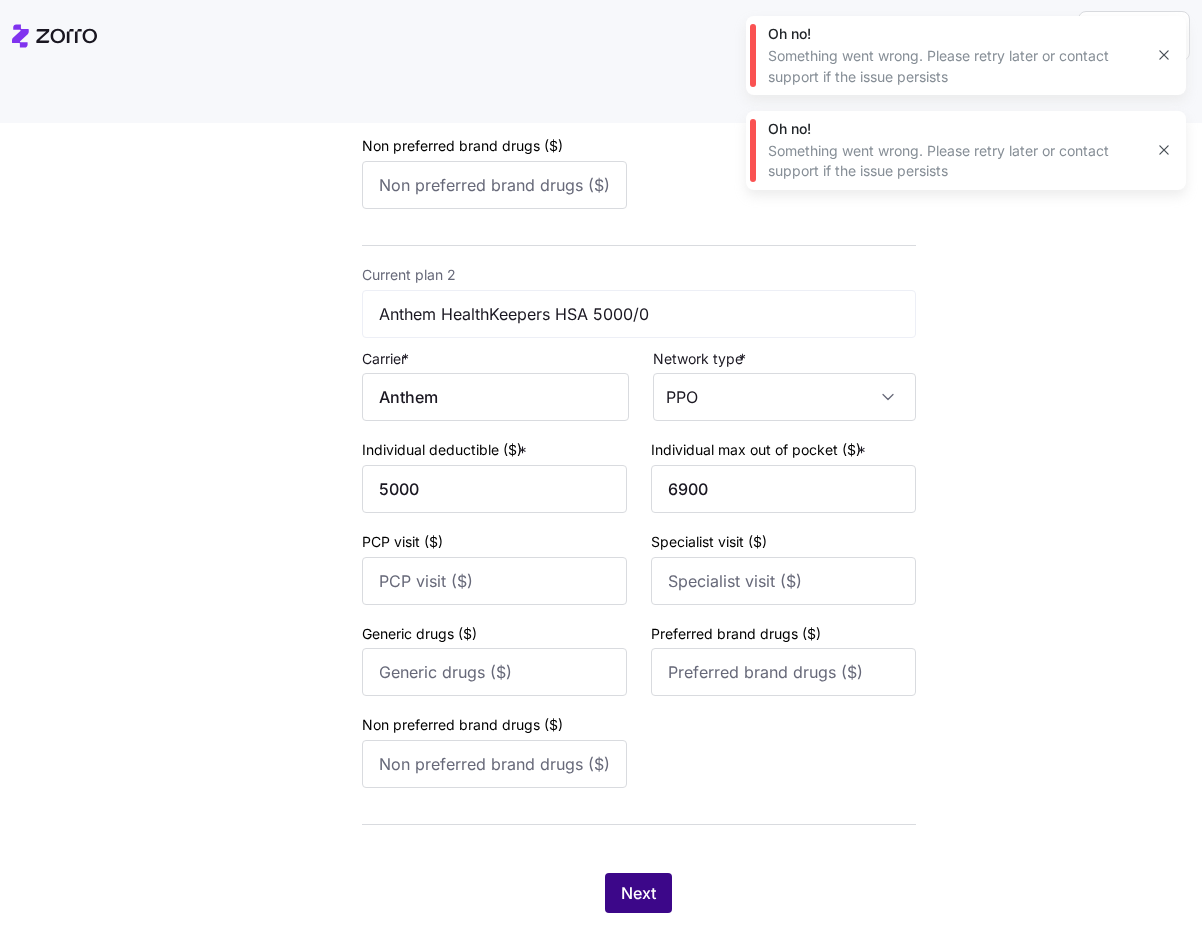 click on "Next" at bounding box center [638, 893] 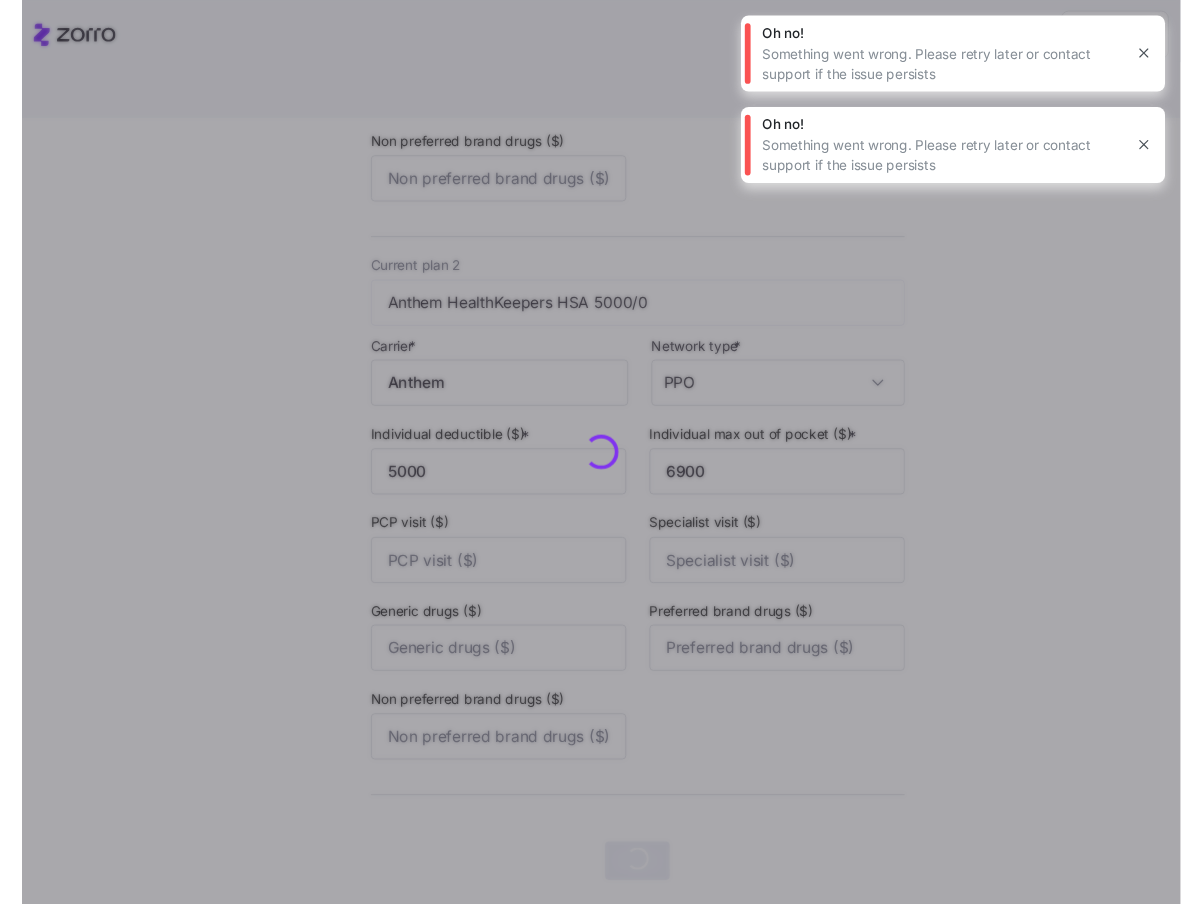 scroll, scrollTop: 0, scrollLeft: 0, axis: both 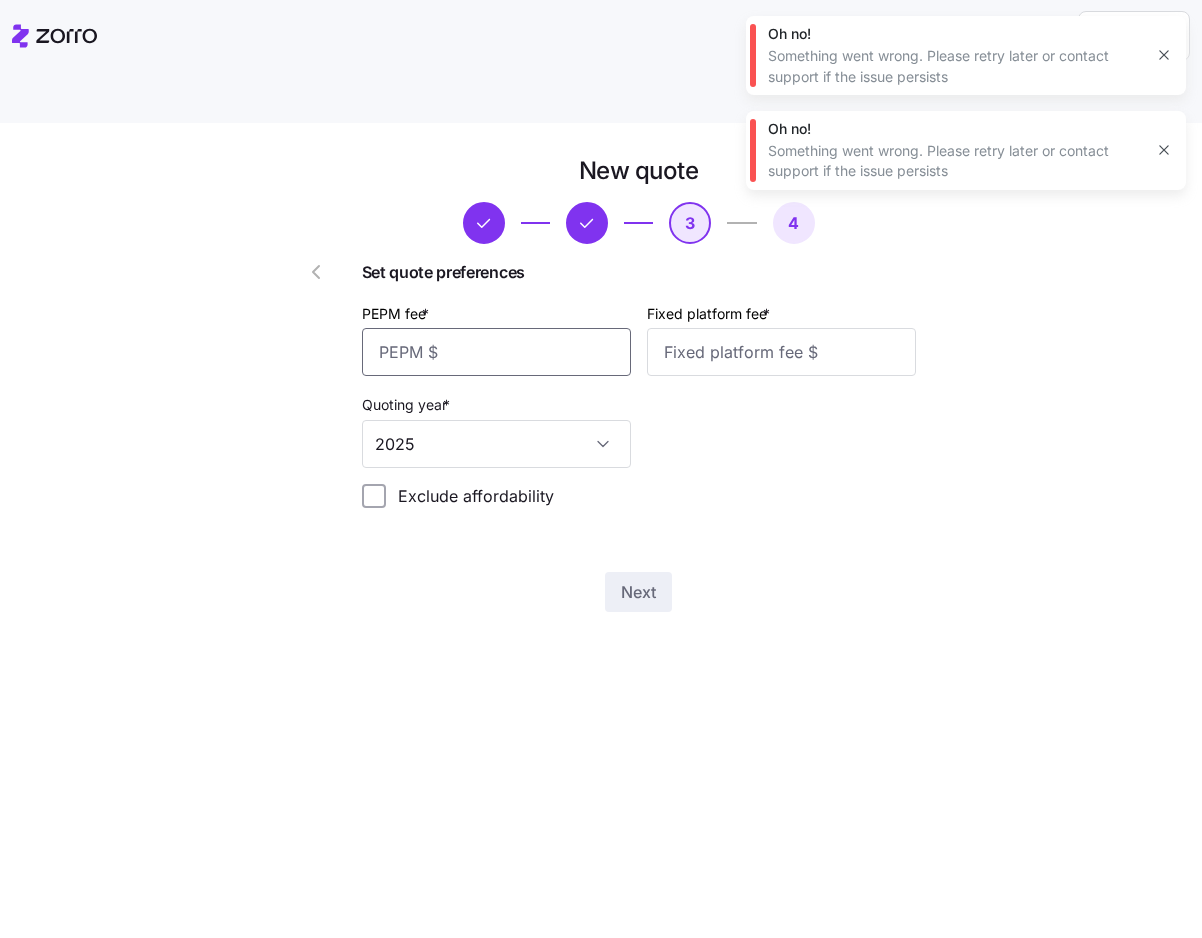 click on "PEPM fee  *" at bounding box center [496, 352] 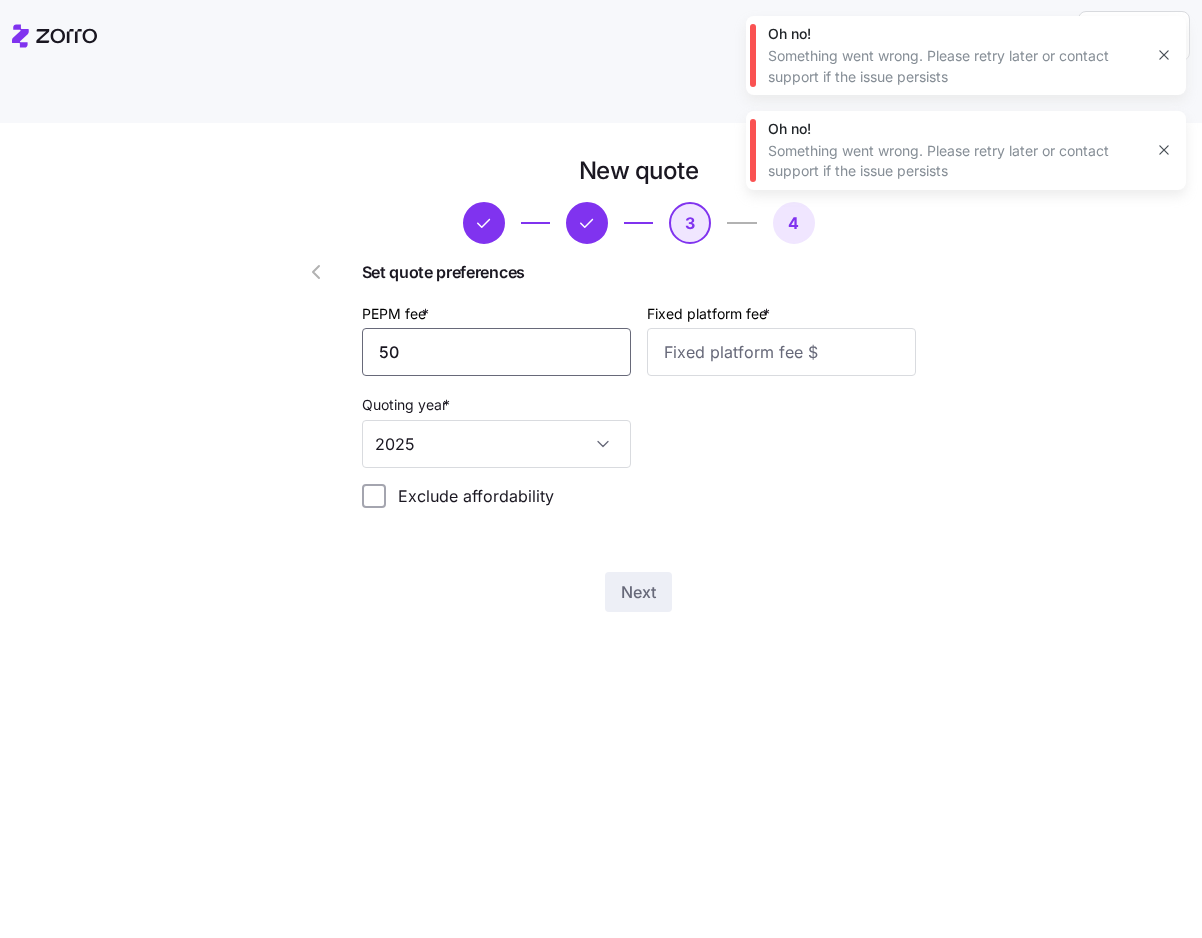 type on "50" 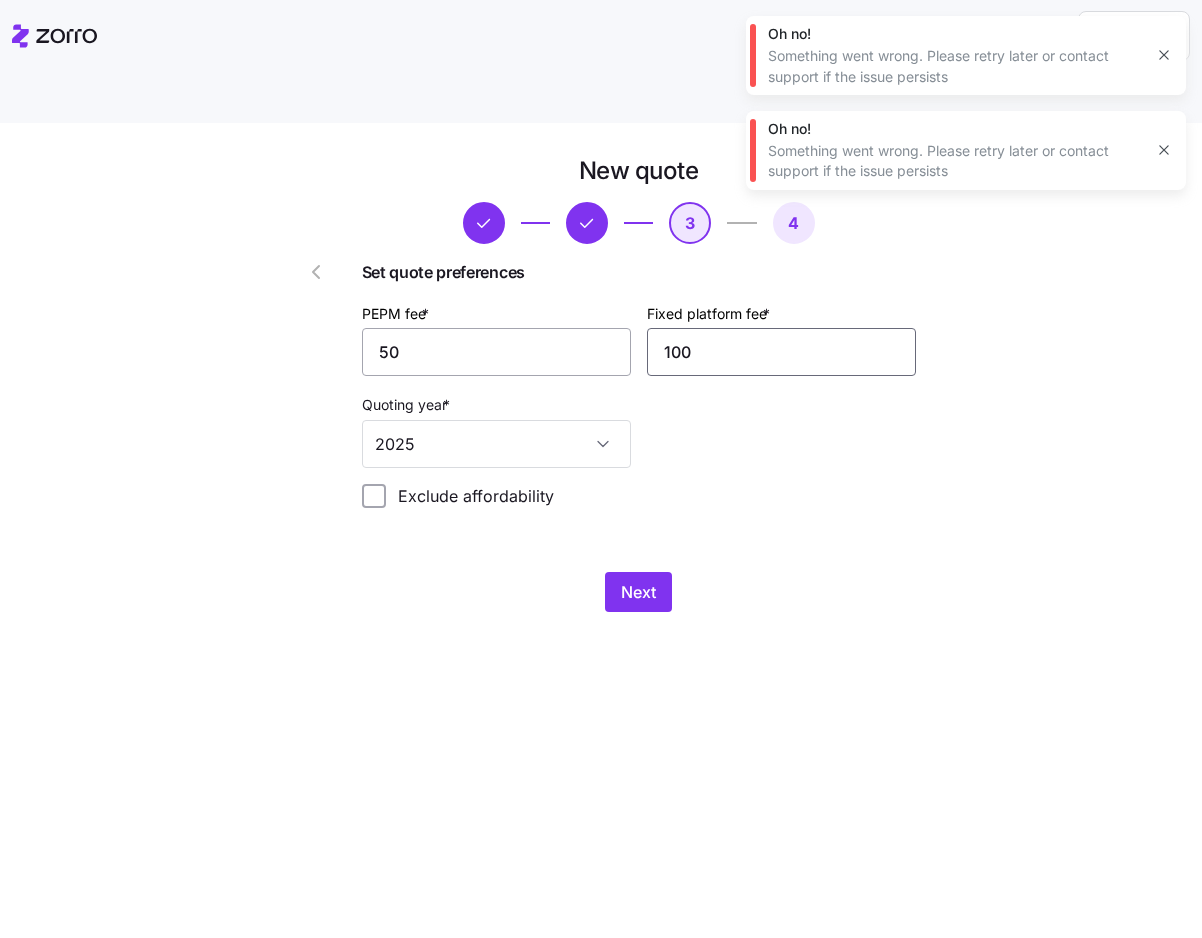 type on "100" 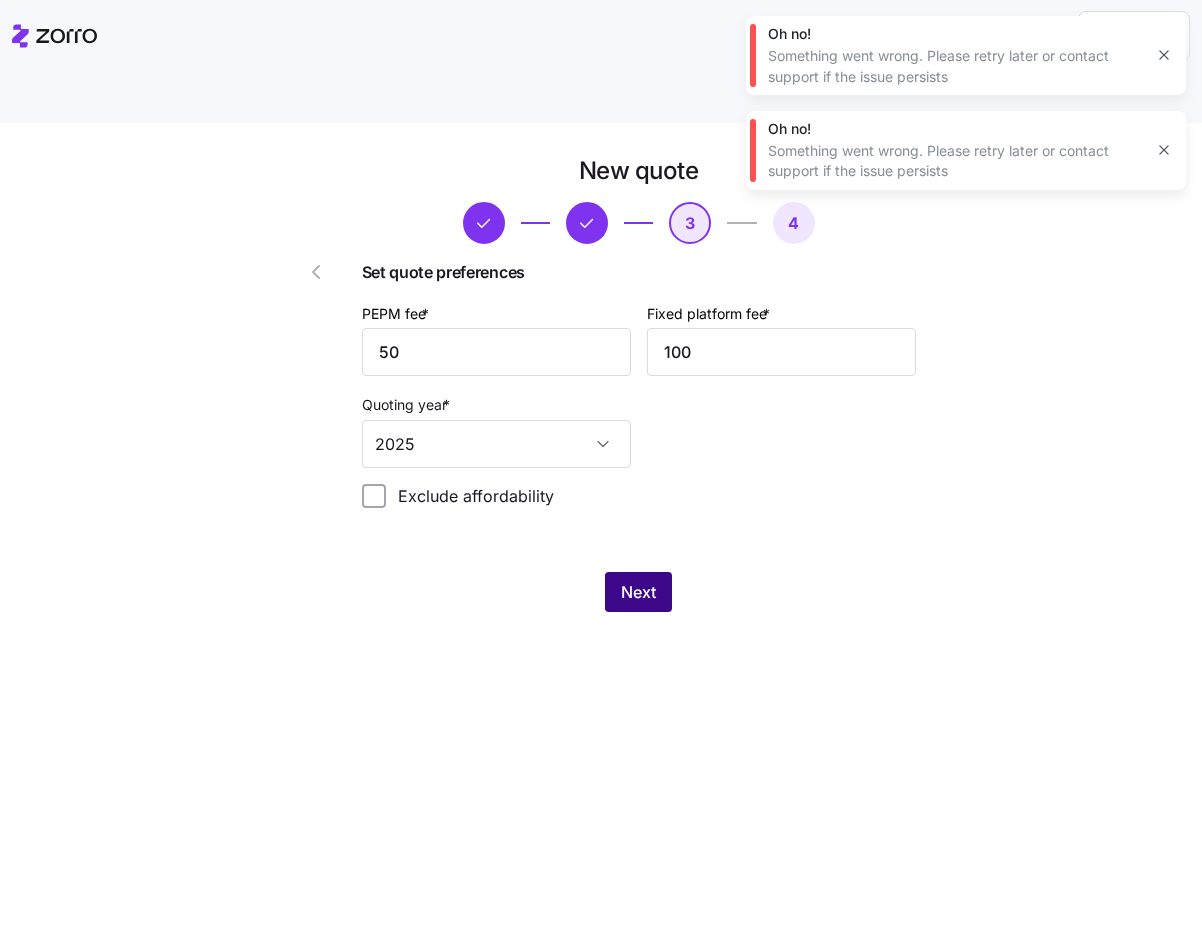 click on "Next" at bounding box center (638, 592) 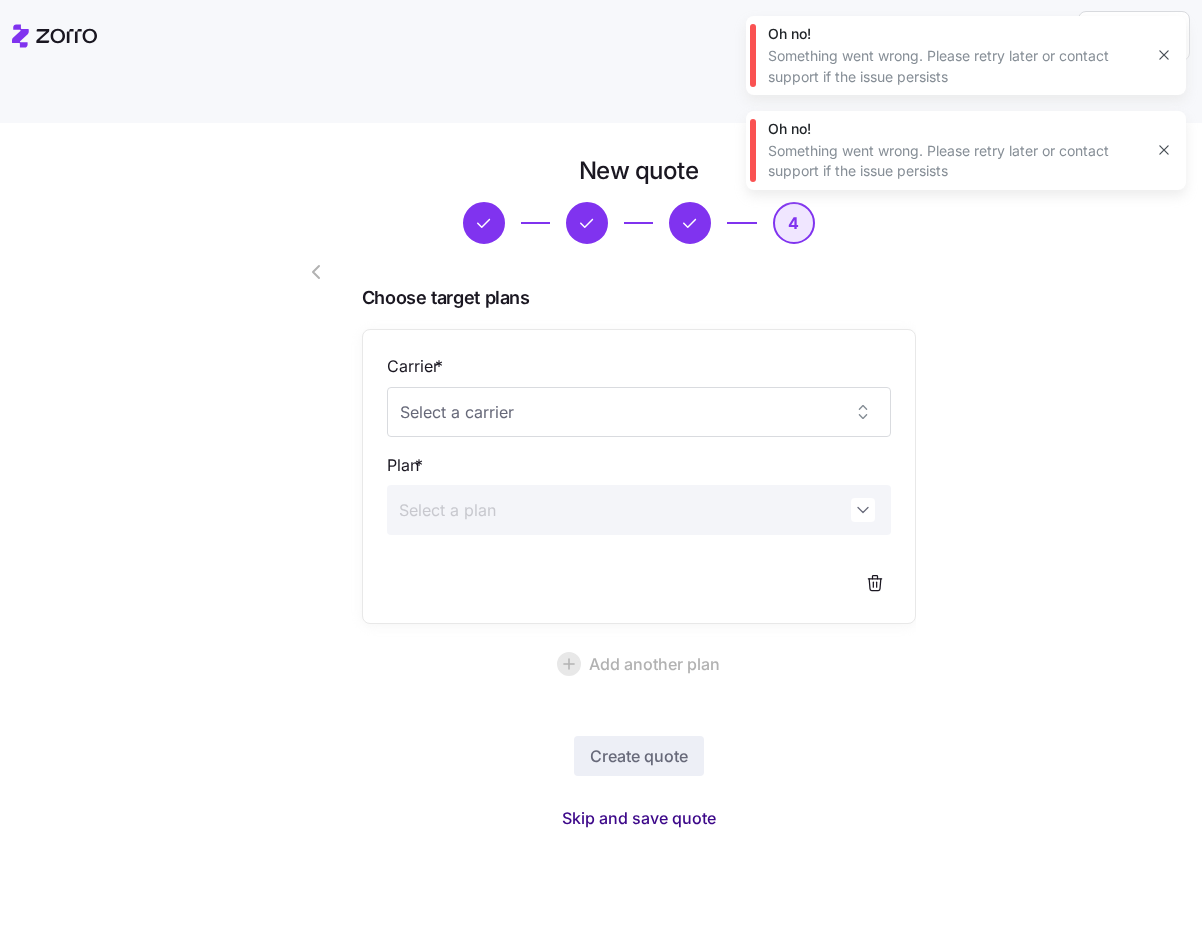 click on "Skip and save quote" at bounding box center [639, 818] 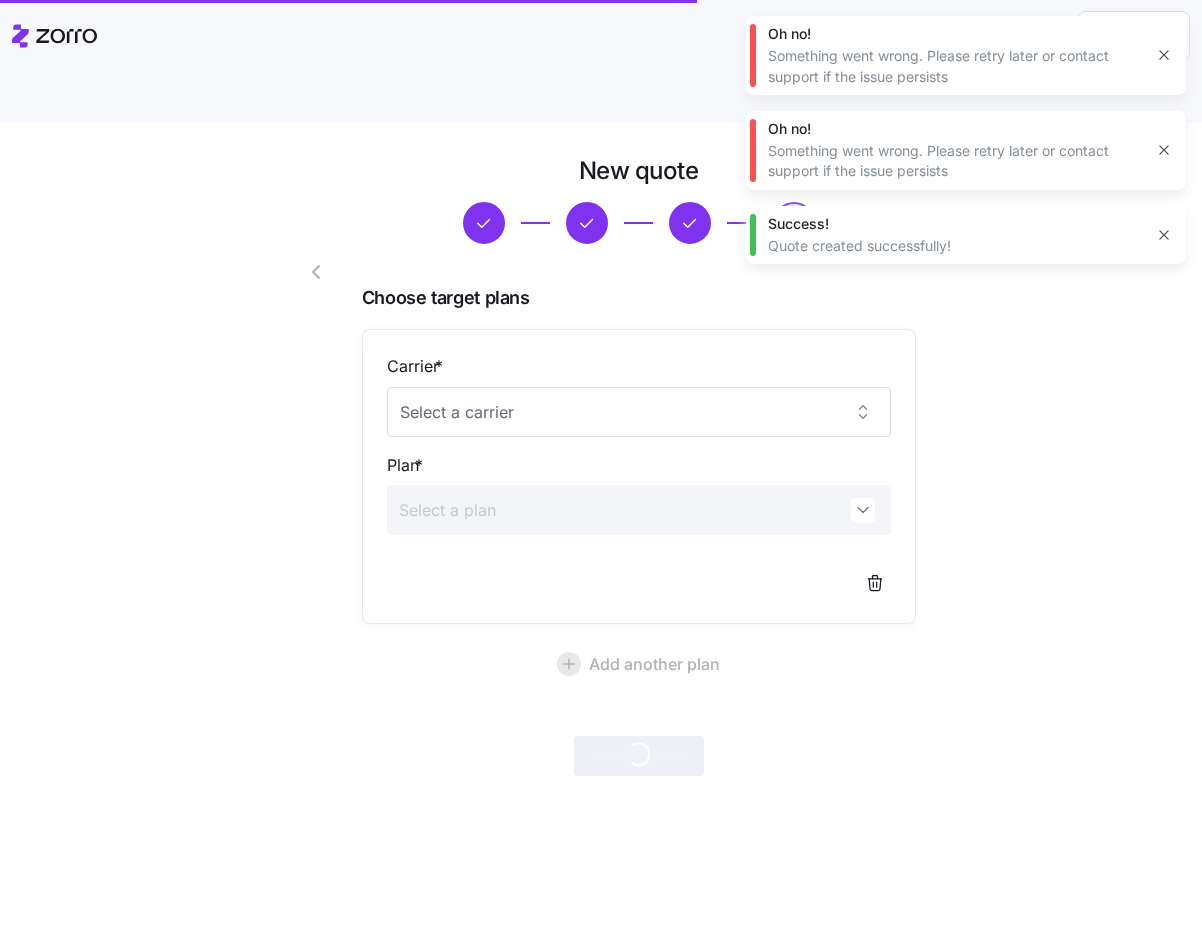click at bounding box center [1164, 150] 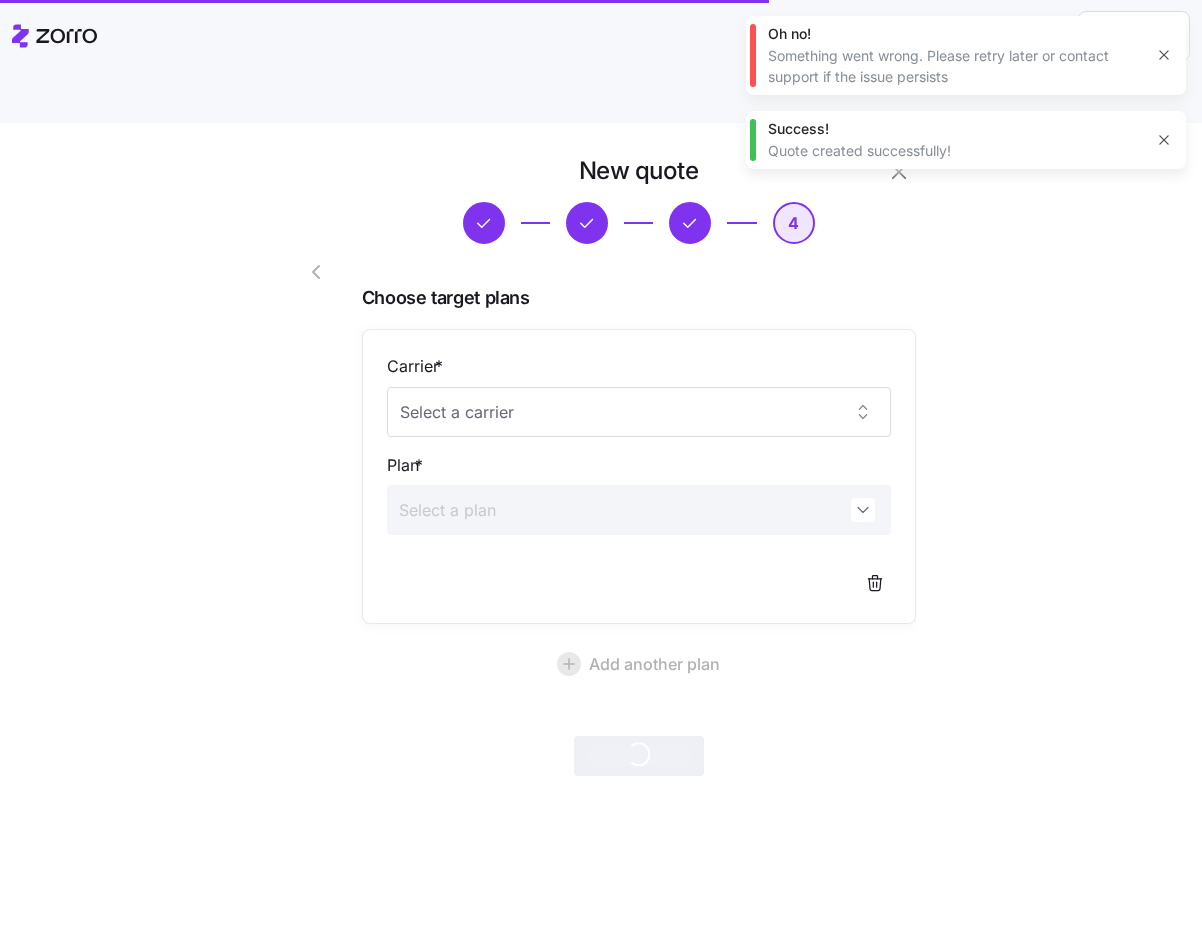 click at bounding box center (1164, 55) 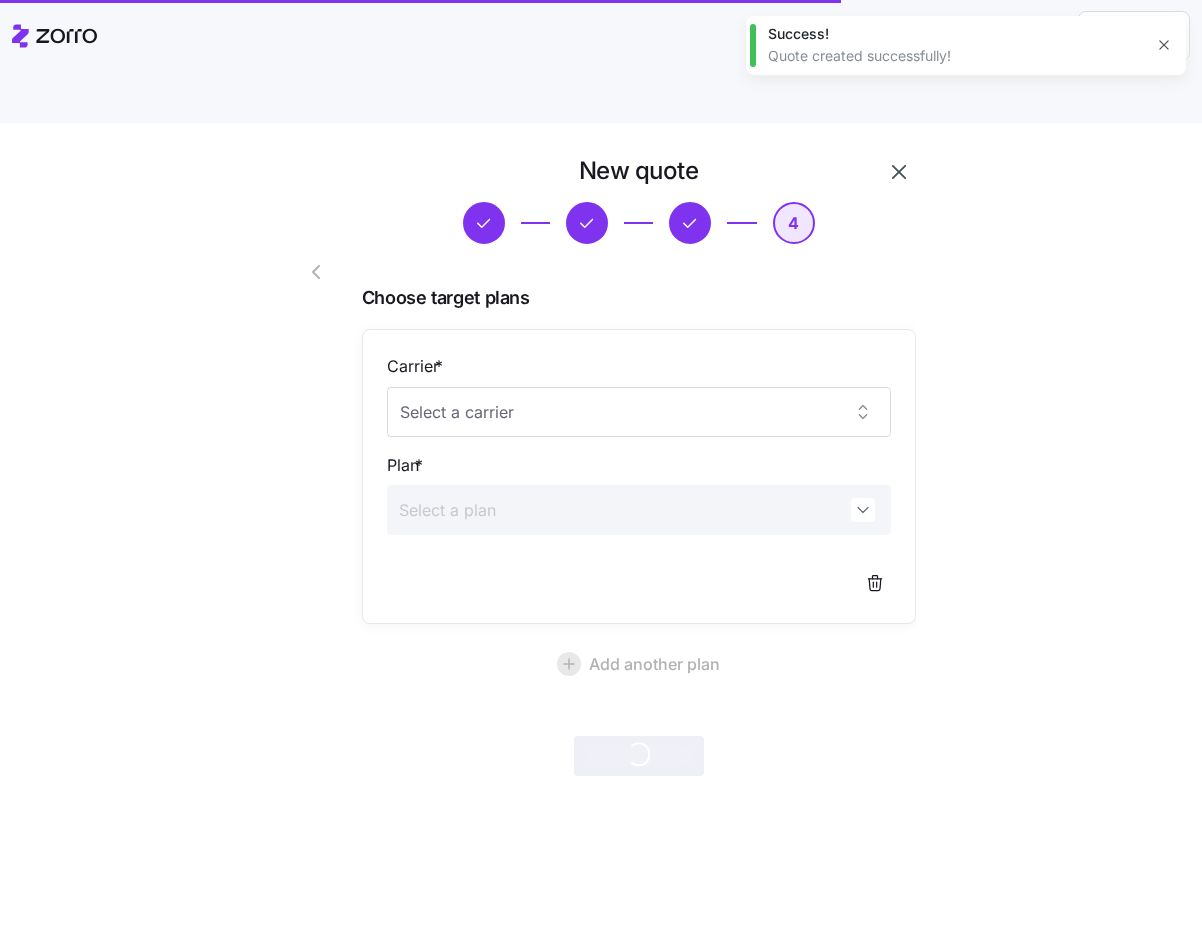 click at bounding box center (1164, 45) 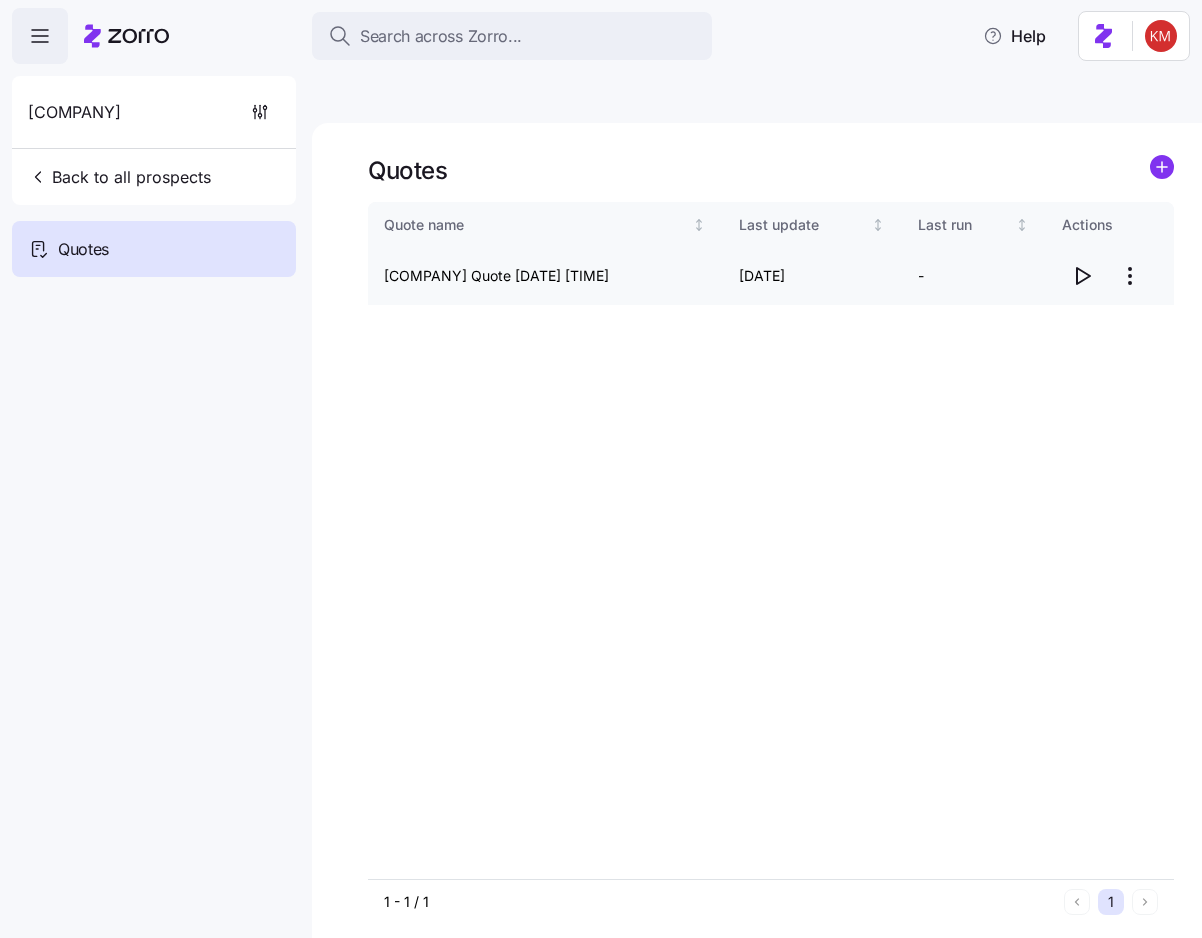 drag, startPoint x: 1058, startPoint y: 261, endPoint x: 1060, endPoint y: 241, distance: 20.09975 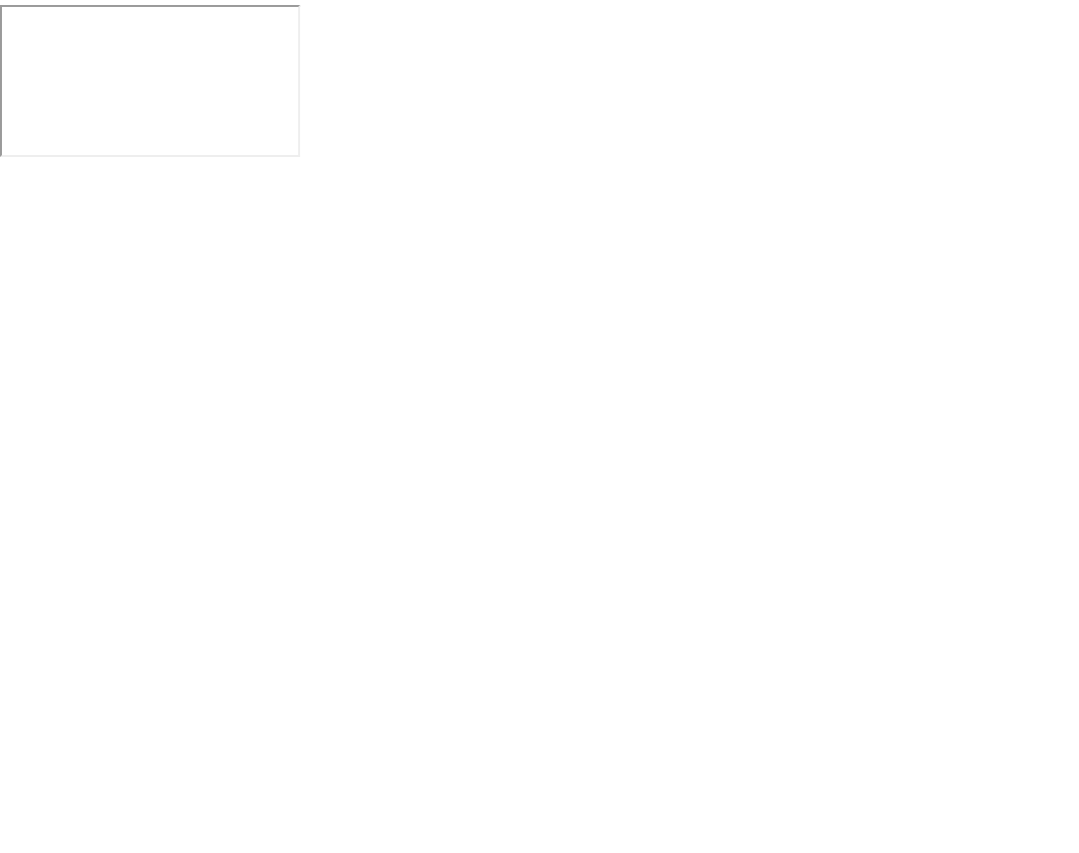 scroll, scrollTop: 0, scrollLeft: 0, axis: both 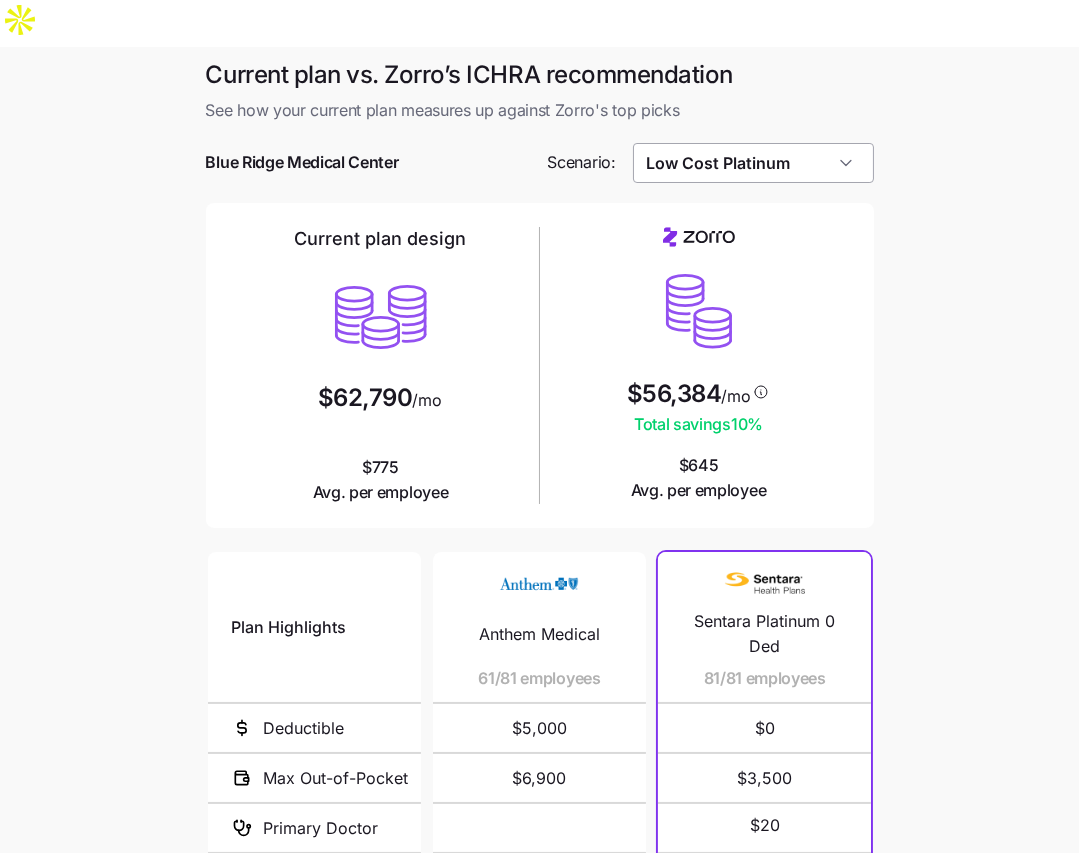 click on "Low Cost Platinum" at bounding box center (753, 163) 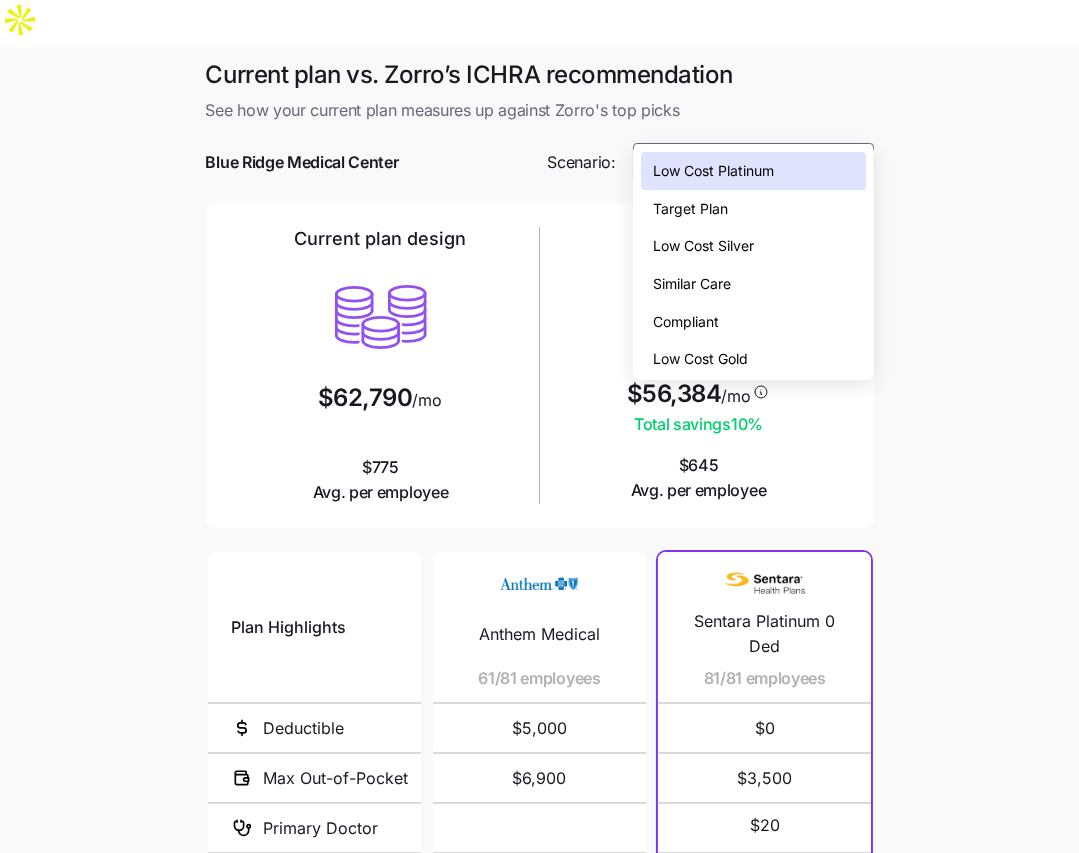 click on "Low Cost Gold" at bounding box center [700, 359] 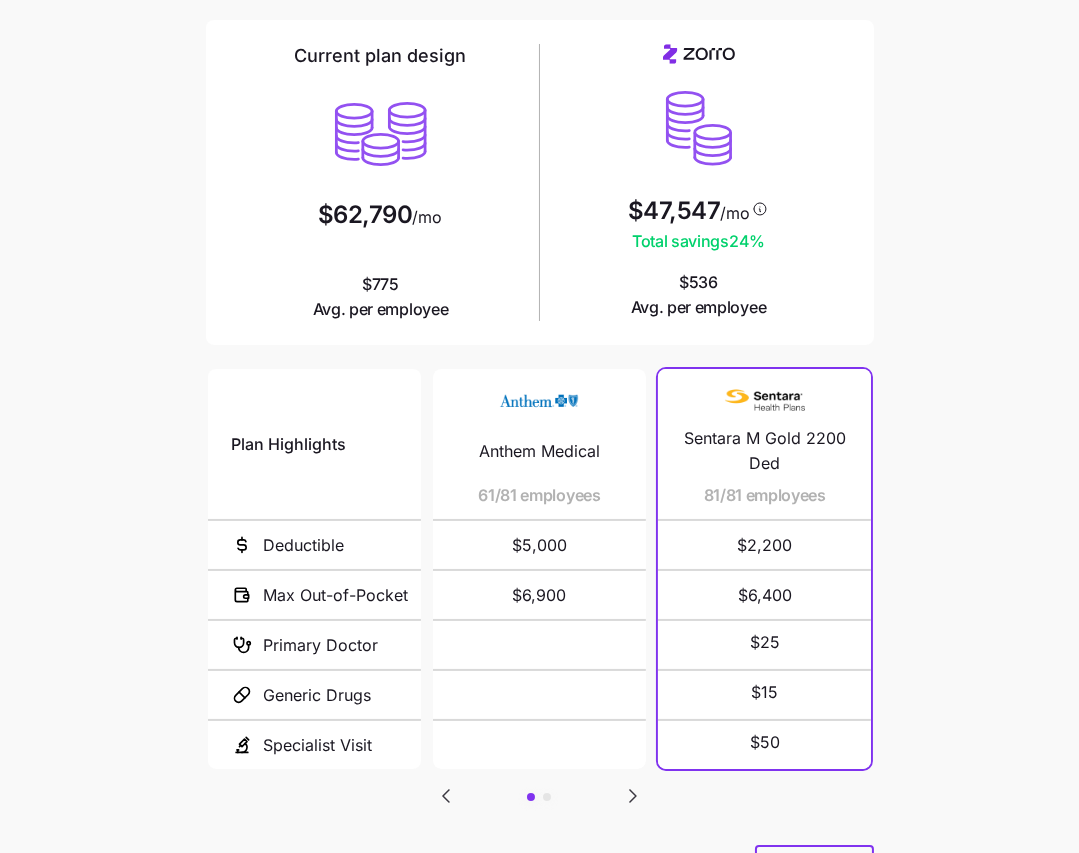 scroll, scrollTop: 239, scrollLeft: 0, axis: vertical 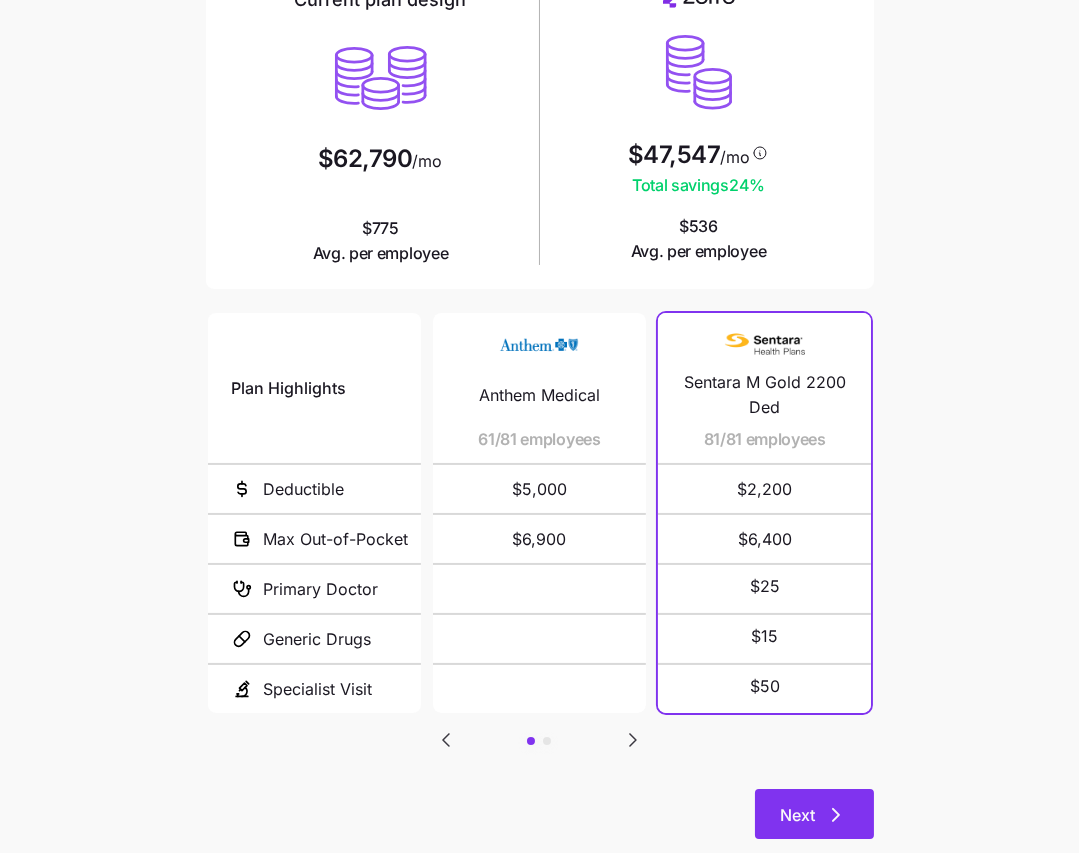 click on "Next" at bounding box center [798, 815] 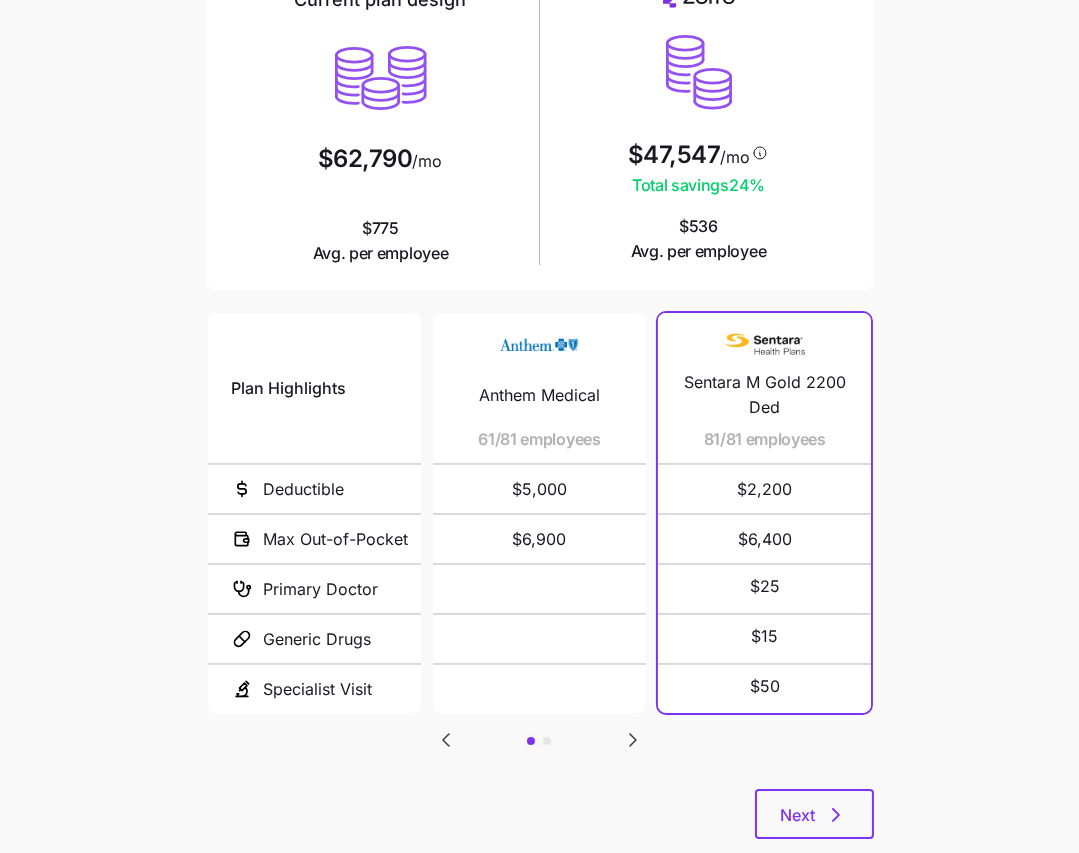 scroll, scrollTop: 0, scrollLeft: 0, axis: both 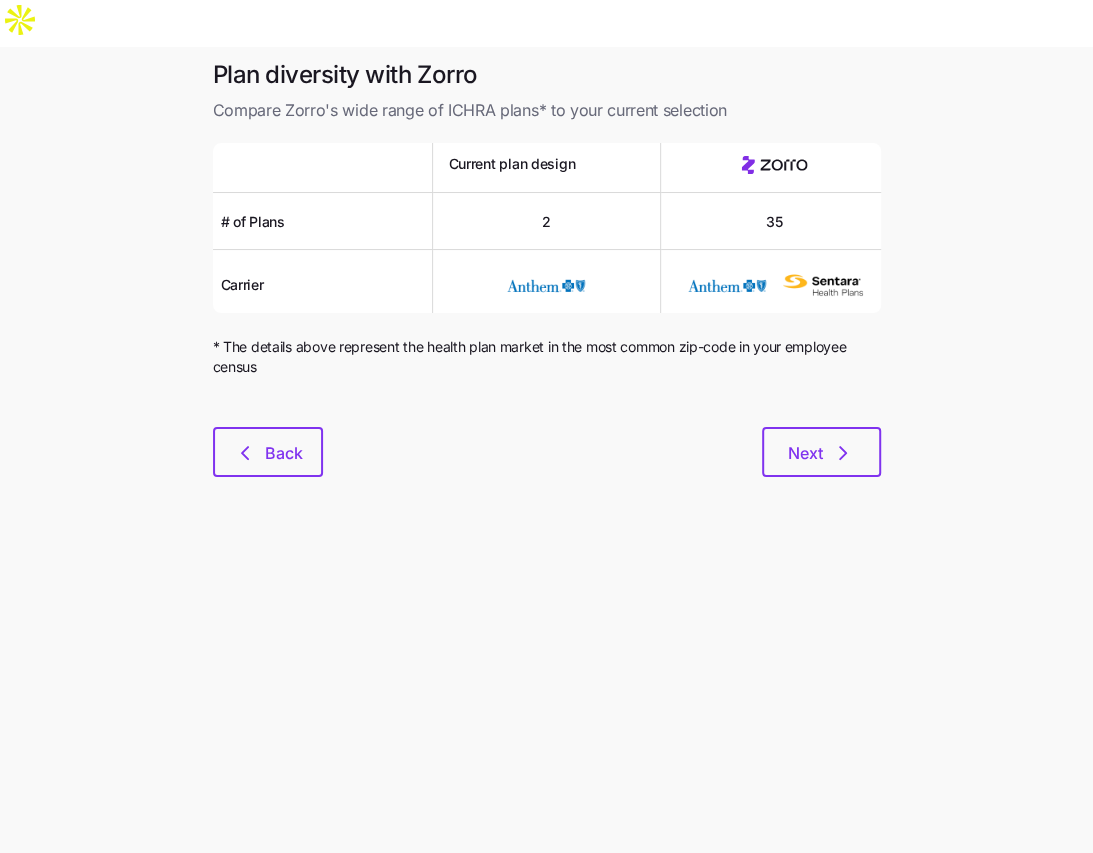 click at bounding box center (547, 415) 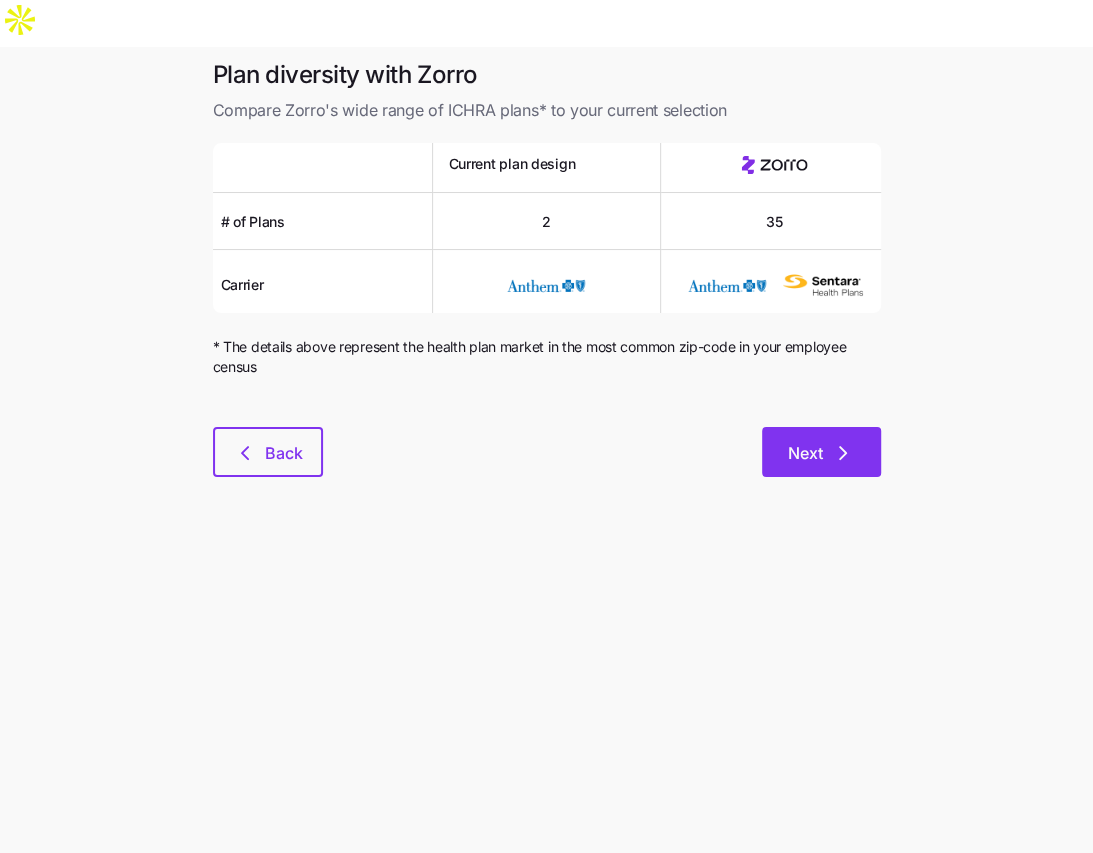 click 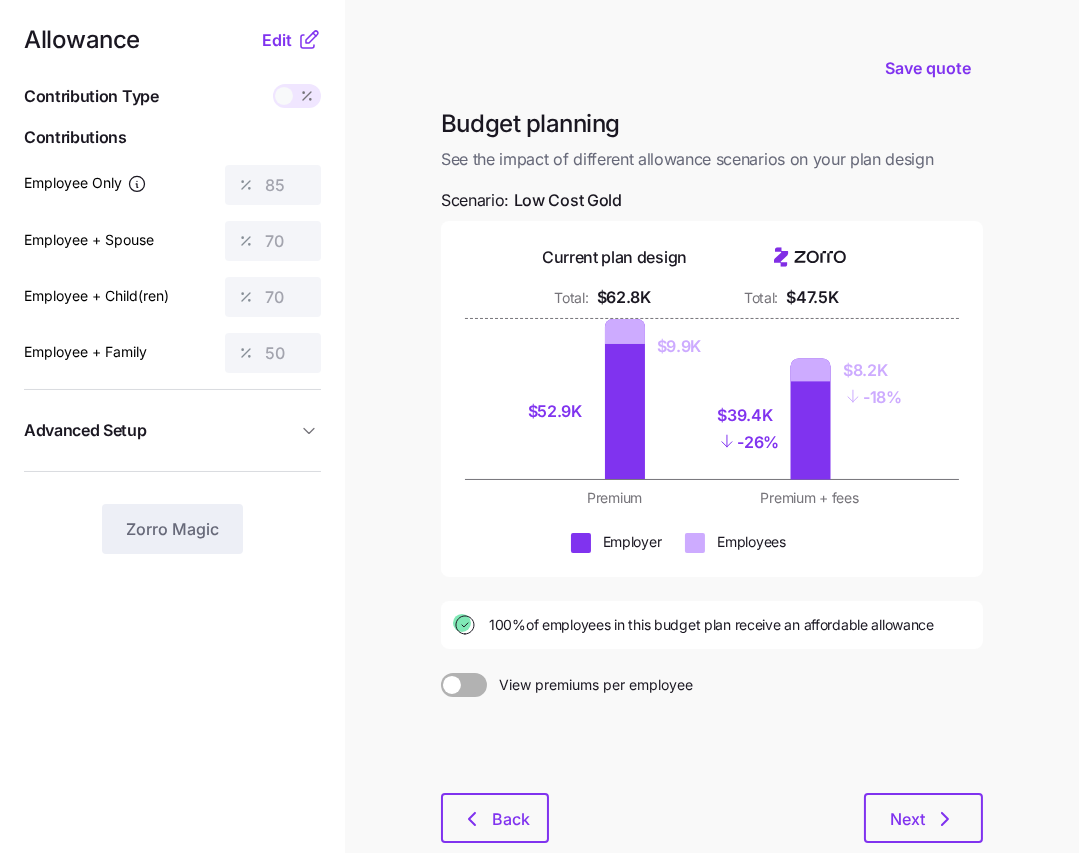 scroll, scrollTop: 130, scrollLeft: 0, axis: vertical 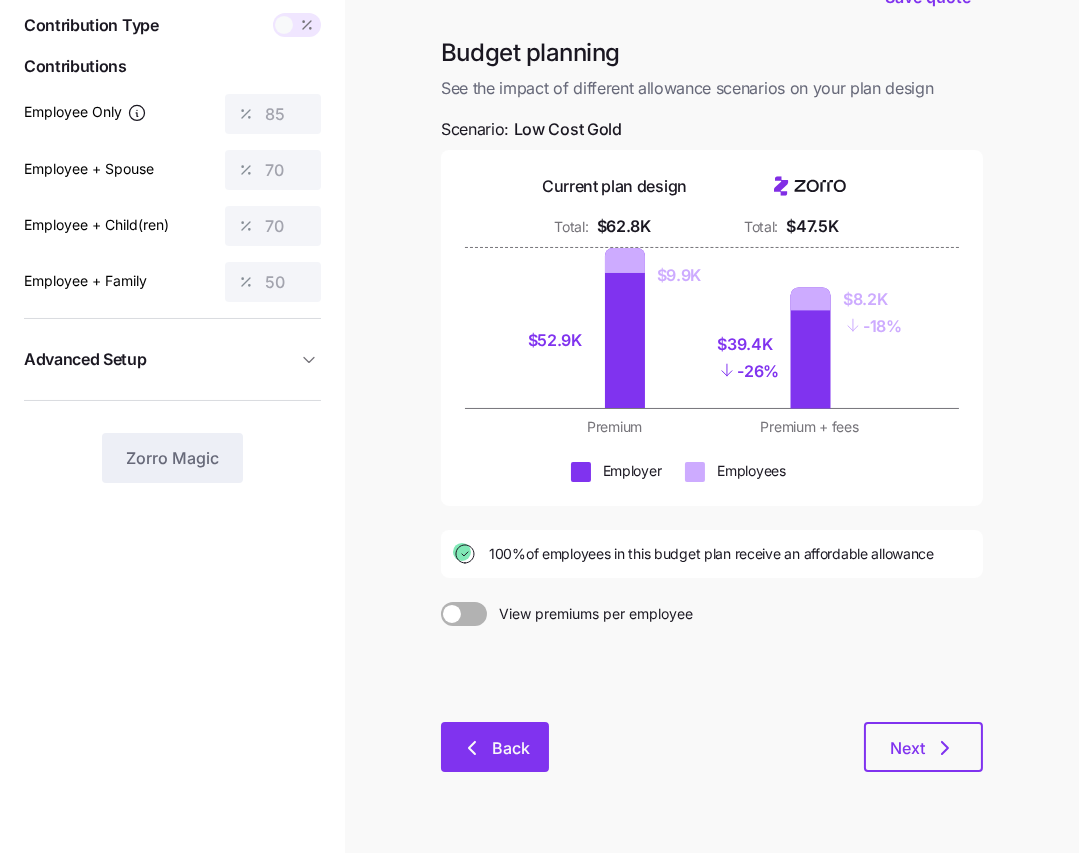 click 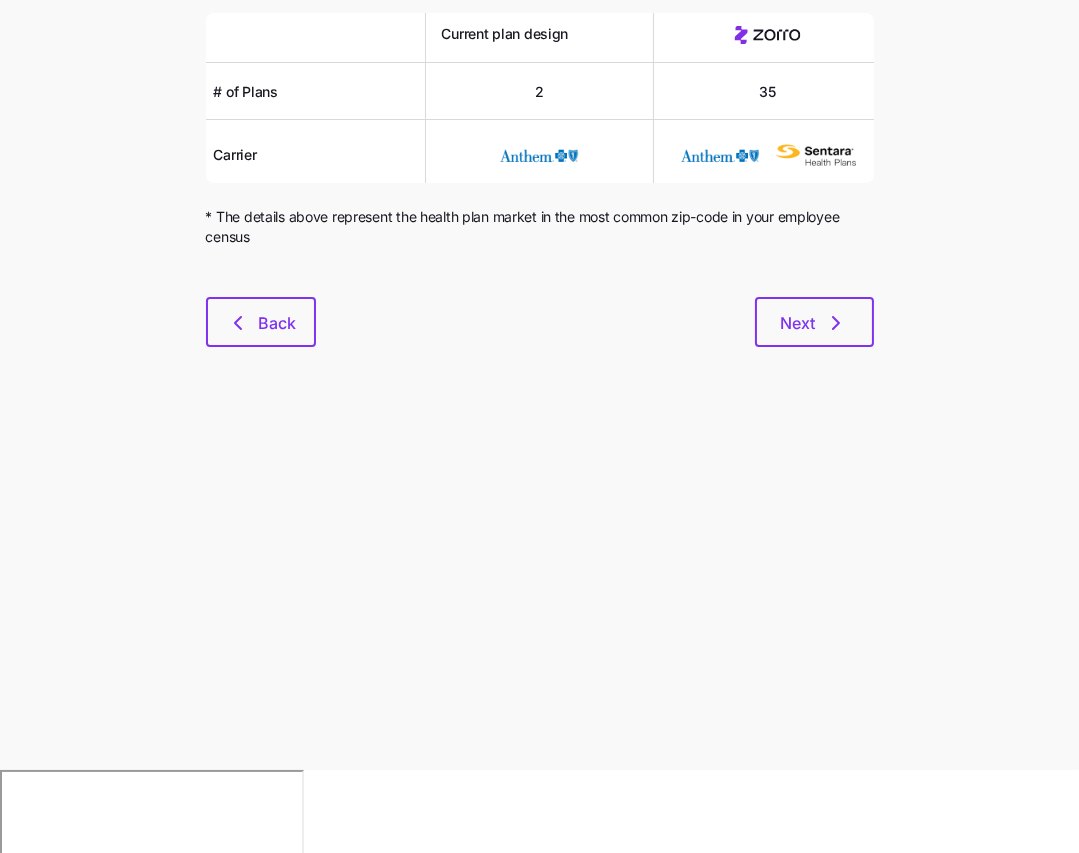 scroll, scrollTop: 0, scrollLeft: 0, axis: both 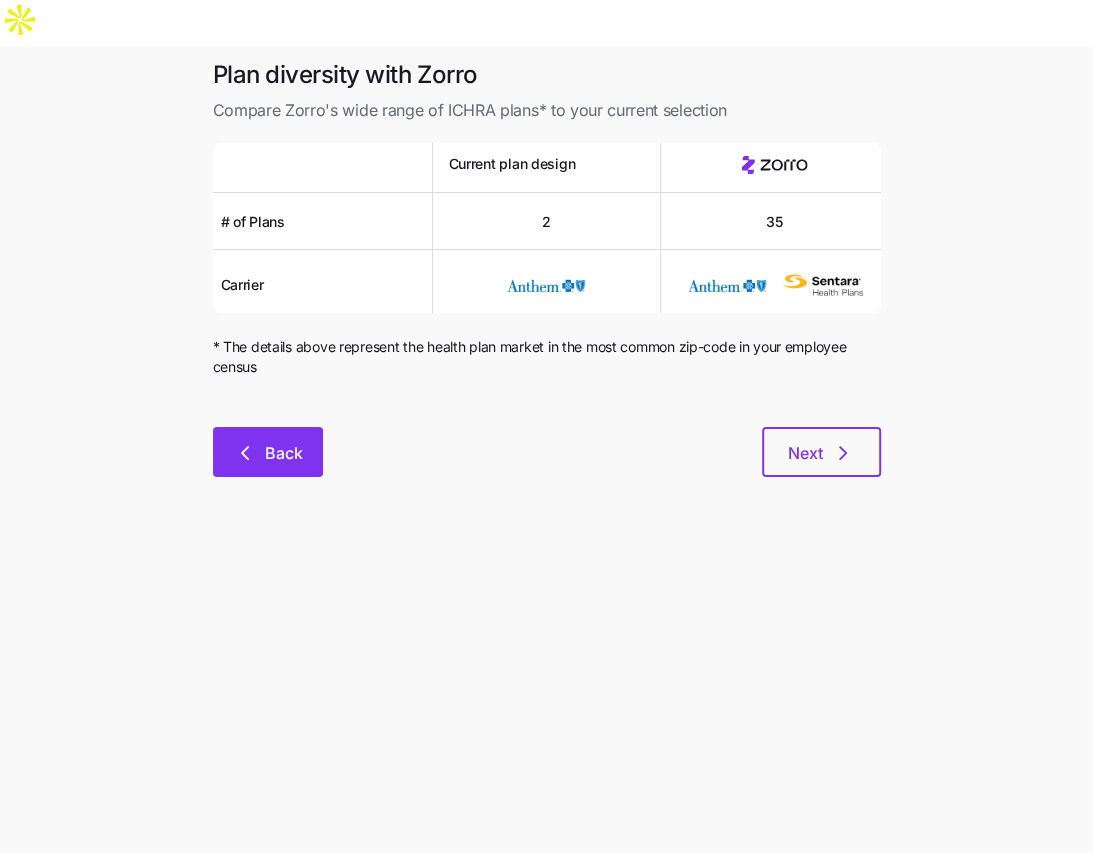 click on "Back" at bounding box center [268, 452] 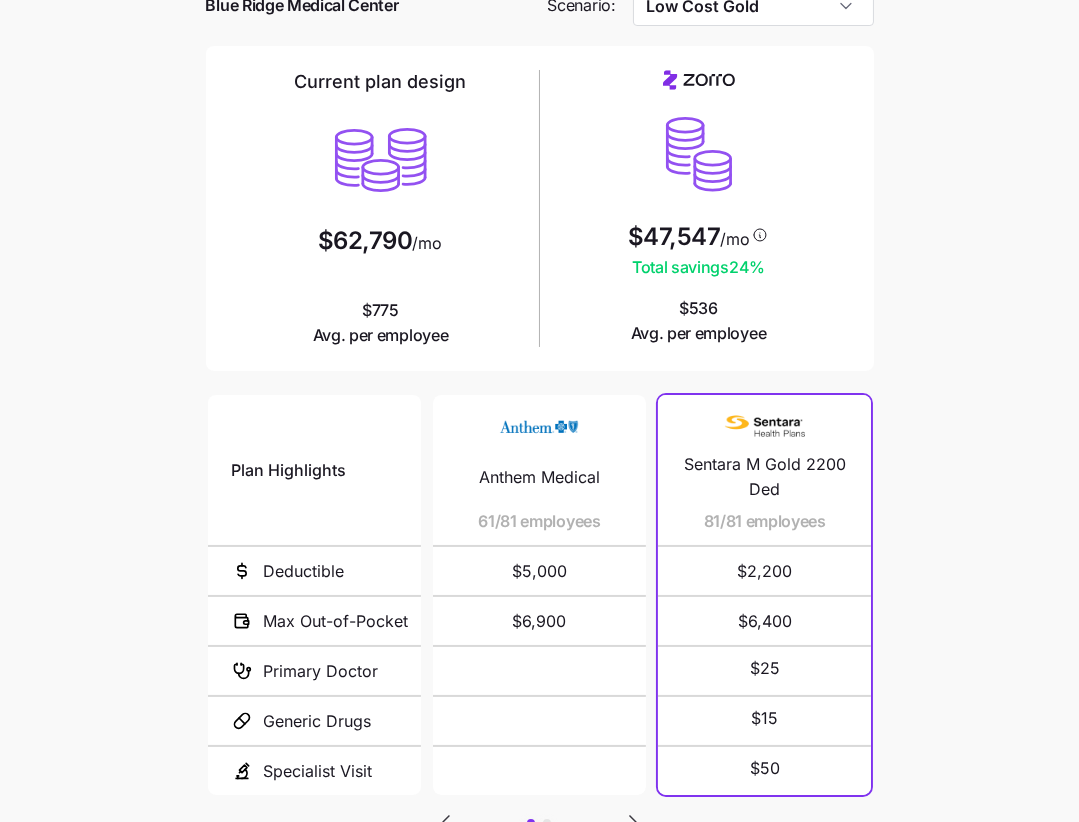 scroll, scrollTop: 270, scrollLeft: 0, axis: vertical 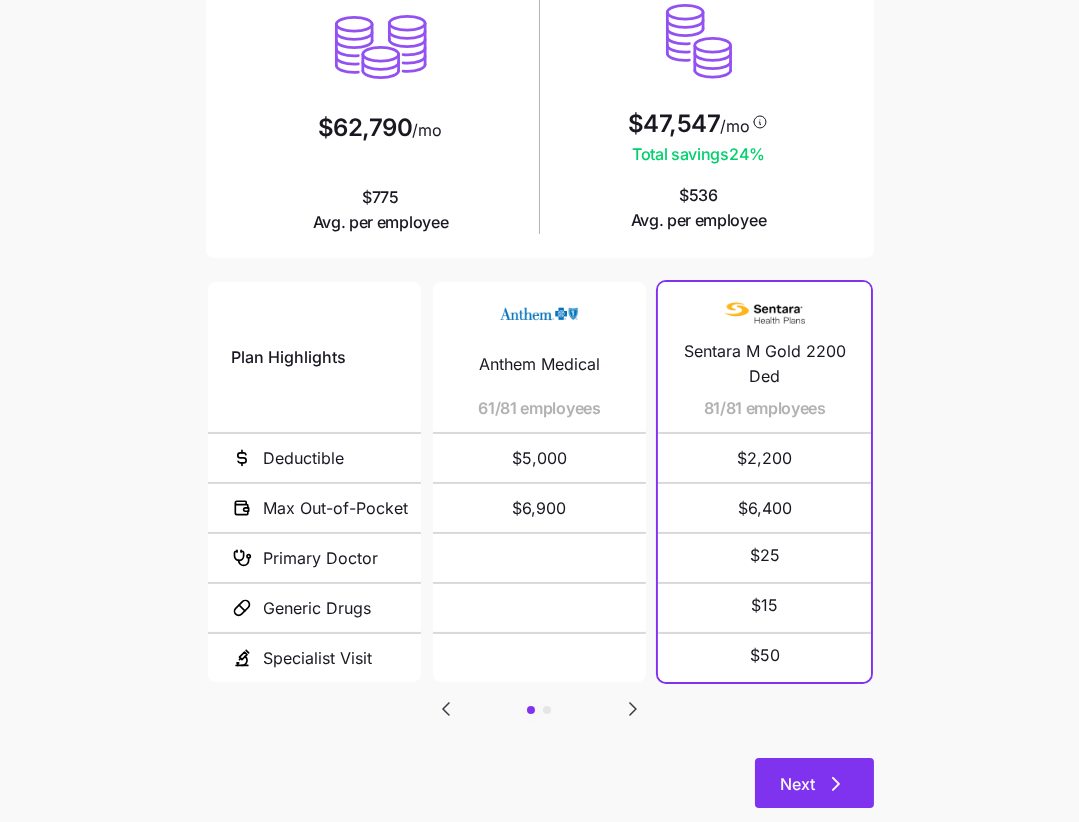 click on "Next" at bounding box center [798, 784] 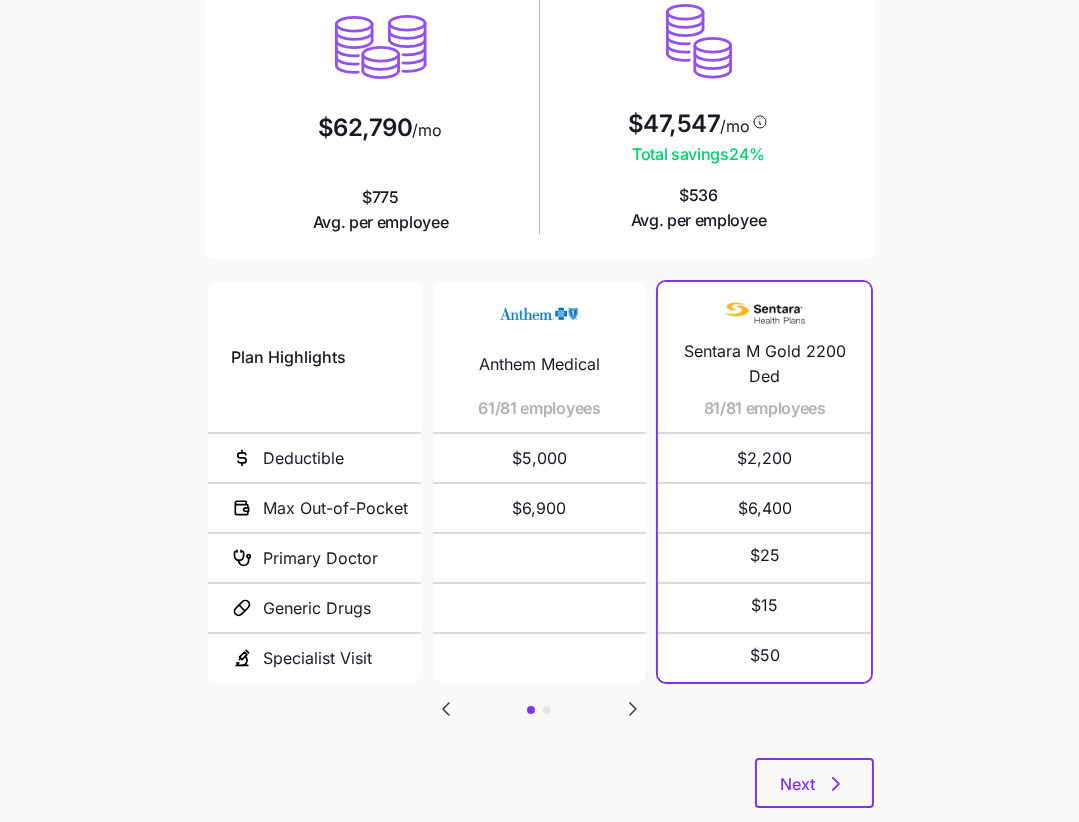 scroll, scrollTop: 0, scrollLeft: 0, axis: both 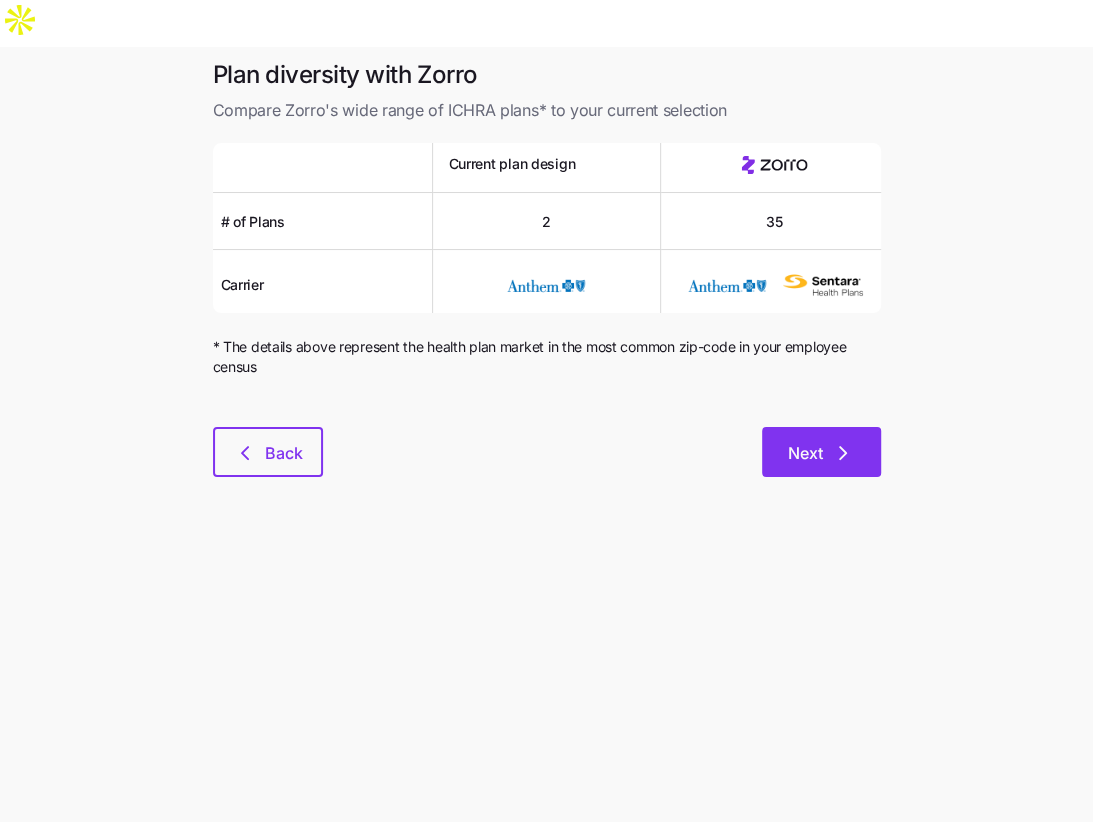 click on "Next" at bounding box center [821, 452] 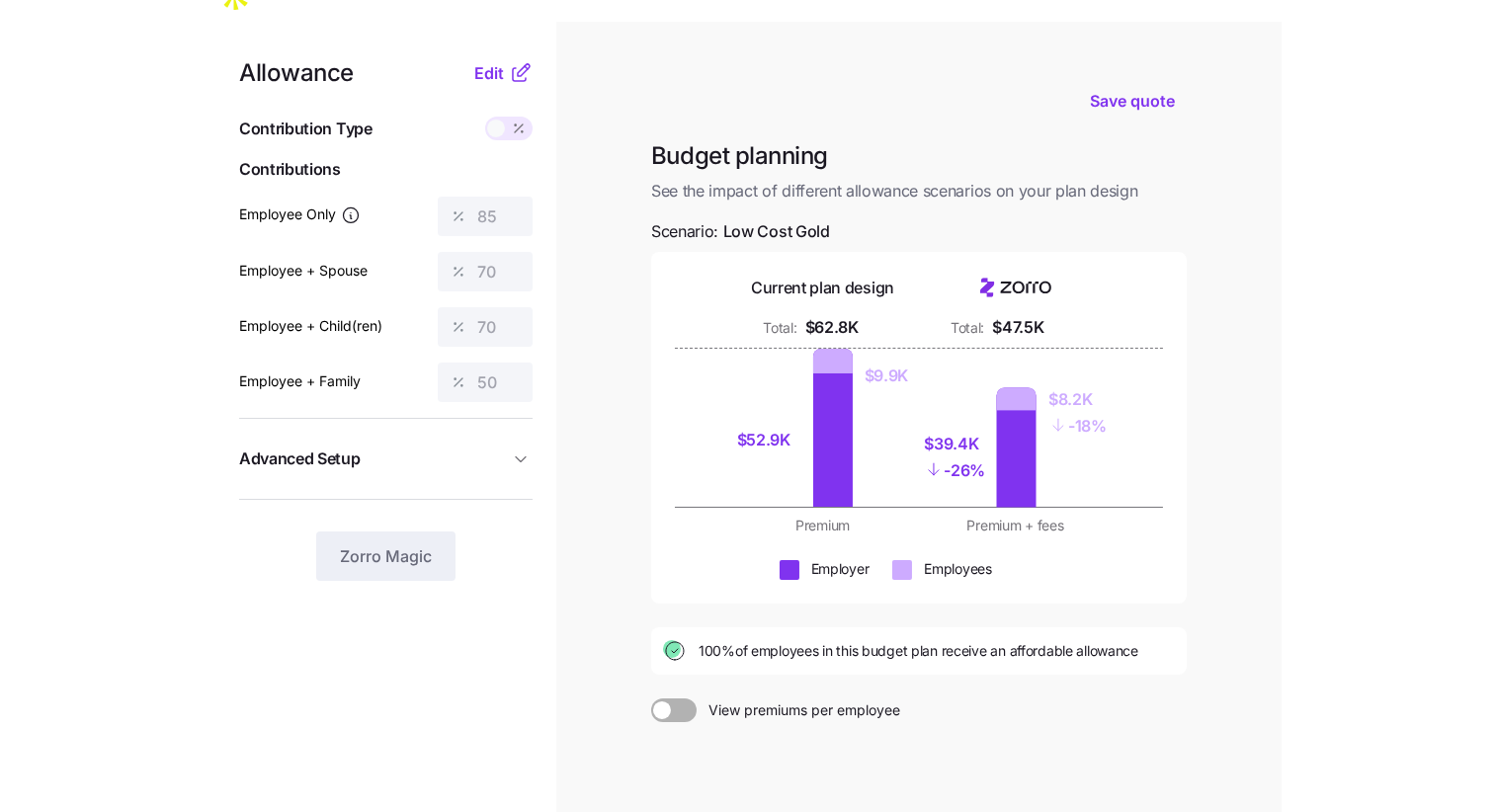 scroll, scrollTop: 26, scrollLeft: 0, axis: vertical 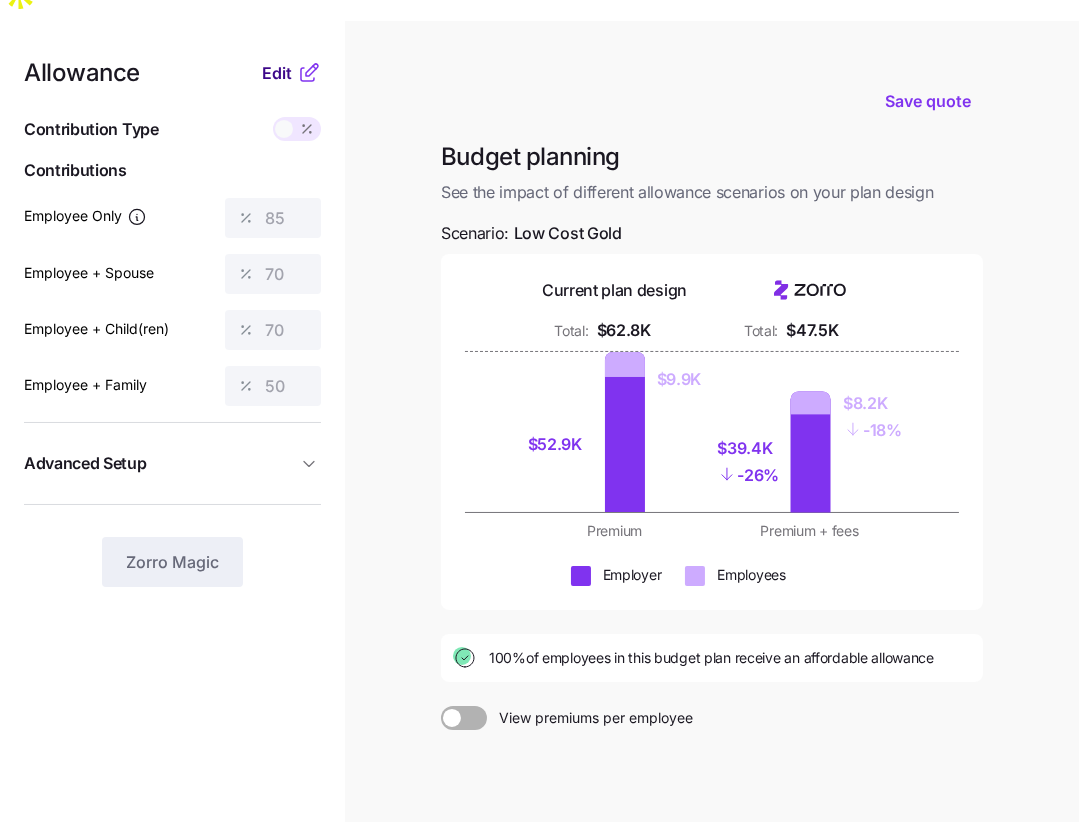 click on "Allowance Edit Contribution Type Use classes Contributions Employee Only 85 Employee + Spouse 70 Employee + Child(ren) 70 Employee + Family 50 Advanced Setup Geo distribution off Family Units 8 units Zorro Magic" at bounding box center [172, 324] 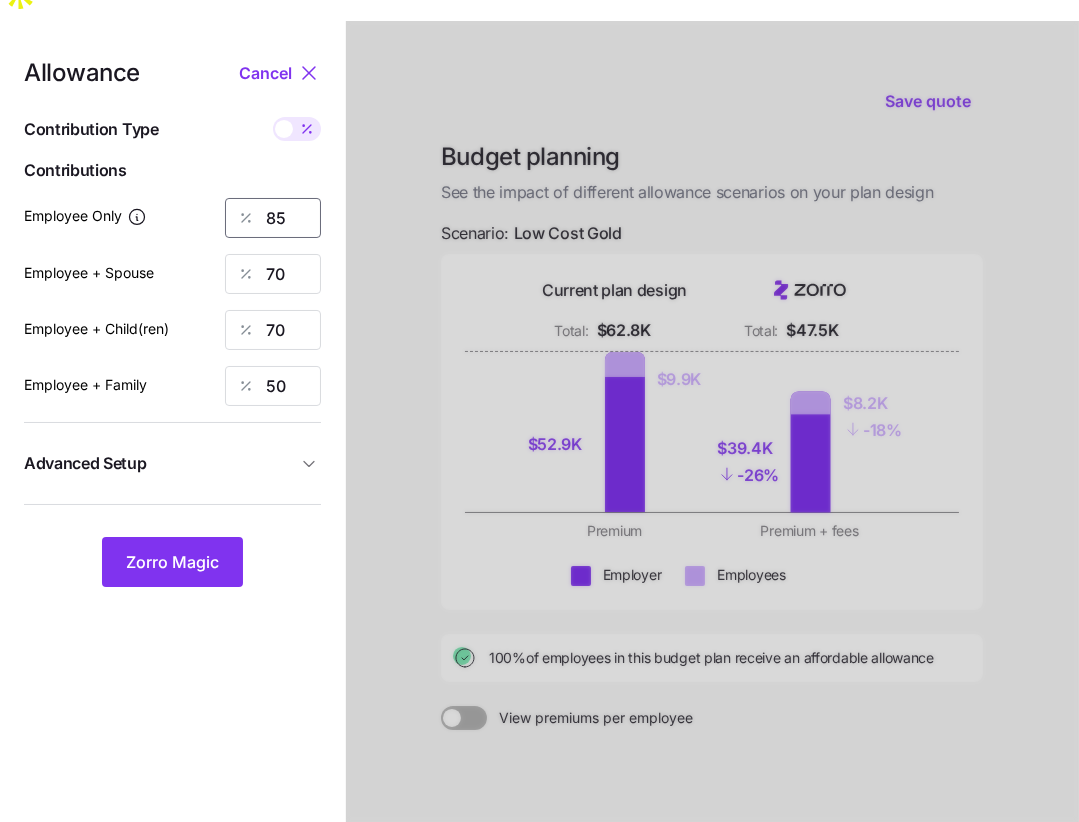 click on "85" at bounding box center (273, 218) 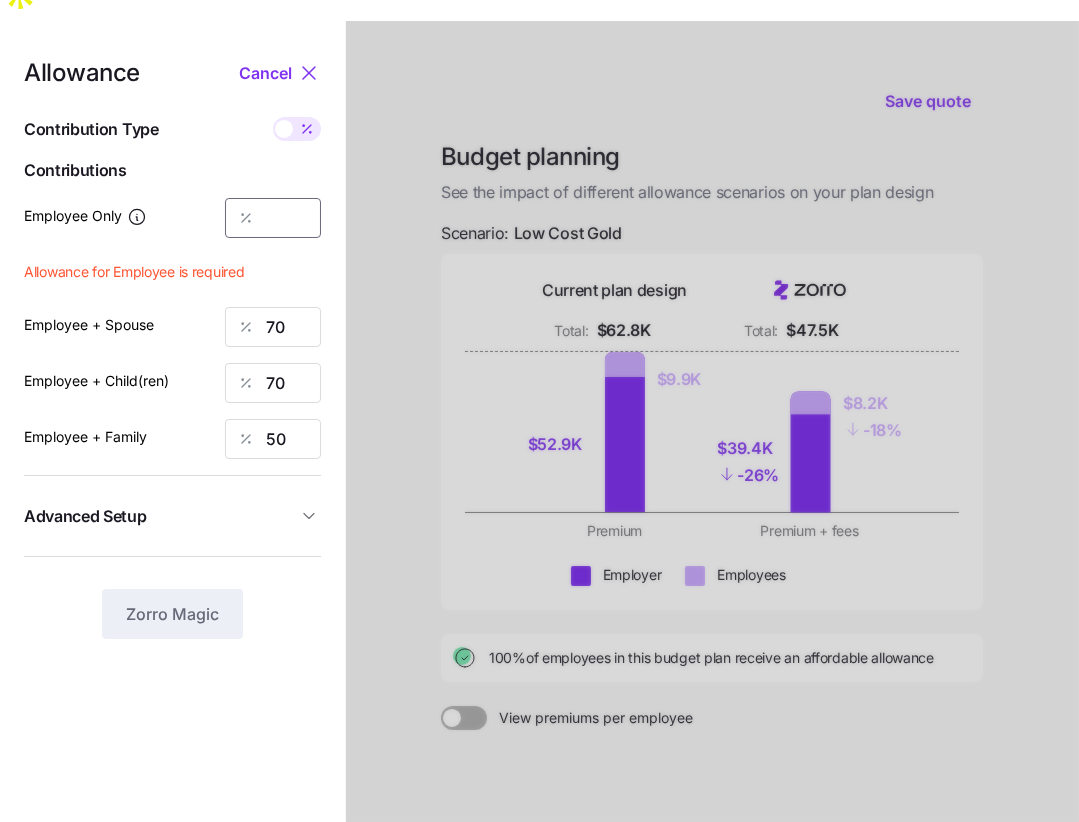 type on "8" 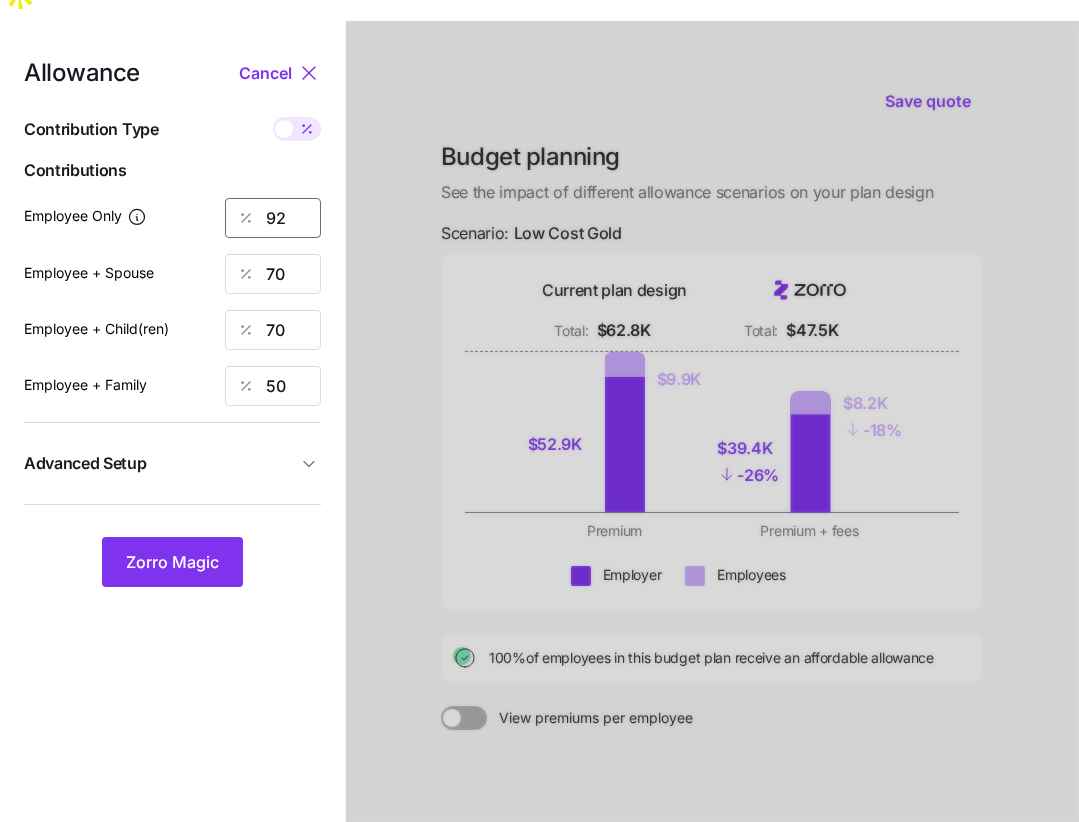 type on "92" 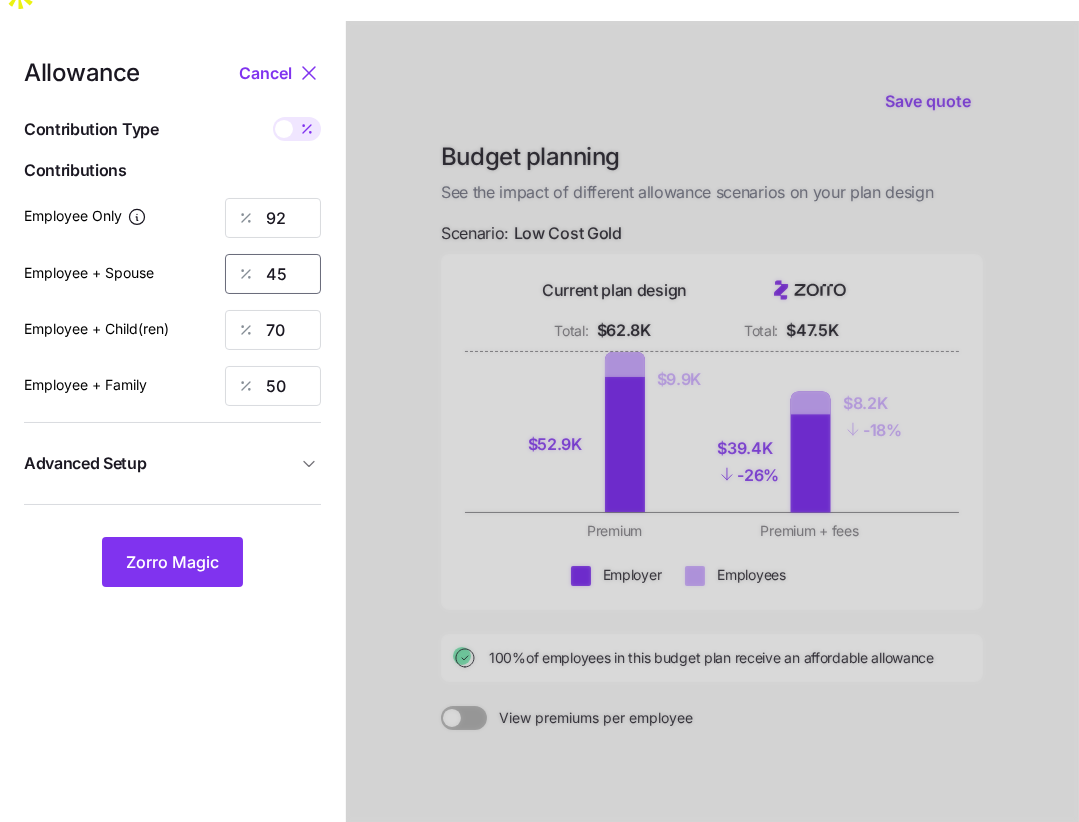type on "45" 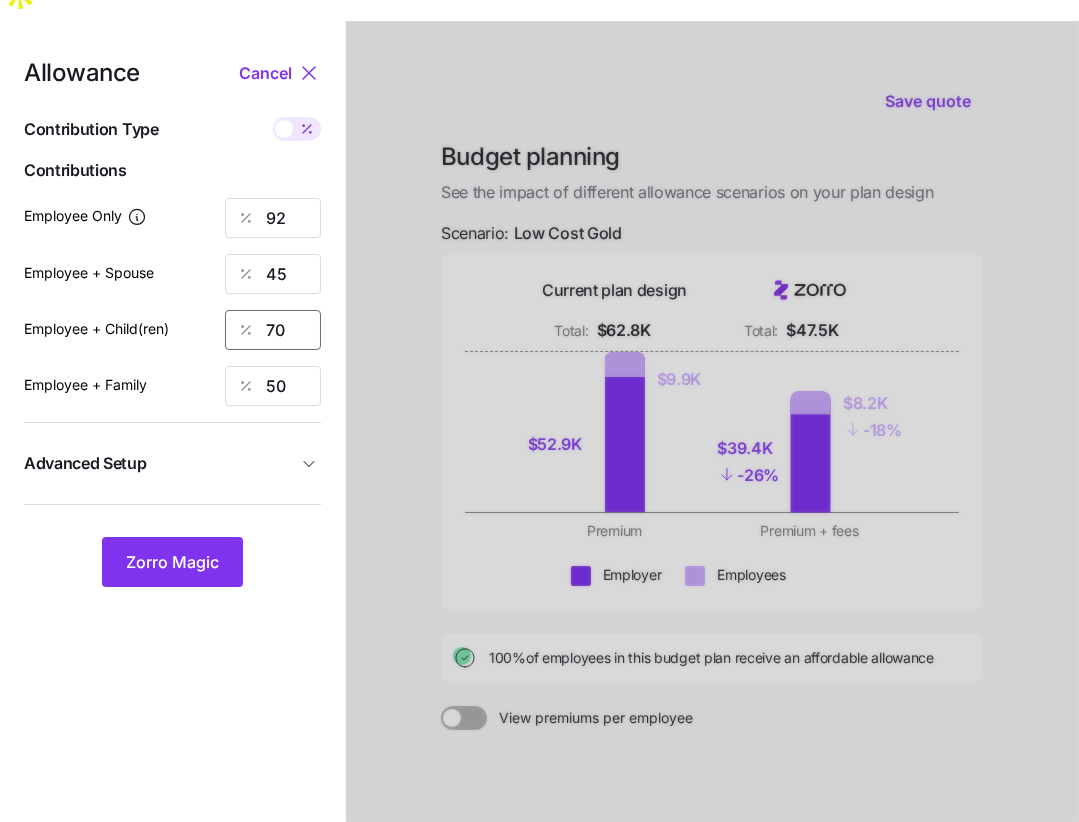 click on "70" at bounding box center (273, 330) 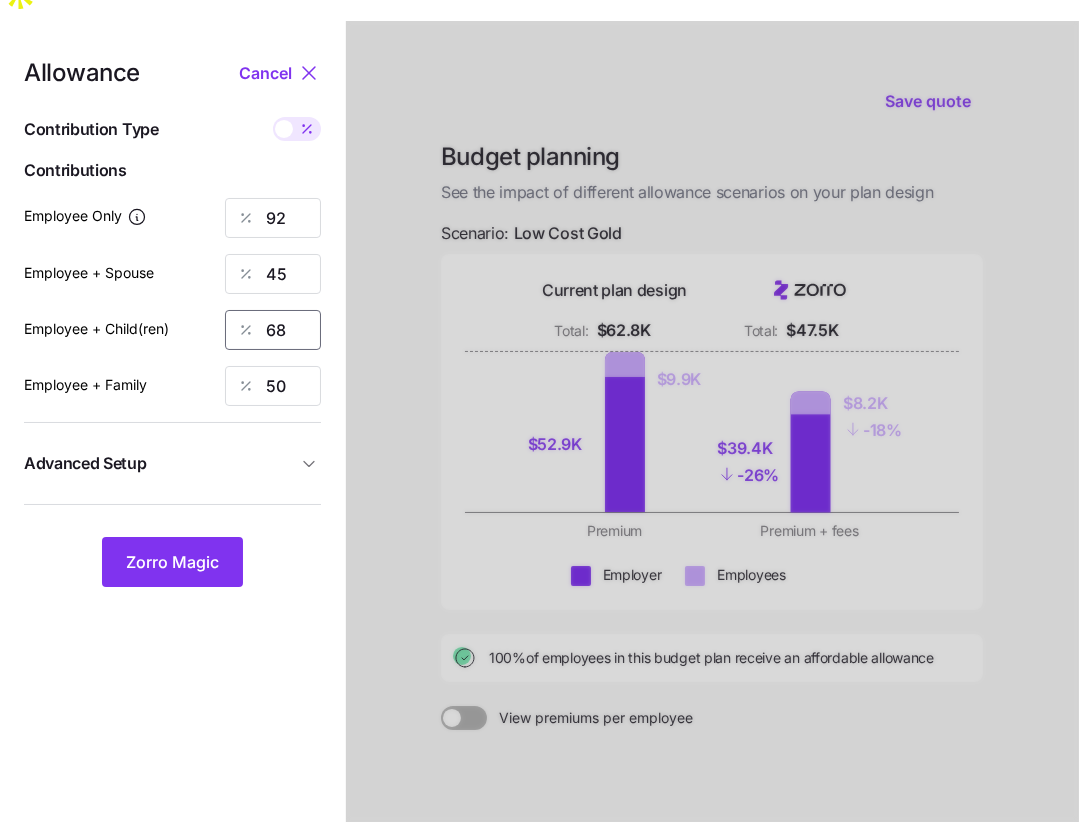 type on "68" 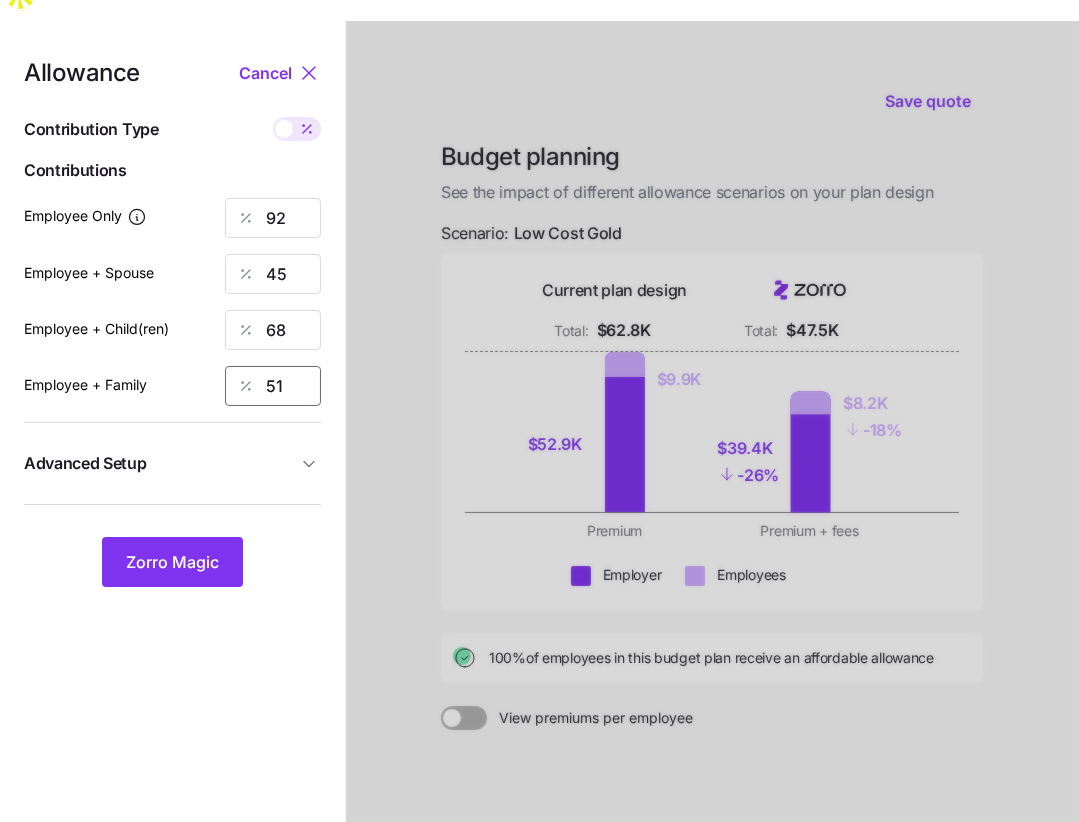 type on "5" 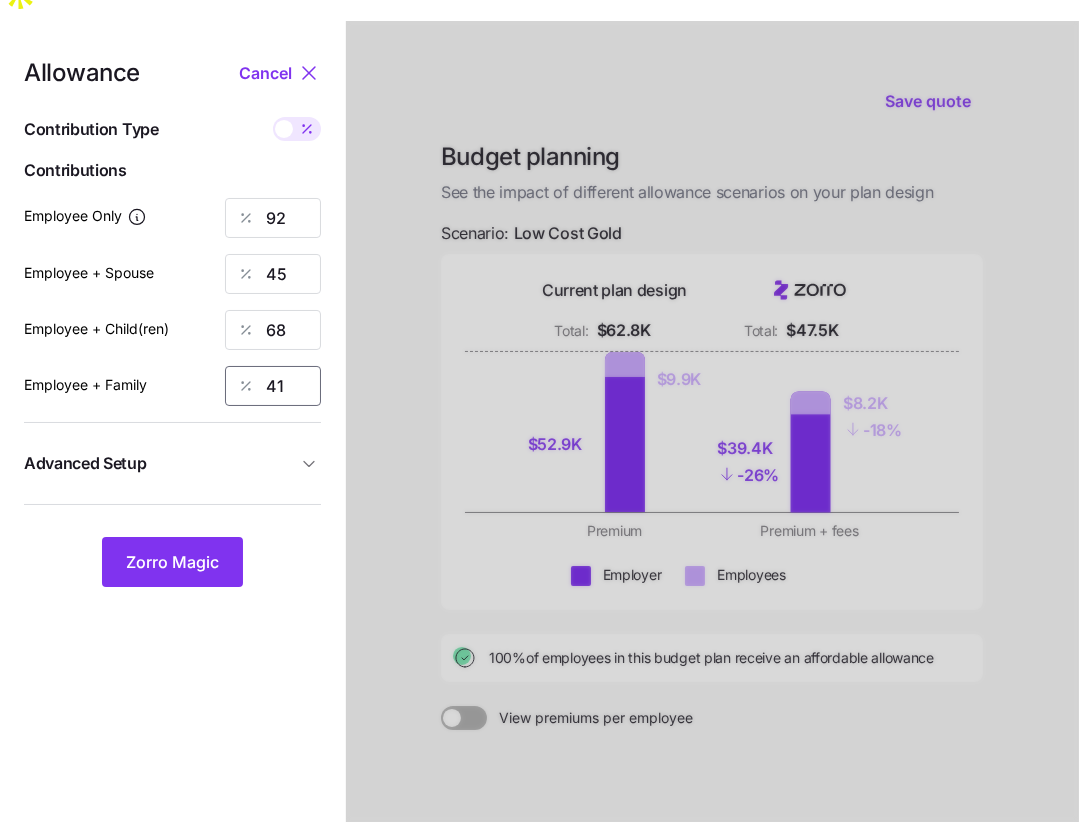 type on "41" 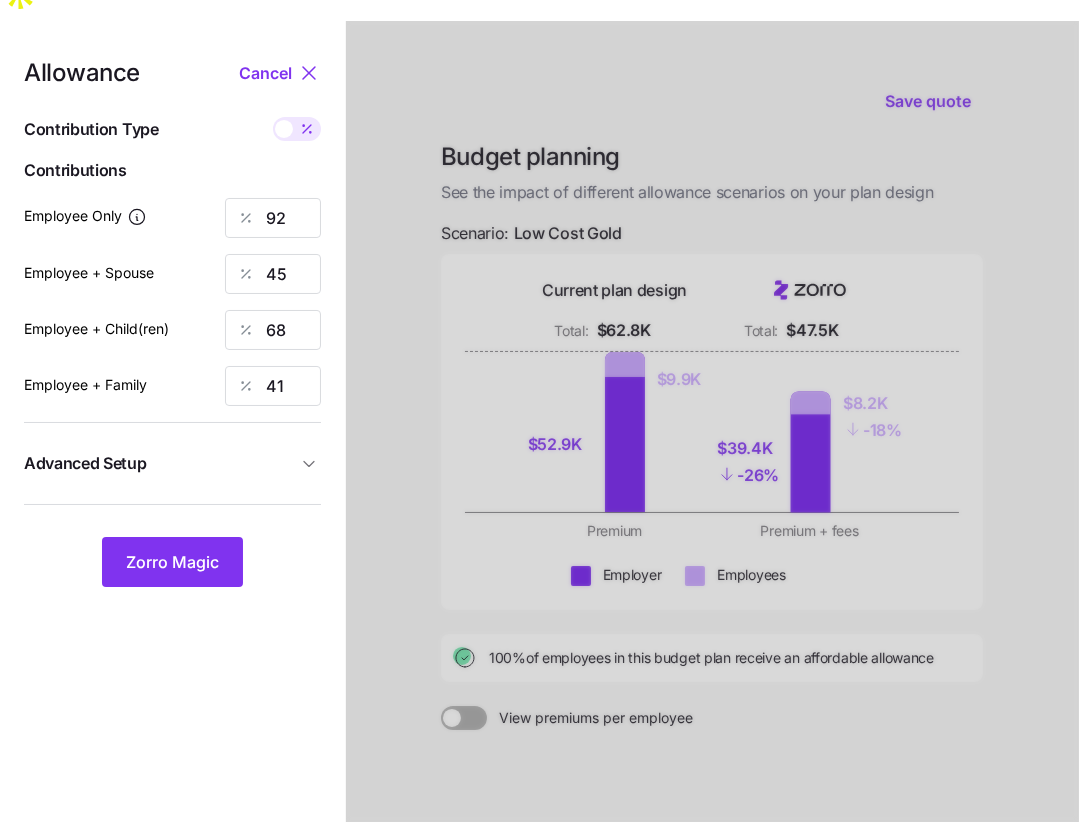 click on "Advanced Setup" at bounding box center (160, 463) 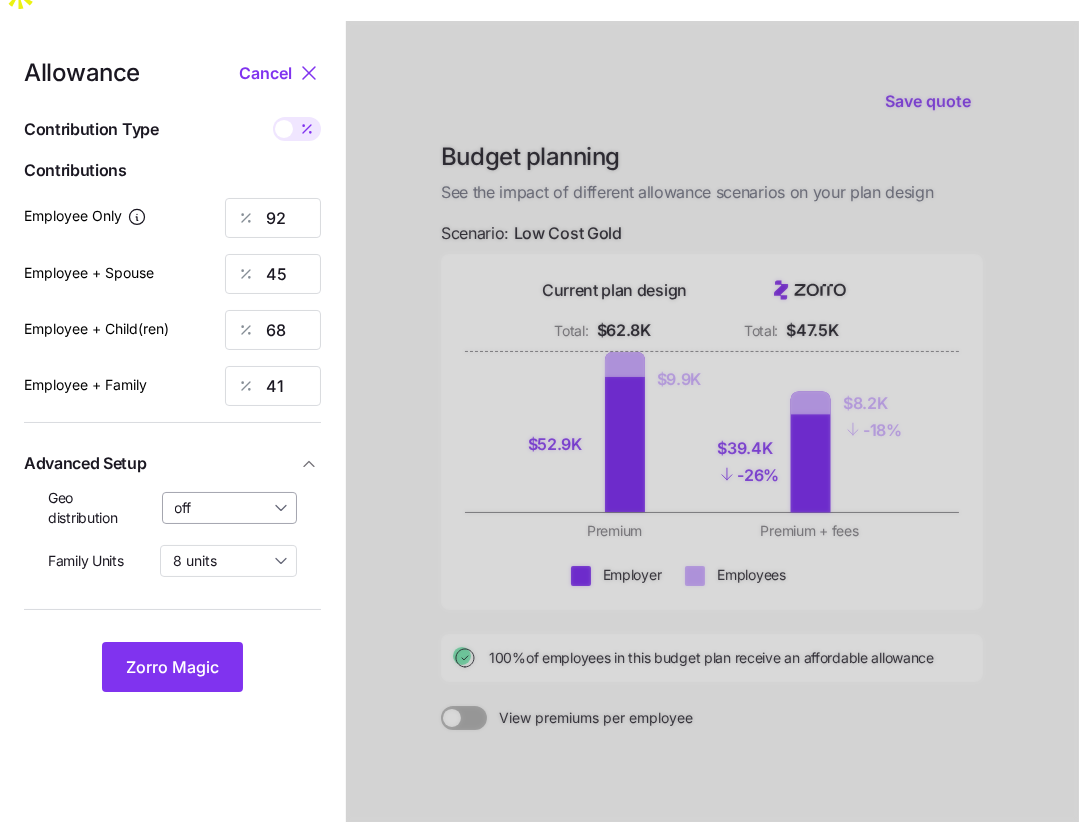 click on "off" at bounding box center (230, 508) 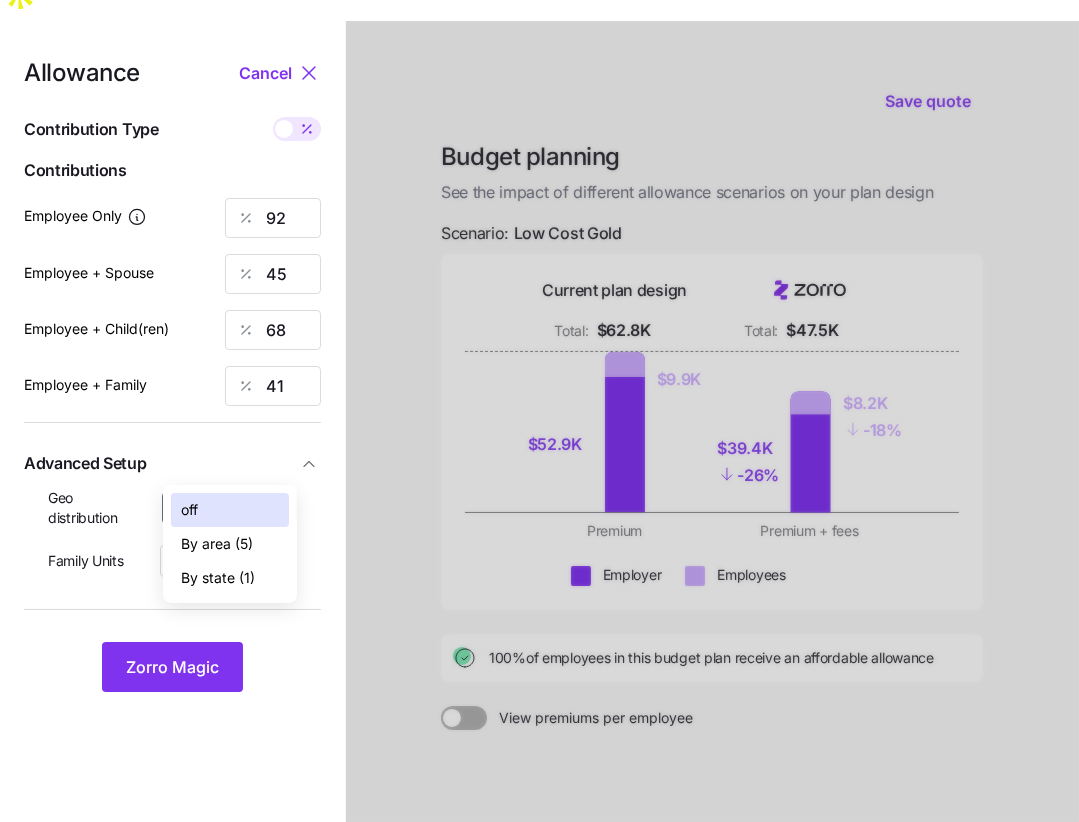 click on "By state (1)" at bounding box center [218, 578] 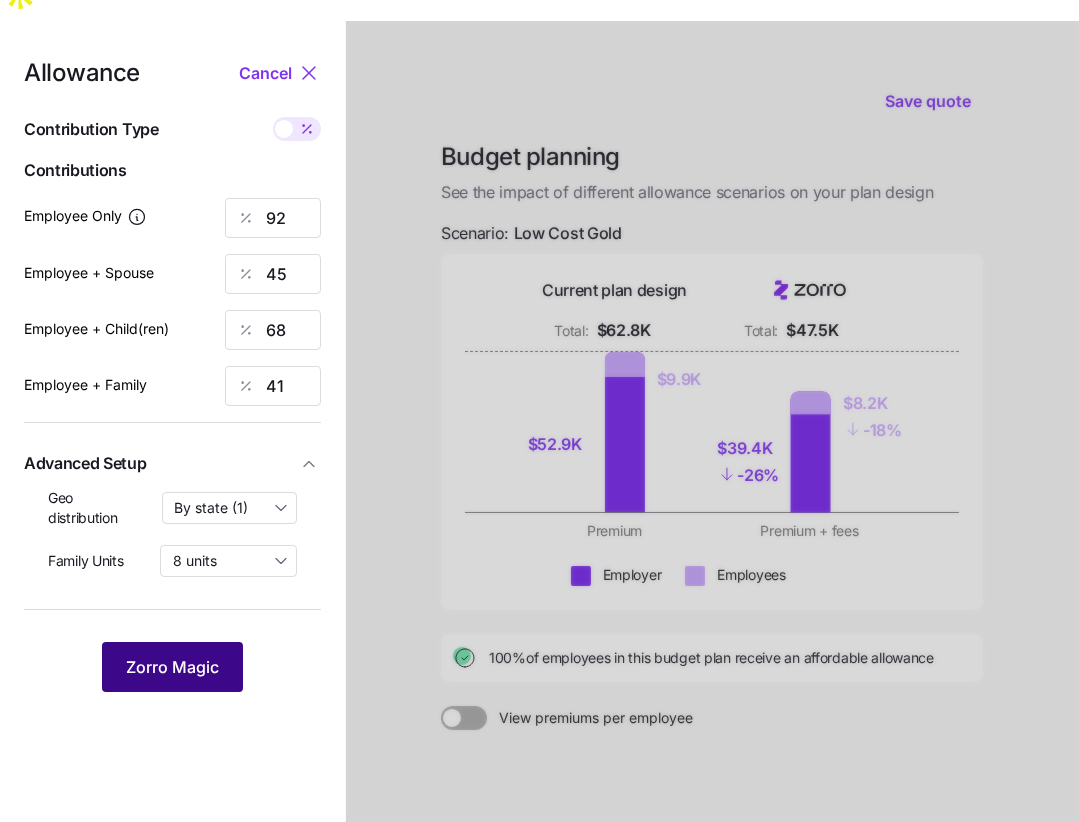 click on "Zorro Magic" at bounding box center (172, 667) 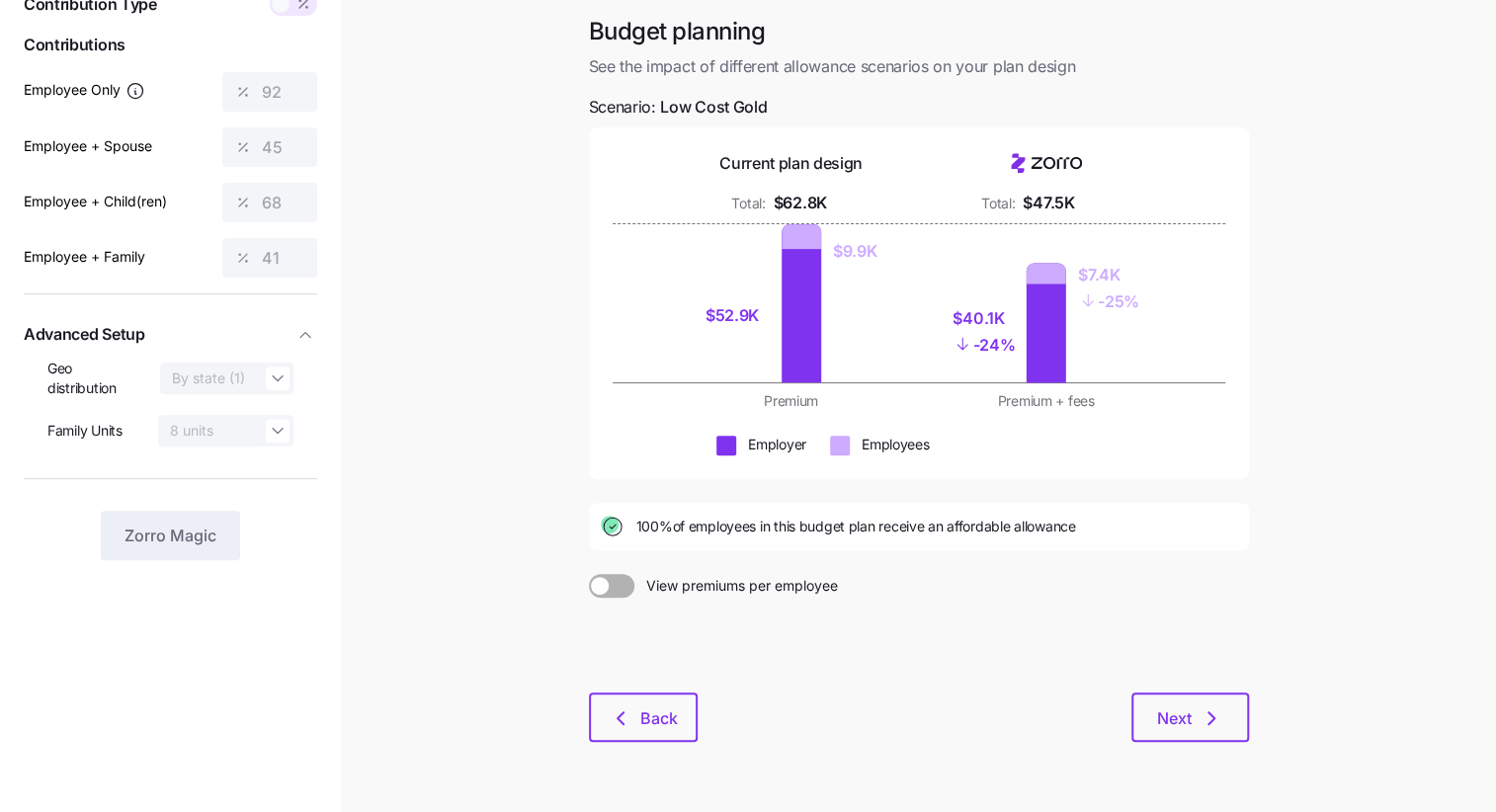 scroll, scrollTop: 148, scrollLeft: 0, axis: vertical 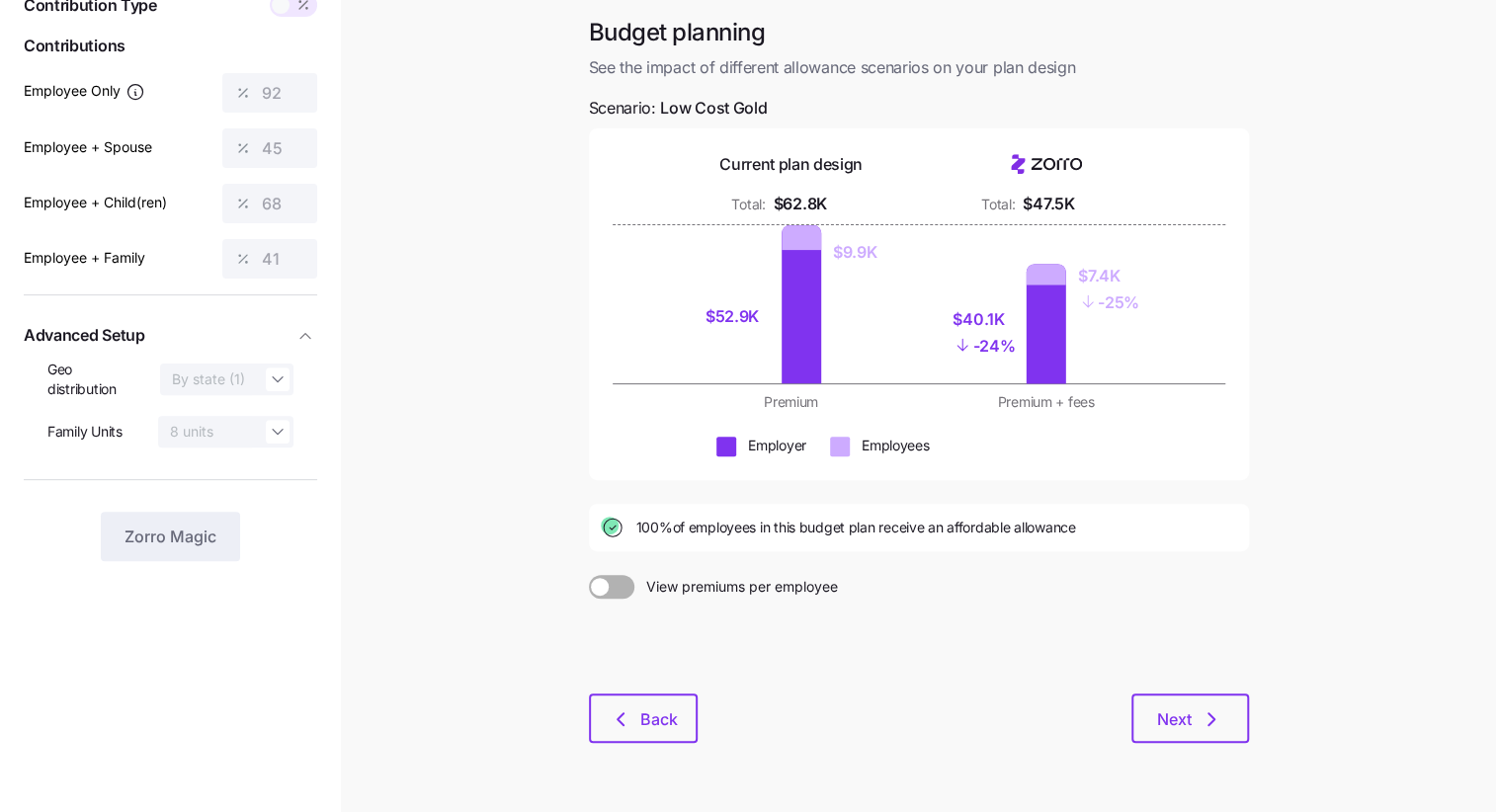 click on "Next" at bounding box center (973, 718) 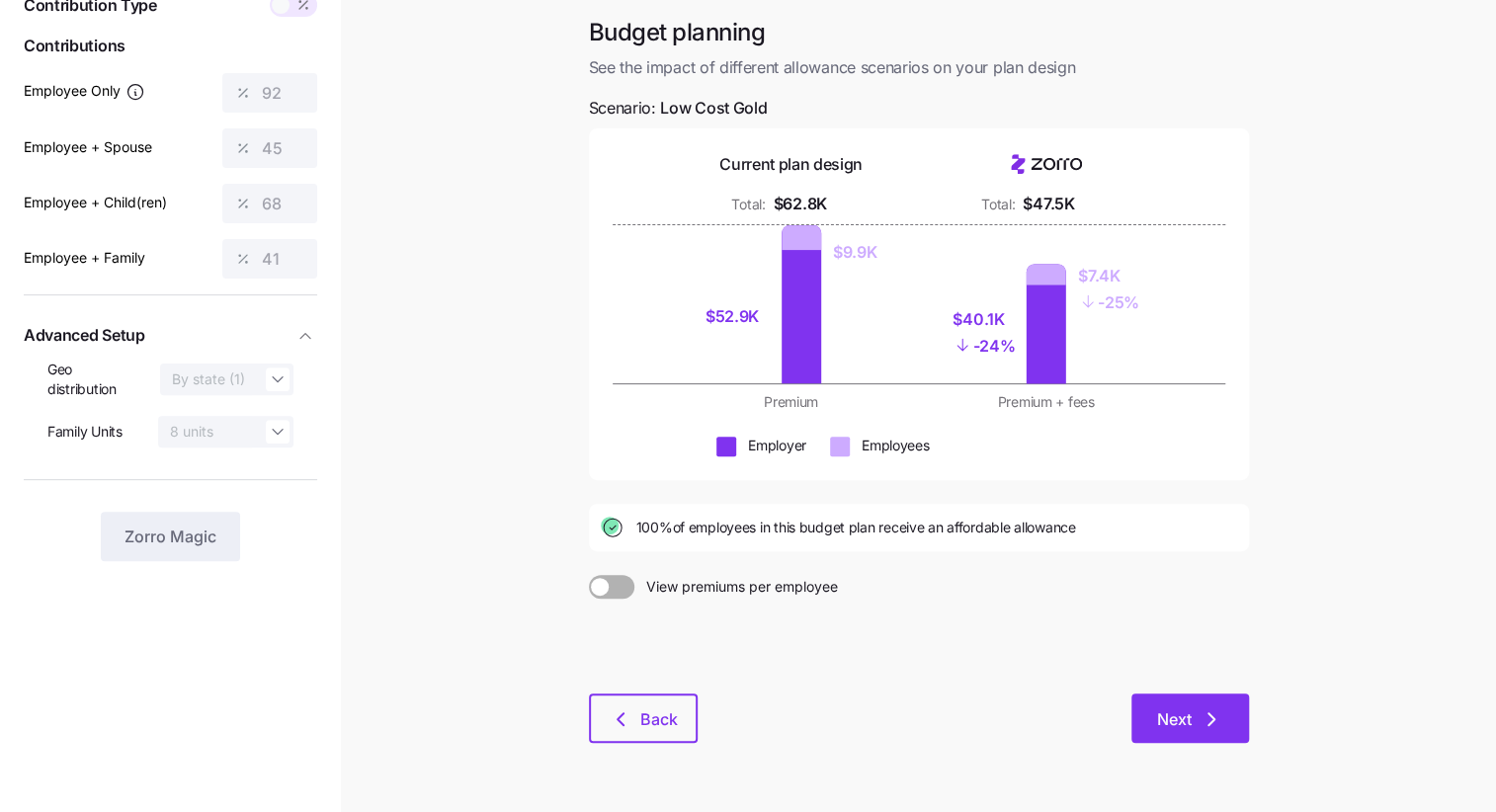 click 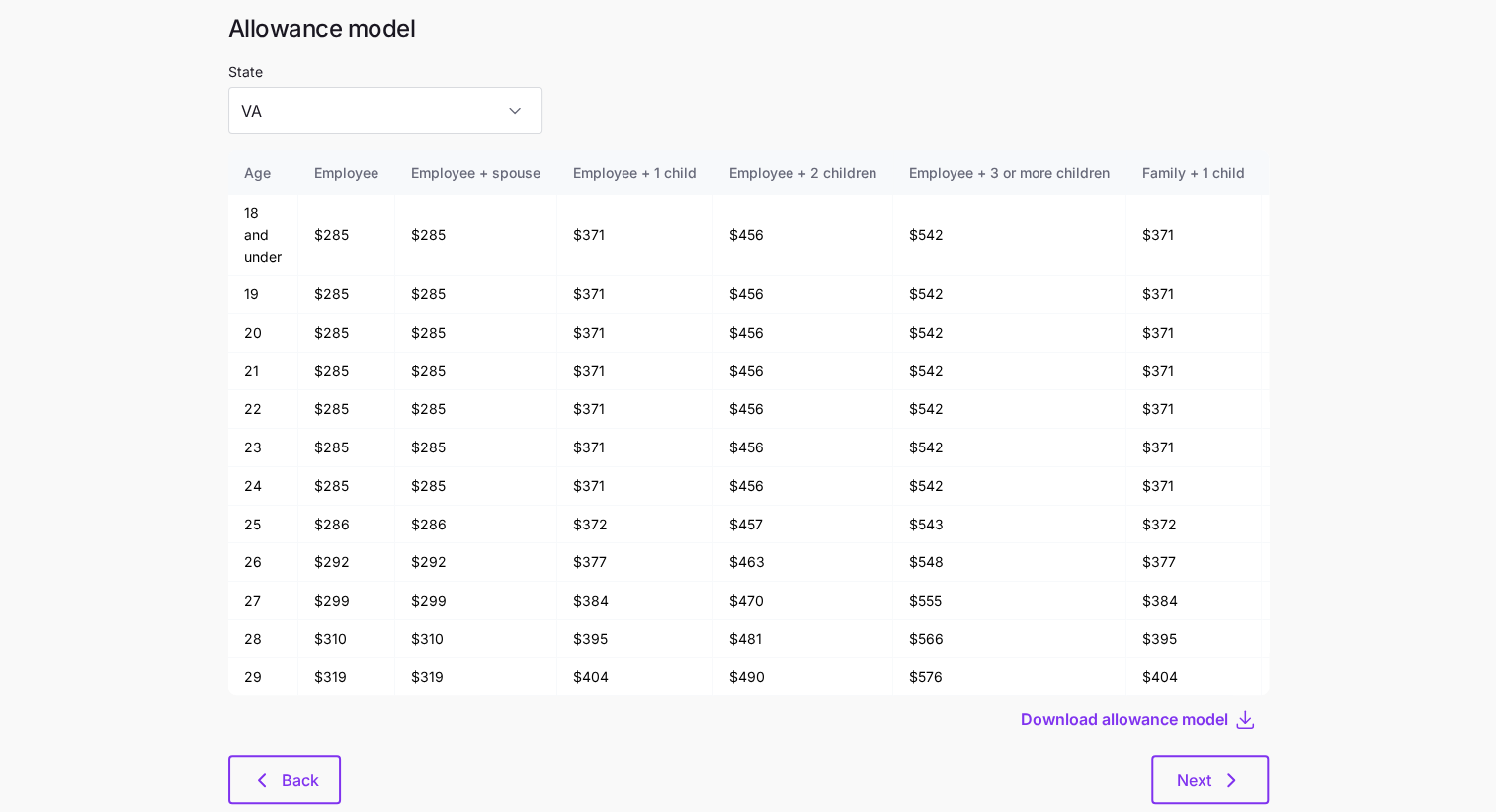 scroll, scrollTop: 106, scrollLeft: 0, axis: vertical 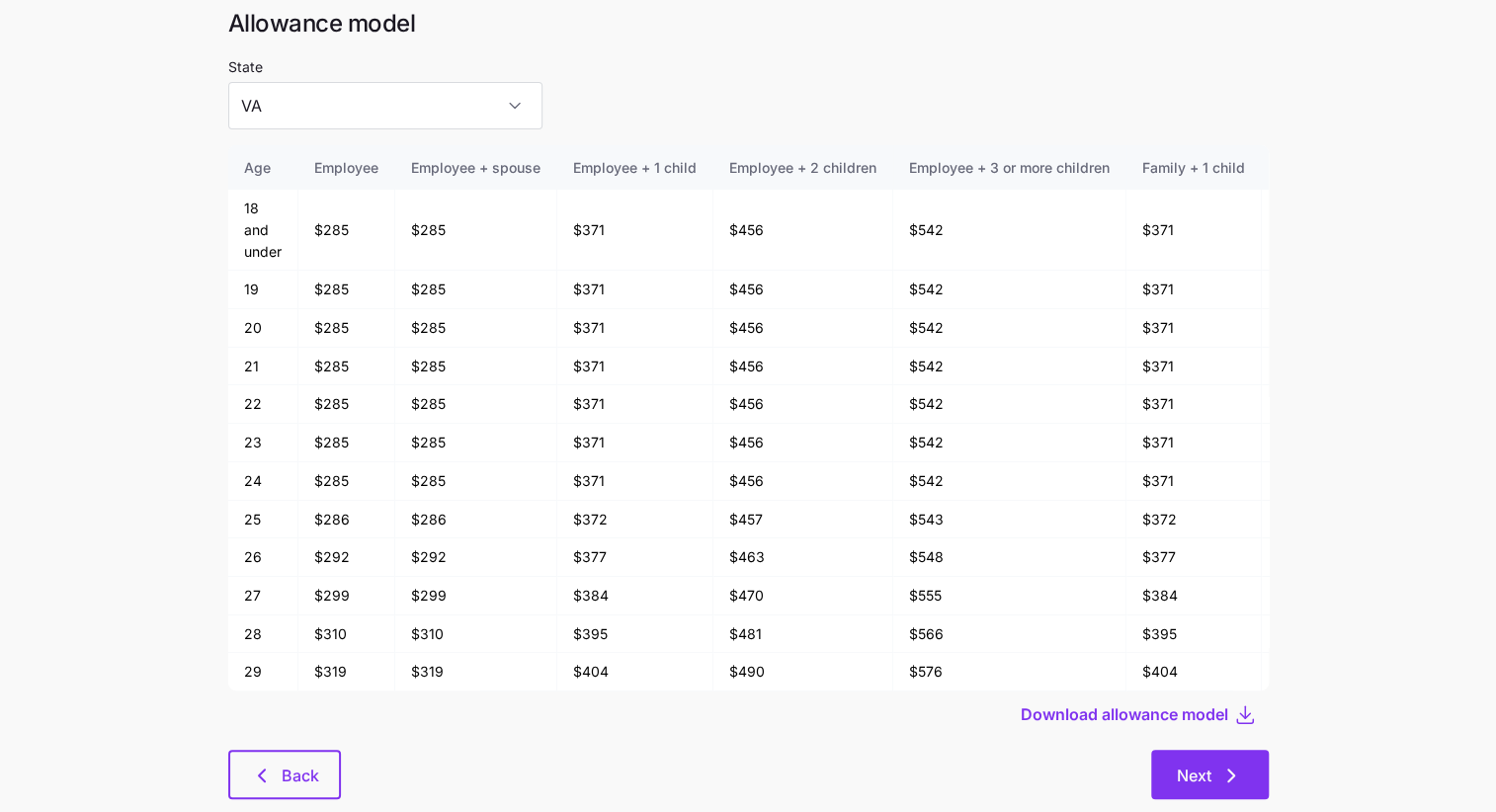 click on "Next" at bounding box center [1209, 774] 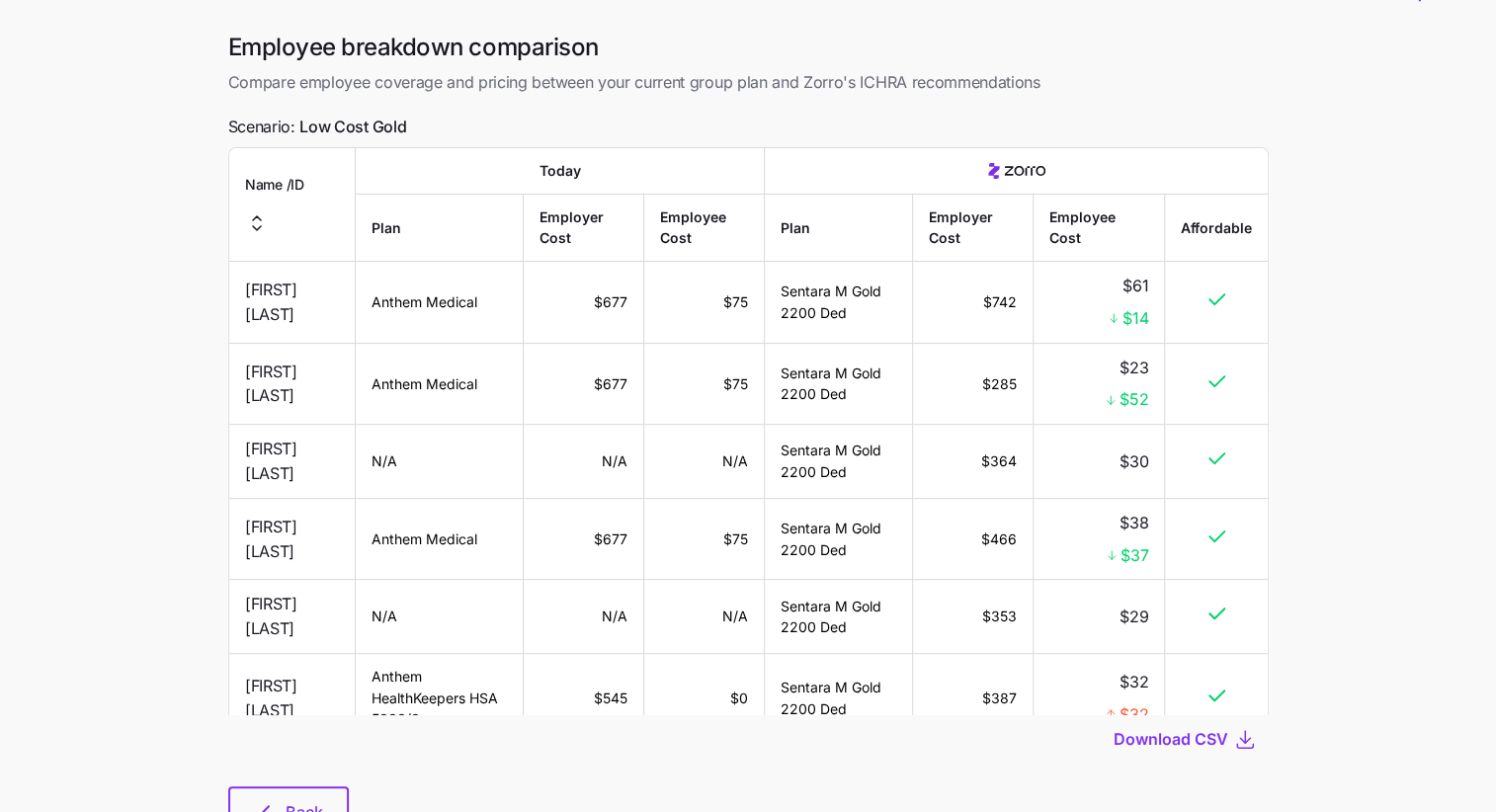 scroll, scrollTop: 0, scrollLeft: 0, axis: both 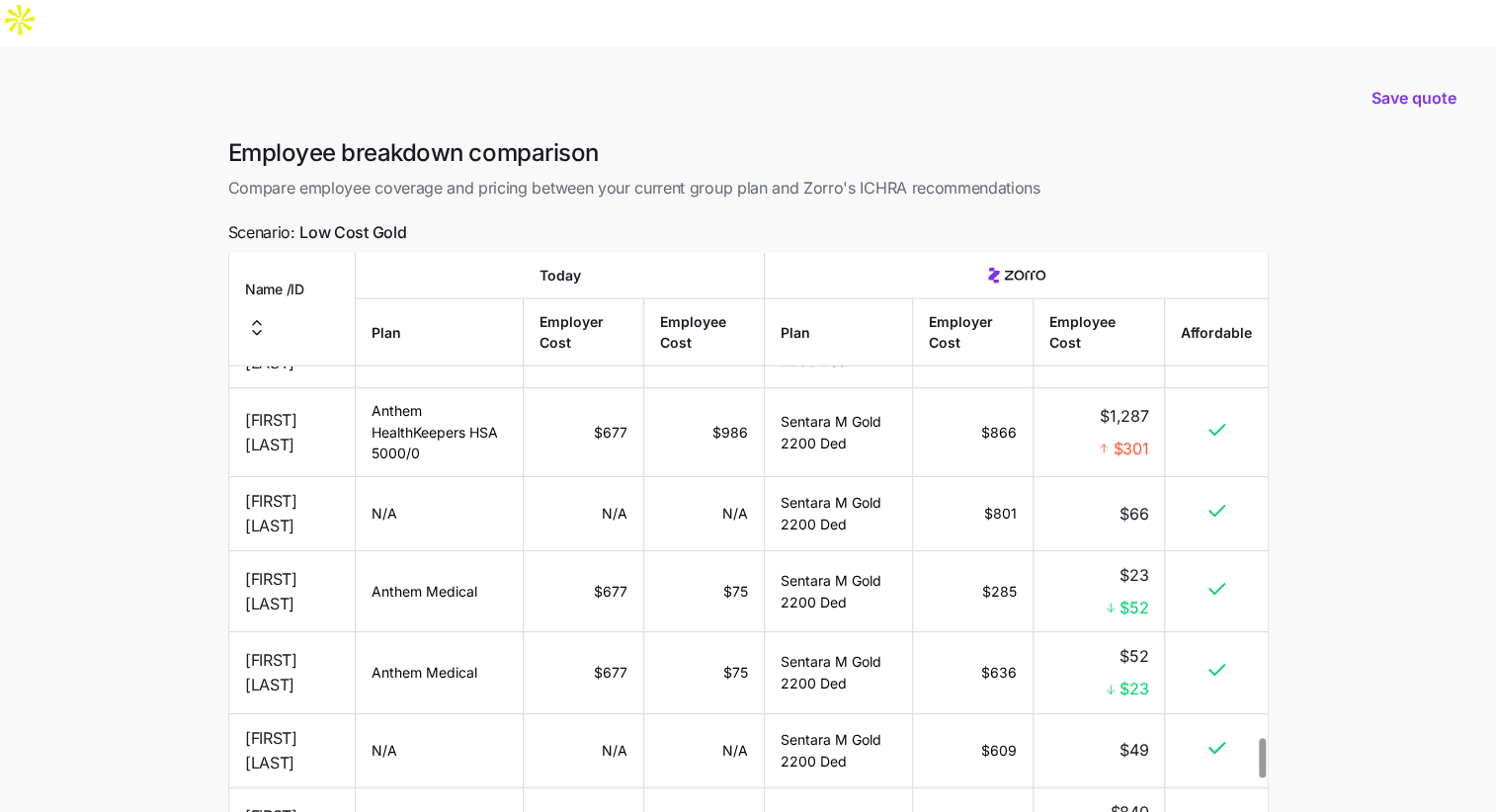 click on "Save quote Employee breakdown comparison Compare employee coverage and pricing between your current group plan and Zorro's ICHRA recommendations Scenario:   Low Cost Gold Name /  ID Today Plan Employer Cost Employee Cost Plan Employer Cost Employee Cost Affordable Kimberly Campbell Anthem Medical $677 $75 Sentara M Gold 2200 Ded $742 $61 $14 Merri Layton Tautiu Anthem Medical $677 $75 Sentara M Gold 2200 Ded $285 $23 $52 Katherine Clater N/A N/A N/A Sentara M Gold 2200 Ded $364 $30 Sherry Maddox Anthem Medical $677 $75 Sentara M Gold 2200 Ded $466 $38 $37 Tracy Lopez N/A N/A N/A Sentara M Gold 2200 Ded $353 $29 Sarah Fitzgerald Anthem HealthKeepers HSA 5000/0 $545 $0 Sentara M Gold 2200 Ded $387 $32 $32 Shawn Nappier Anthem Medical $677 $75 Sentara M Gold 2200 Ded $466 $38 $37 Stephanie Simpson Anthem Medical $677 $75 Sentara M Gold 2200 Ded $319 $26 $49 Sarah Bell Anthem Medical $677 $75 Sentara M Gold 2200 Ded $348 $29 $46 Jessica Martin Anthem Medical $677 $75 Sentara M Gold 2200 Ded $337 $28 $47 $545 $0" at bounding box center (748, 524) 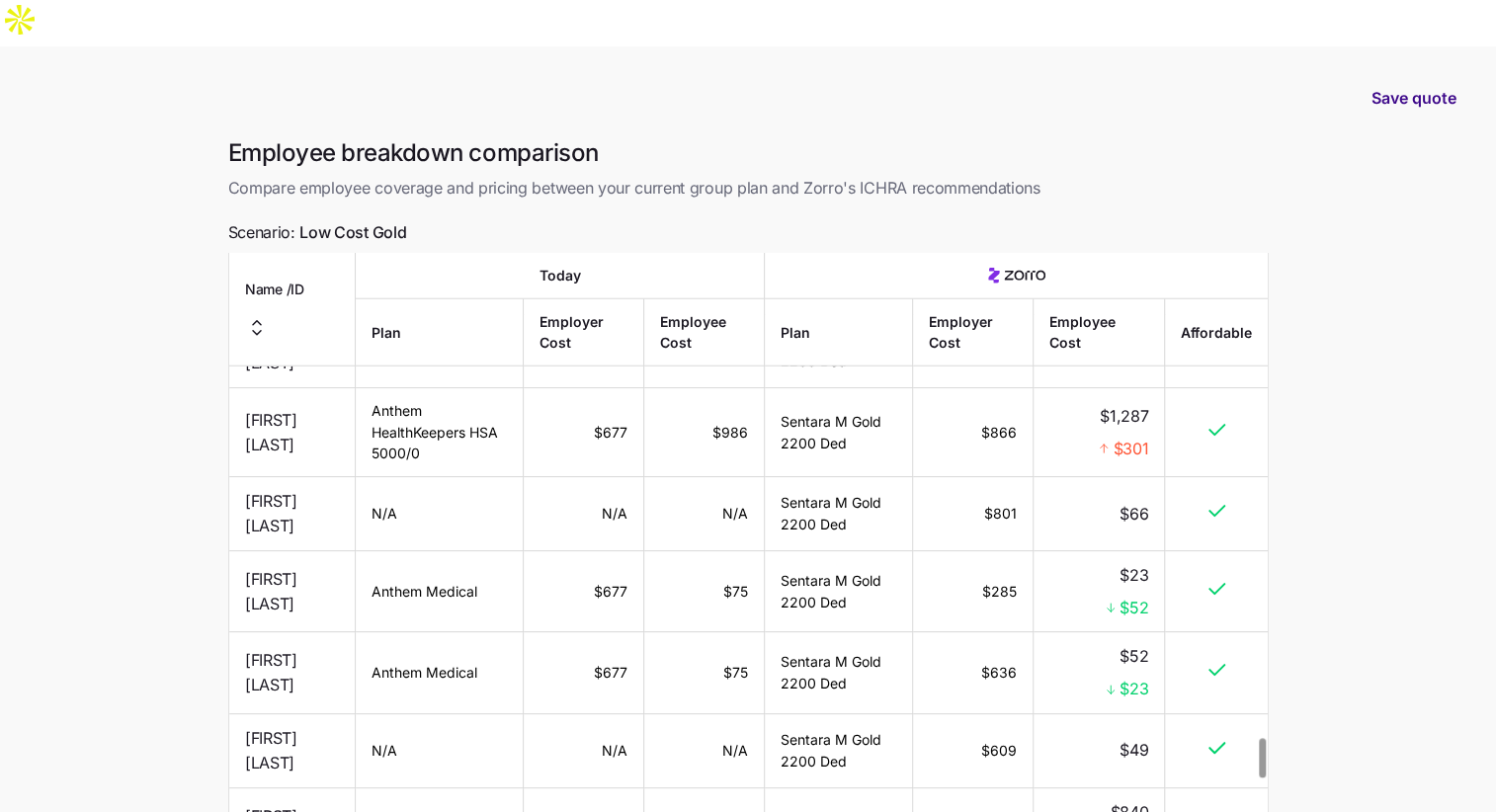 click on "Save quote" at bounding box center [1414, 98] 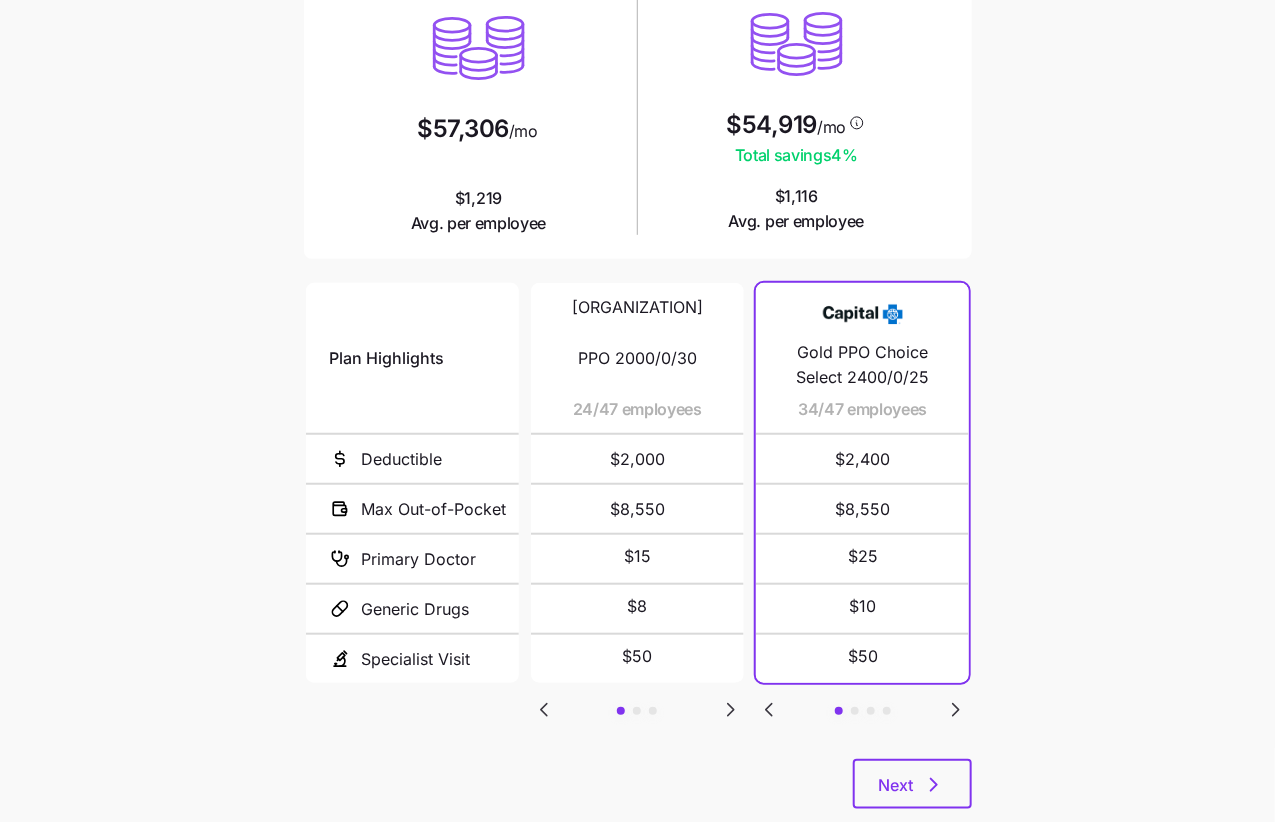 scroll, scrollTop: 270, scrollLeft: 0, axis: vertical 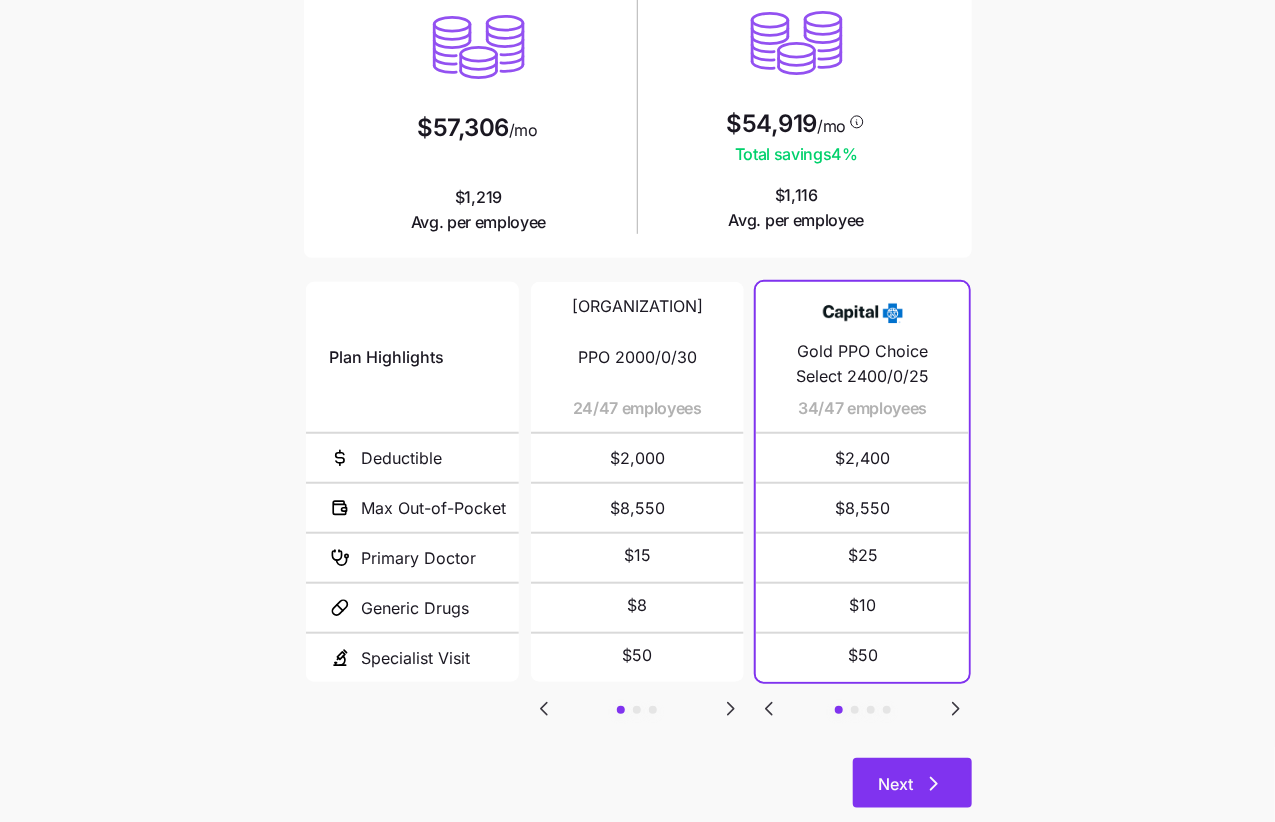 click on "Next" at bounding box center (912, 783) 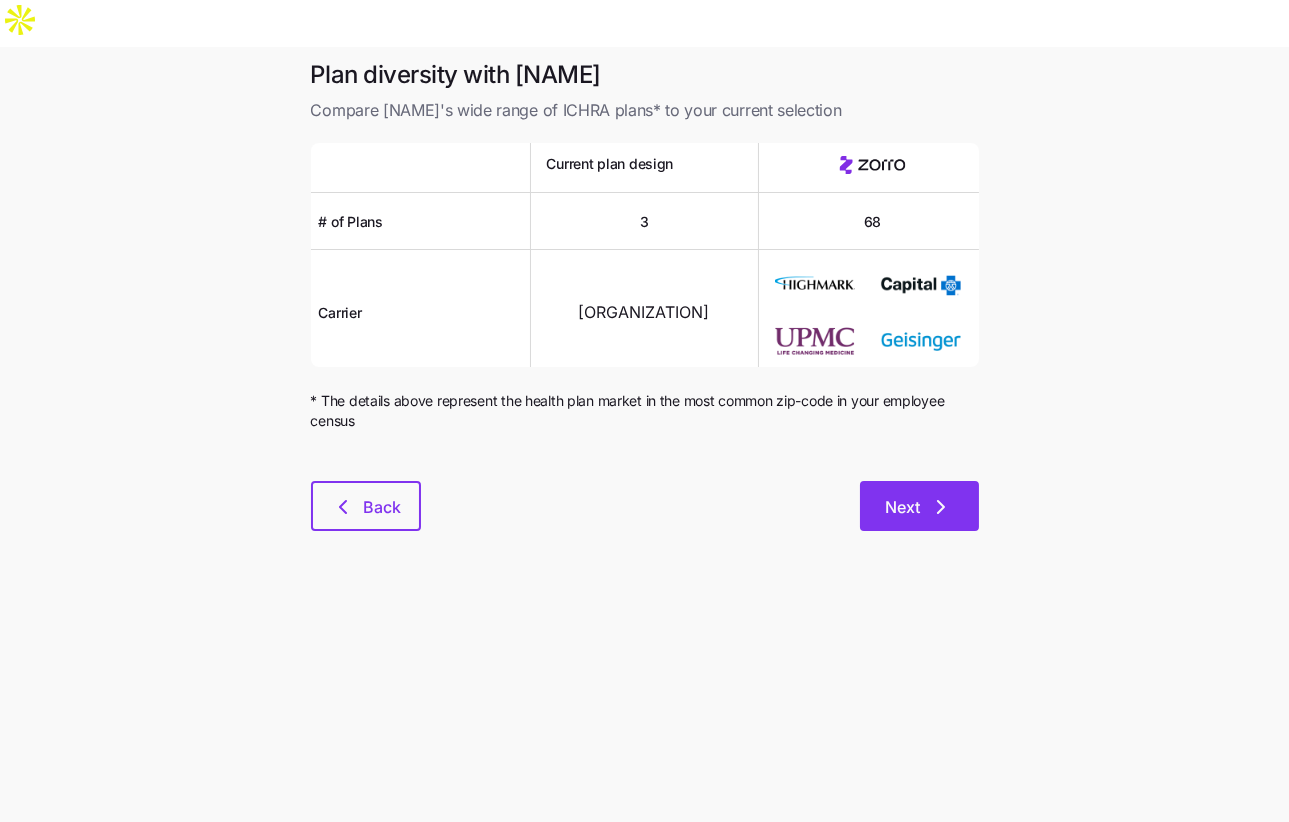 click on "Next" at bounding box center [903, 507] 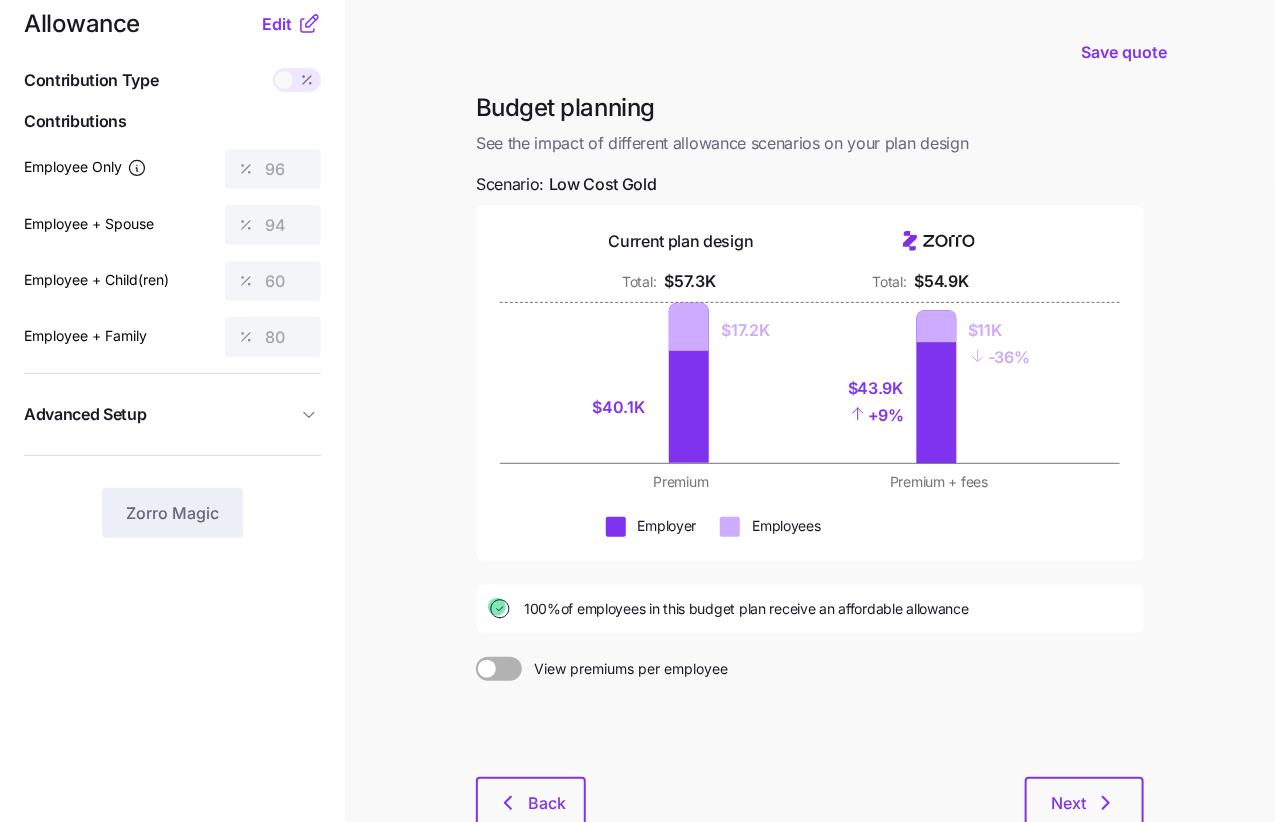 scroll, scrollTop: 108, scrollLeft: 0, axis: vertical 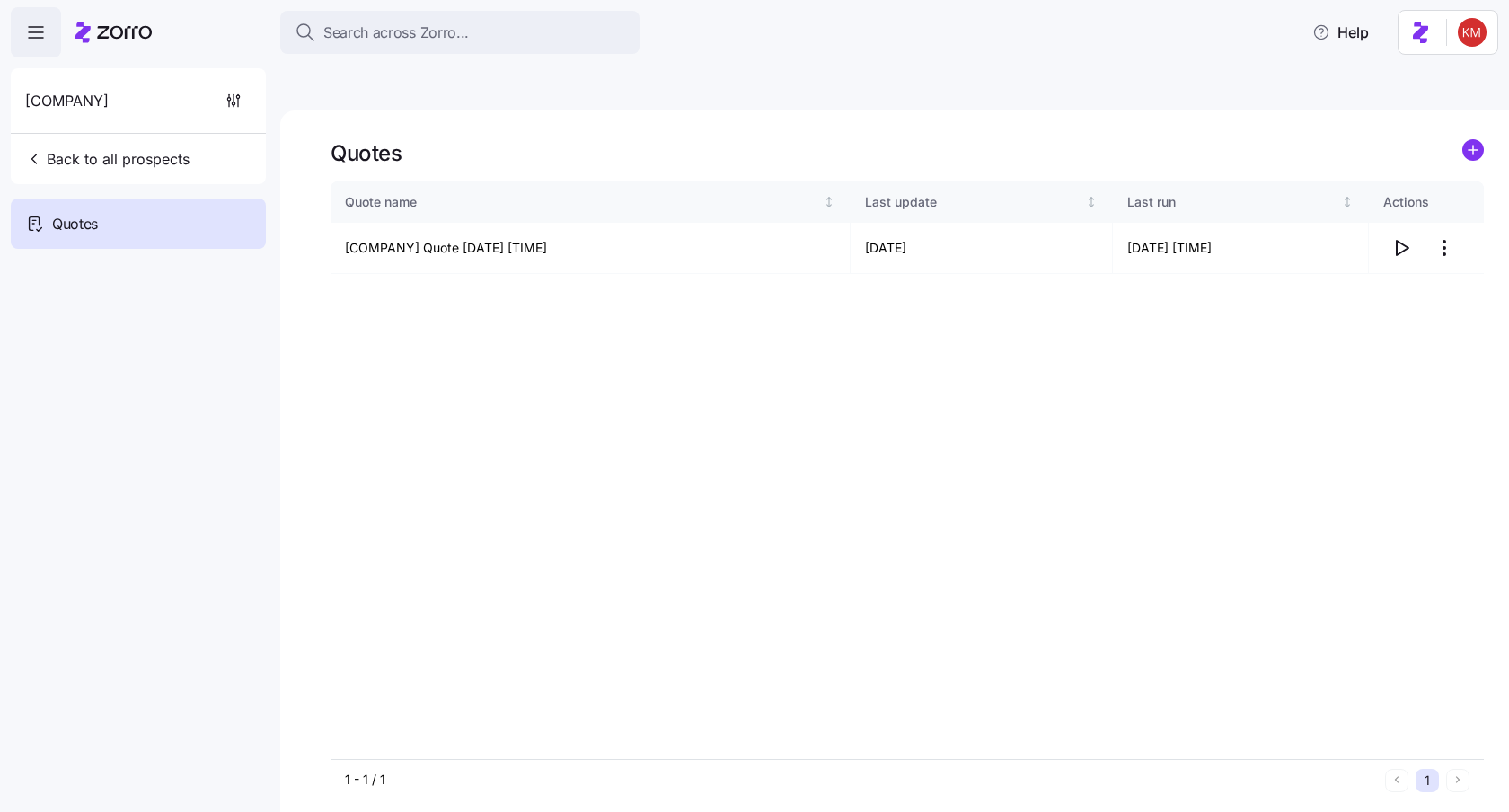 drag, startPoint x: 779, startPoint y: 378, endPoint x: 543, endPoint y: 316, distance: 244.0082 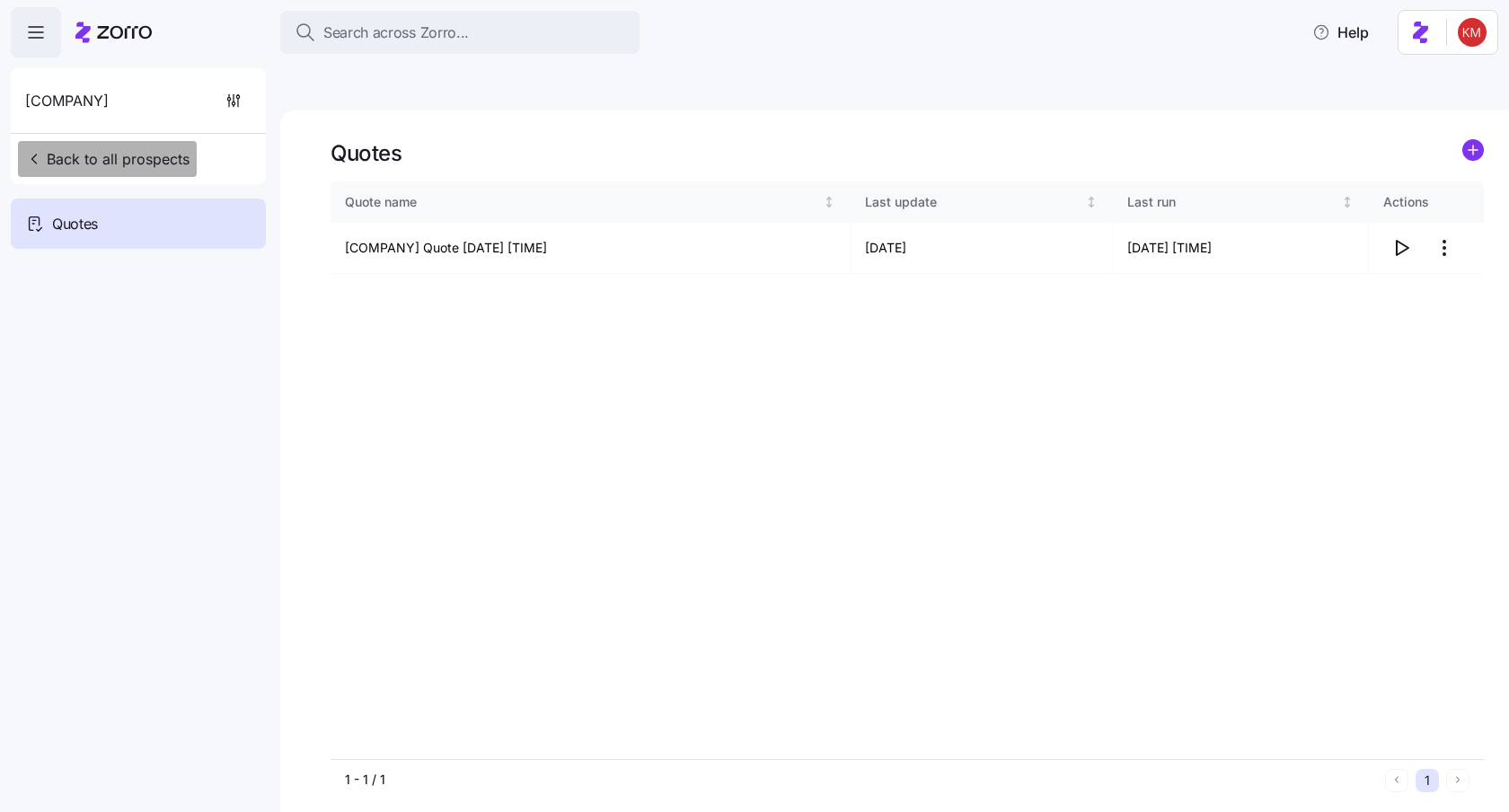click on "Back to all prospects" at bounding box center (107, 159) 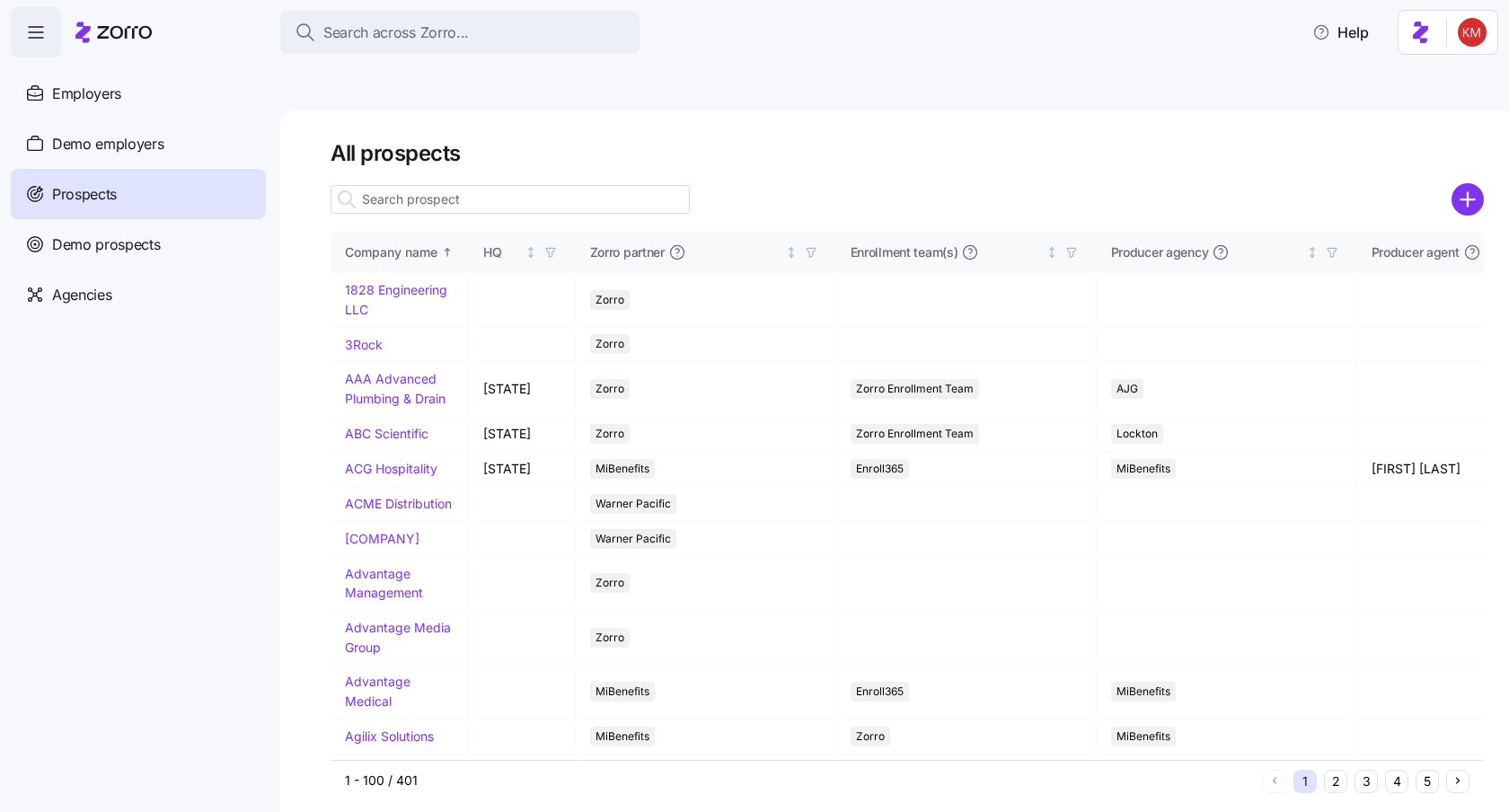 click at bounding box center (907, 199) 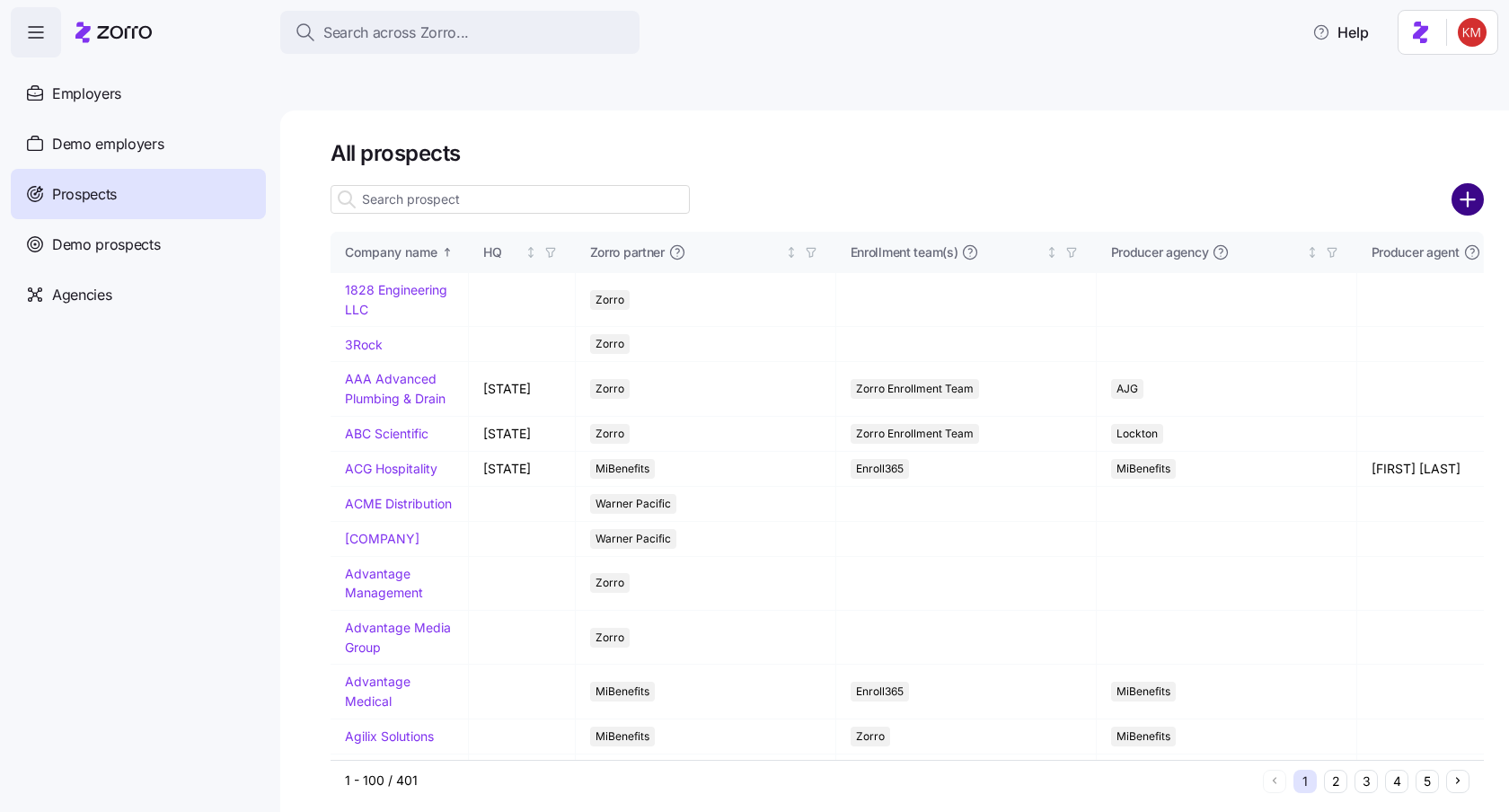 click 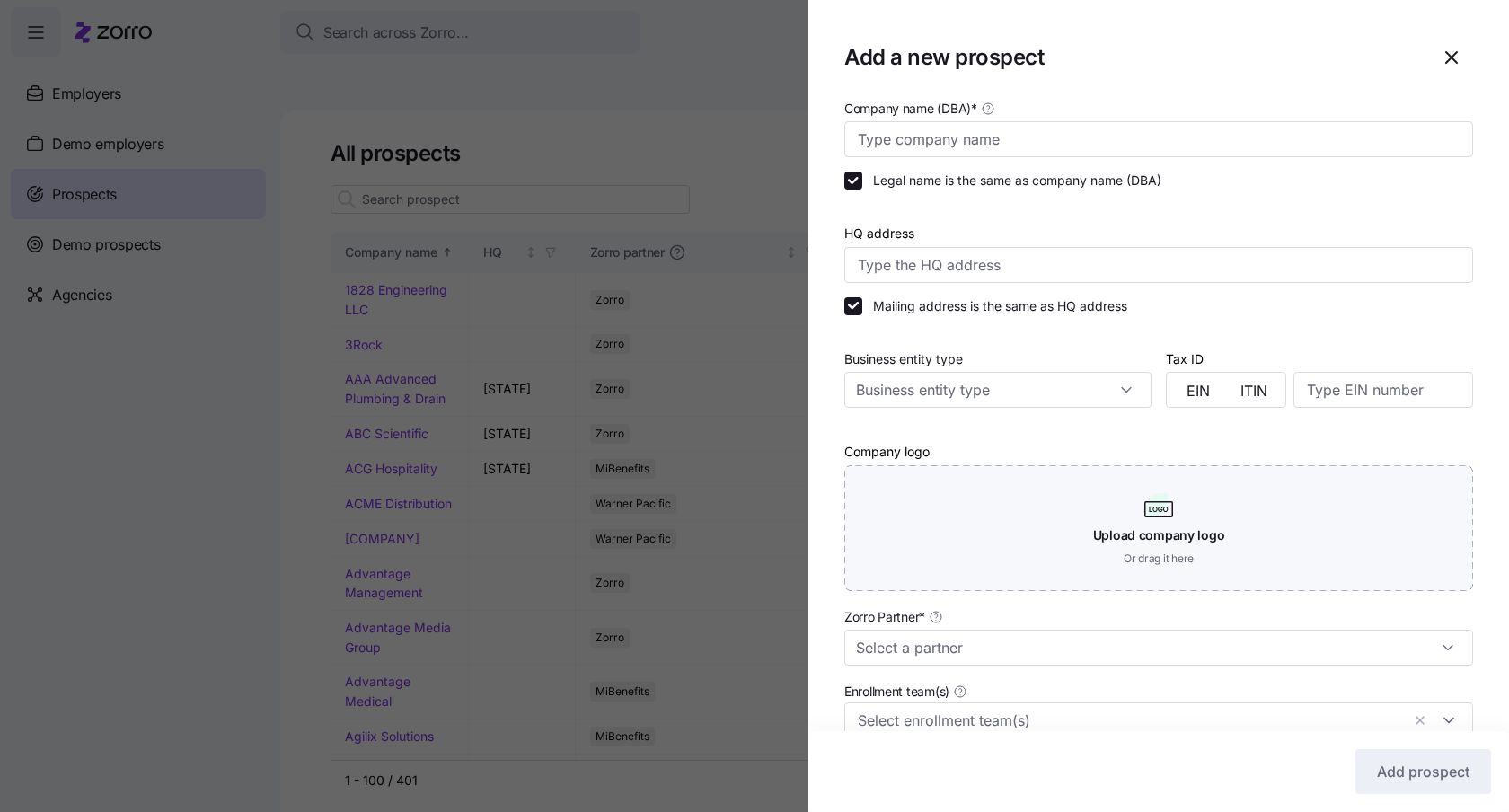 click on "Legal name is the same as company name (DBA)" at bounding box center (1159, 181) 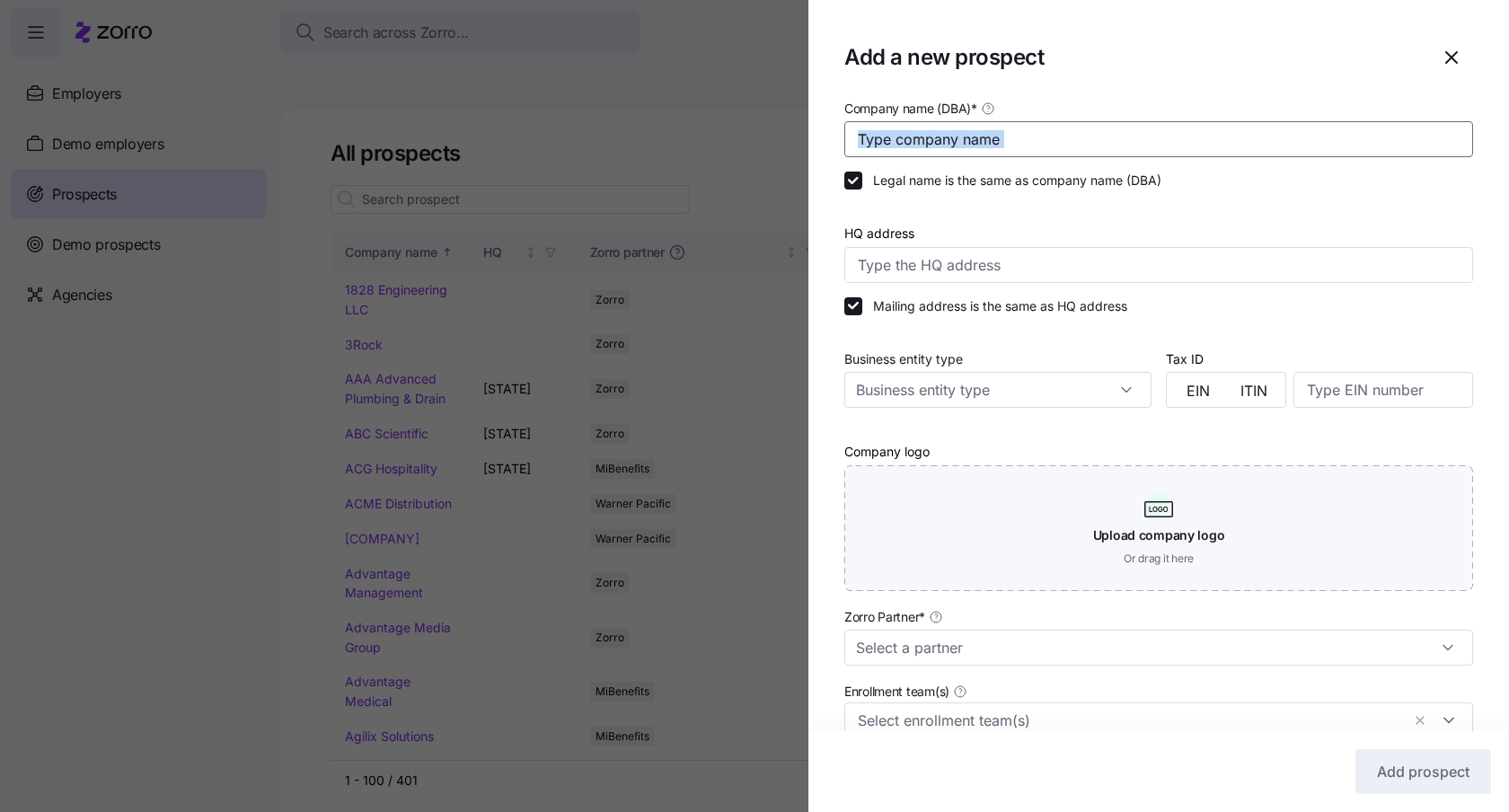 click on "Company name (DBA)  *" at bounding box center (1159, 139) 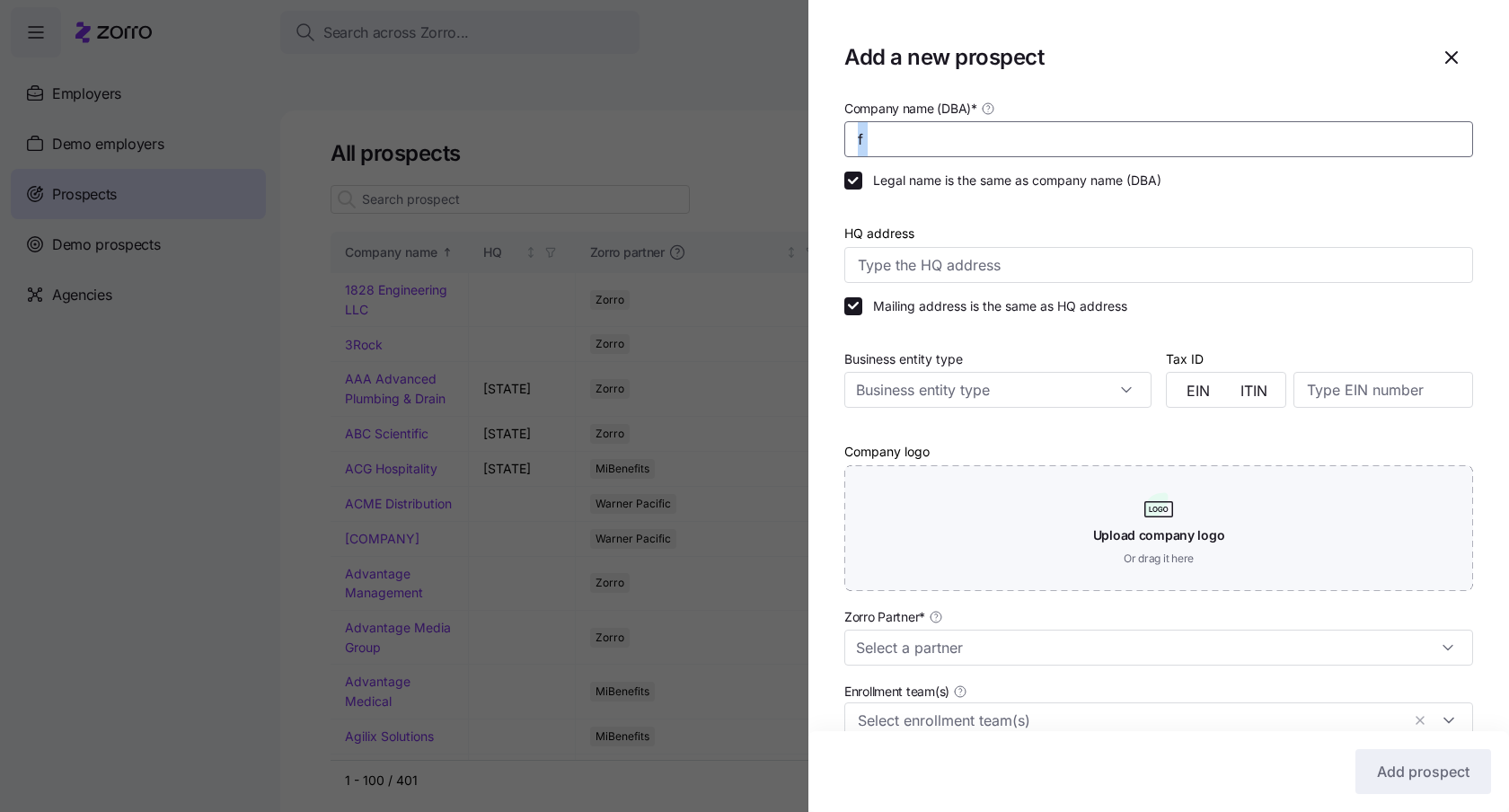 click on "f" at bounding box center (1159, 139) 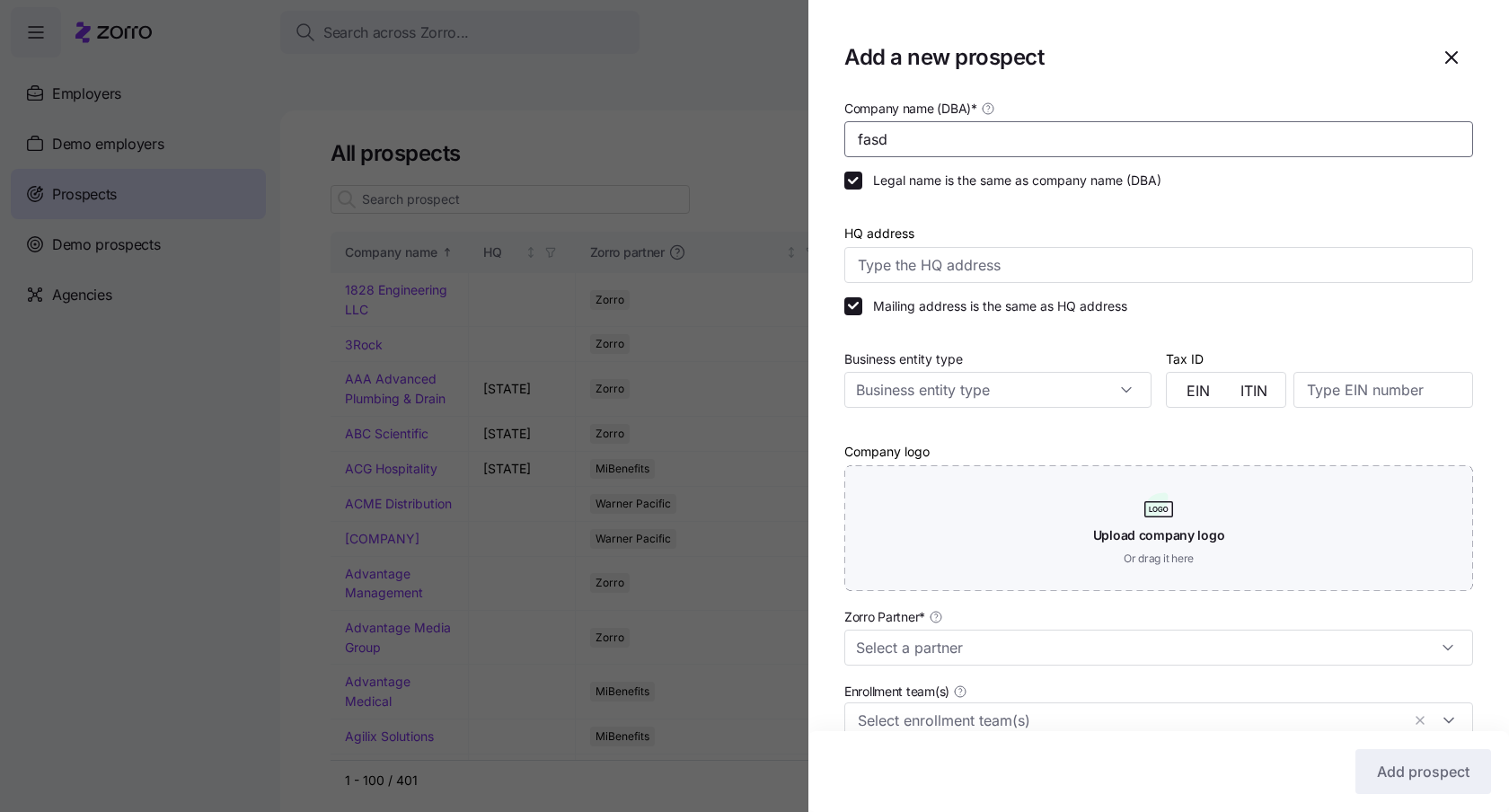 click on "fasd" at bounding box center (1159, 139) 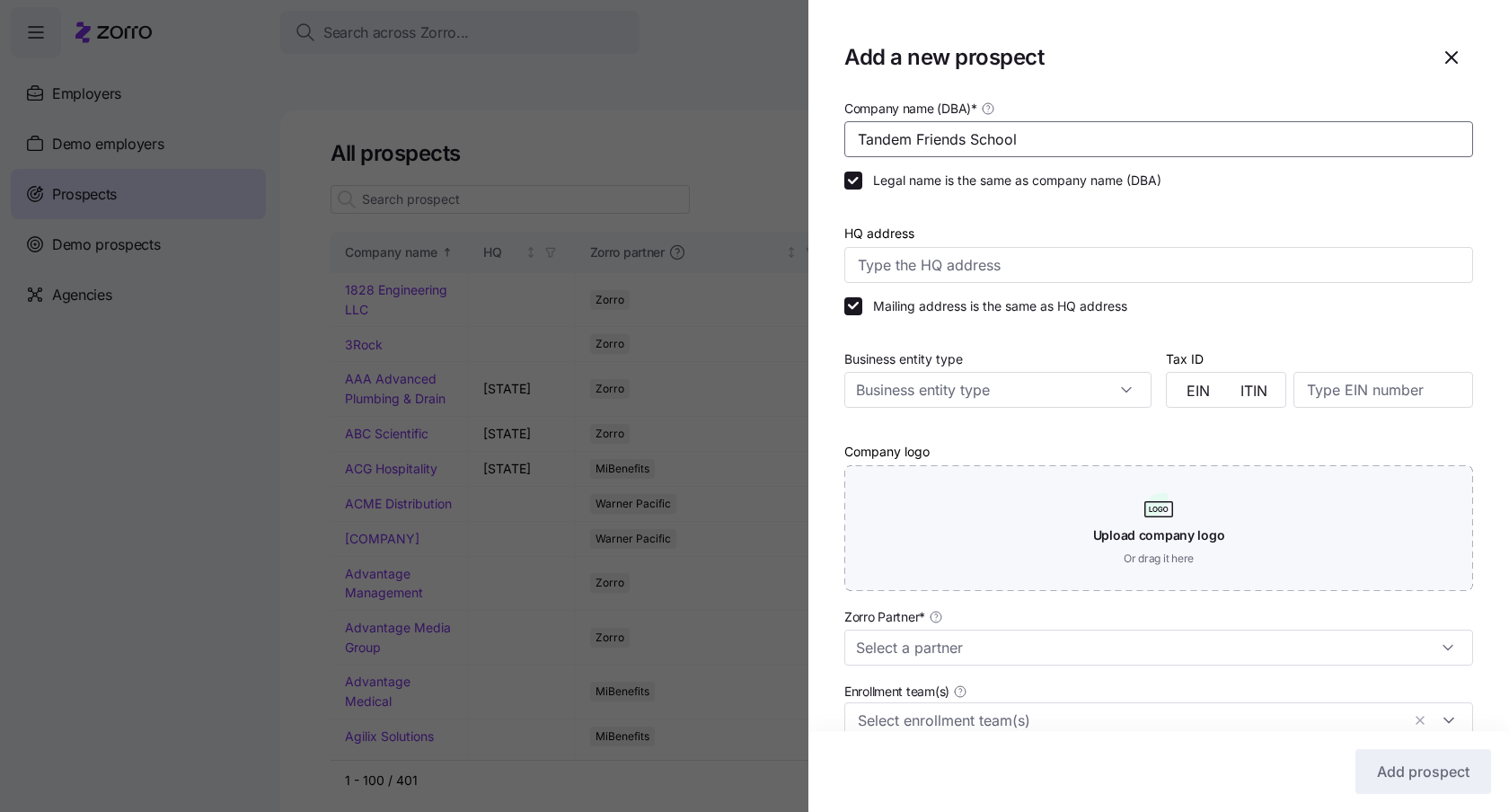 type on "Tandem Friends School" 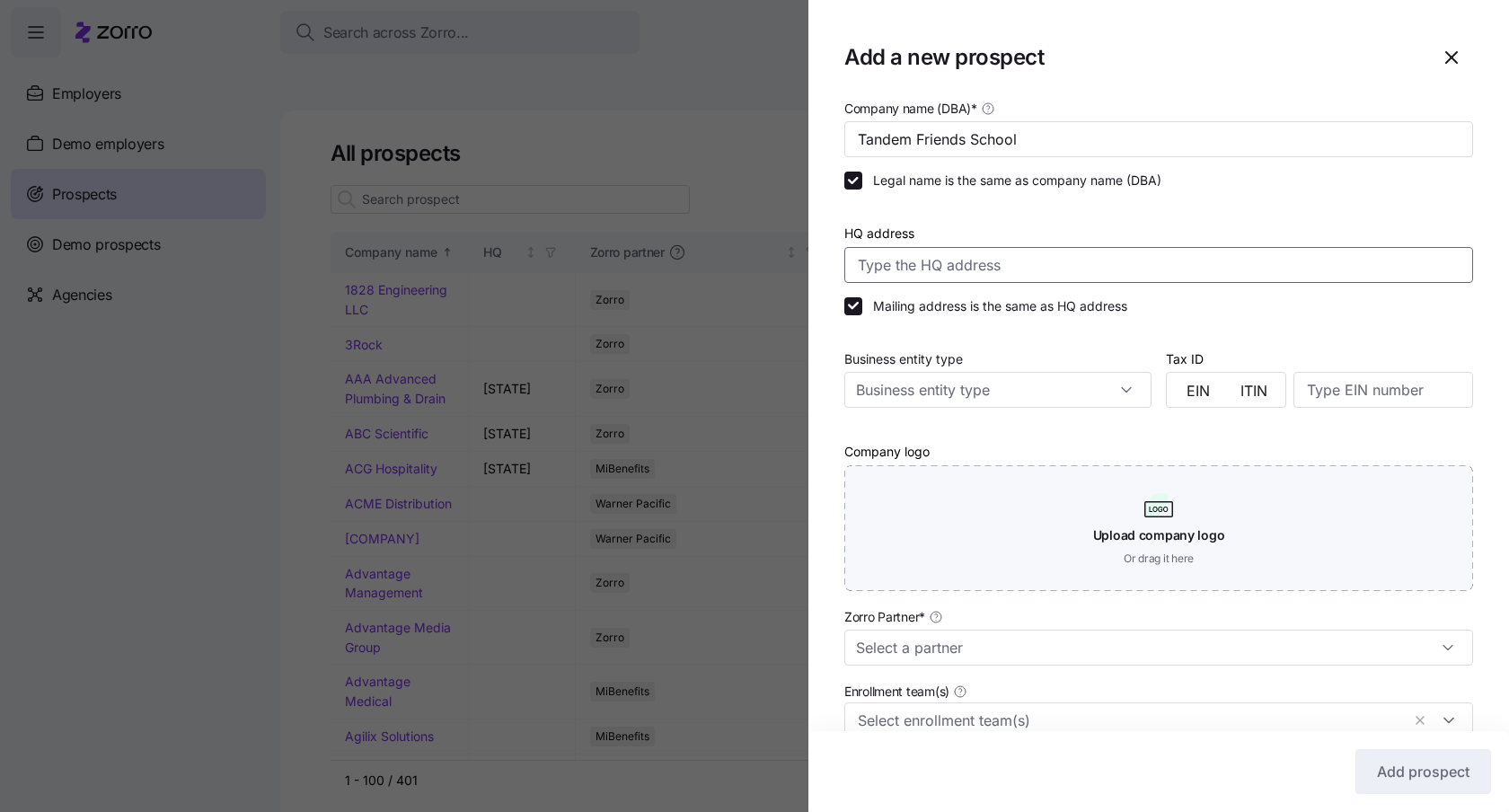 click on "HQ address" at bounding box center [1159, 265] 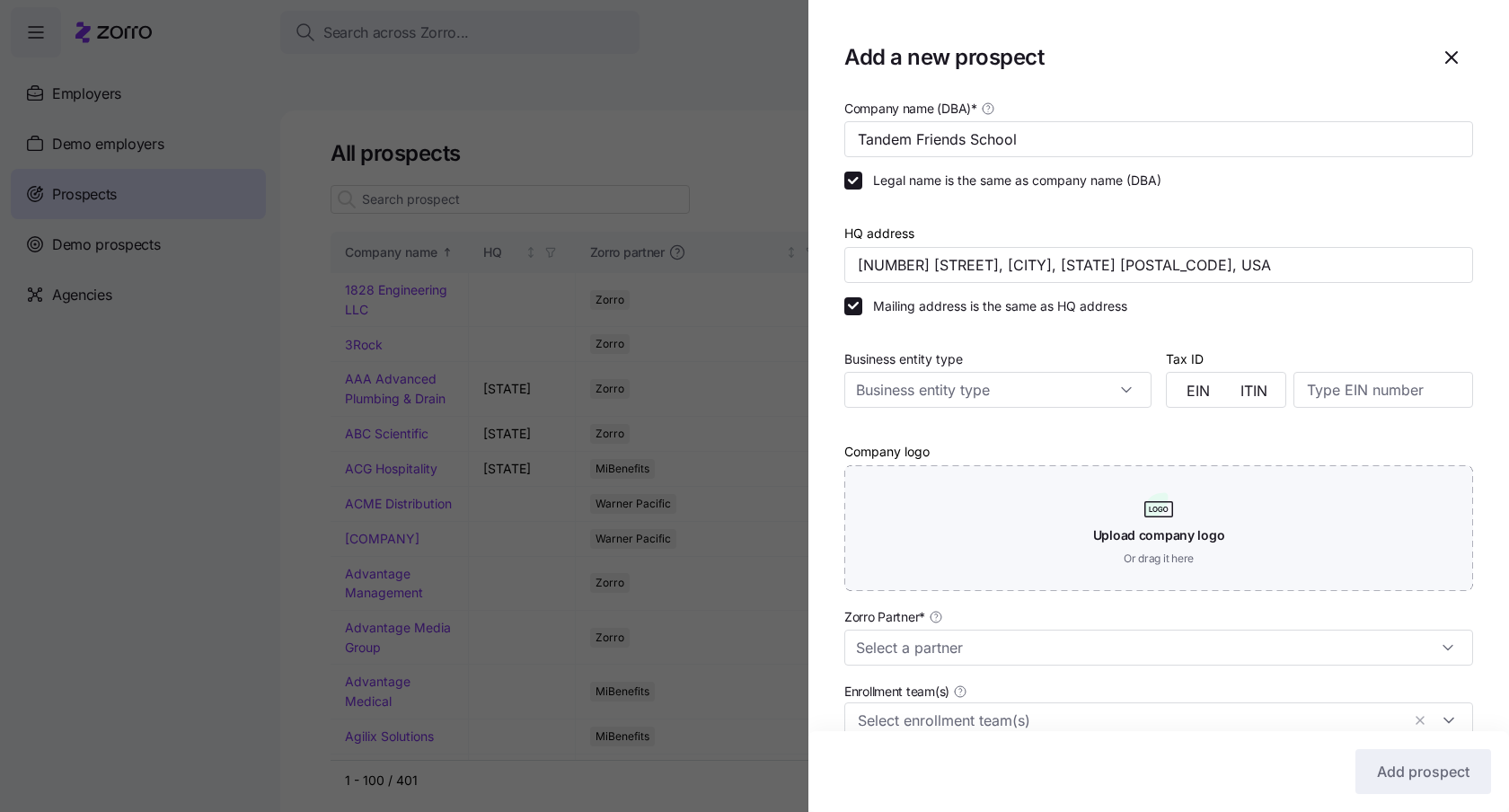 type on "279 Tandem Ln, Charlottesville, VA 22902, USA" 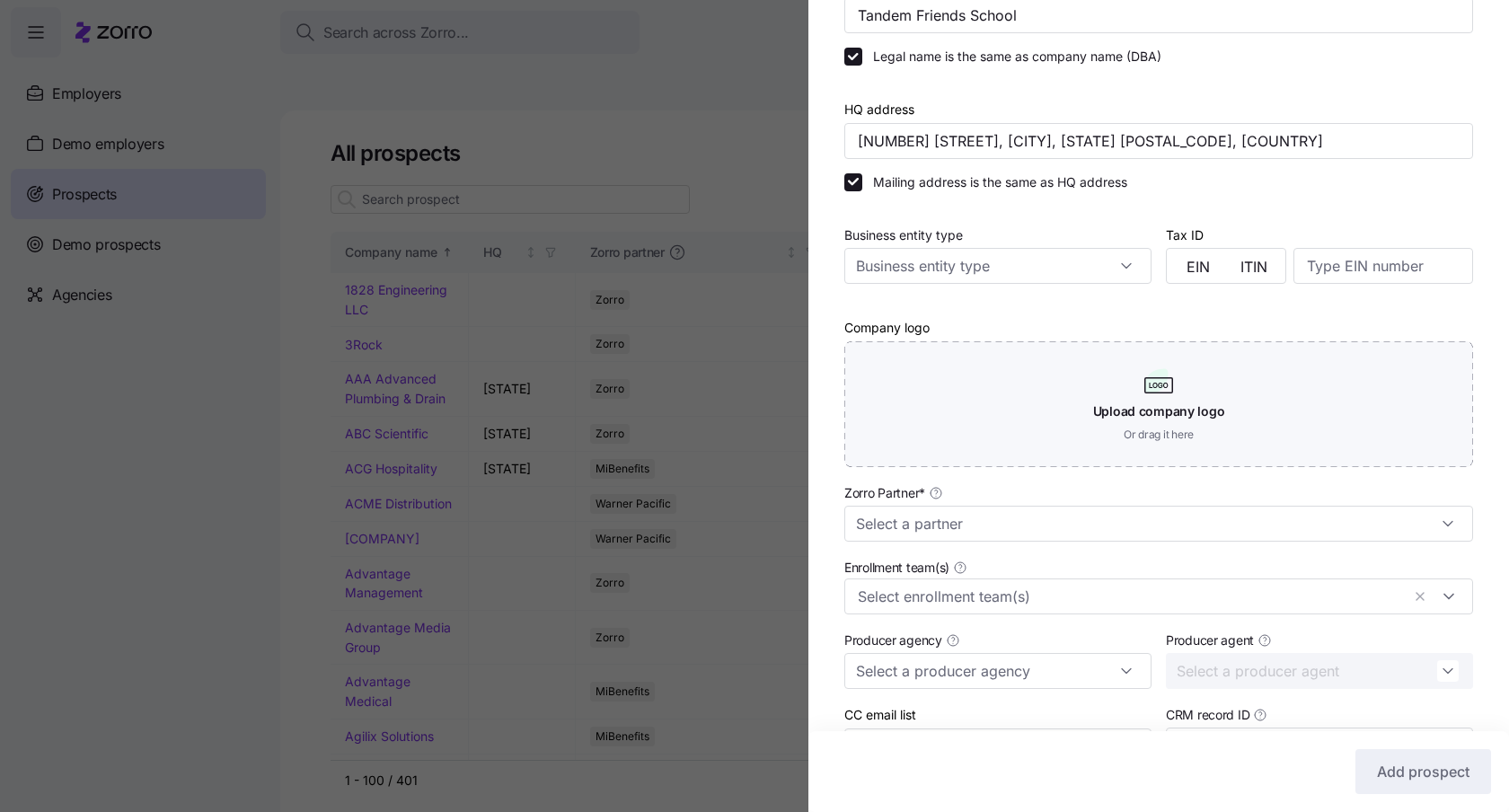 scroll, scrollTop: 327, scrollLeft: 0, axis: vertical 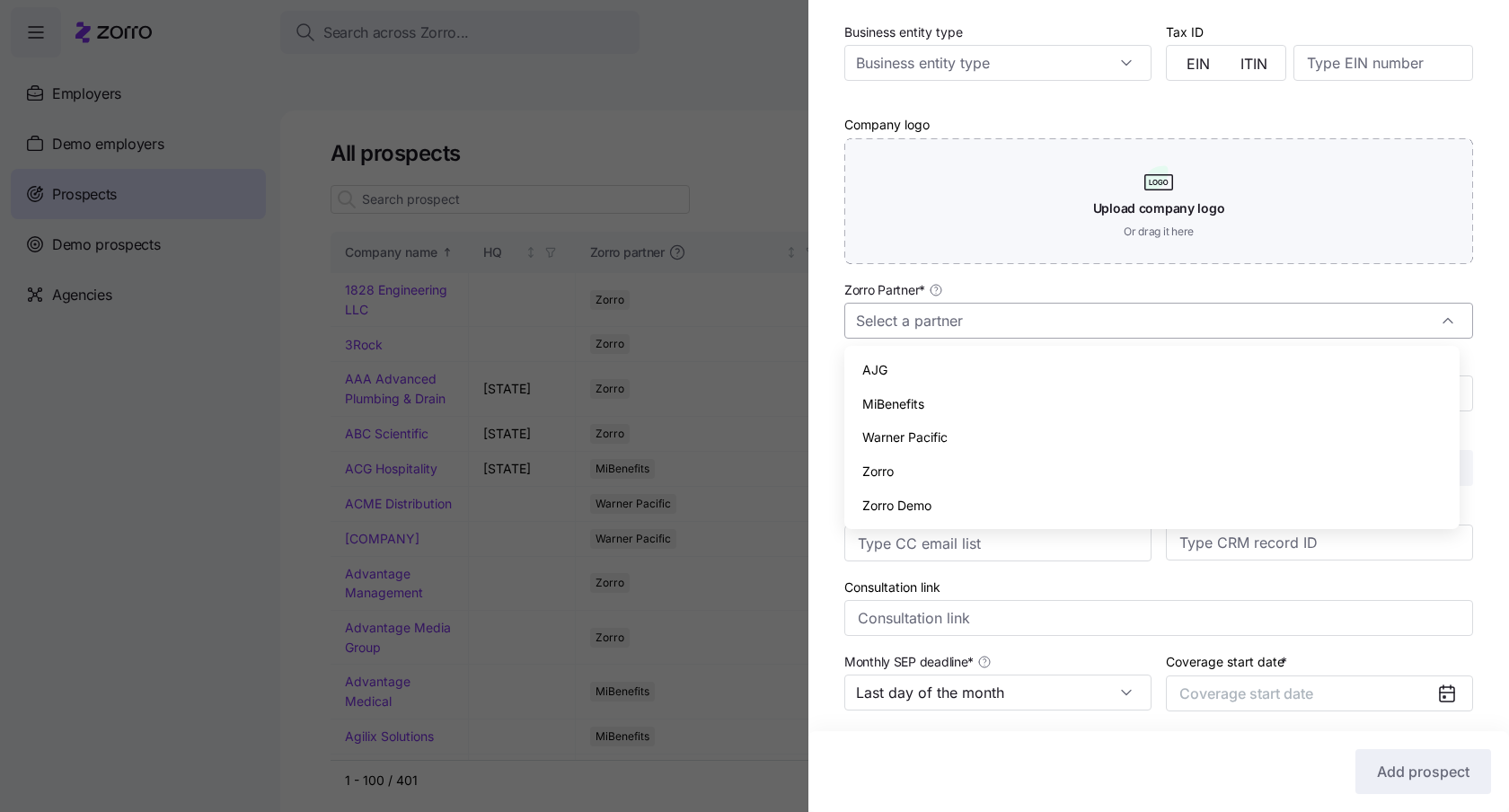 click on "Zorro Partner  *" at bounding box center [1159, 321] 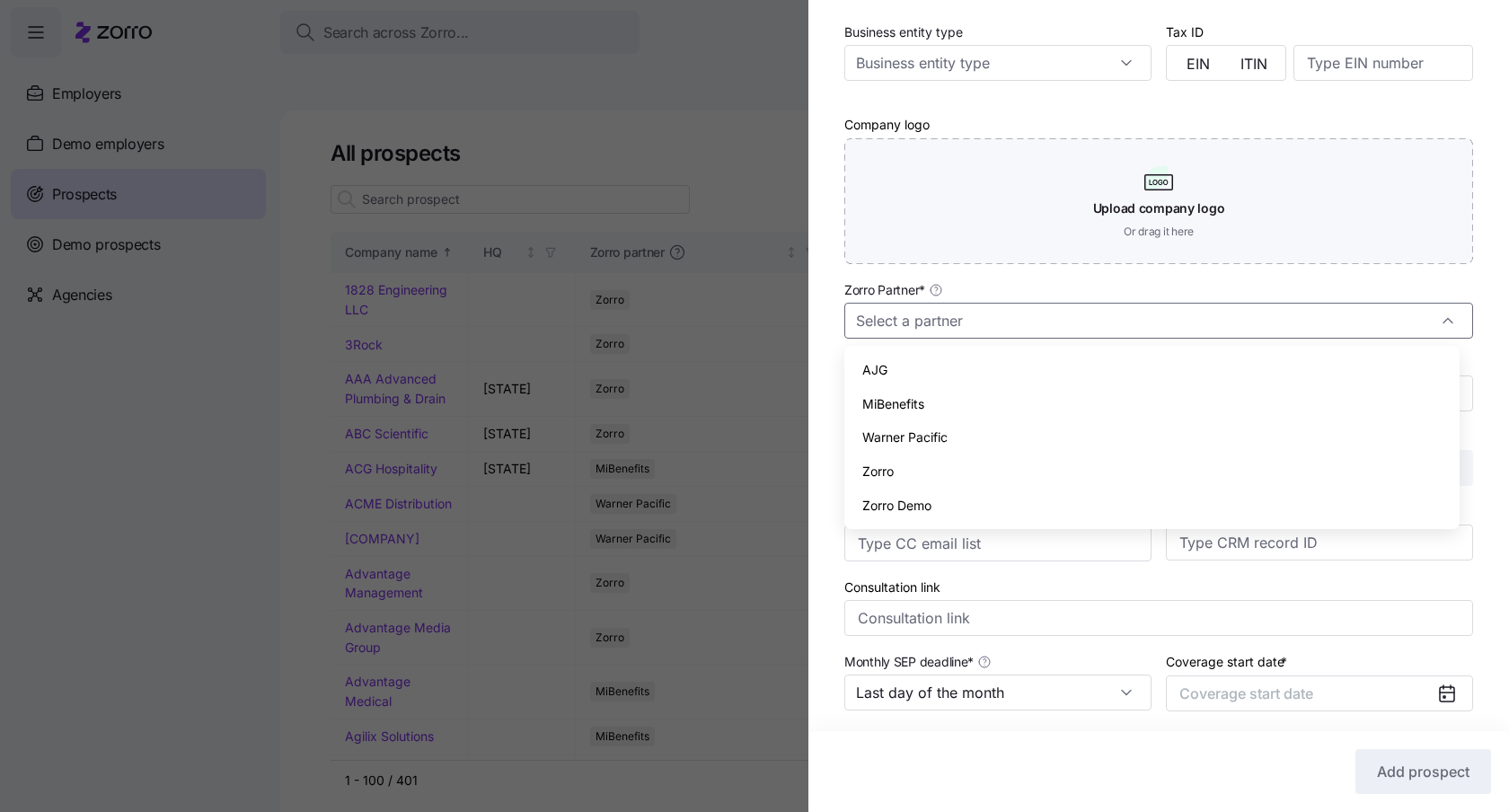 click on "Zorro" at bounding box center (1152, 472) 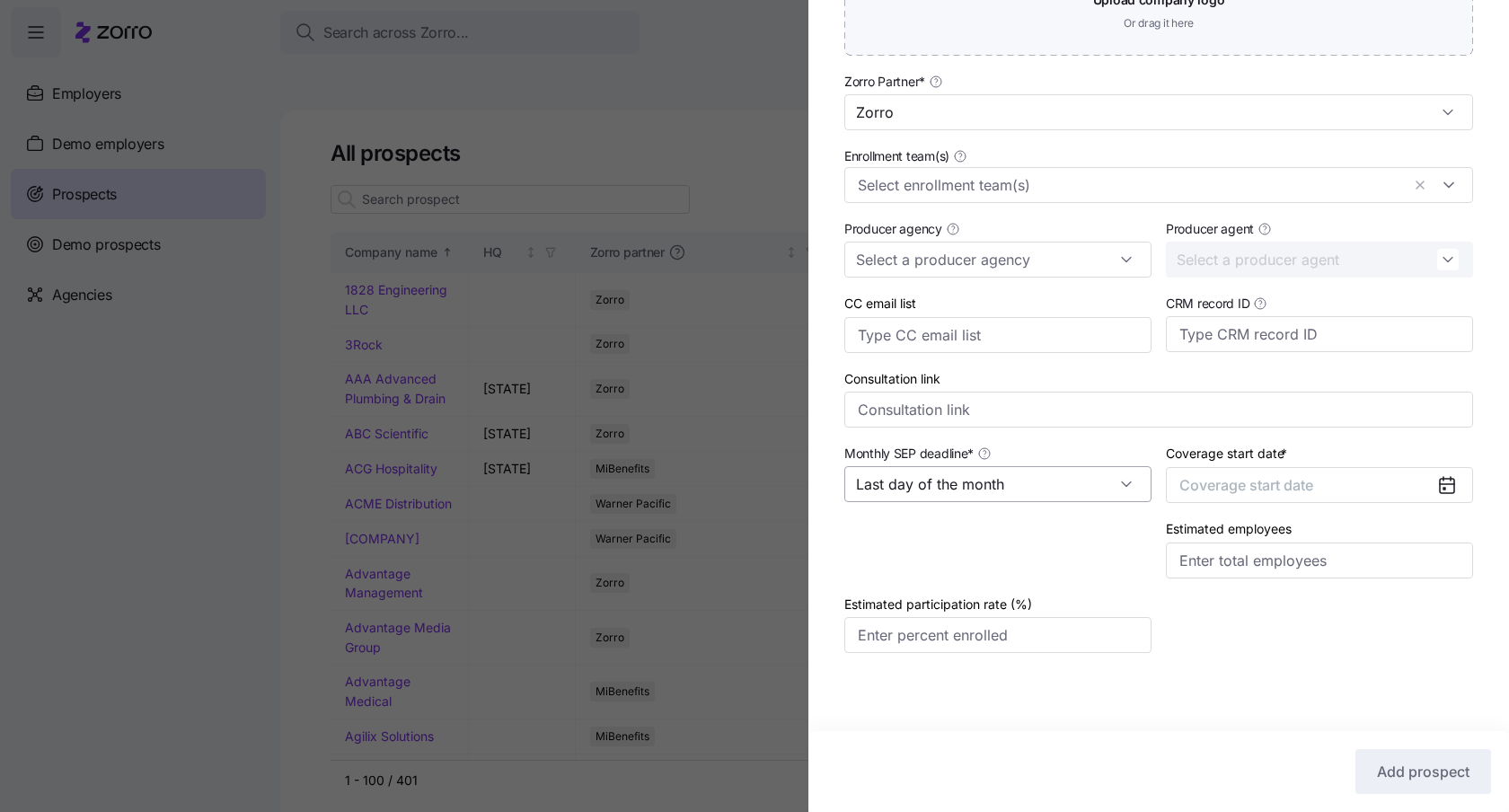 scroll, scrollTop: 536, scrollLeft: 0, axis: vertical 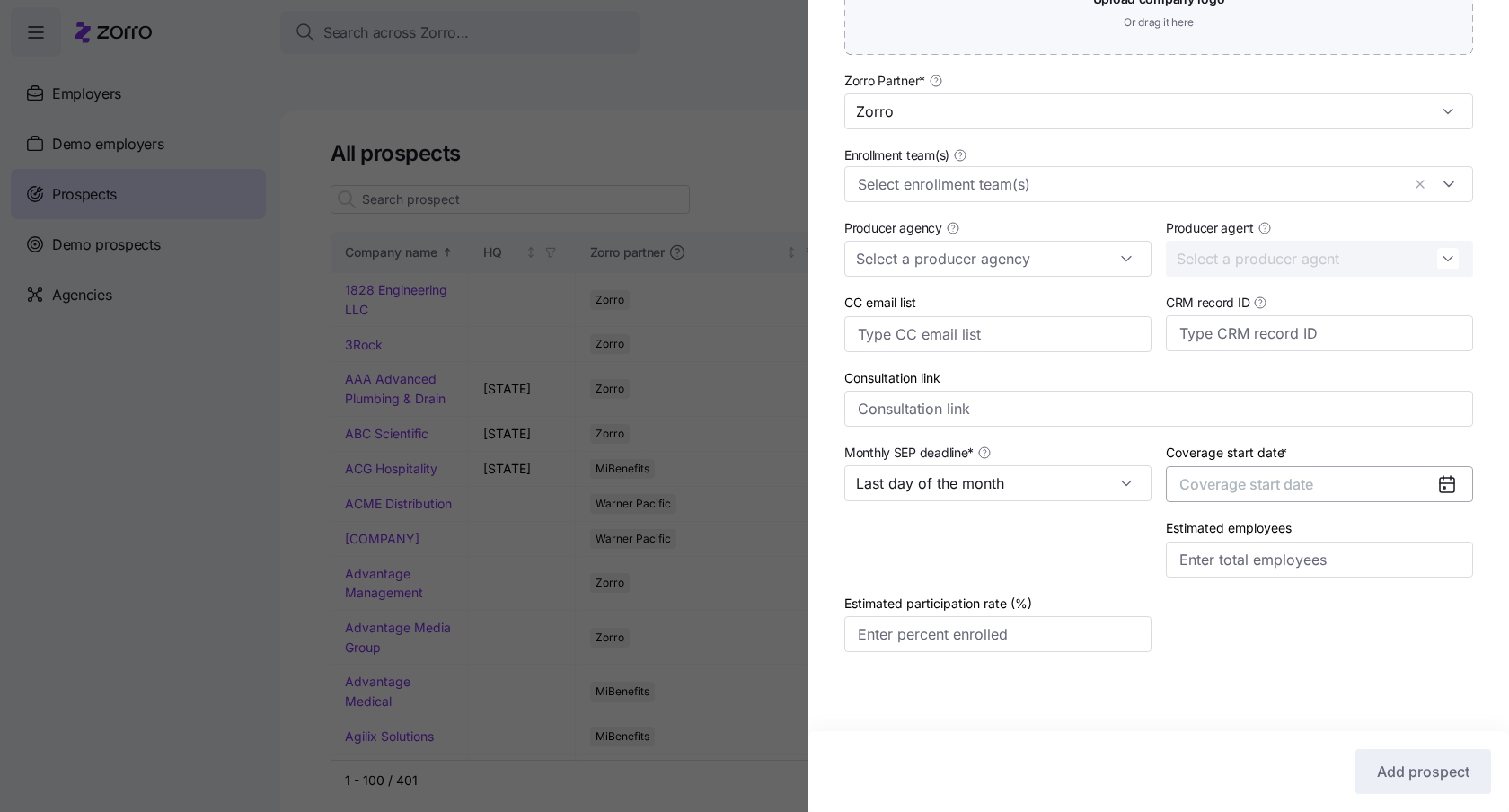 click on "Coverage start date" at bounding box center (1246, 484) 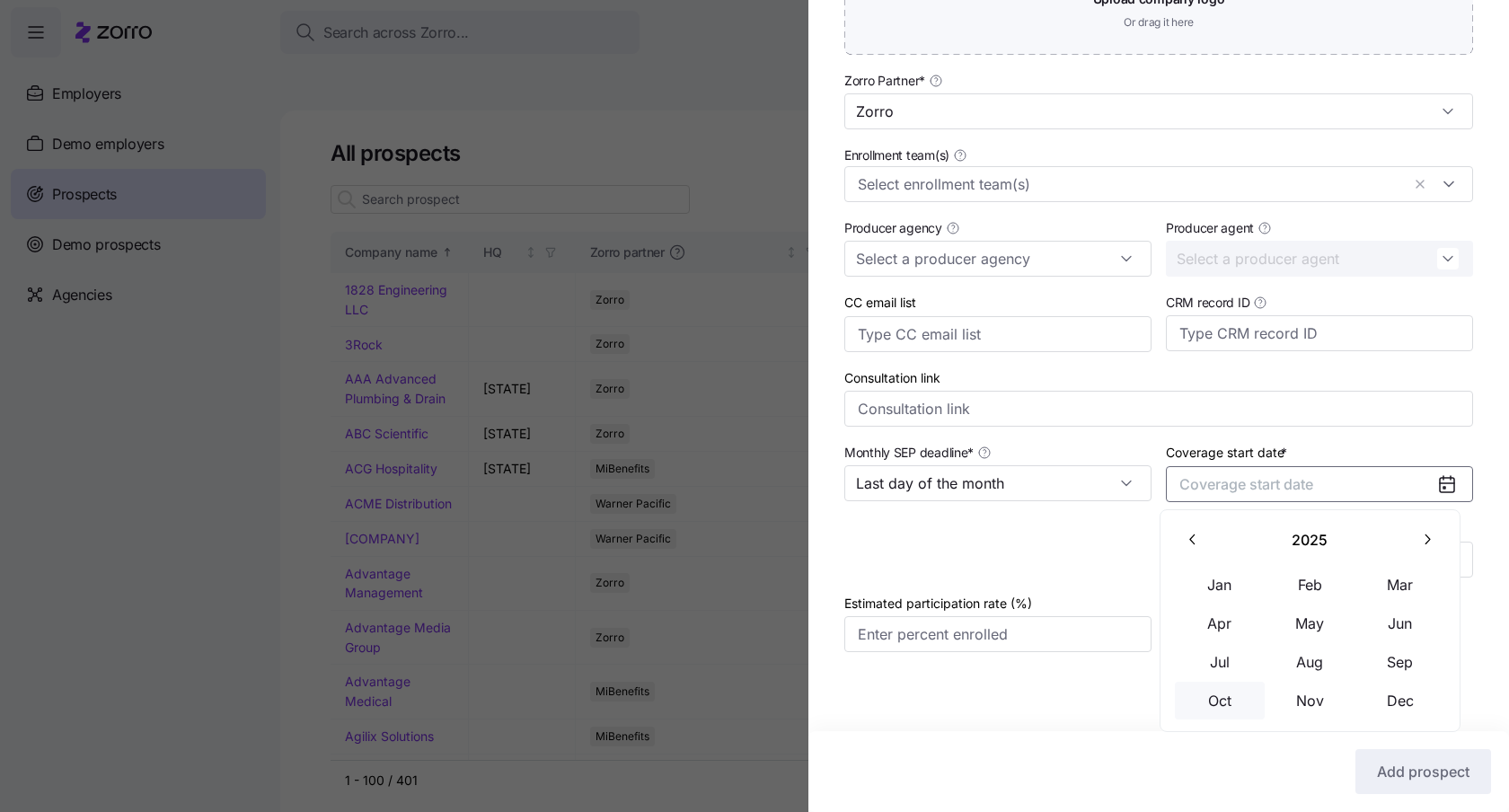 click on "Oct" at bounding box center (1220, 701) 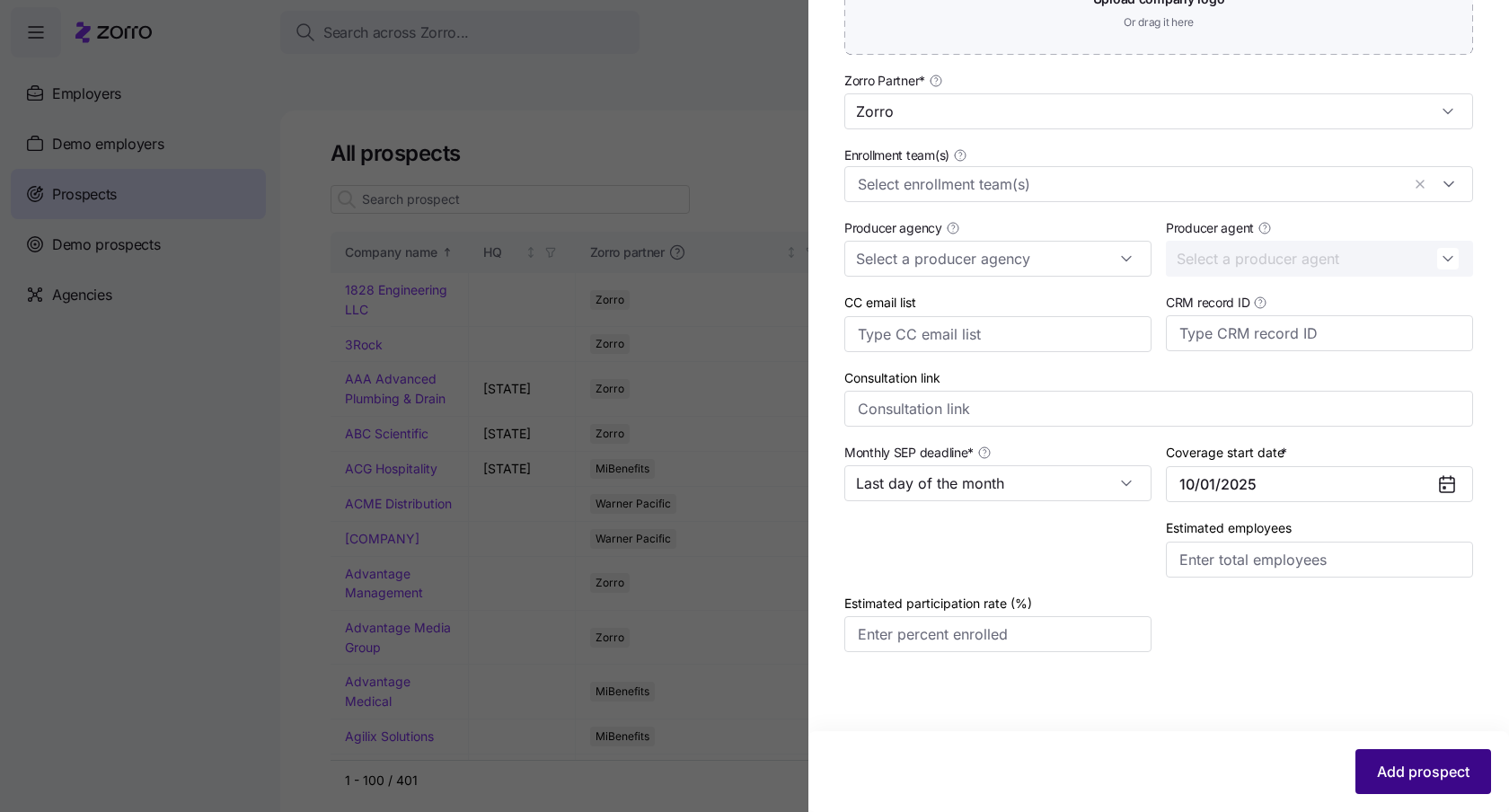 click on "Add prospect" at bounding box center (1423, 772) 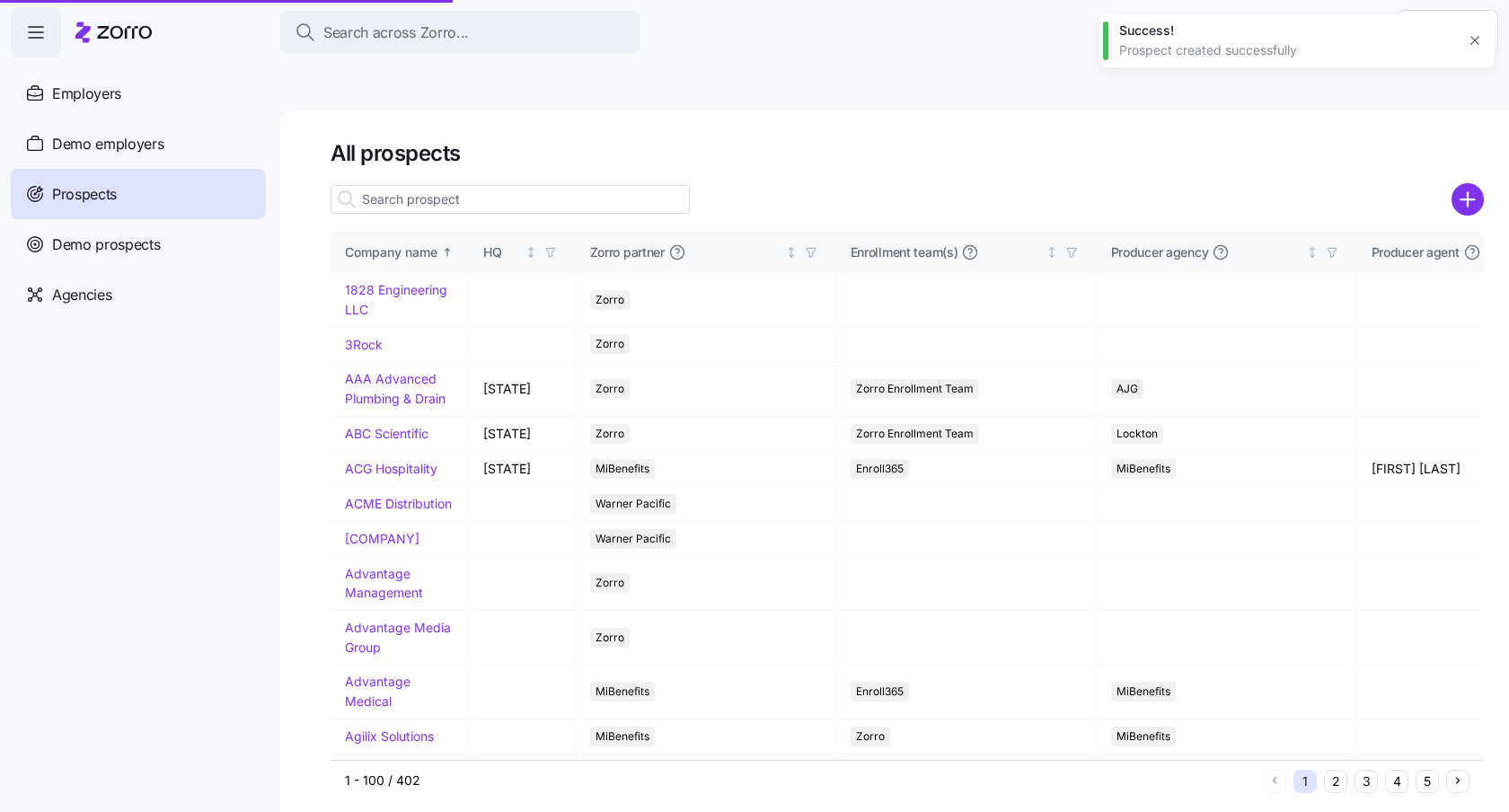 click on "5" at bounding box center [1427, 781] 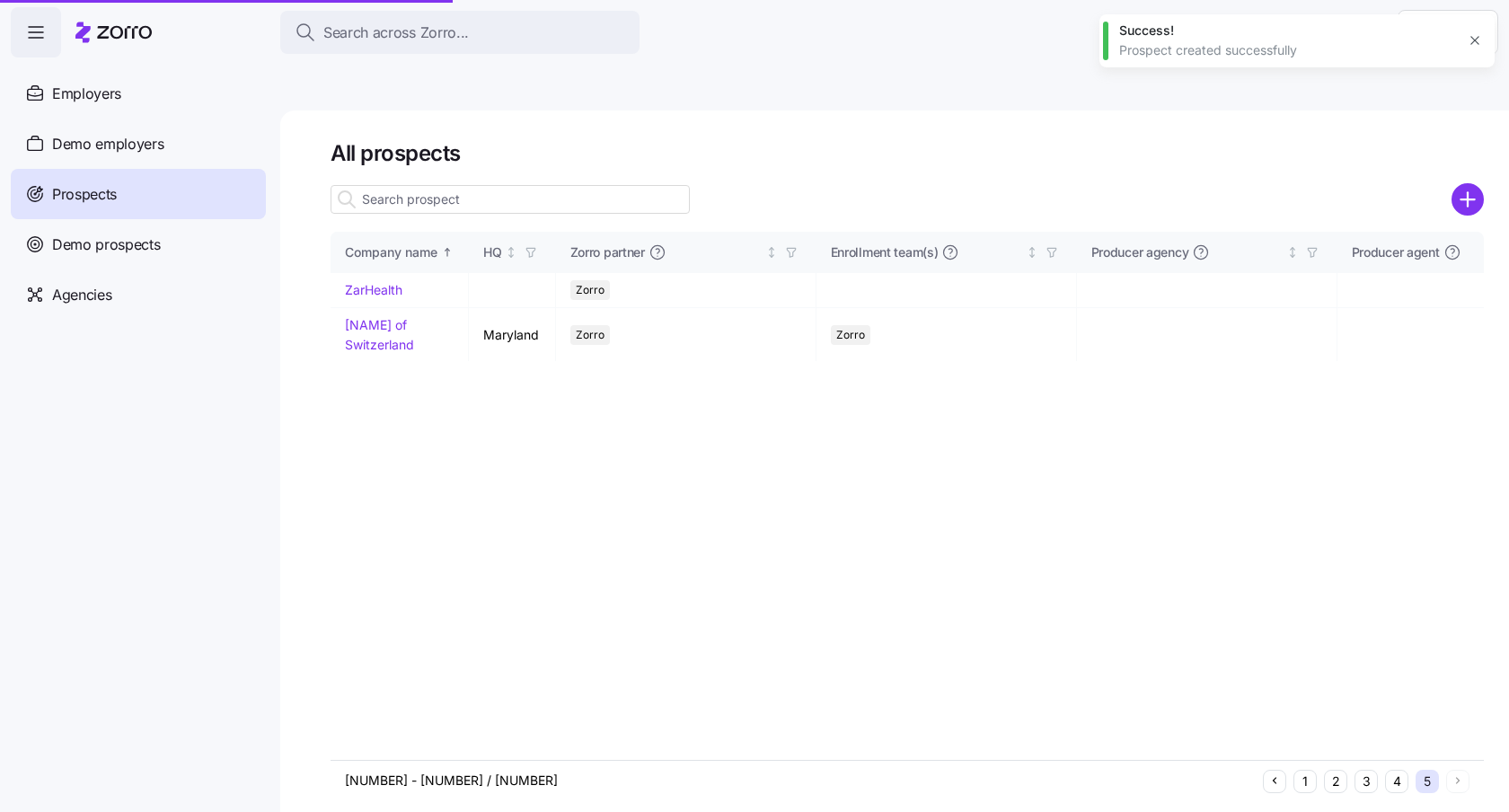click on "5" at bounding box center (1427, 781) 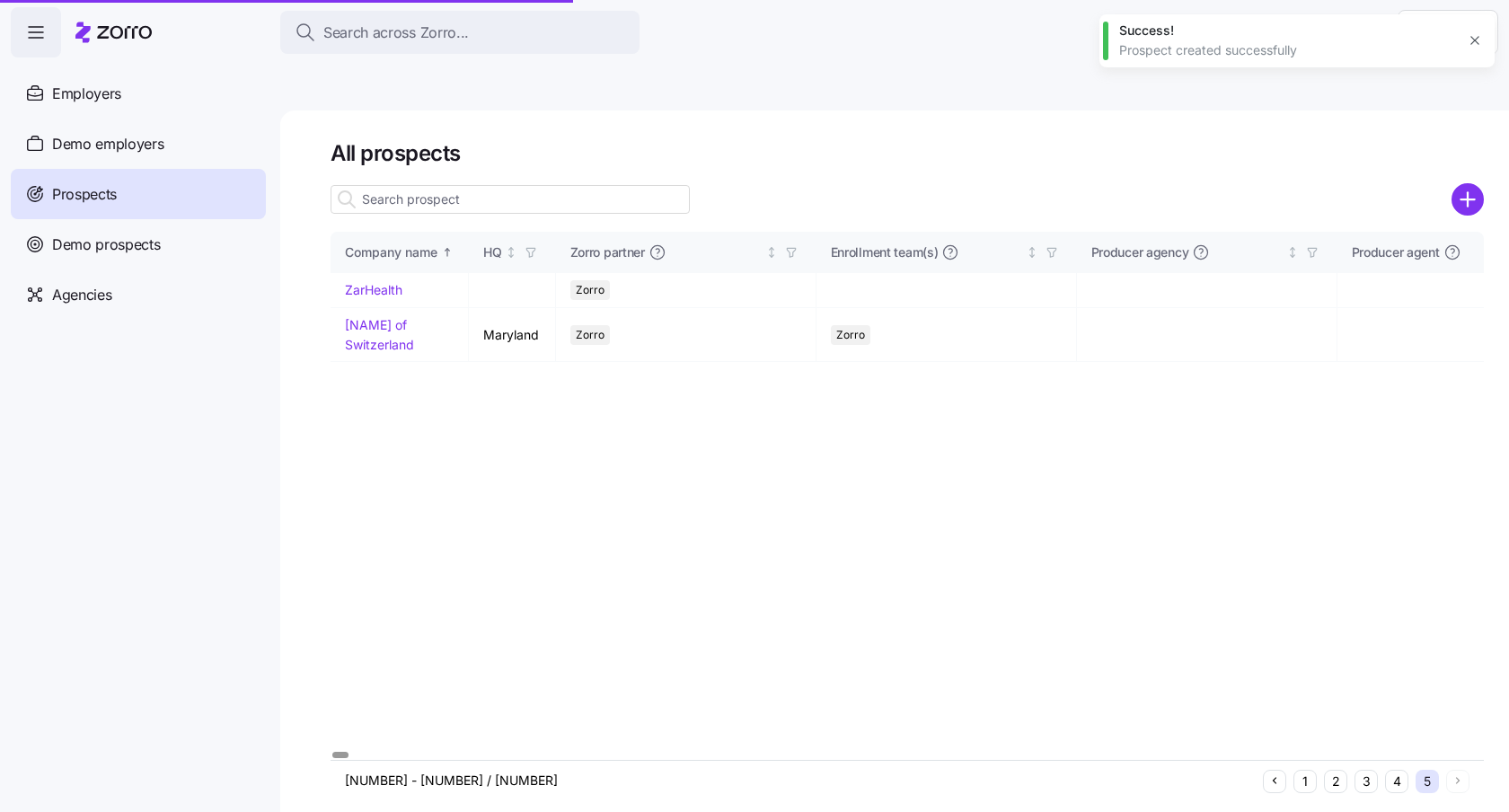 click on "4" at bounding box center (1397, 781) 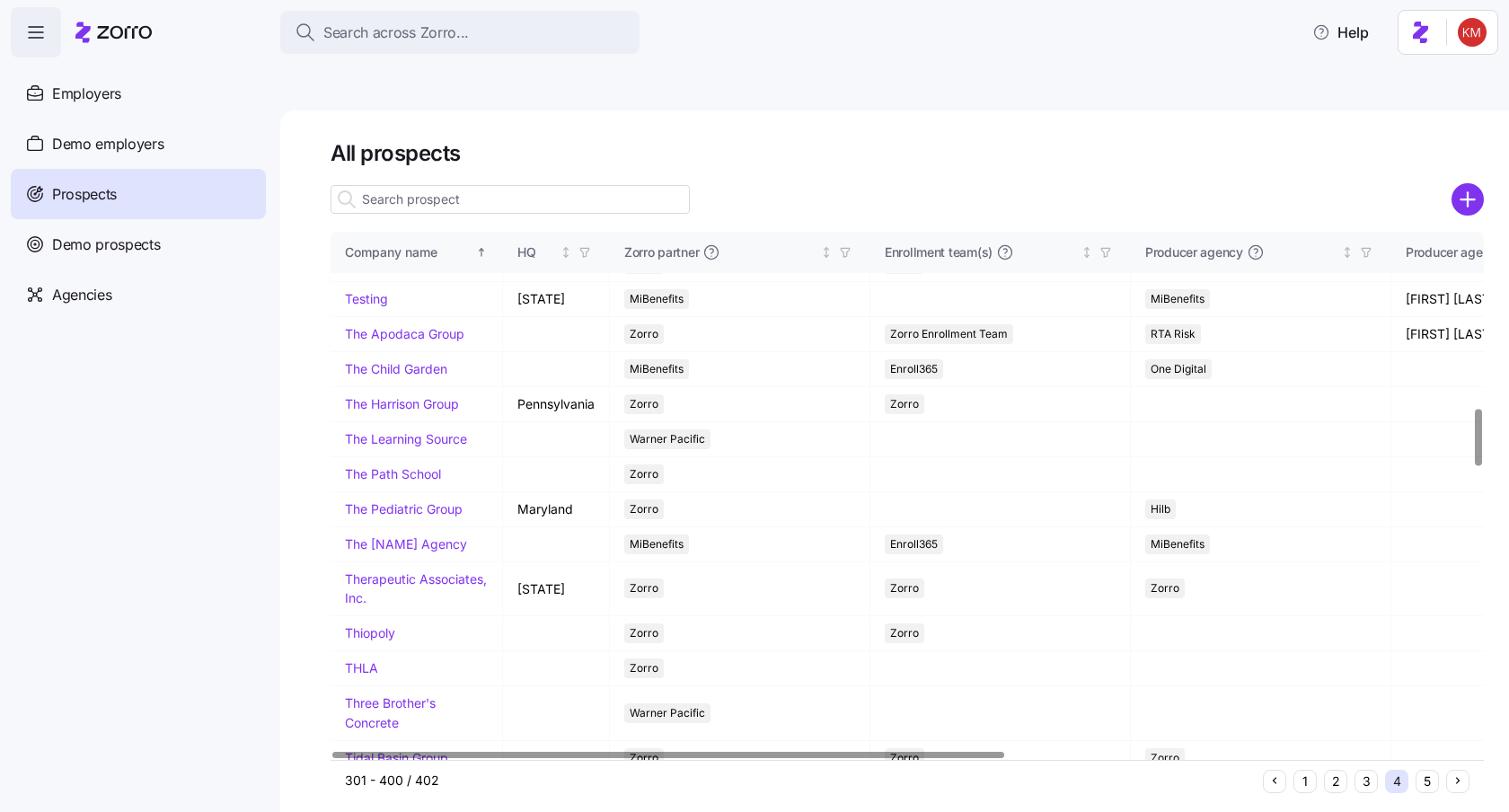 scroll, scrollTop: 1607, scrollLeft: 0, axis: vertical 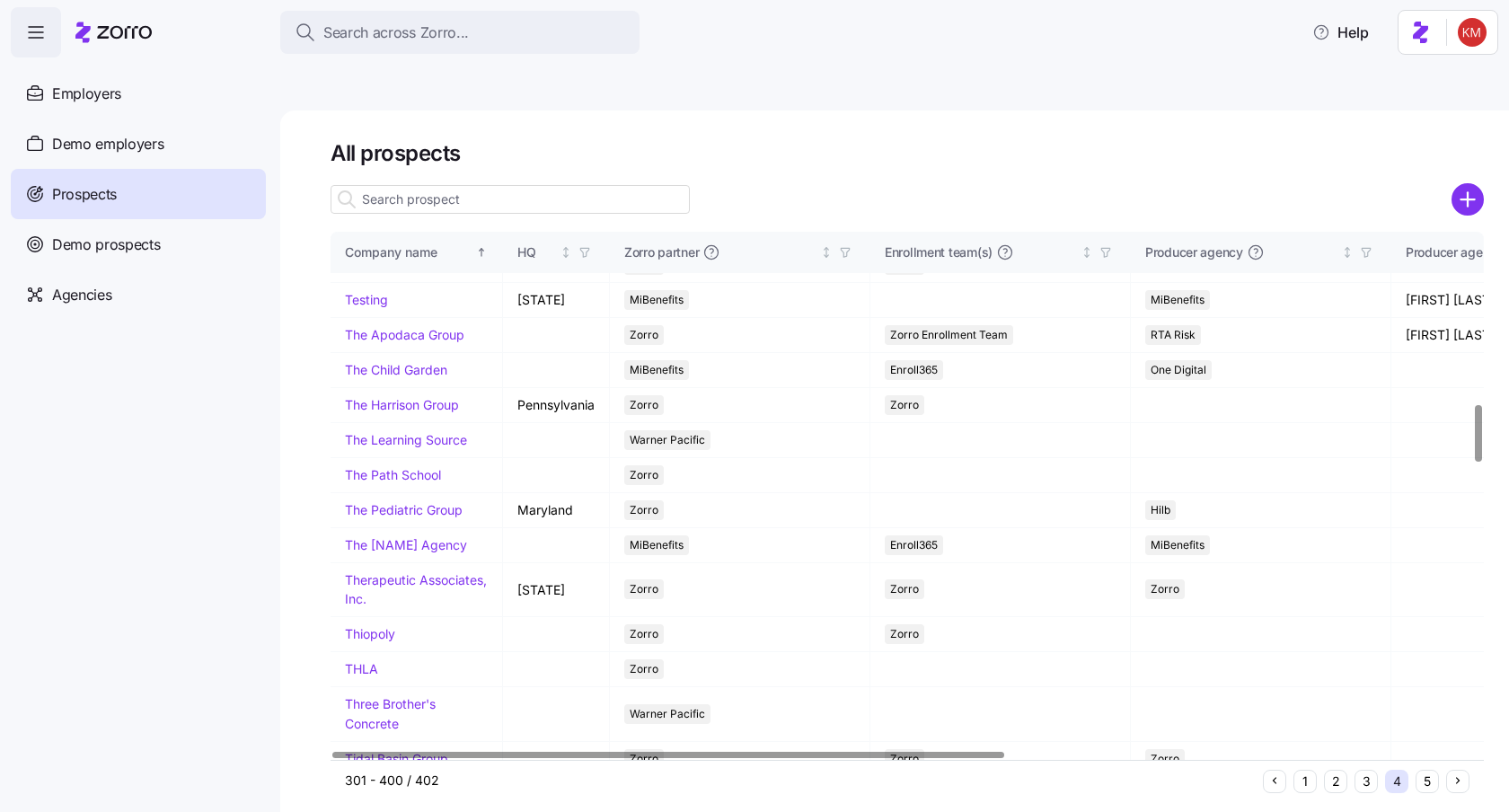 click on "Tandem Friends School" at bounding box center [413, 194] 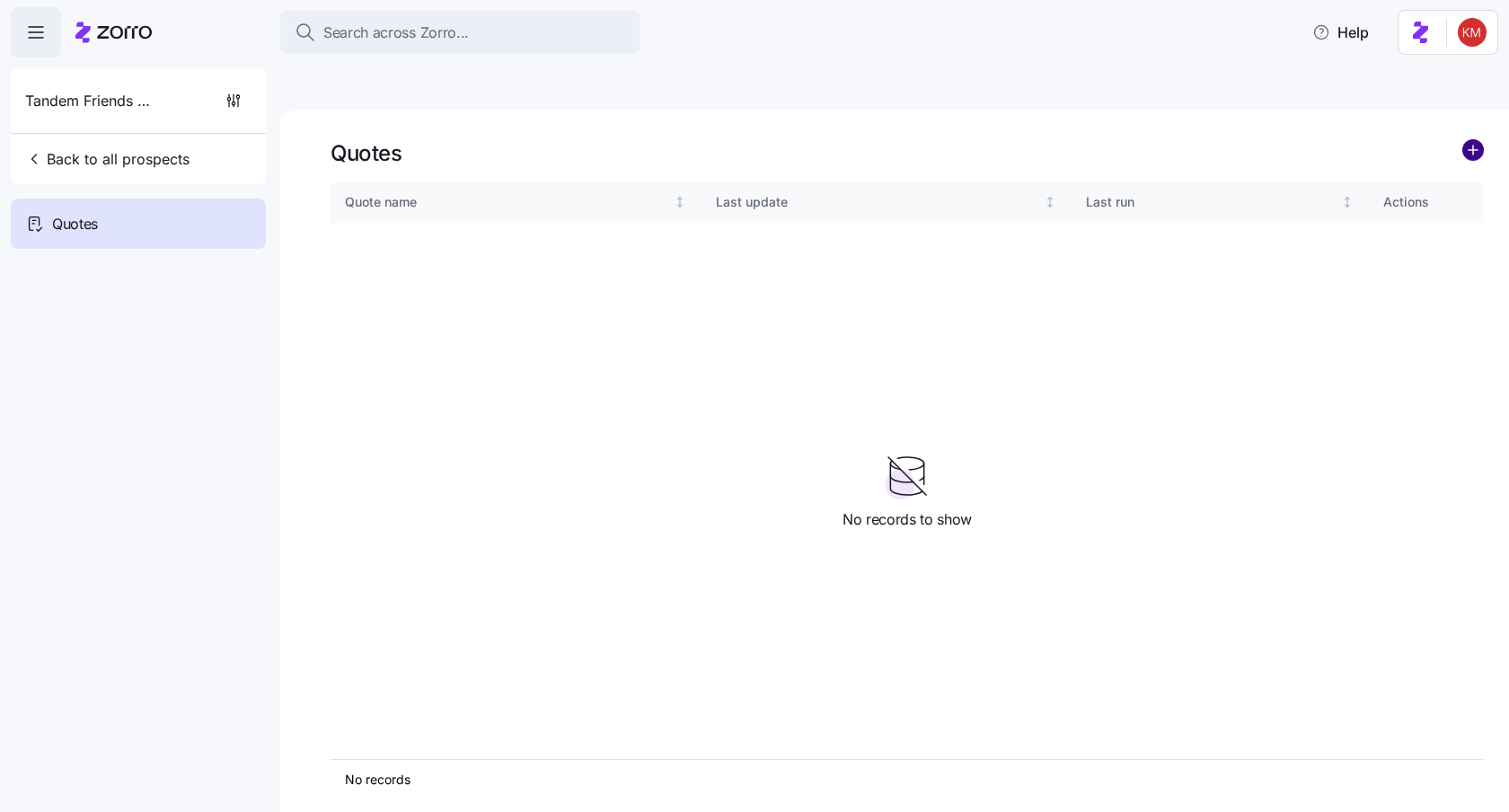 click 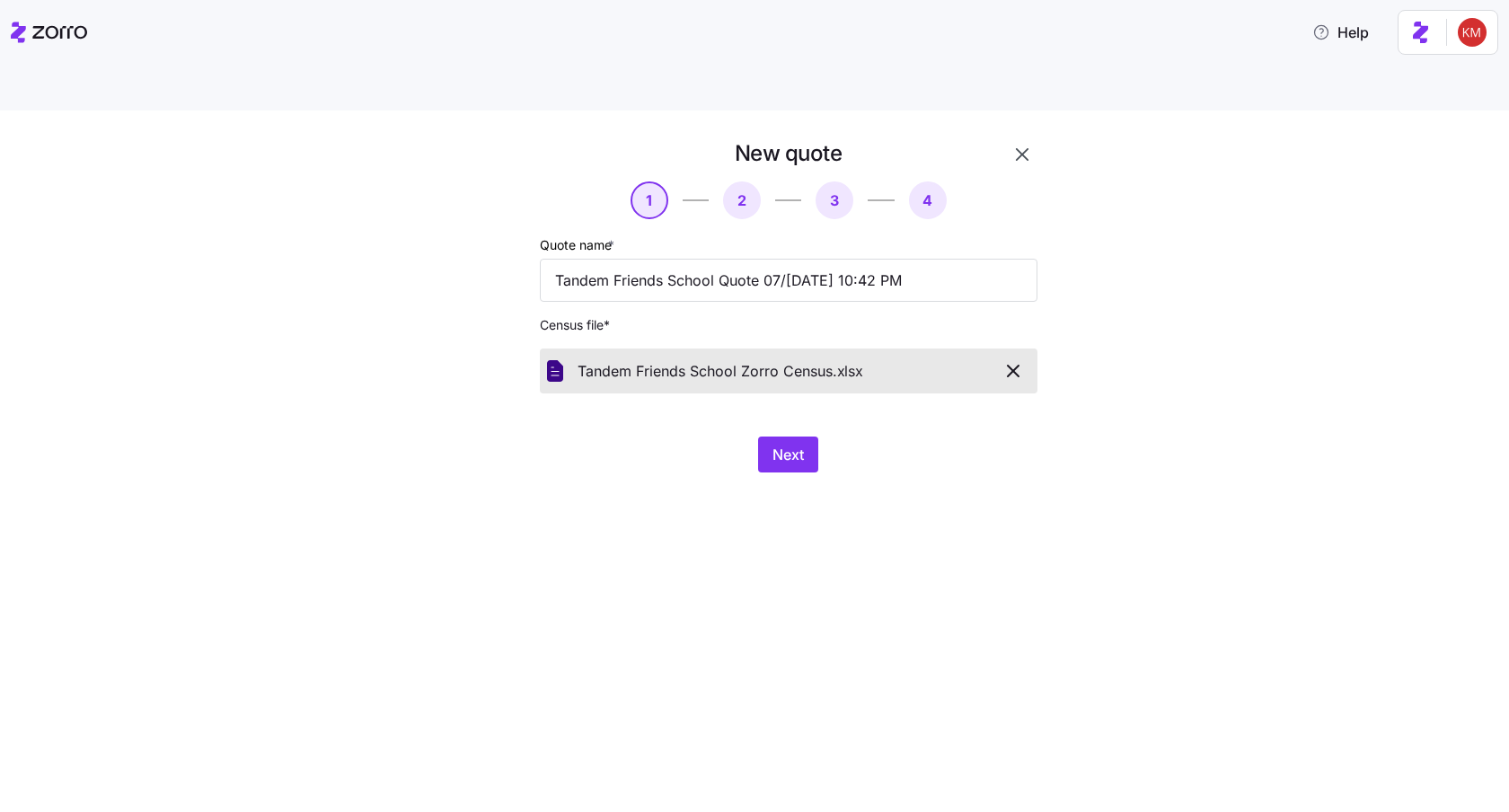 click on "New quote 1 2 3 4 Quote name  * Tandem Friends School Quote 07/14/2025 10:42 PM Census file * Tandem Friends School Zorro Census. xlsx Next" at bounding box center [767, 316] 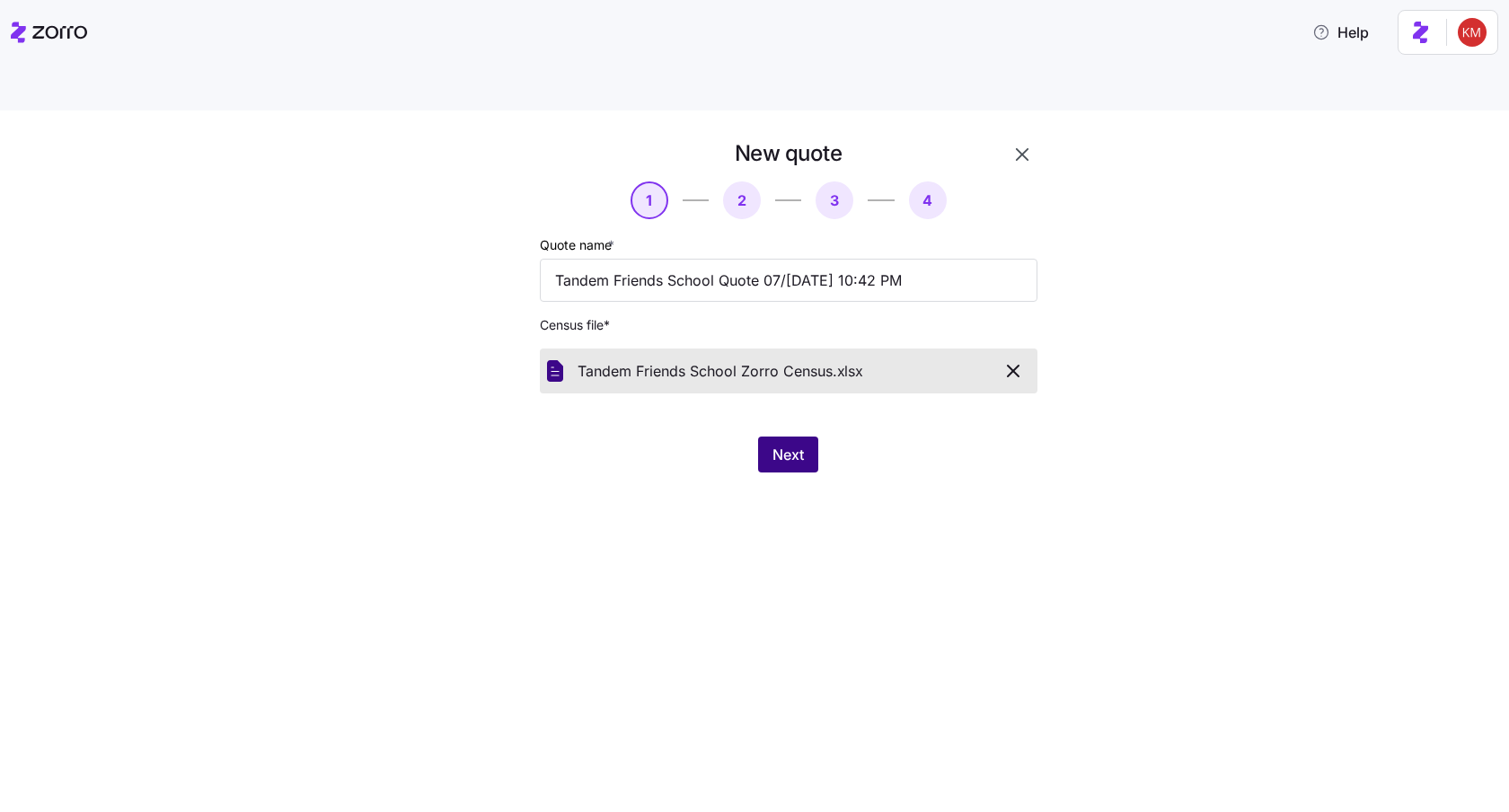 click on "Next" at bounding box center (788, 455) 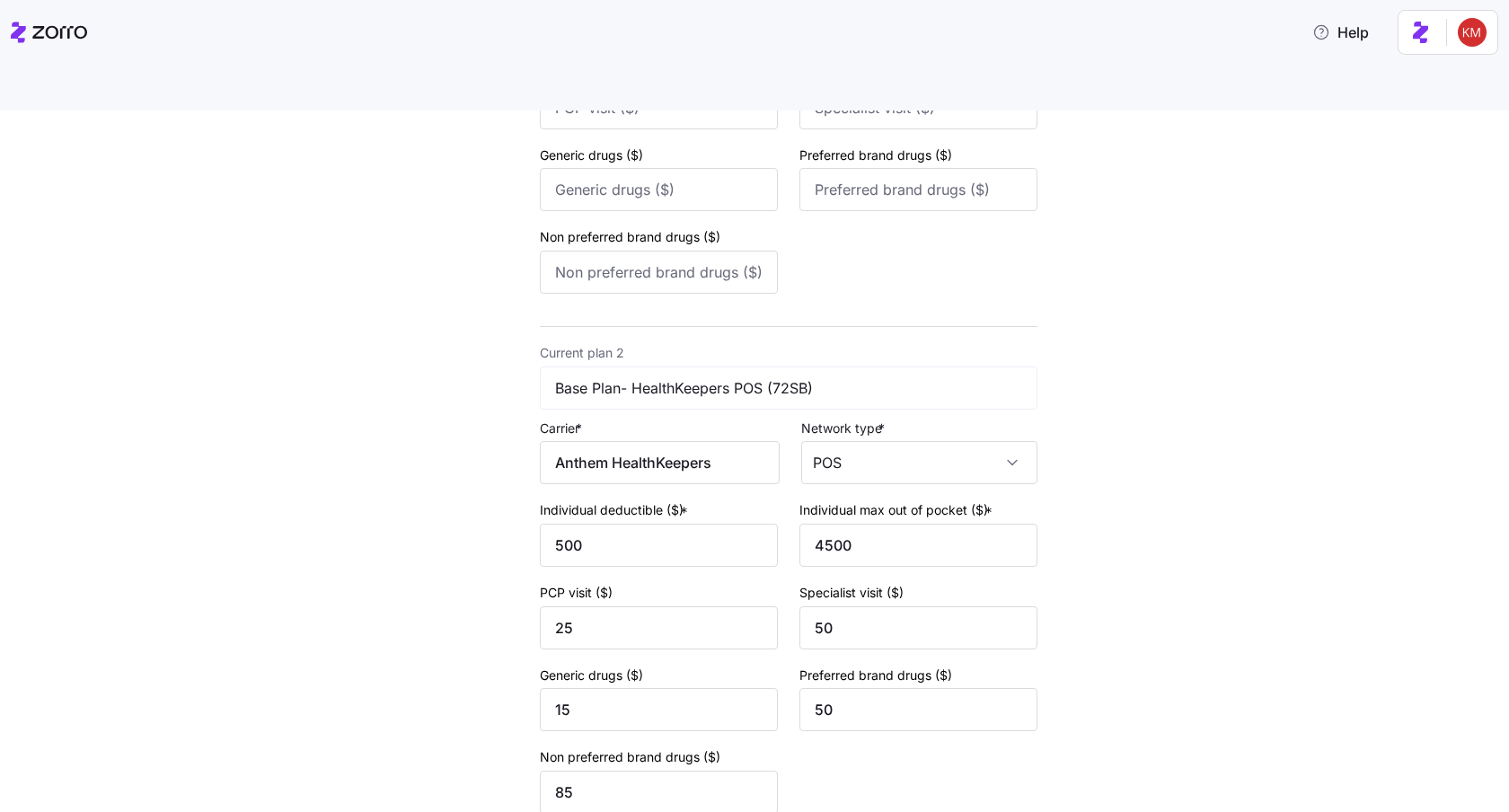 scroll, scrollTop: 586, scrollLeft: 0, axis: vertical 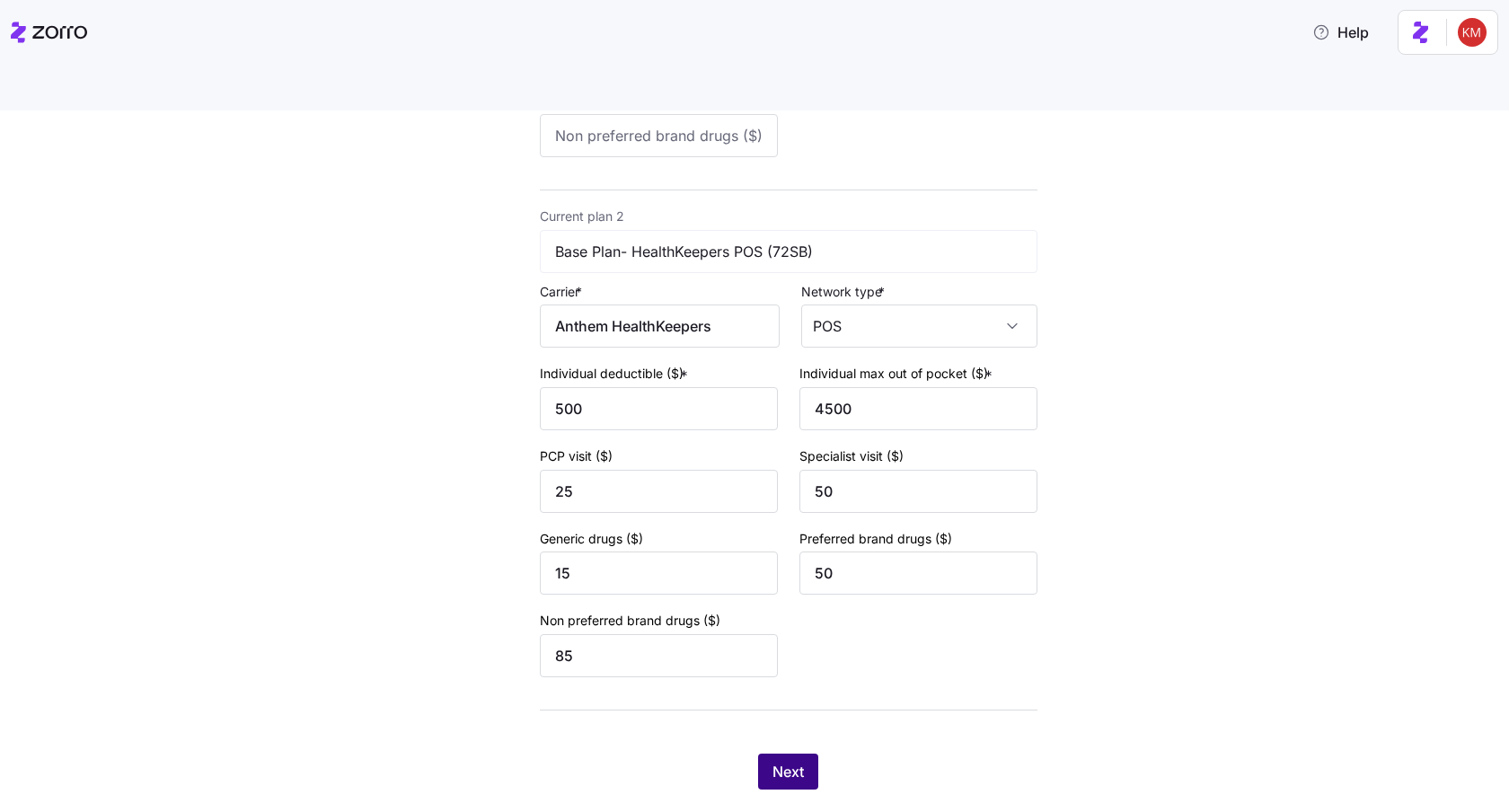 click on "Next" at bounding box center (788, 772) 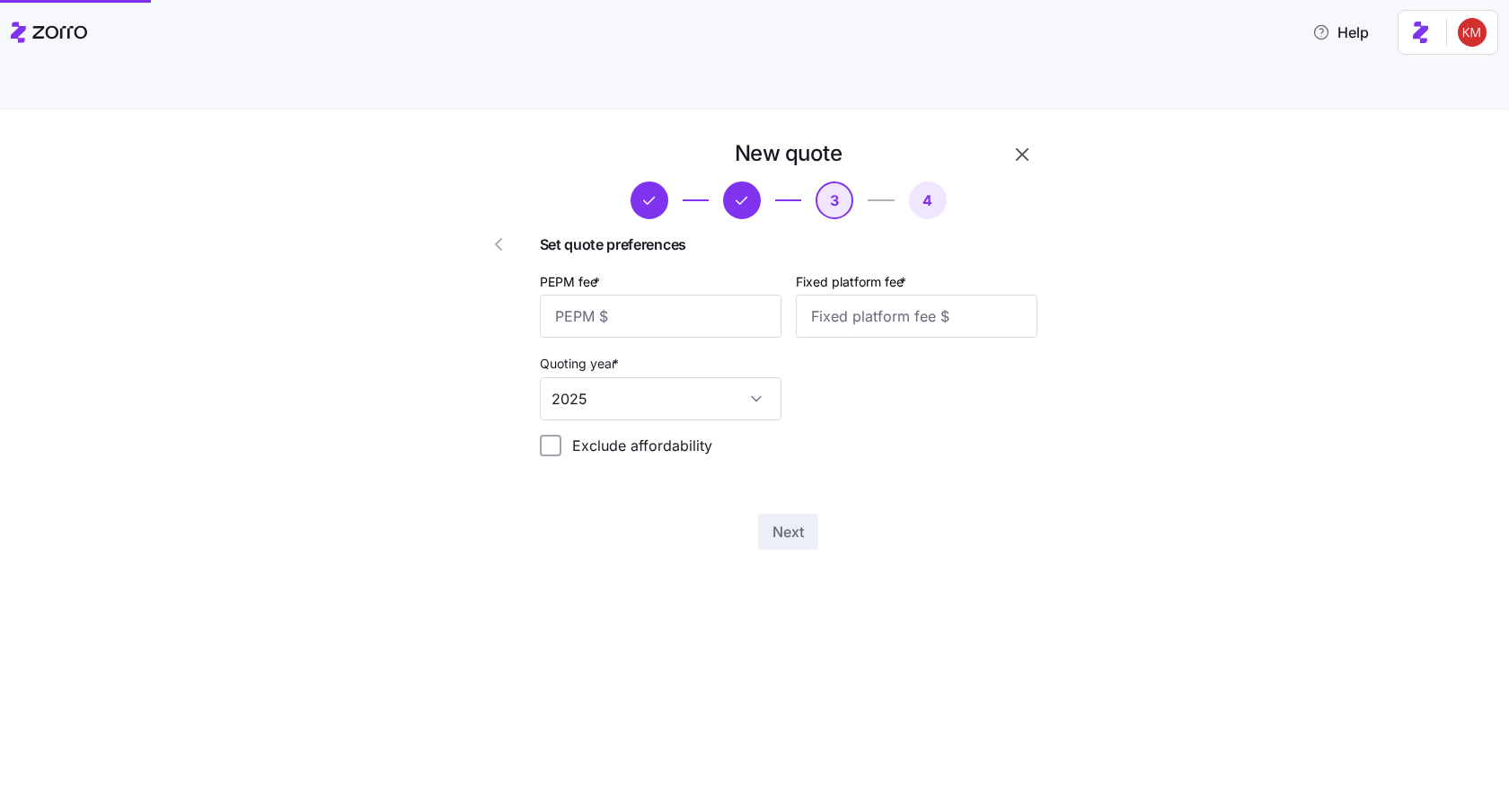 scroll, scrollTop: 0, scrollLeft: 0, axis: both 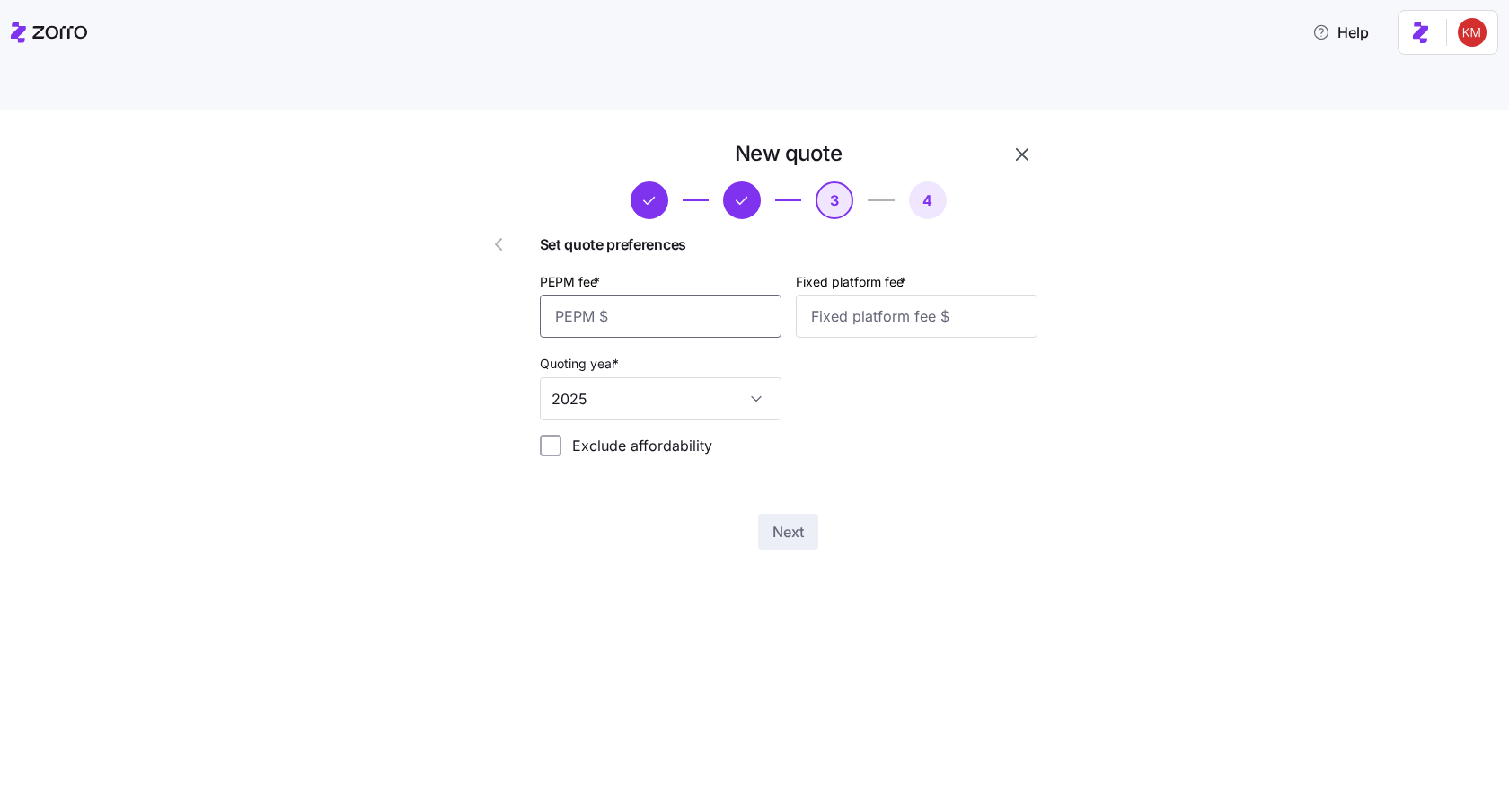 click on "PEPM fee  *" at bounding box center [660, 316] 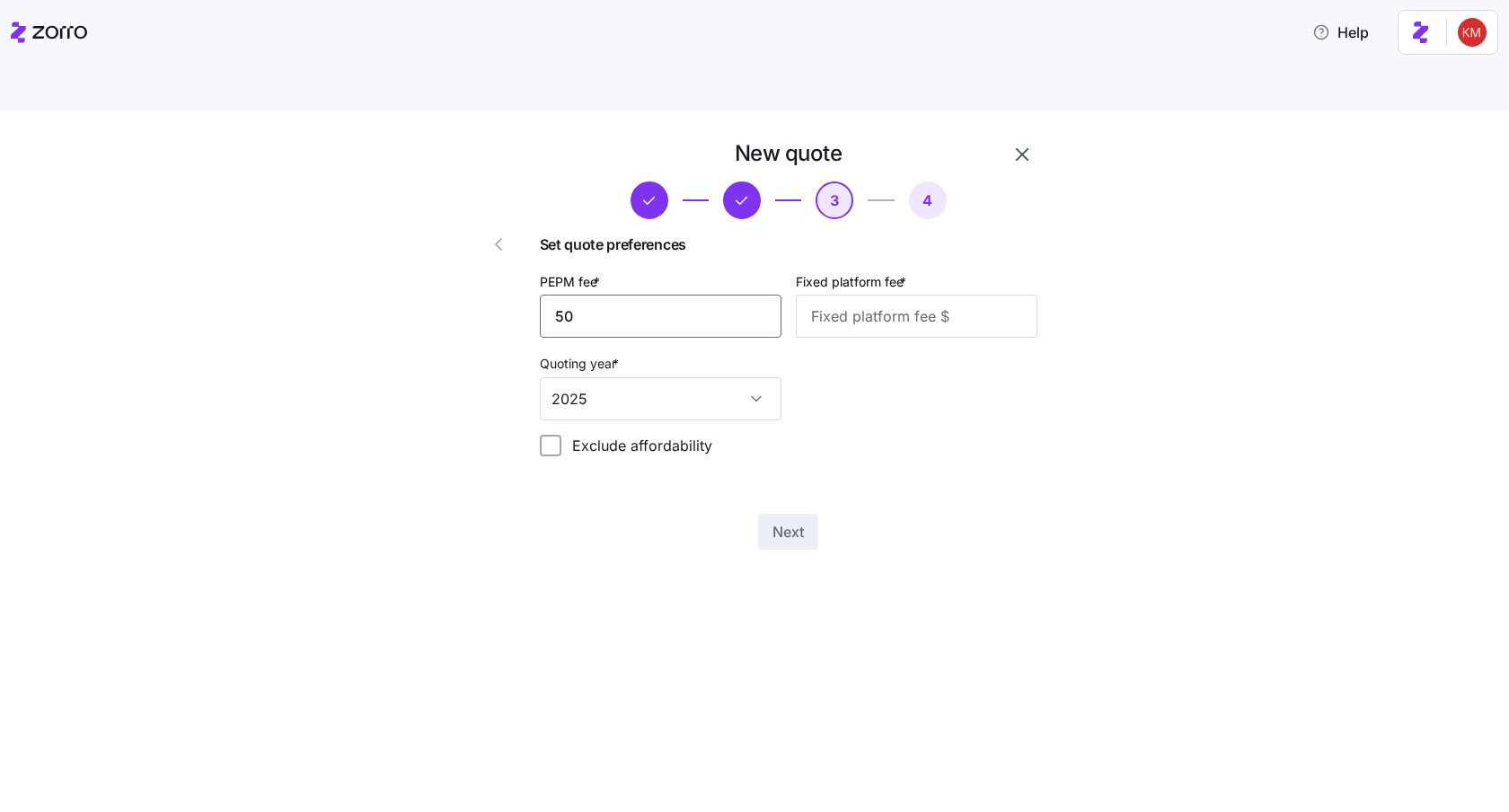 type on "50" 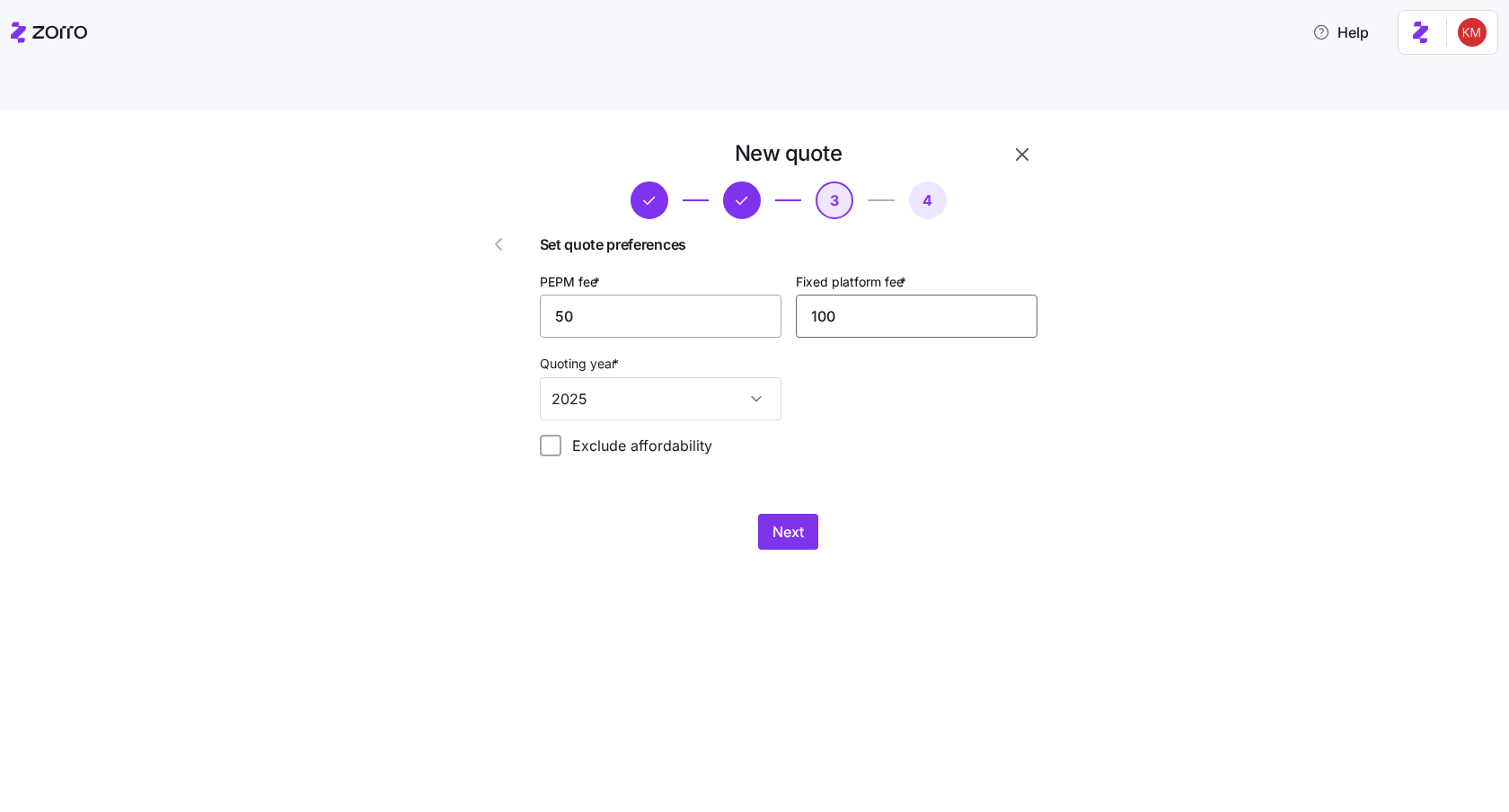 type on "100" 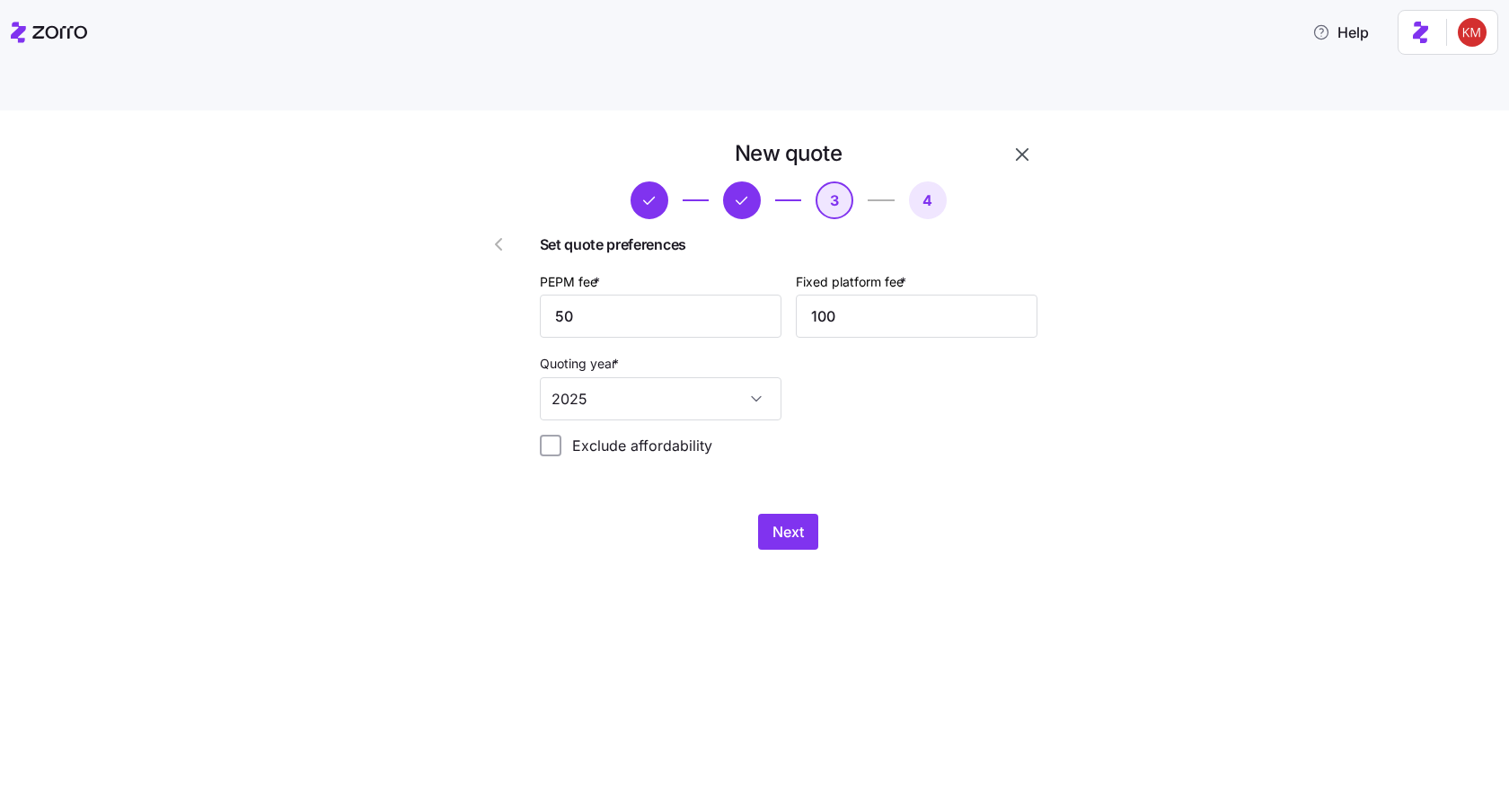 click on "New quote 3 4 Set quote preferences PEPM fee  * 50 Fixed platform fee  * 100 Quoting year  * 2025 Exclude affordability Next" at bounding box center [767, 355] 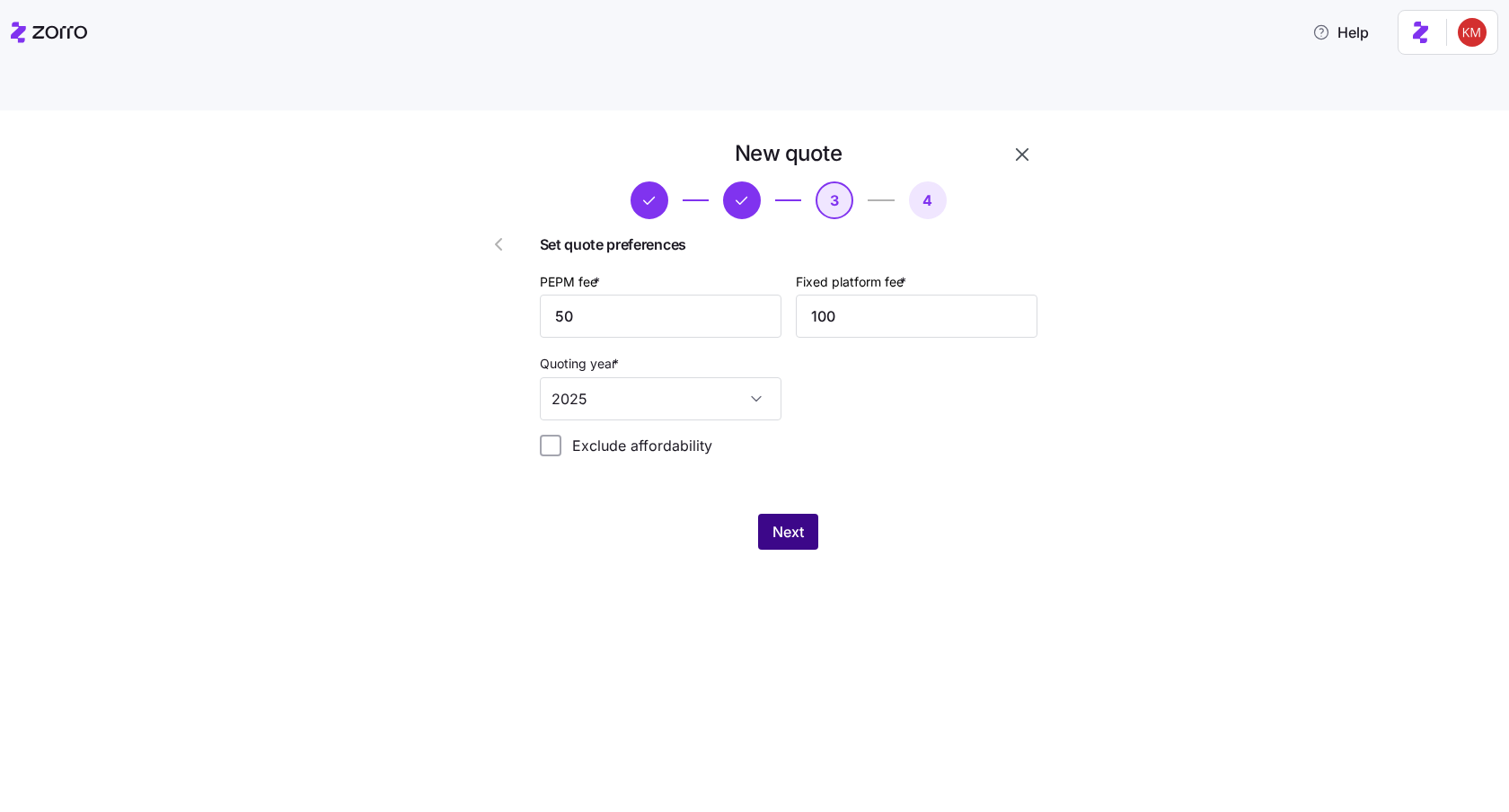 click on "Next" at bounding box center [788, 532] 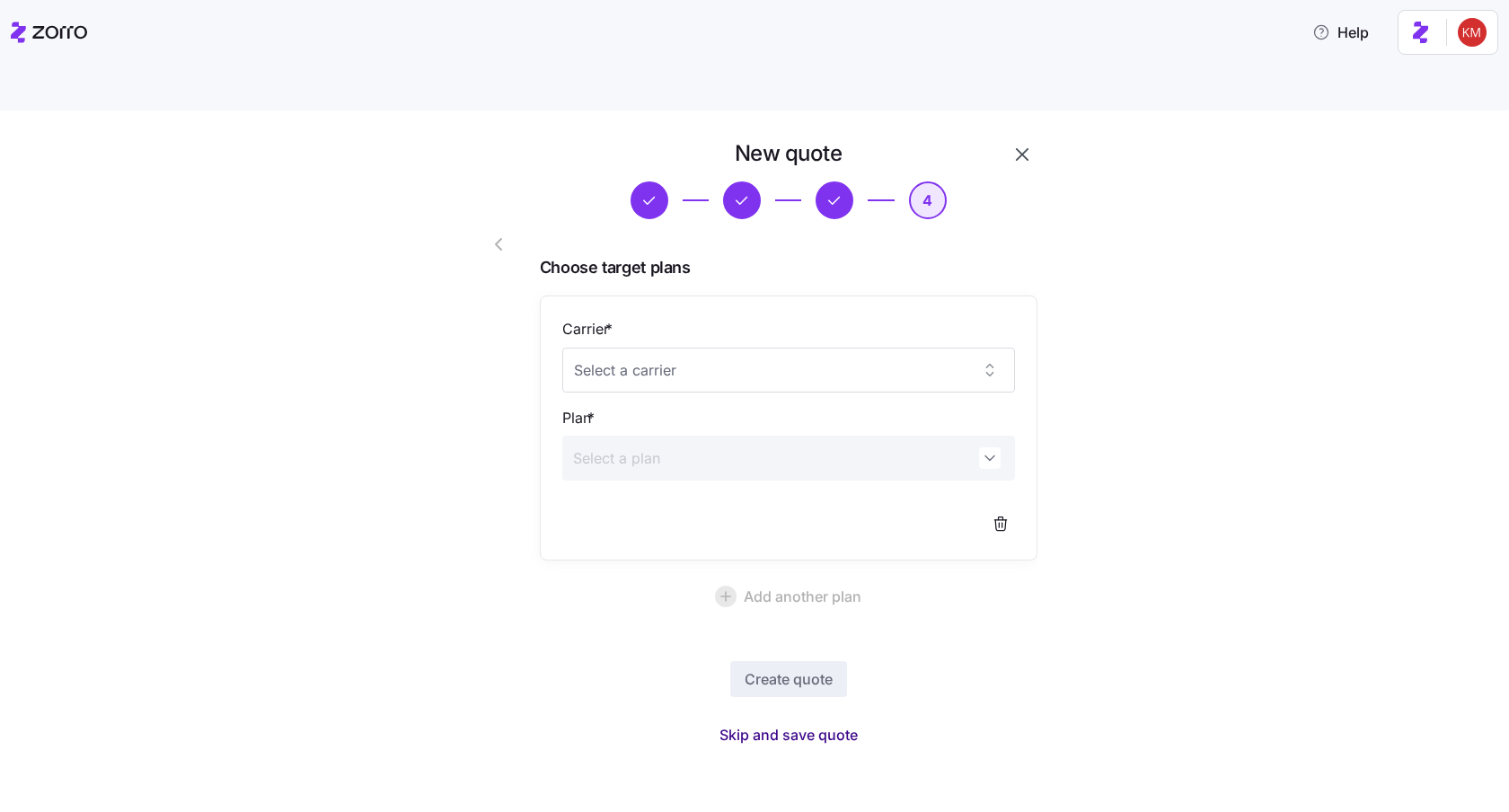 click on "Skip and save quote" at bounding box center [789, 735] 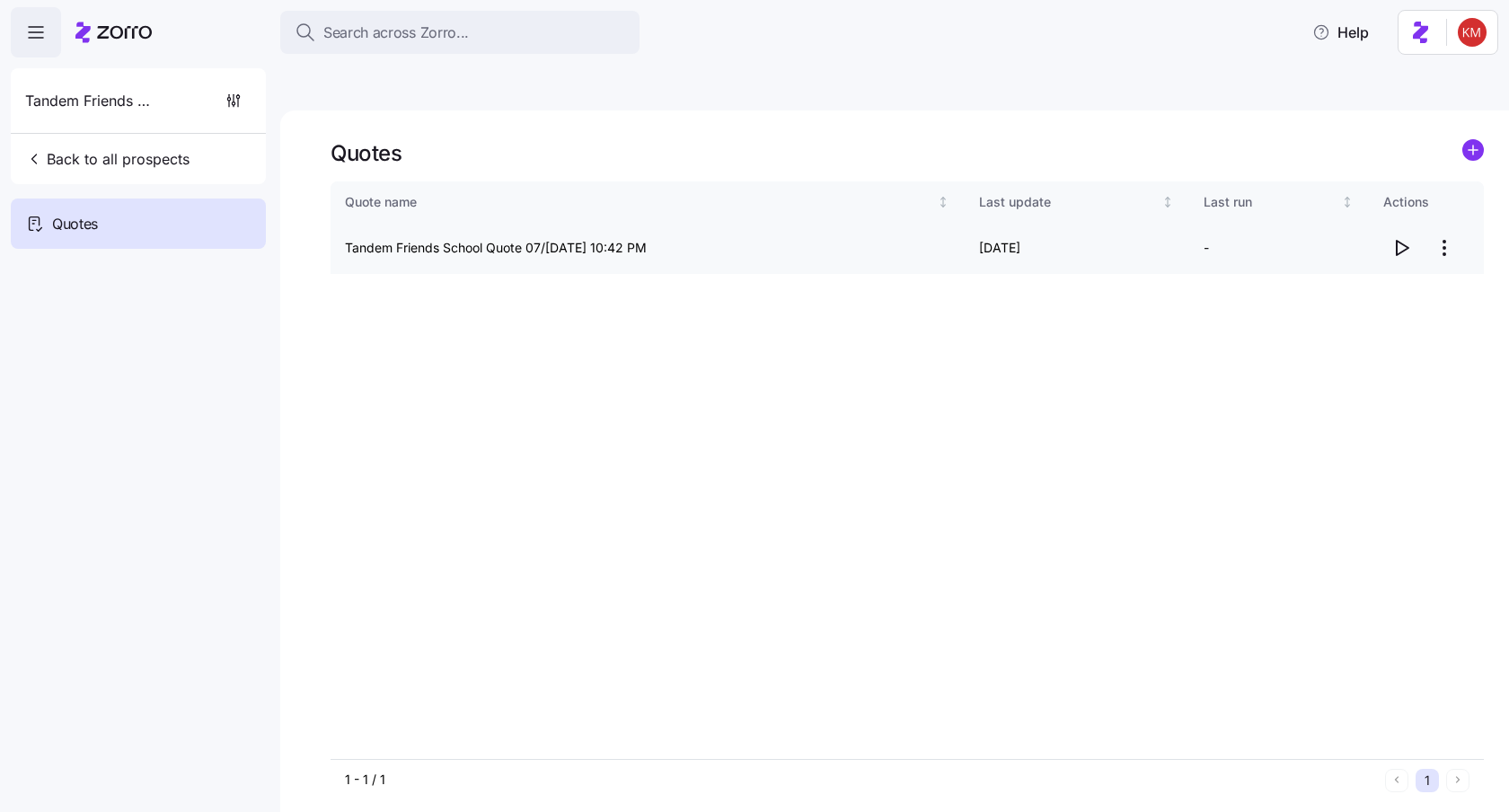 click 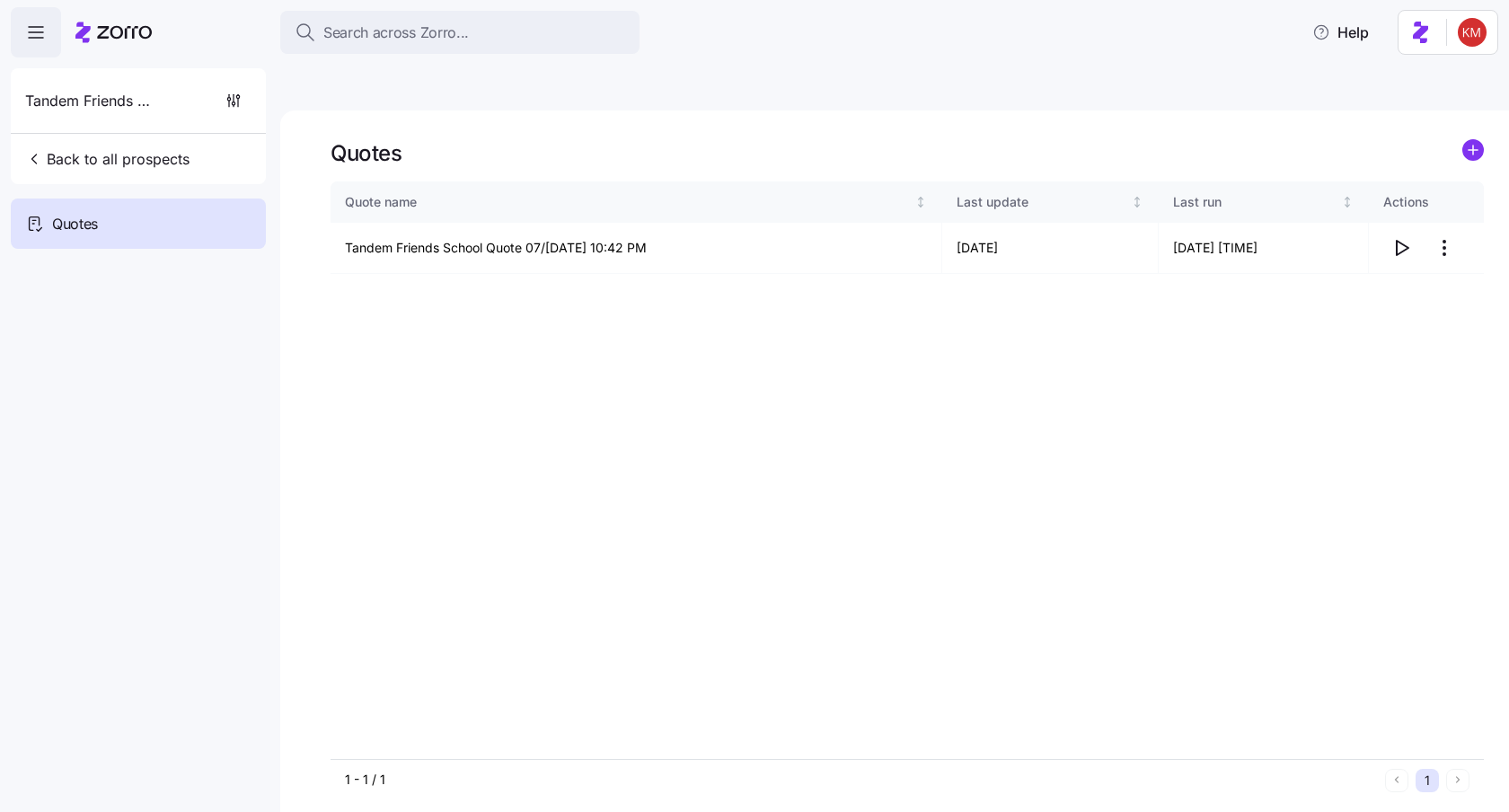 click on "Quote name Last update Last run Actions Tandem Friends School Quote 07/14/2025 10:42 PM 07/14/2025 07/14/2025 6:43 PM" at bounding box center (907, 470) 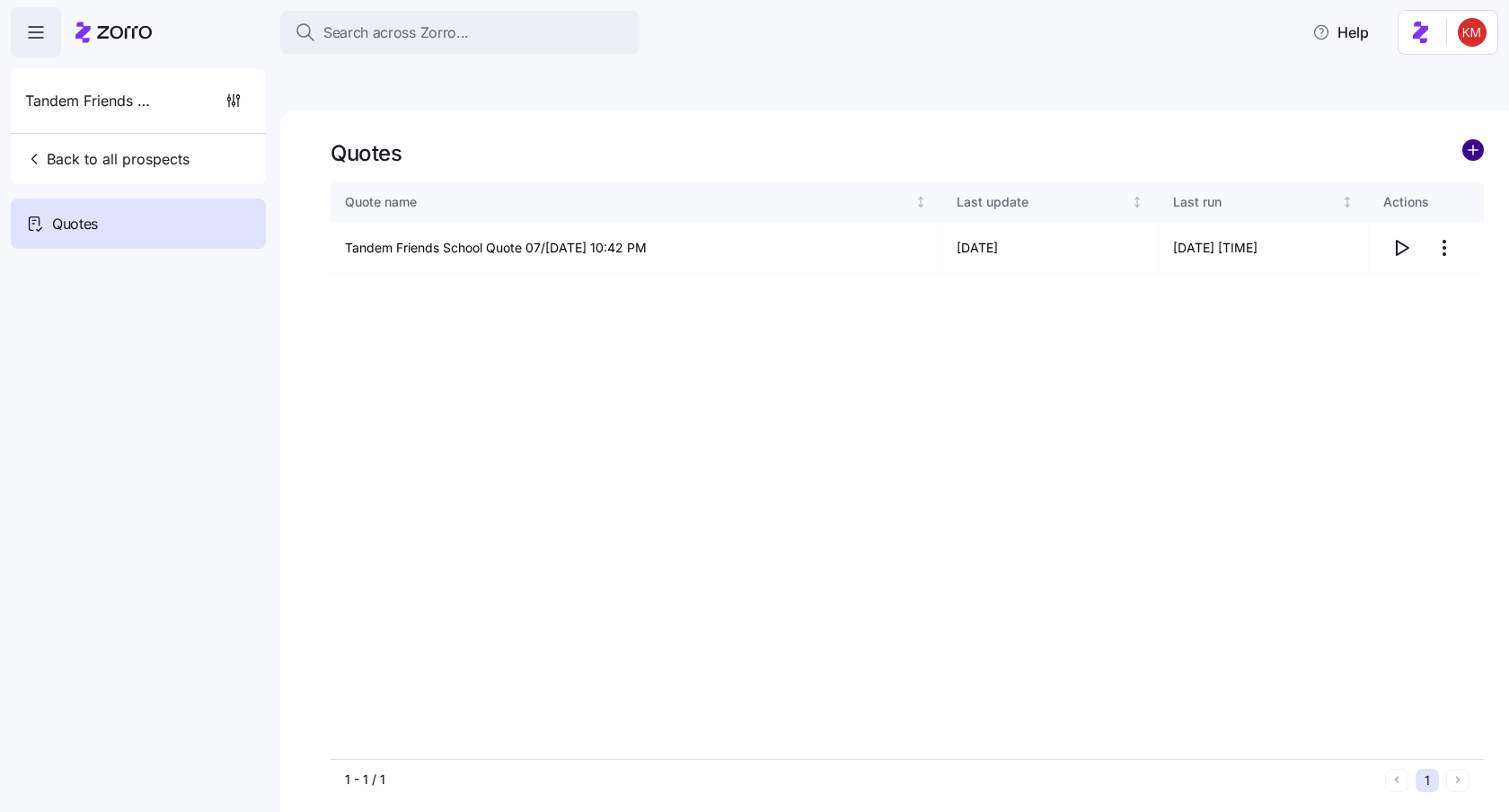 click 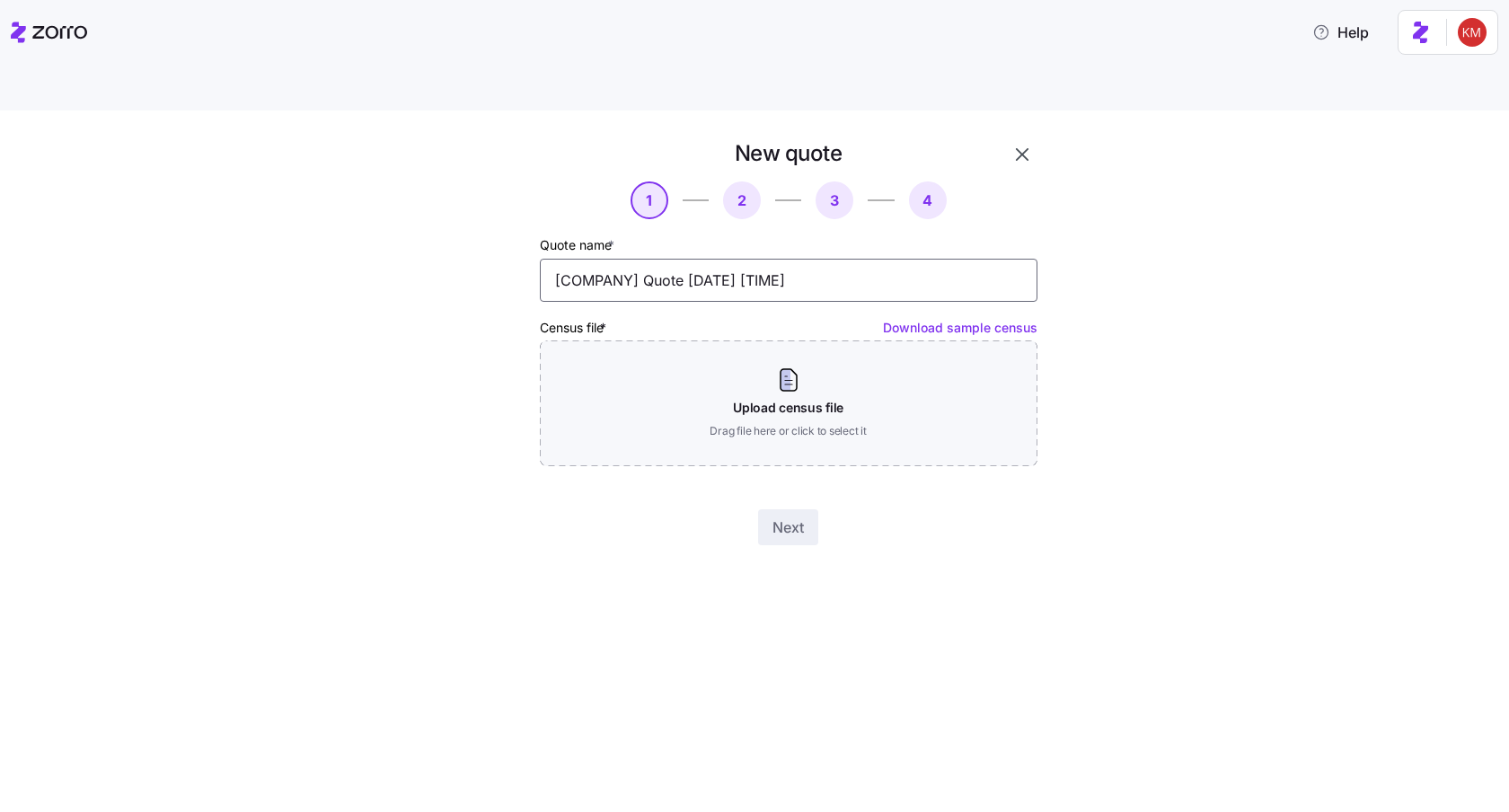 click on "Tandem Friends School Quote 07/14/2025 10:54 PM" at bounding box center (789, 280) 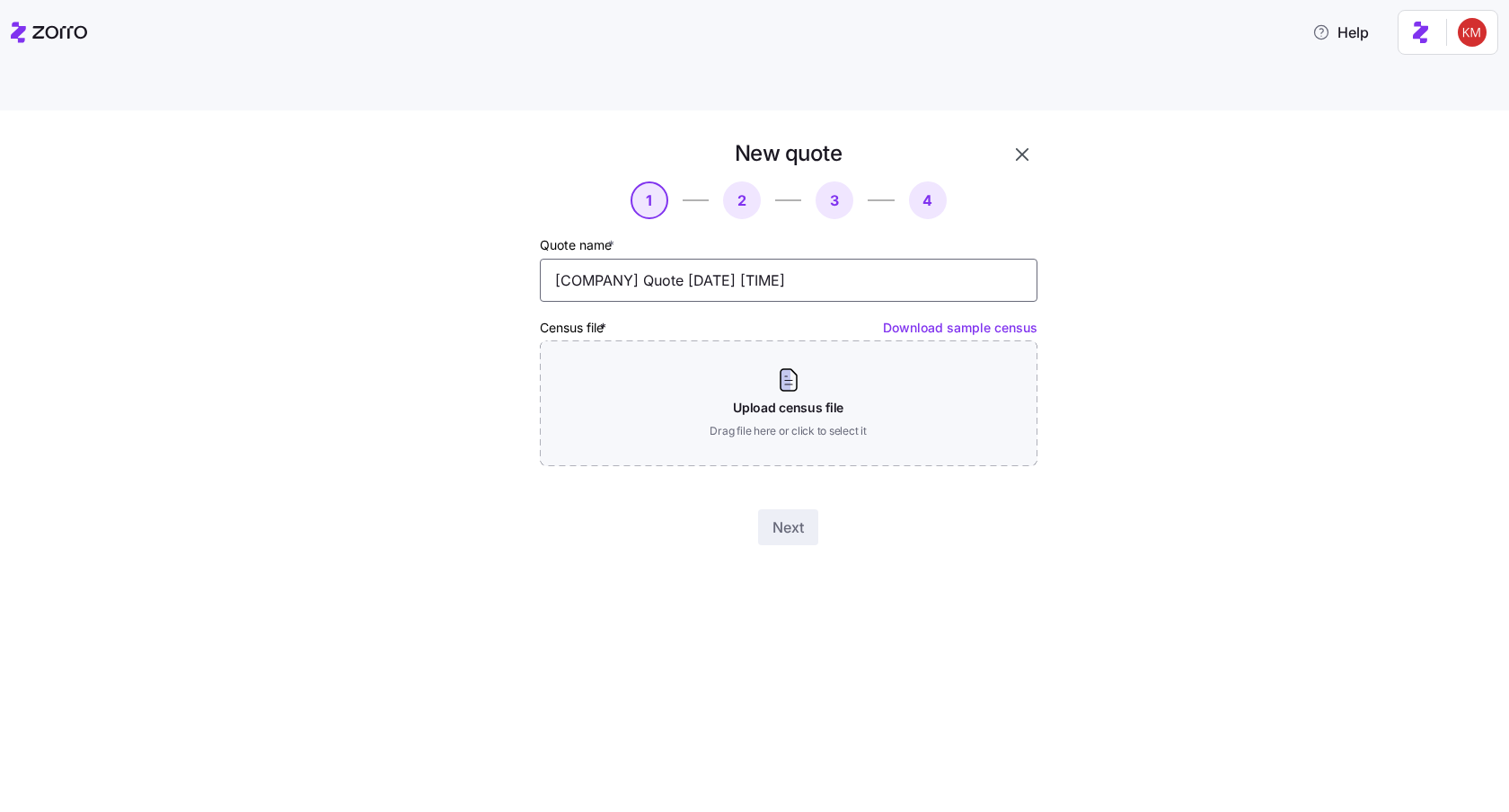 click on "Tandem Friends School Quote 07/14/2025 10:54 PM" at bounding box center (789, 280) 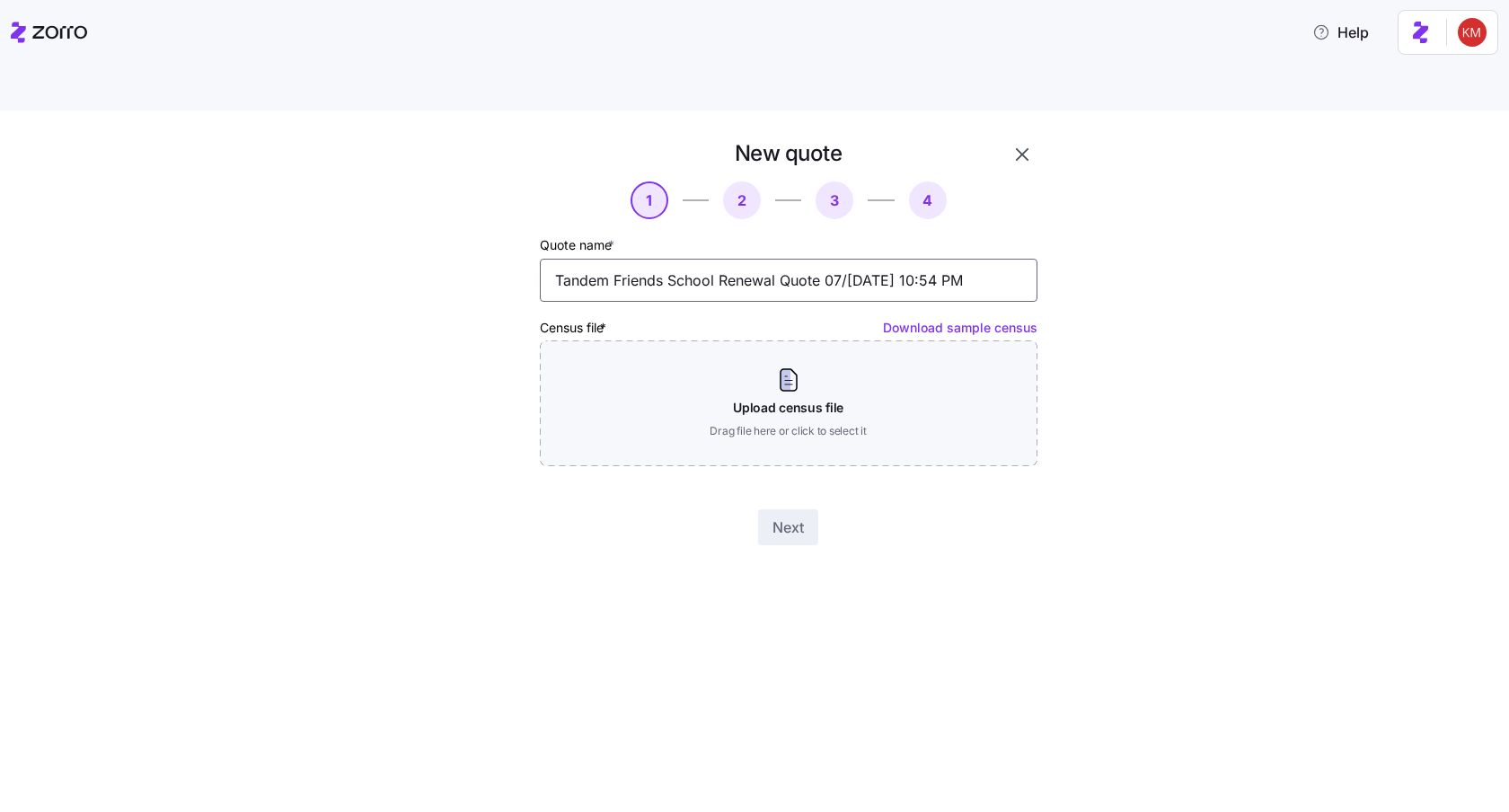 type on "Tandem Friends School Renewal Quote 07/14/2025 10:54 PM" 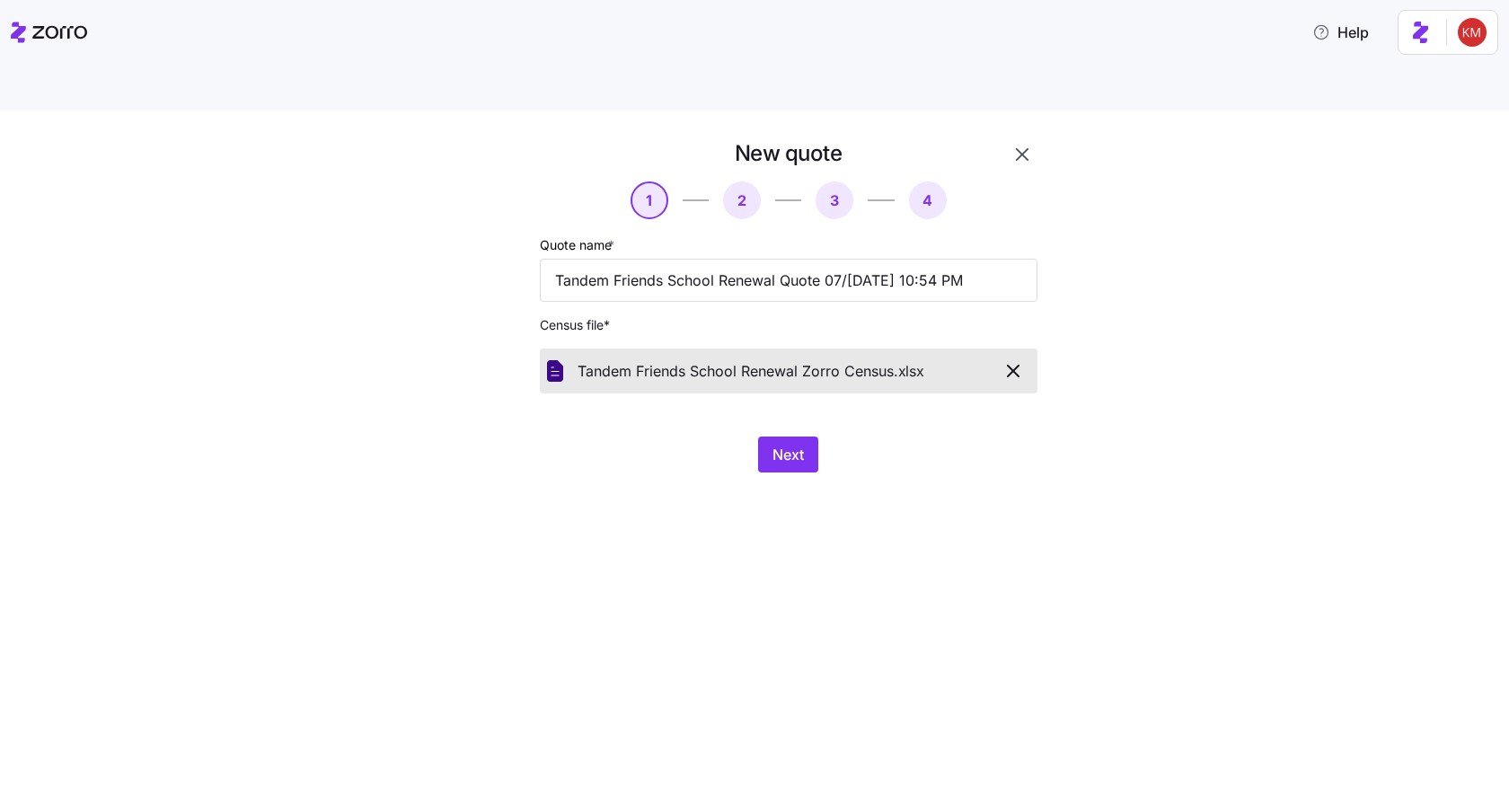 click on "New quote 1 2 3 4 Quote name  * Tandem Friends School Renewal Quote 07/14/2025 10:54 PM Census file * Tandem Friends School Renewal Zorro Census. xlsx Next" at bounding box center (754, 482) 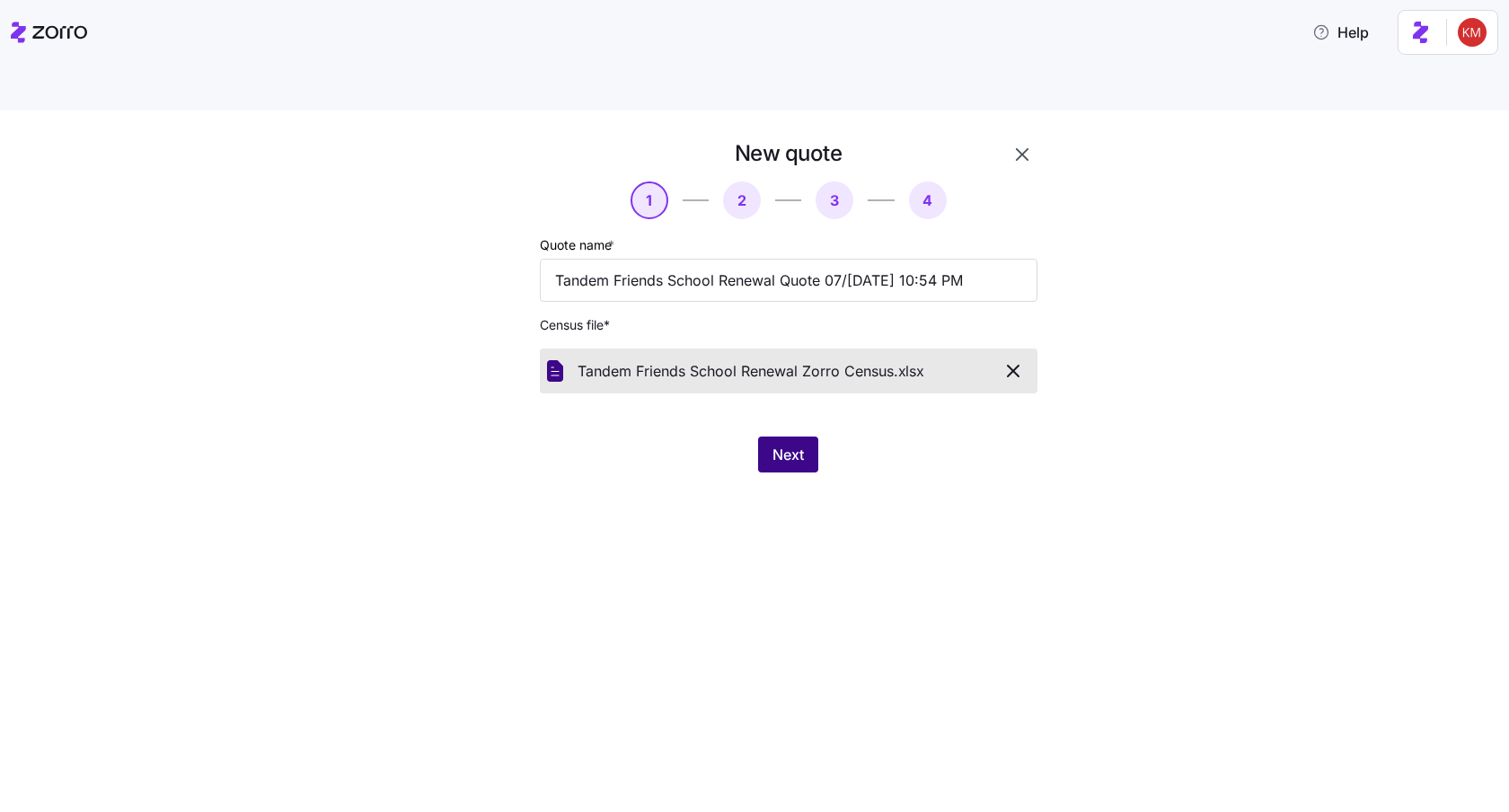 click on "Next" at bounding box center (788, 455) 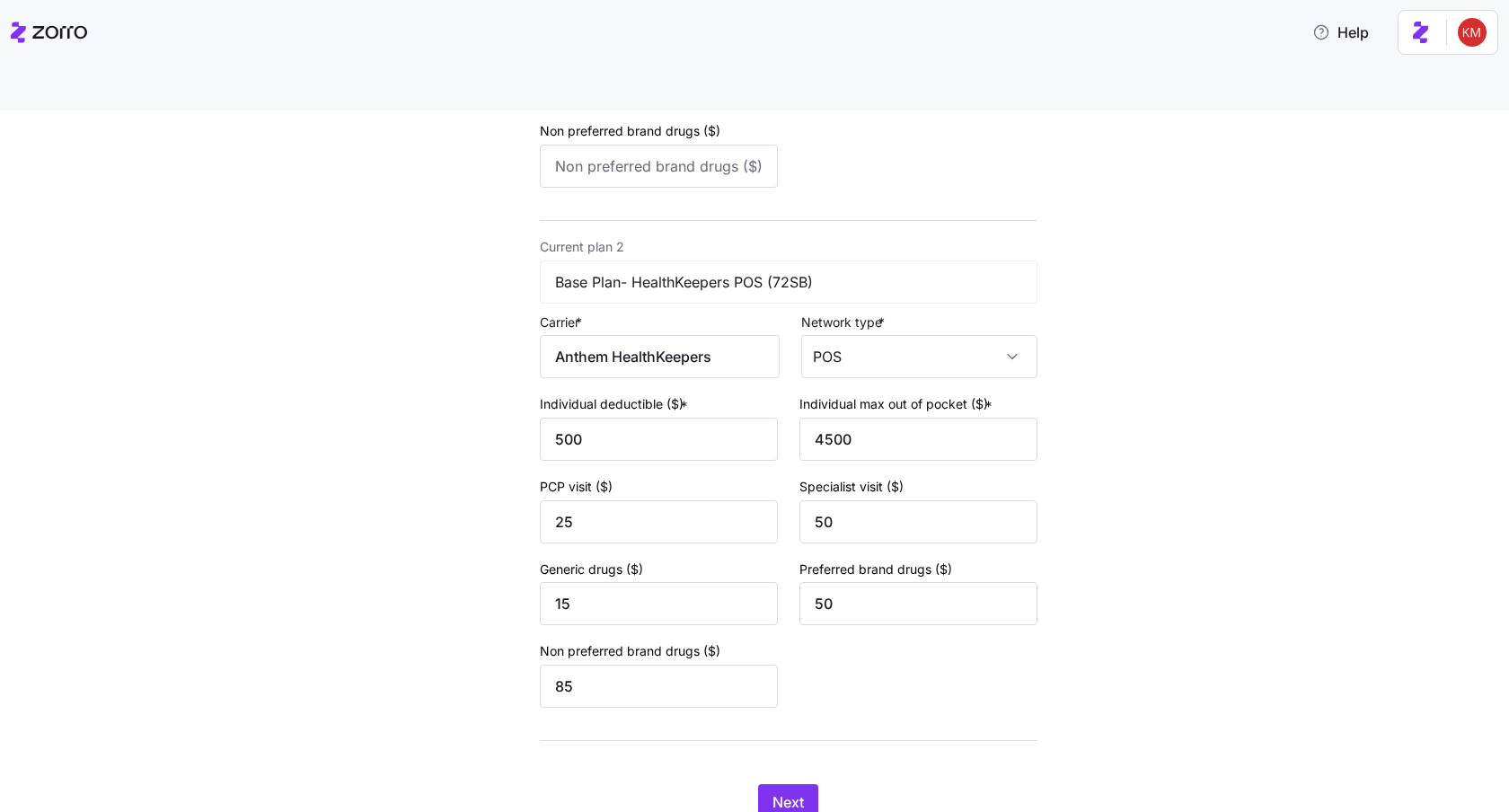 scroll, scrollTop: 586, scrollLeft: 0, axis: vertical 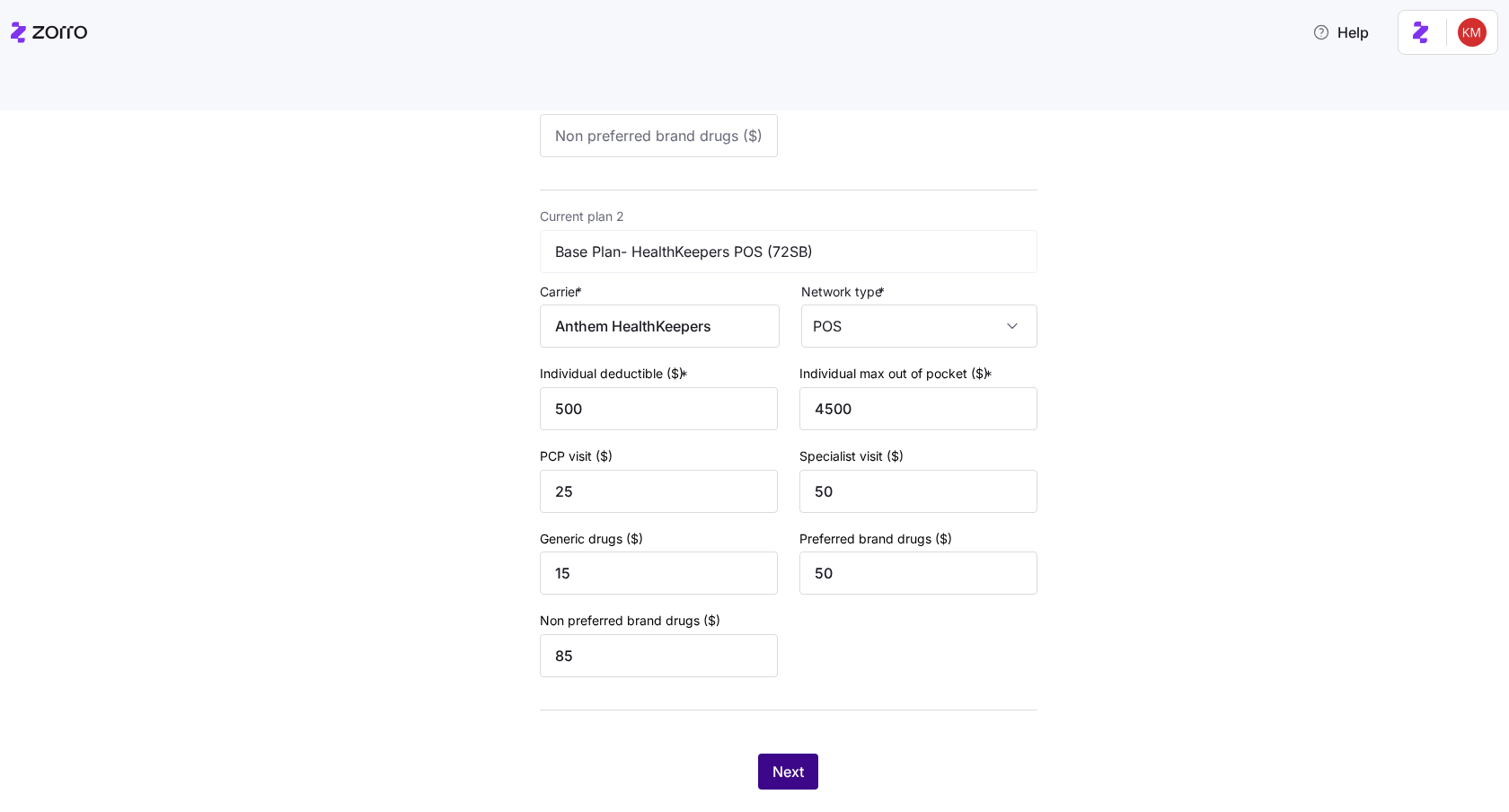 click on "Next" at bounding box center [788, 772] 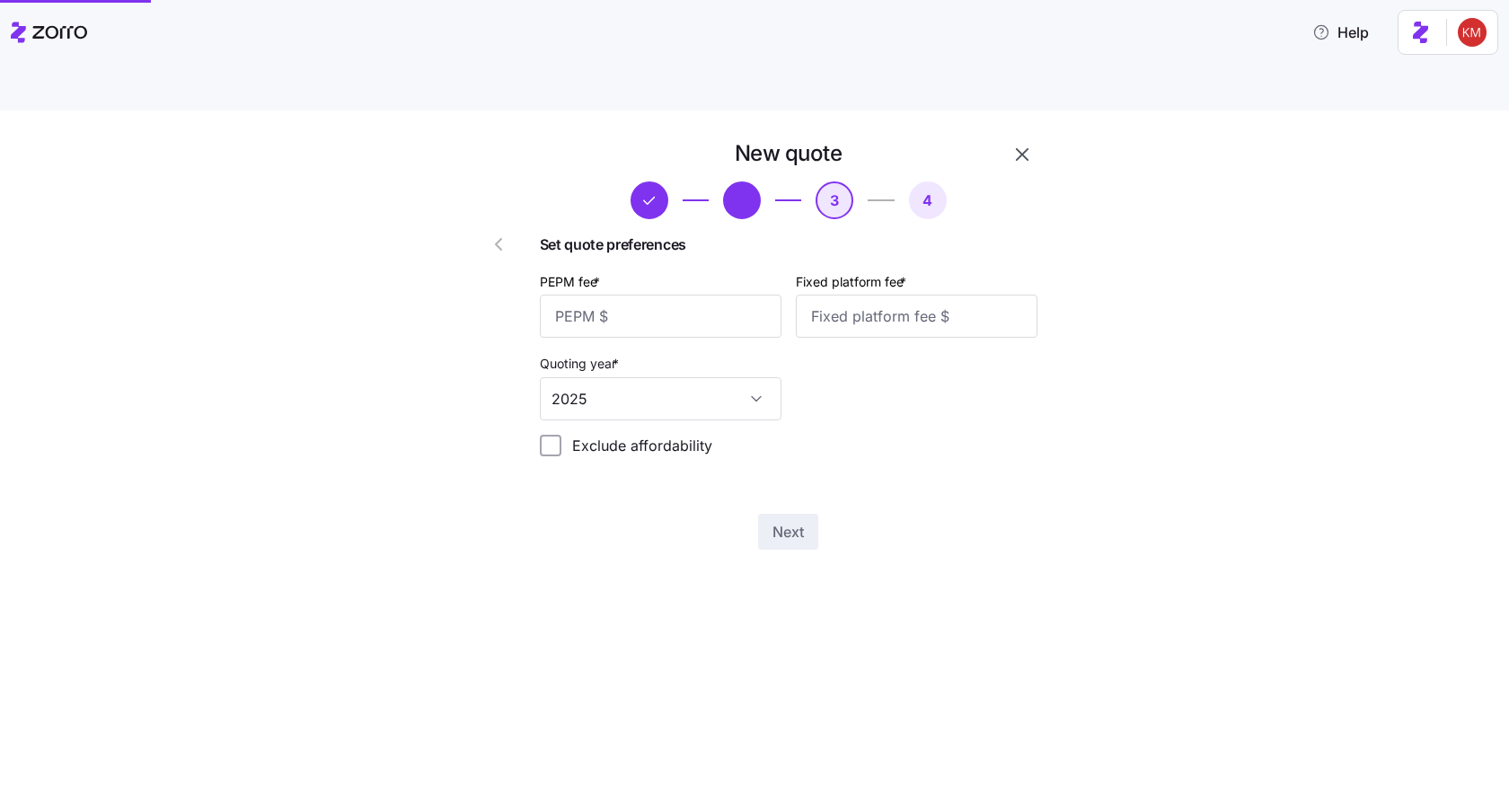 scroll, scrollTop: 0, scrollLeft: 0, axis: both 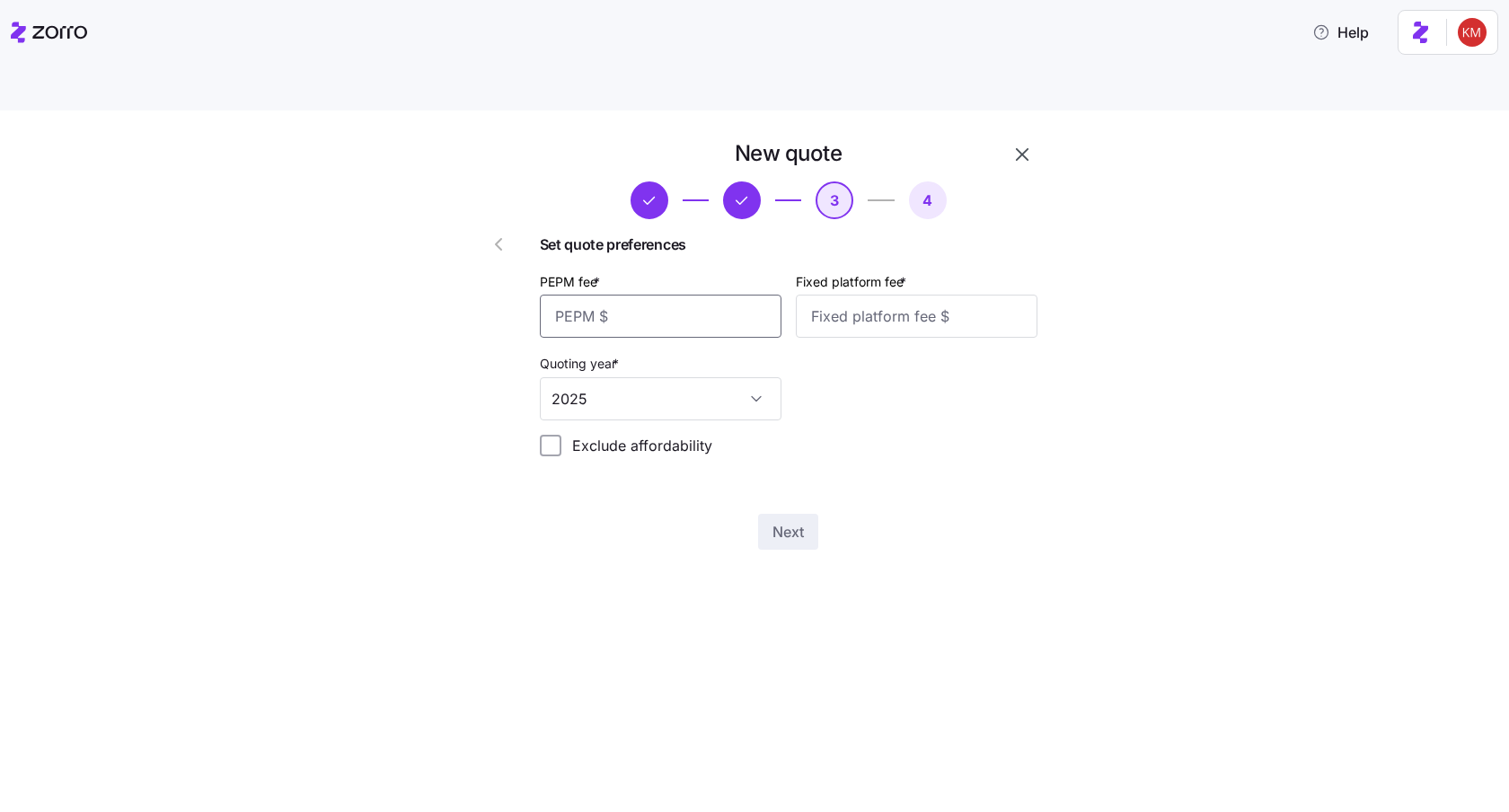 click on "PEPM fee  *" at bounding box center (660, 316) 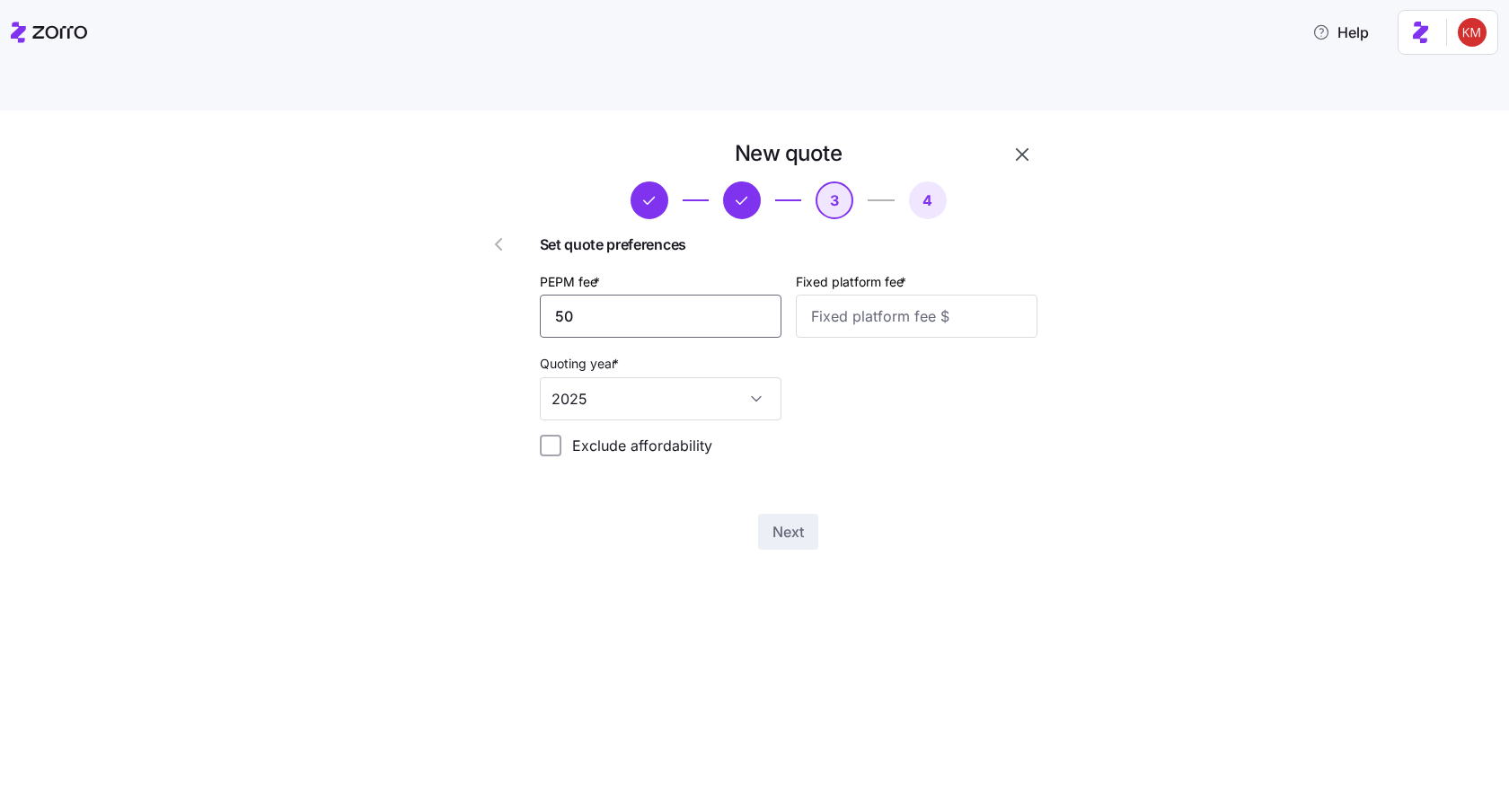 type on "50" 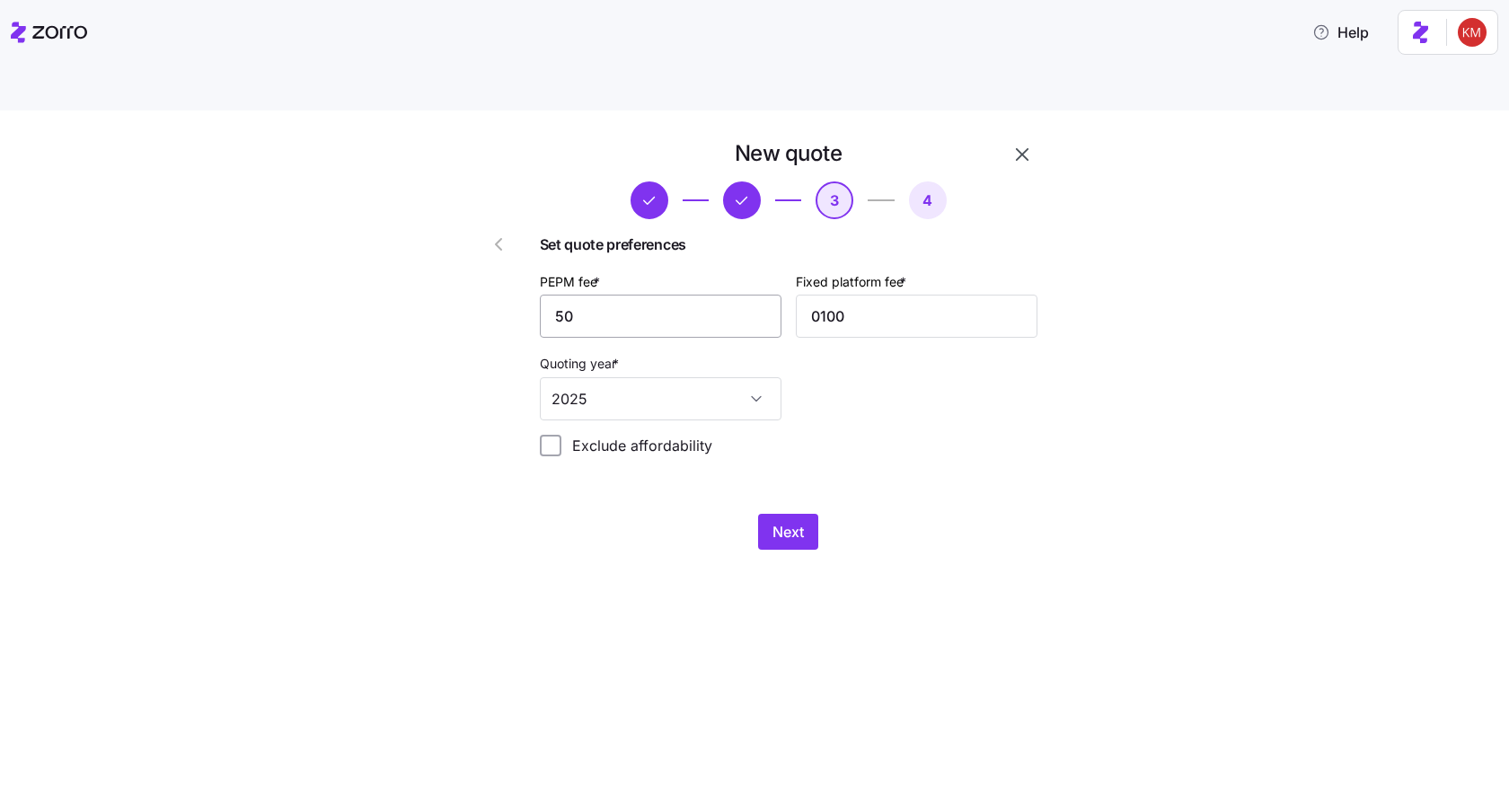 type on "100" 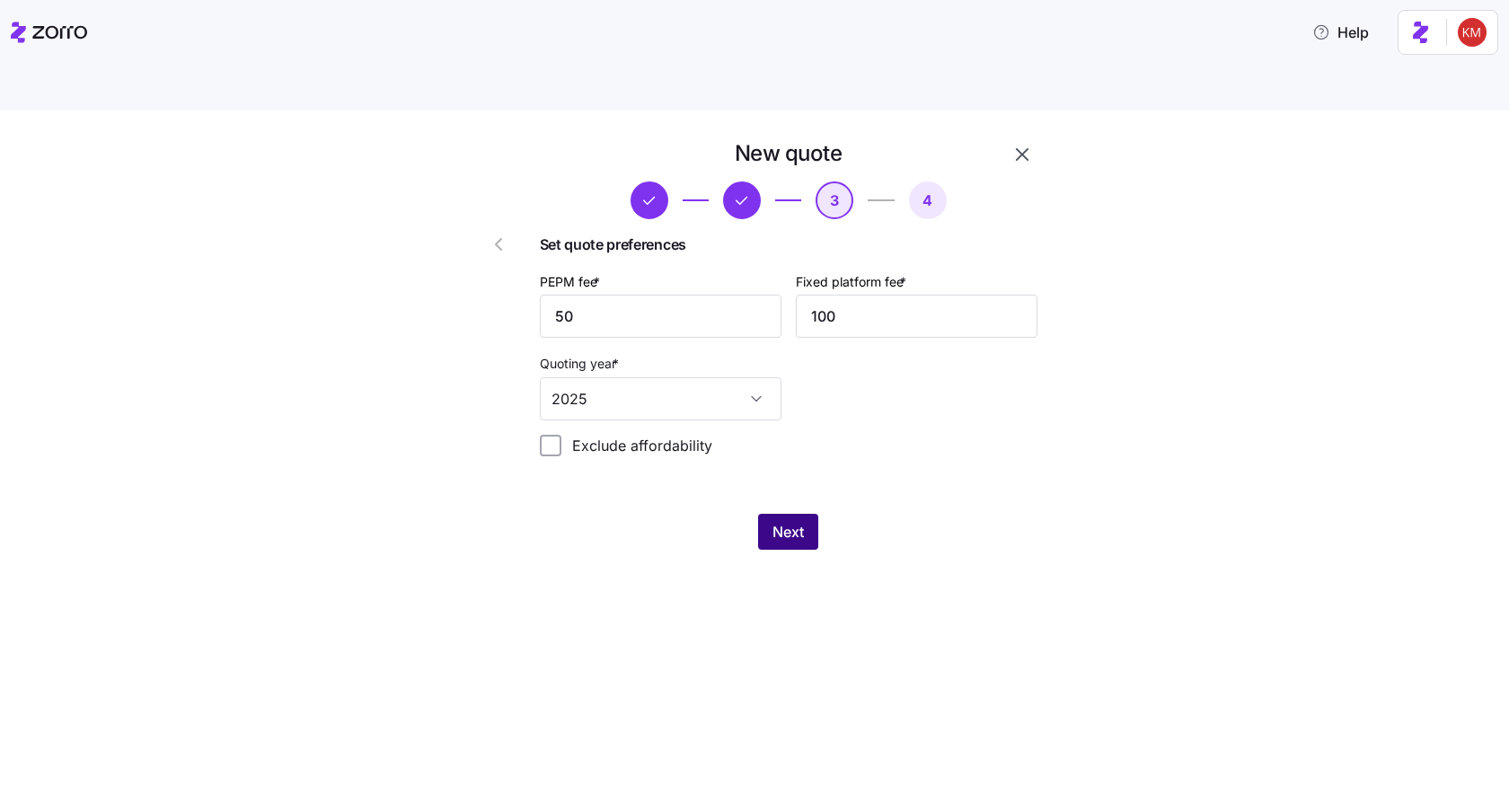 click on "Next" at bounding box center (788, 532) 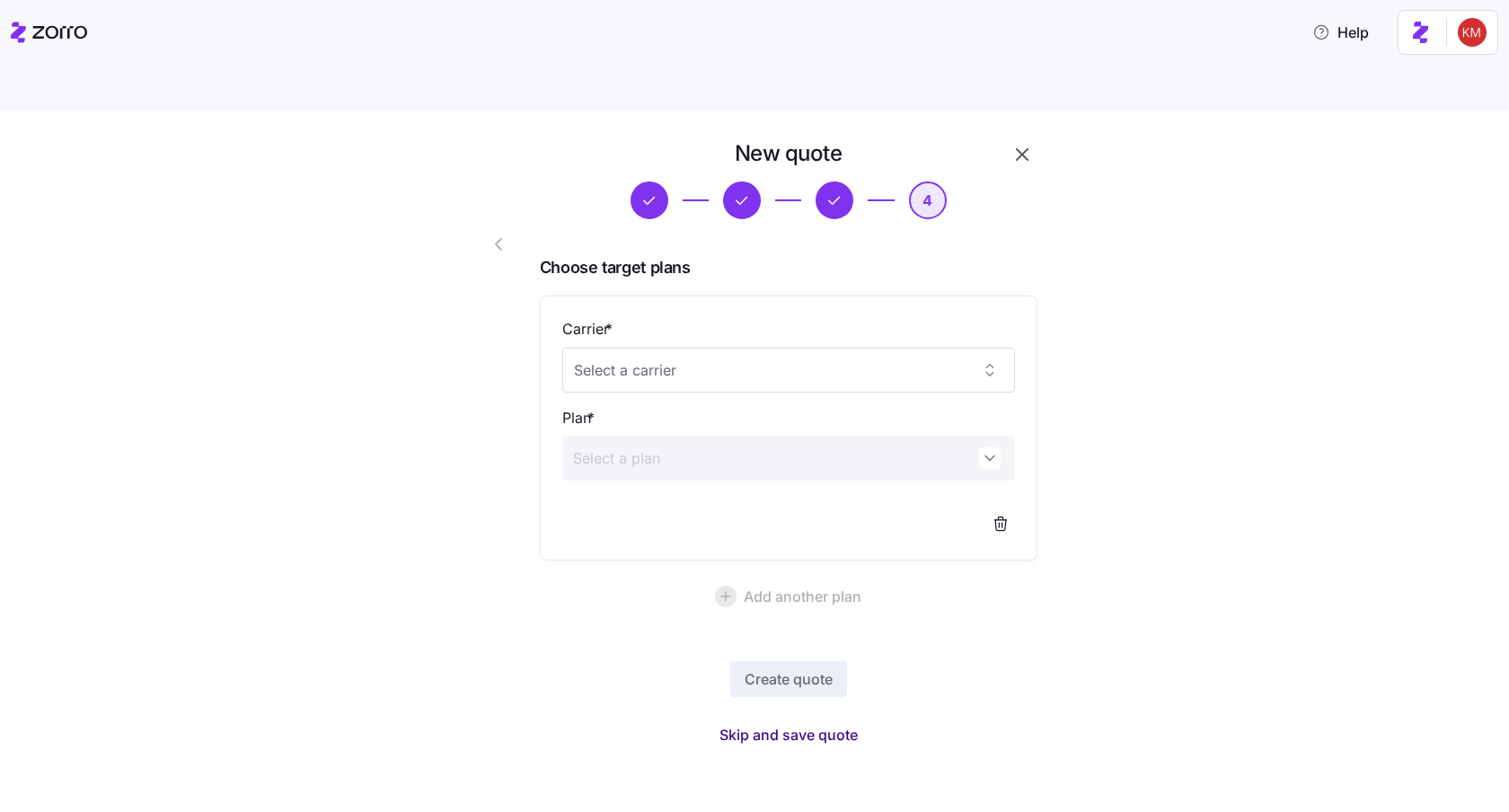 click on "Skip and save quote" at bounding box center (789, 735) 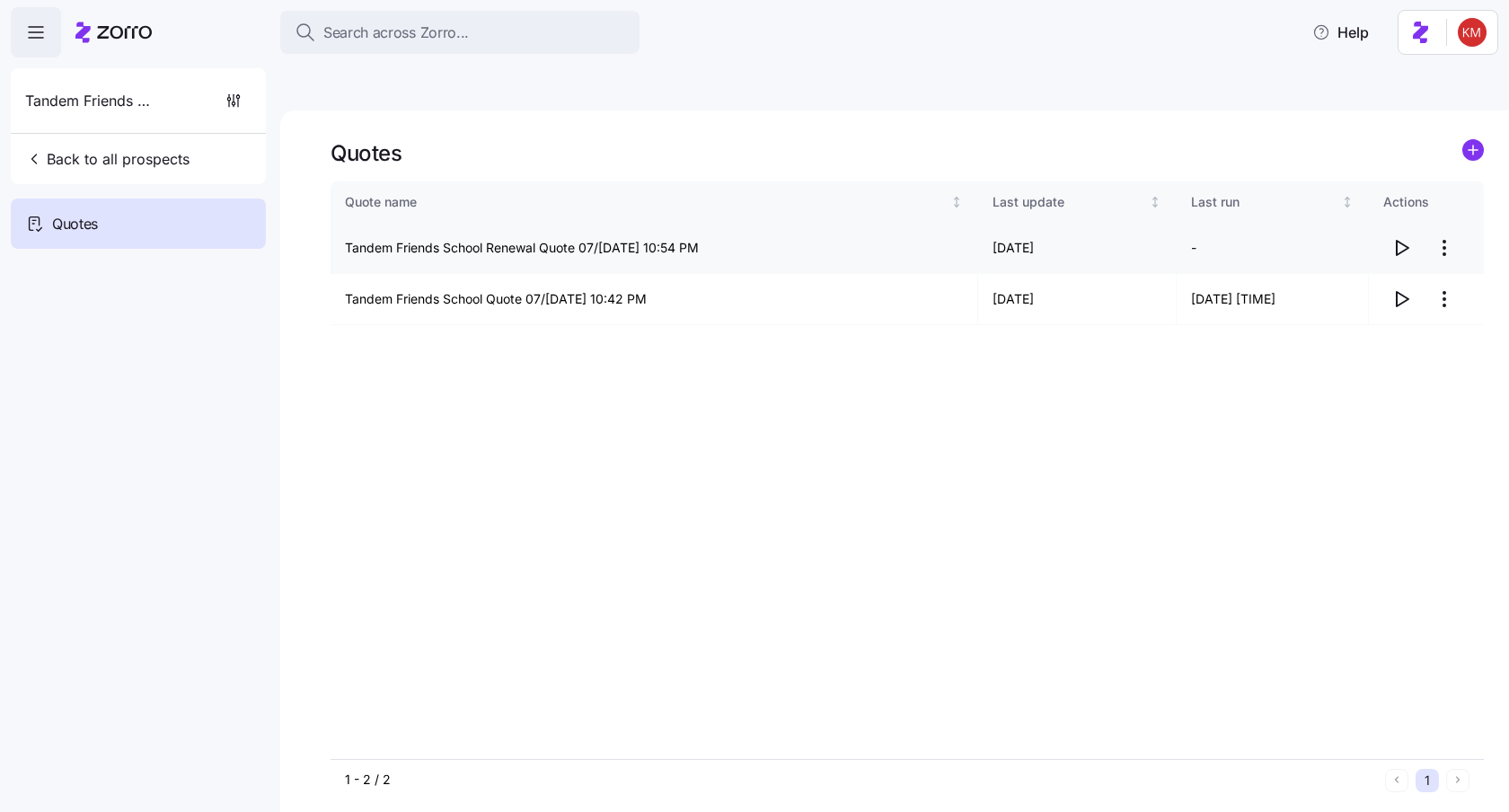 click 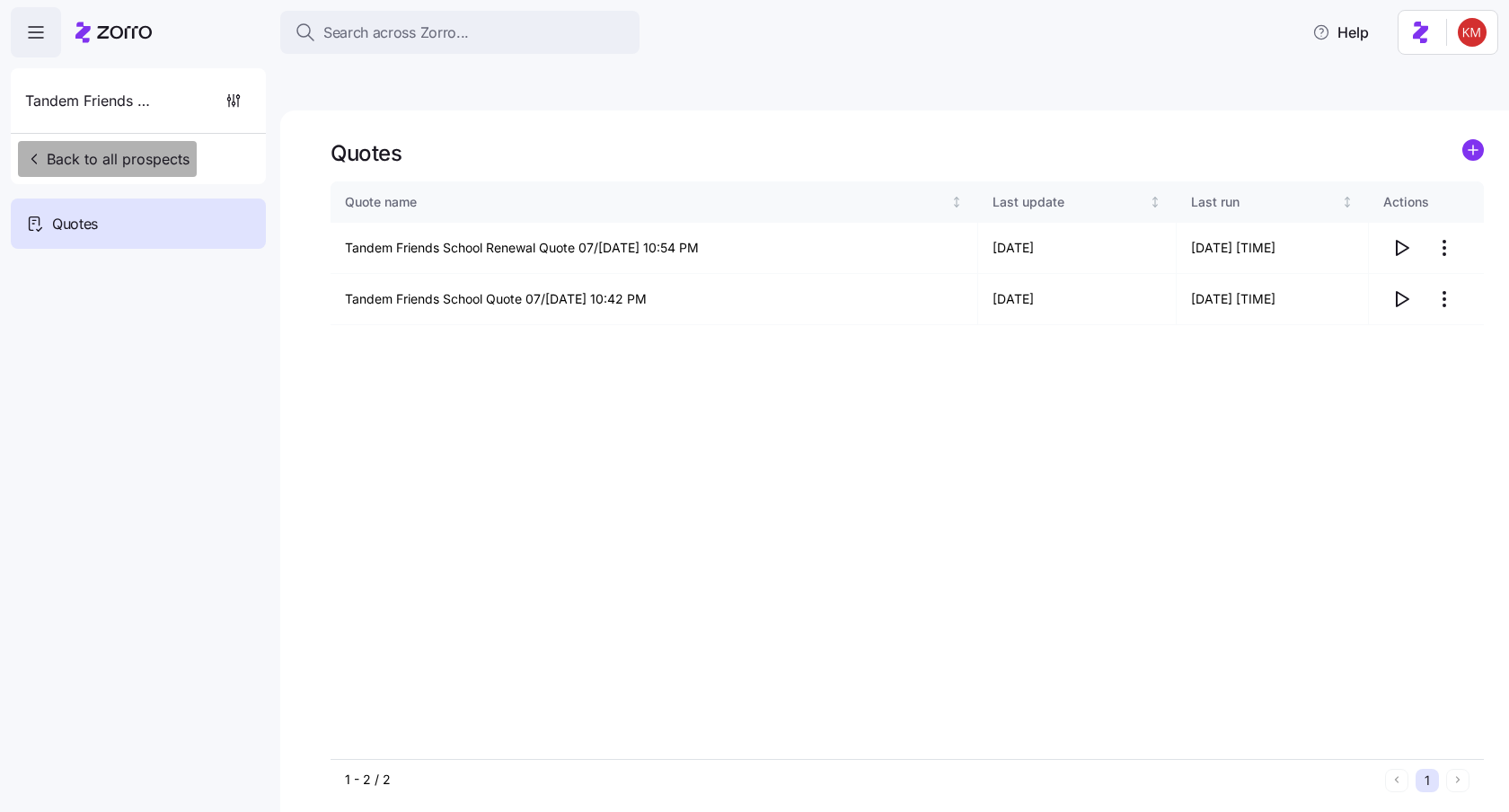 click on "Back to all prospects" at bounding box center (107, 159) 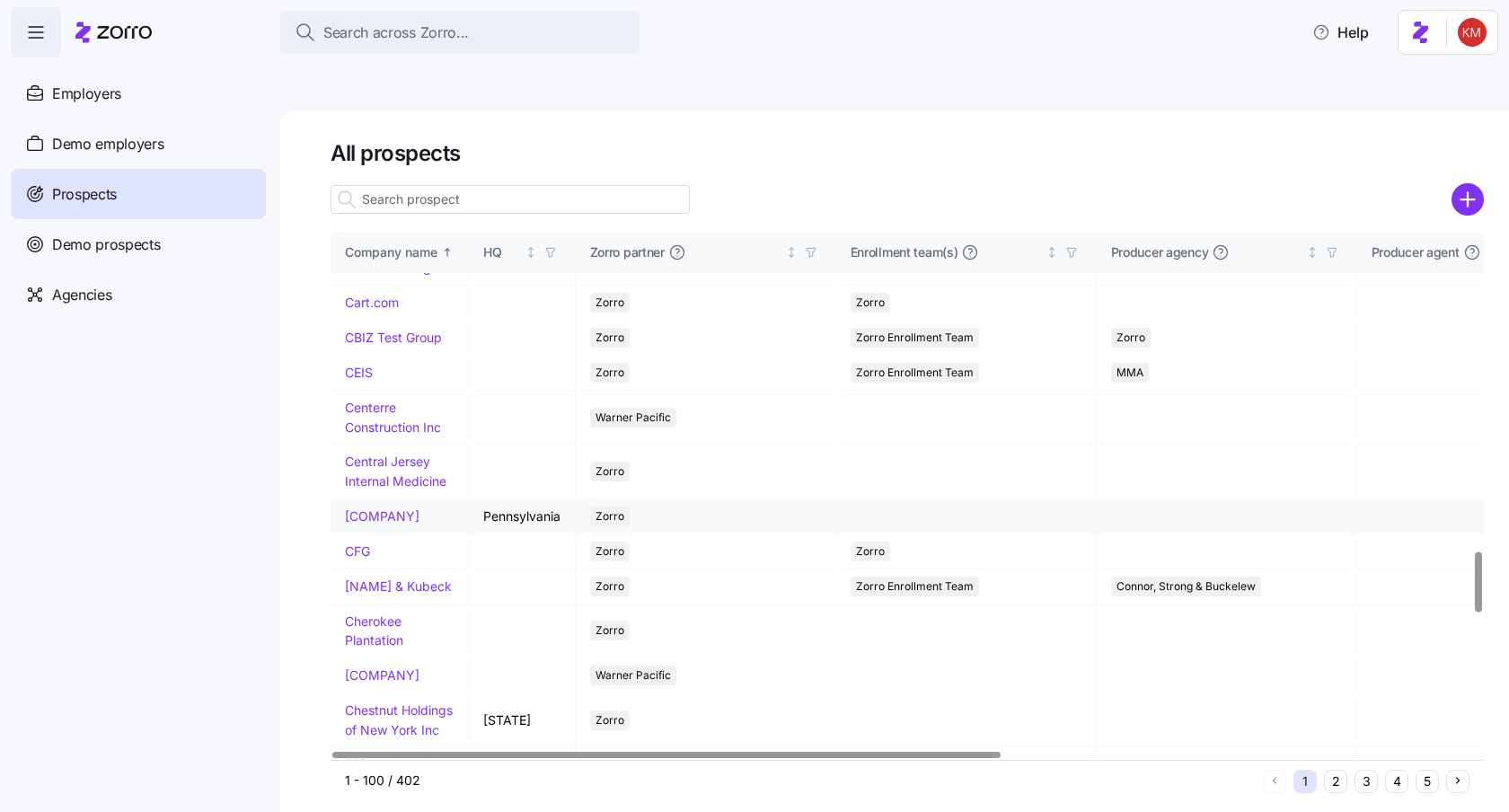 scroll, scrollTop: 2814, scrollLeft: 0, axis: vertical 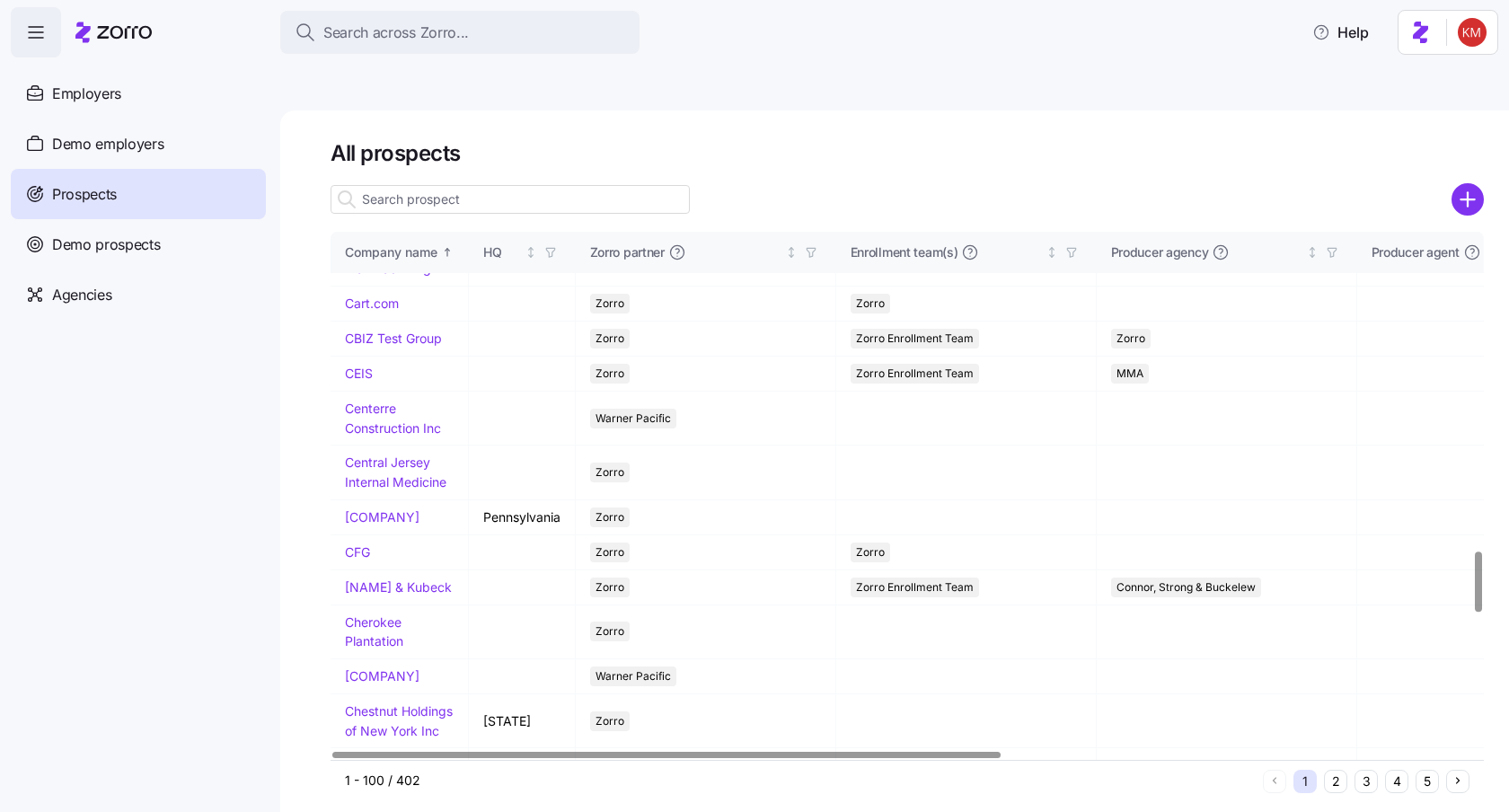 click on "3" at bounding box center [1366, 781] 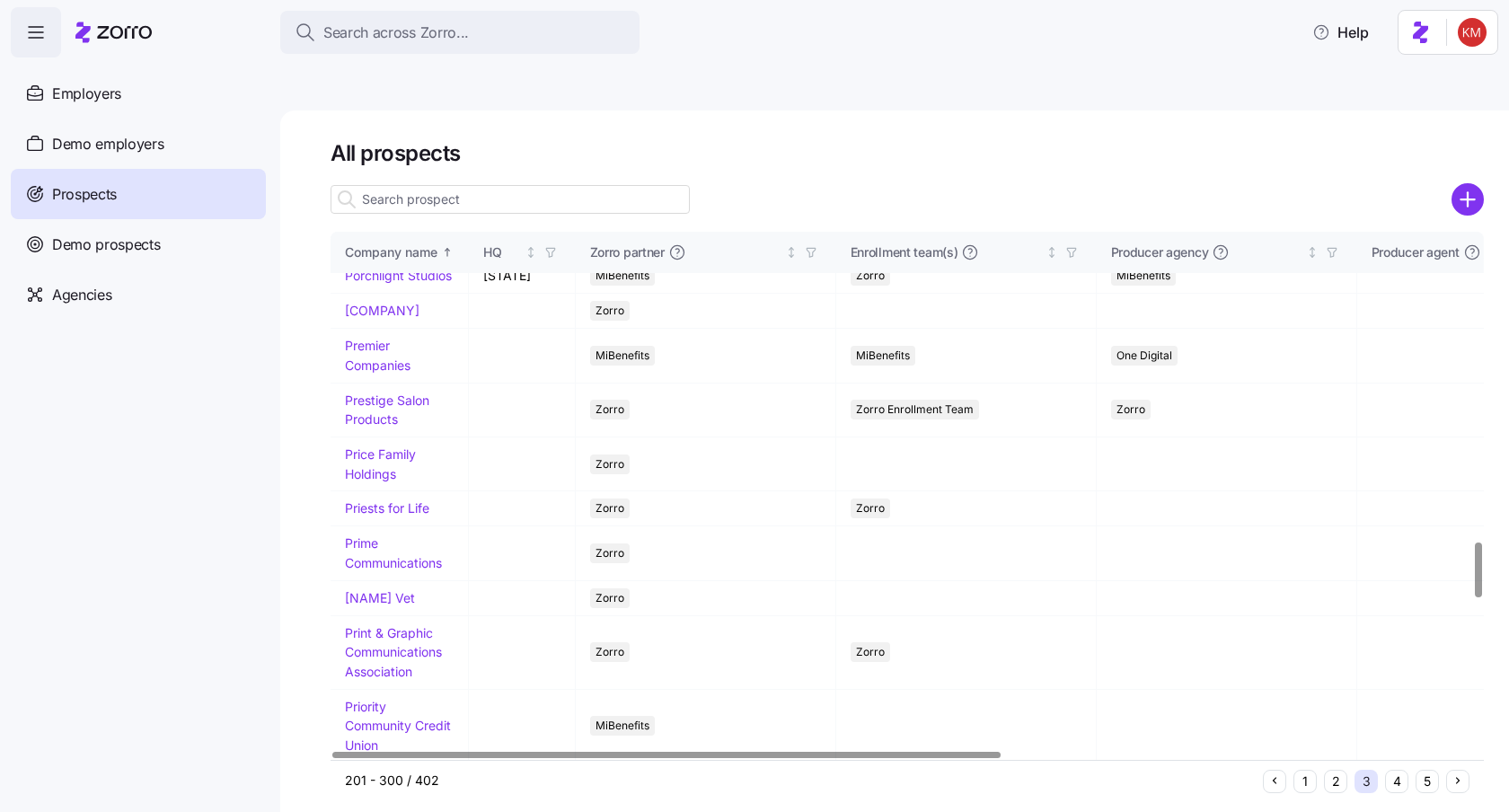 scroll, scrollTop: 2974, scrollLeft: 0, axis: vertical 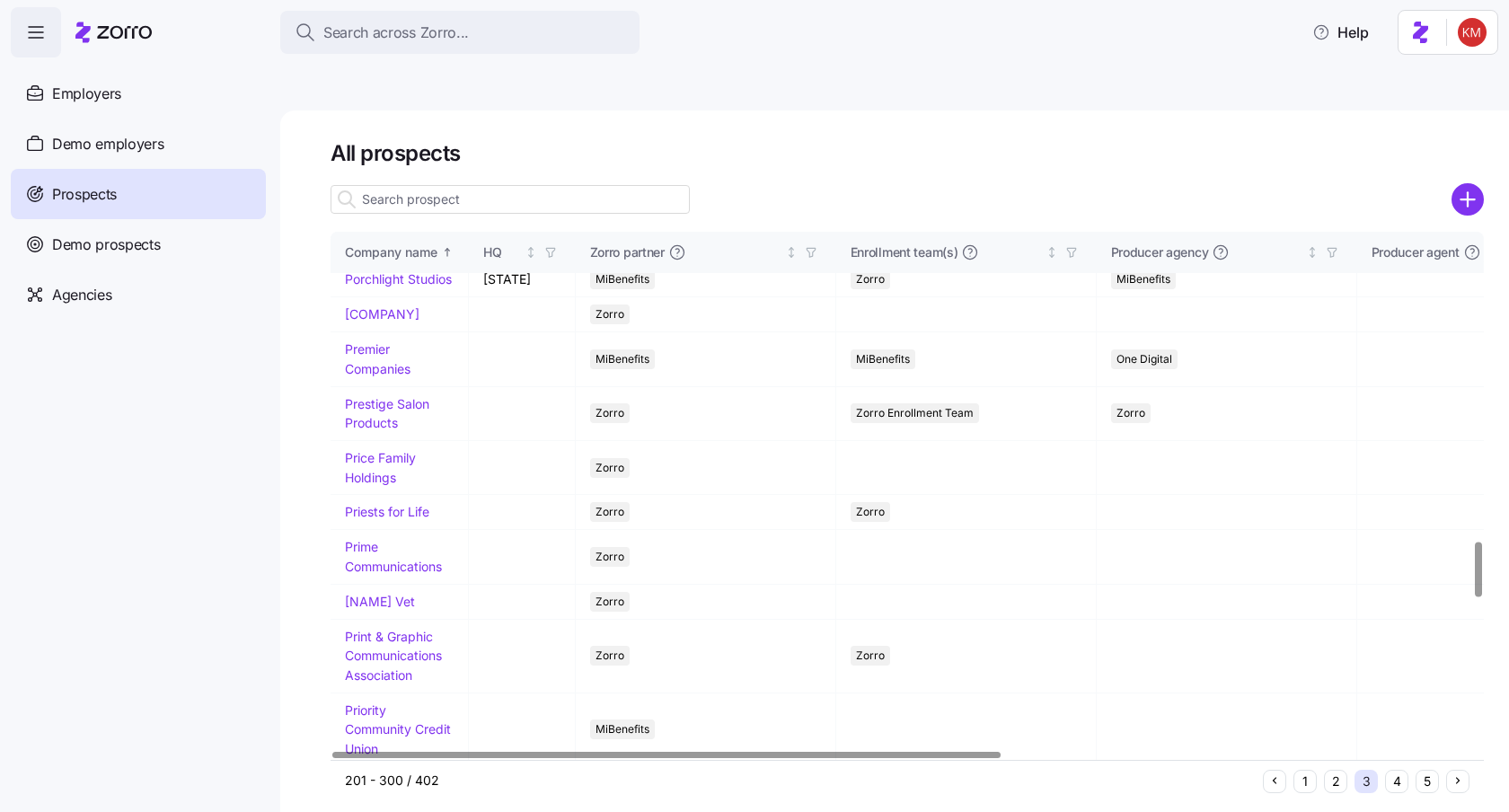 click on "Pediatric Associates of Charlotesville" at bounding box center (400, 12) 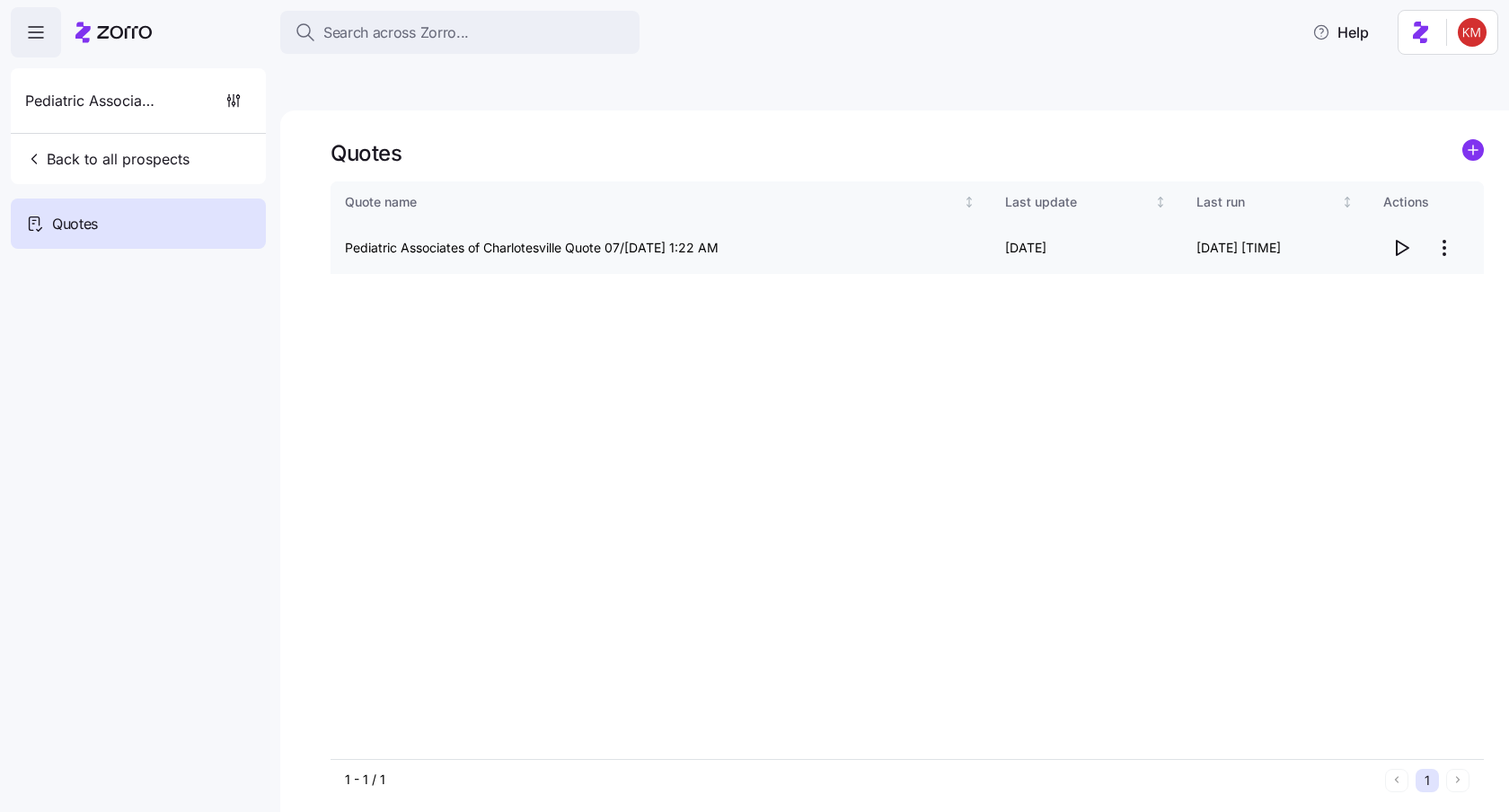 click 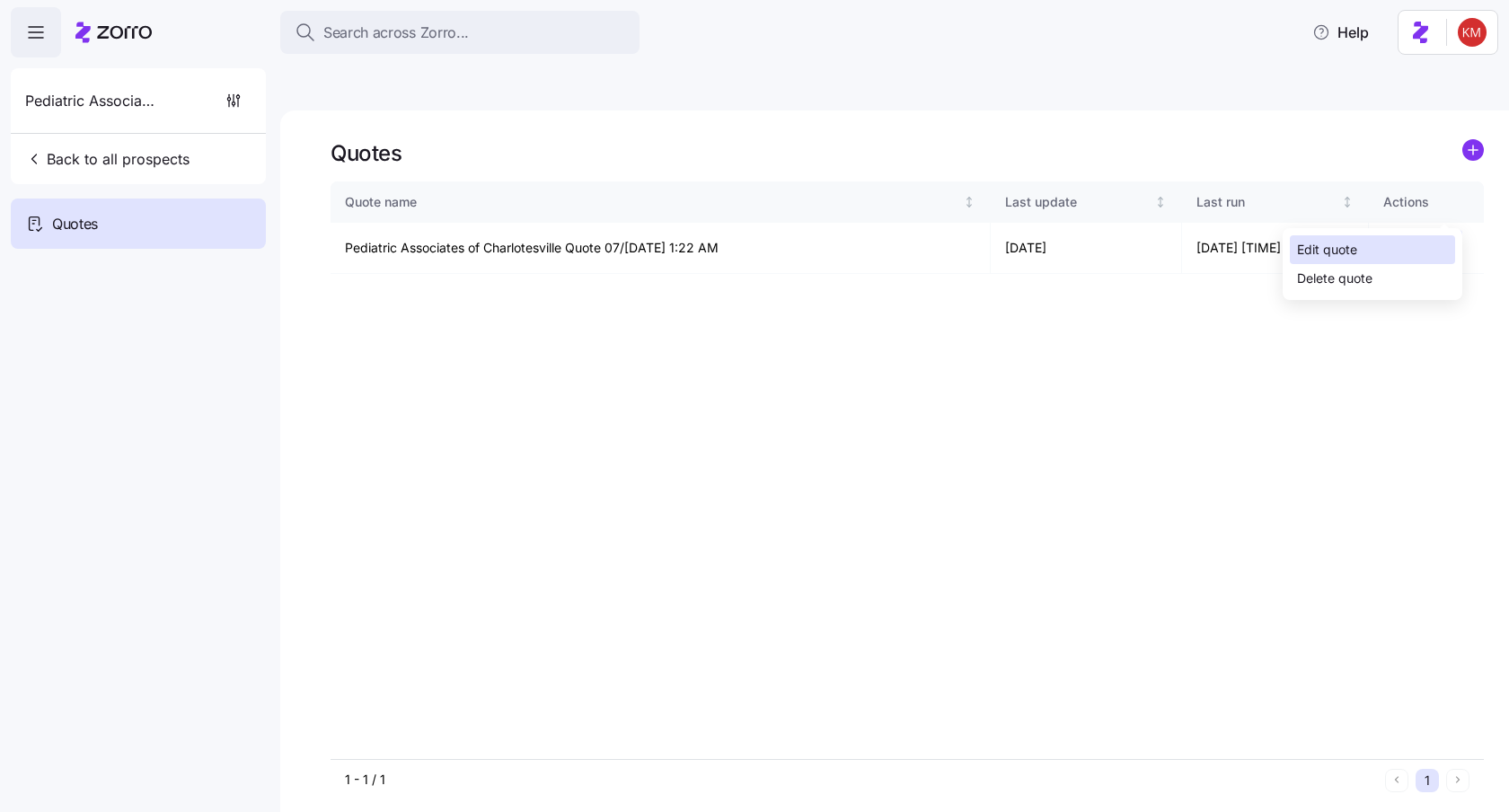 click on "Edit quote" at bounding box center [1372, 250] 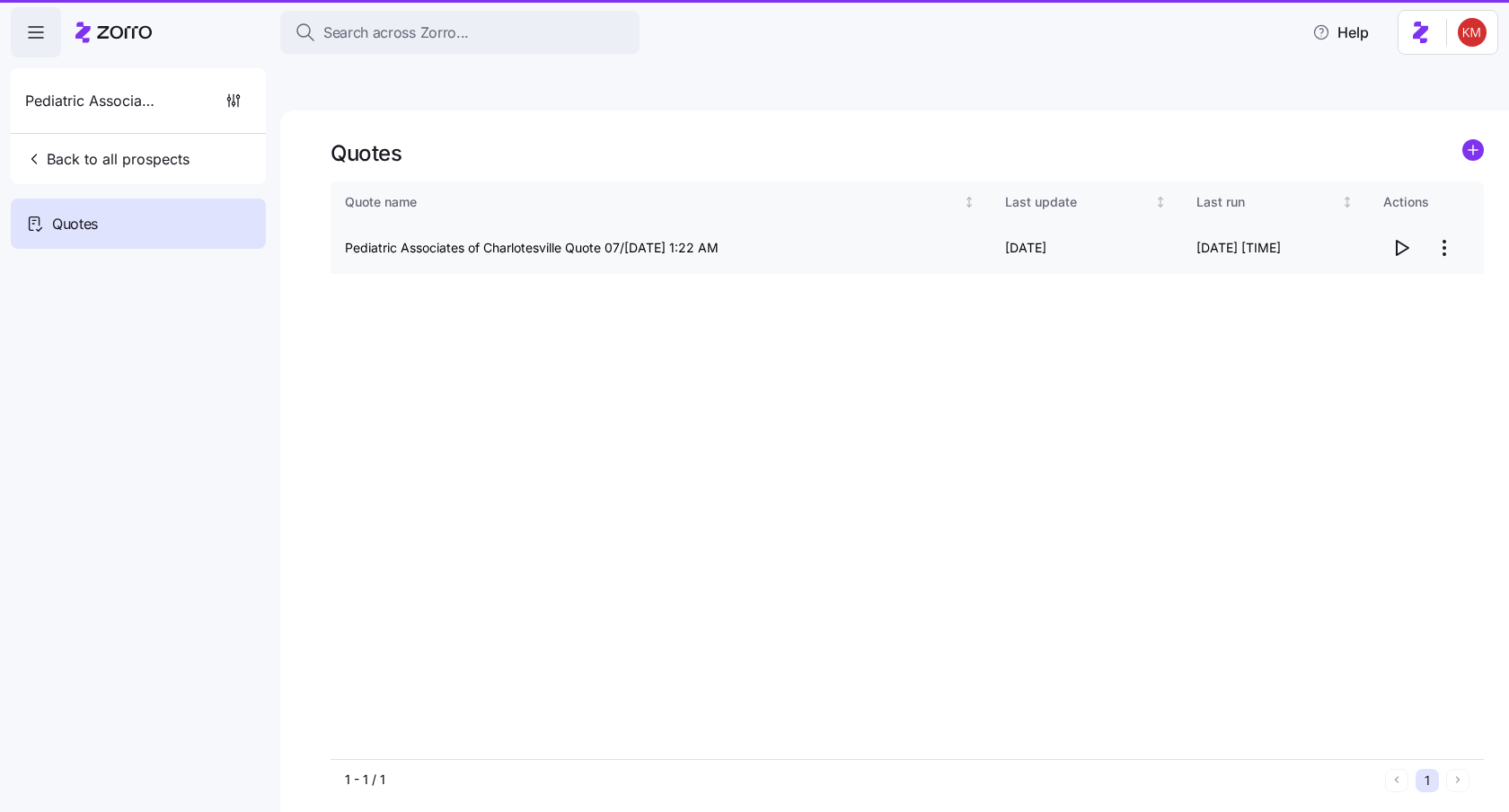 click on "Search across Zorro... Help Pediatric Associates of Charlotesville Back to all prospects Quotes Quotes Quote name Last update Last run Actions Pediatric Associates of Charlotesville Quote 07/11/2025 1:22 AM 07/14/2025 07/14/2025 7:00 PM 1 - 1 / 1 1 Quotes" at bounding box center (754, 490) 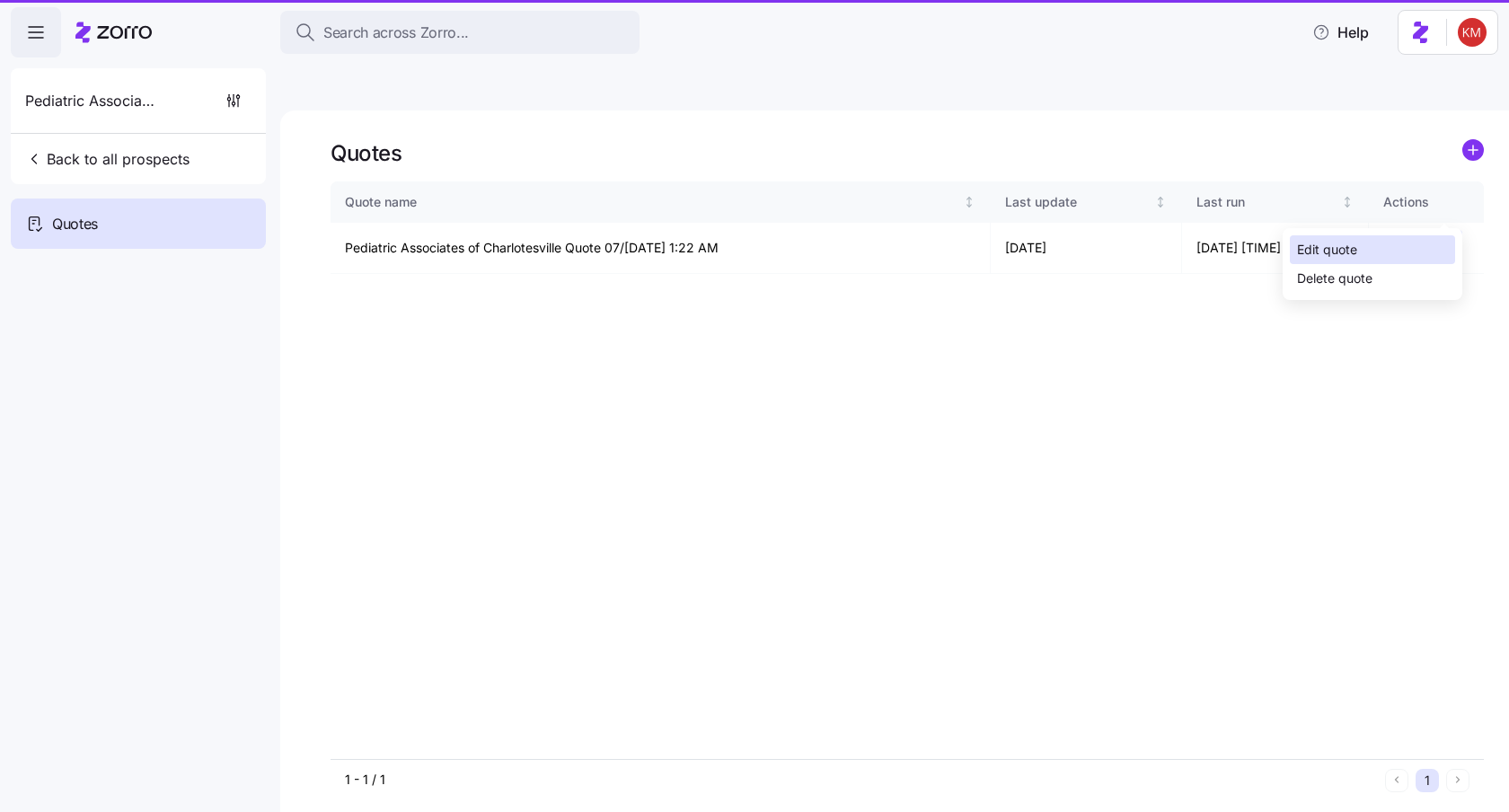 click on "Edit quote" at bounding box center [1372, 250] 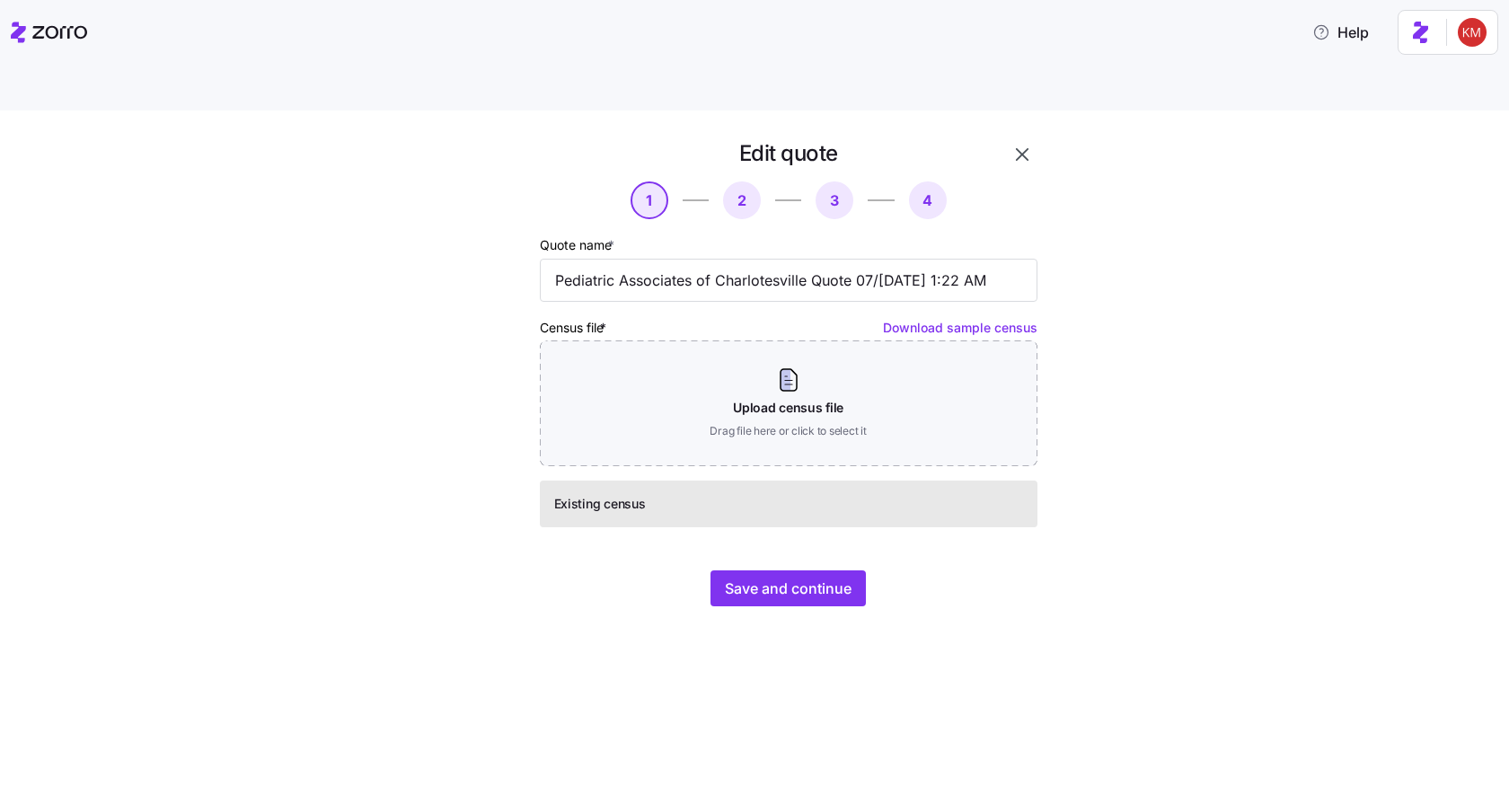 click on "Edit quote 1 2 3 4 Quote name  * Pediatric Associates of Charlotesville Quote 07/11/2025 1:22 AM Census file  * Download sample census Upload census file Drag file here or click to select it Existing census Save and continue" at bounding box center (767, 384) 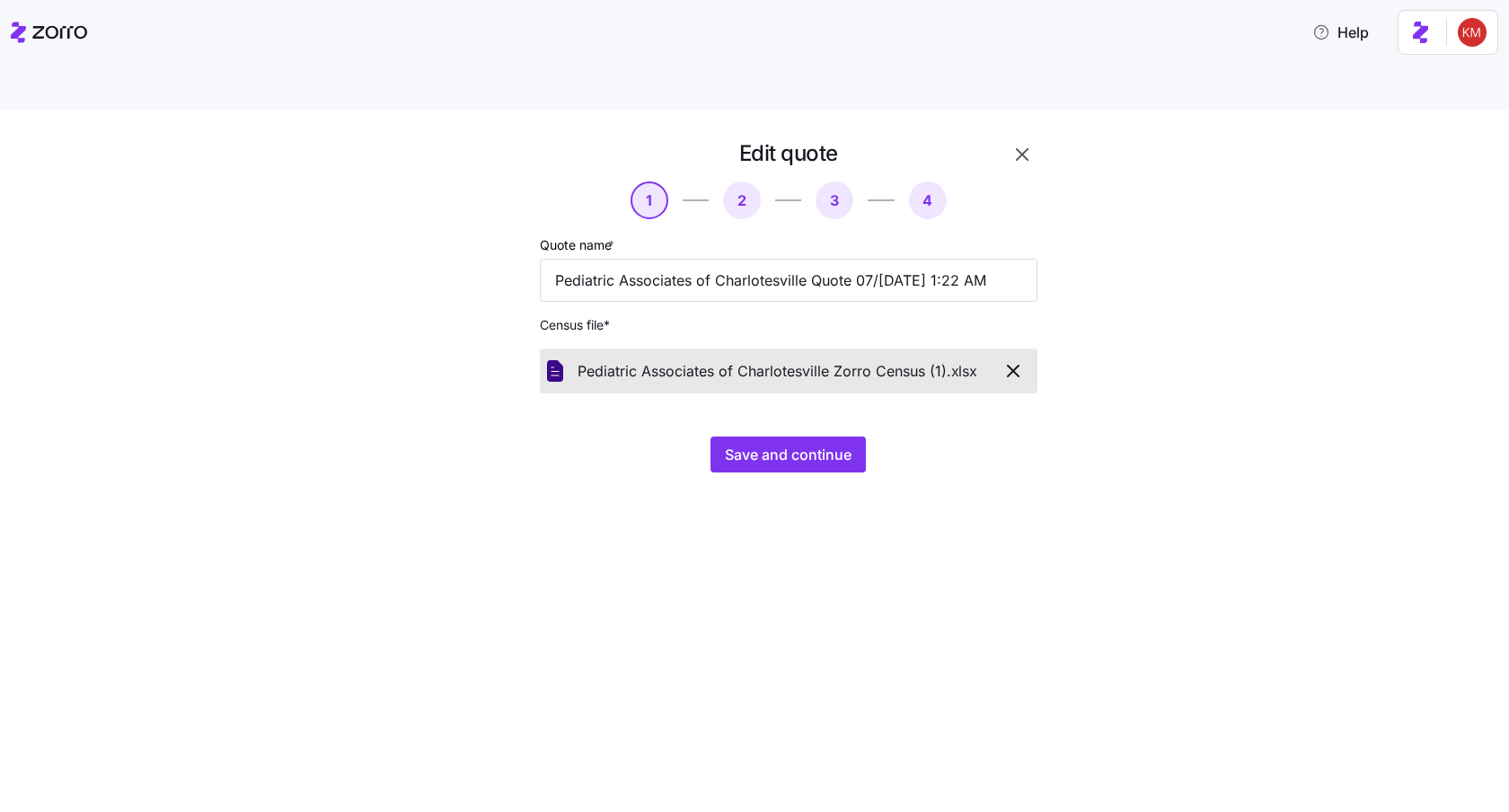 click on "Edit quote 1 2 3 4 Quote name  * Pediatric Associates of Charlotesville Quote 07/11/2025 1:22 AM Census file * Pediatric Associates of Charlotesville Zorro Census (1). xlsx Save and continue" at bounding box center (754, 482) 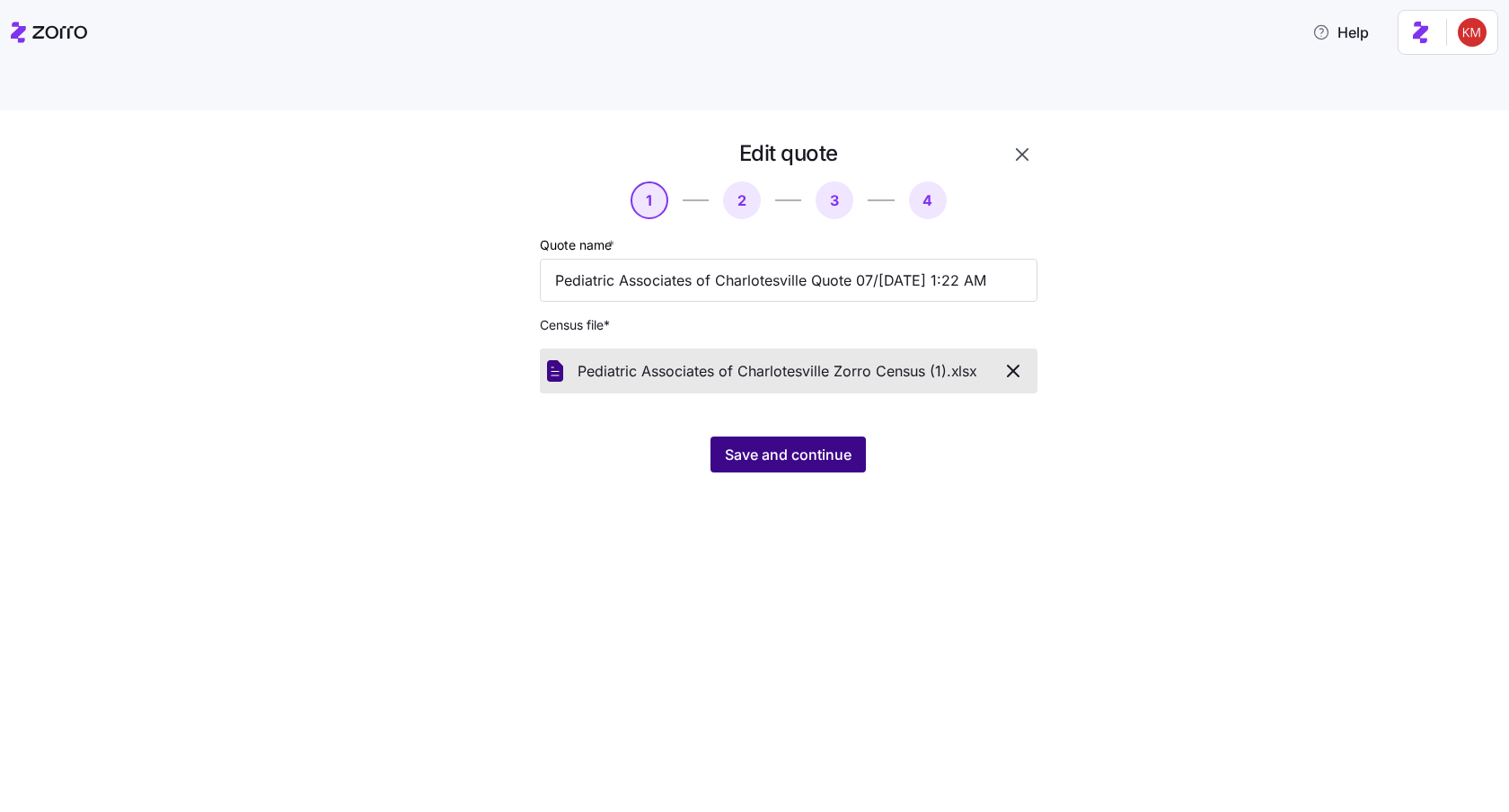 click on "Save and continue" at bounding box center [788, 455] 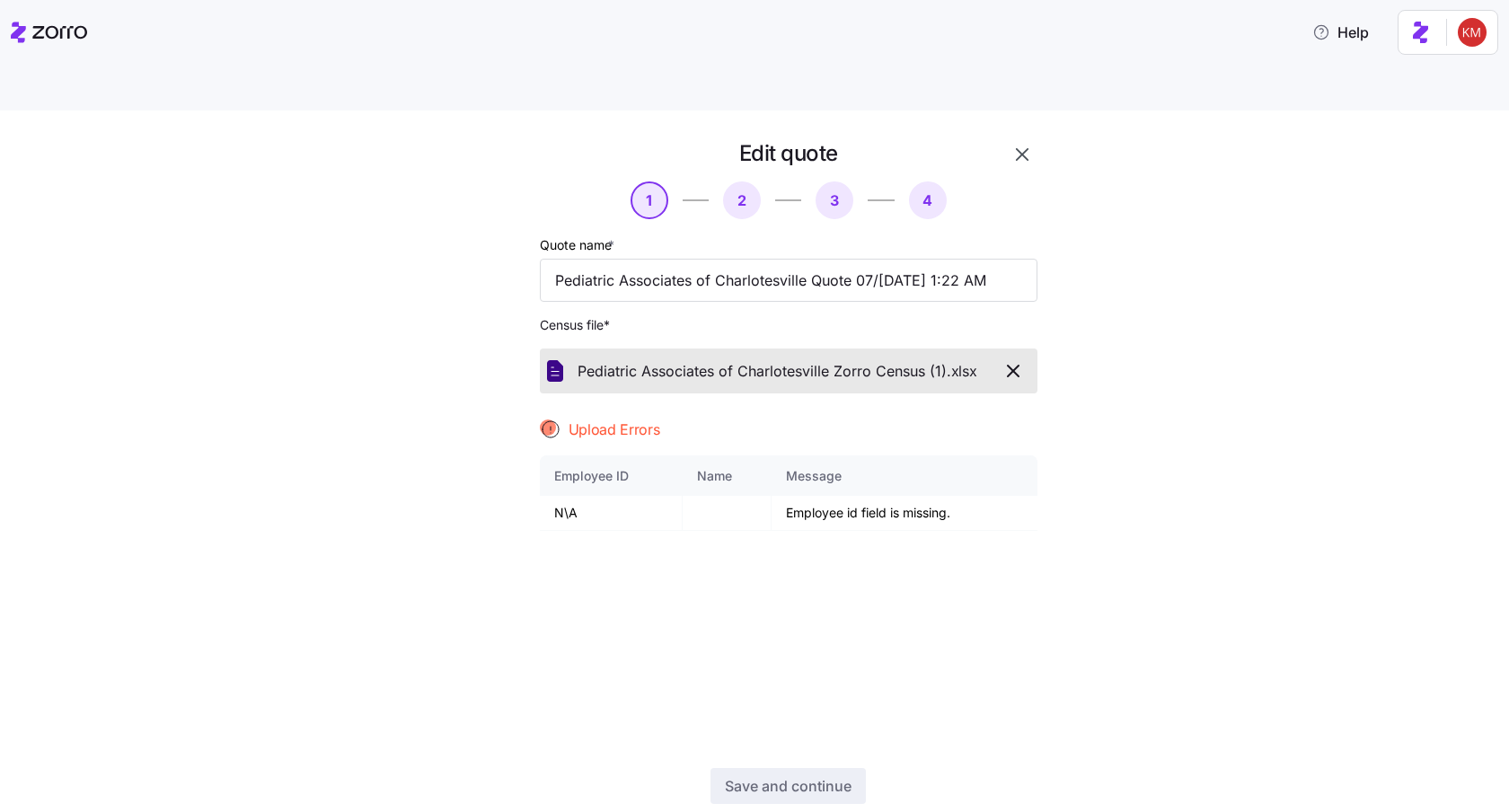 drag, startPoint x: 948, startPoint y: 395, endPoint x: 999, endPoint y: 356, distance: 64.2028 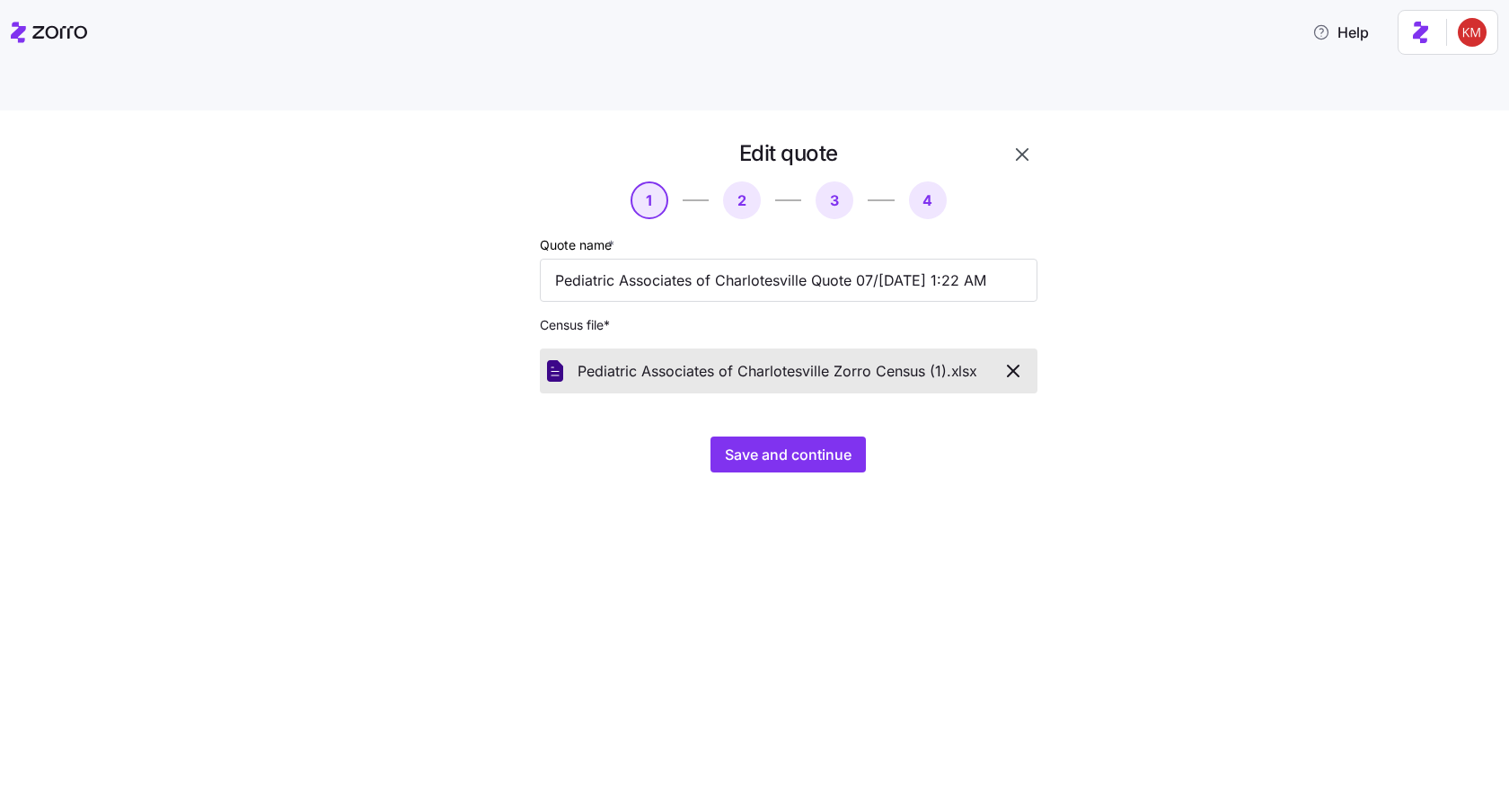 drag, startPoint x: 619, startPoint y: 572, endPoint x: 744, endPoint y: 455, distance: 171.21332 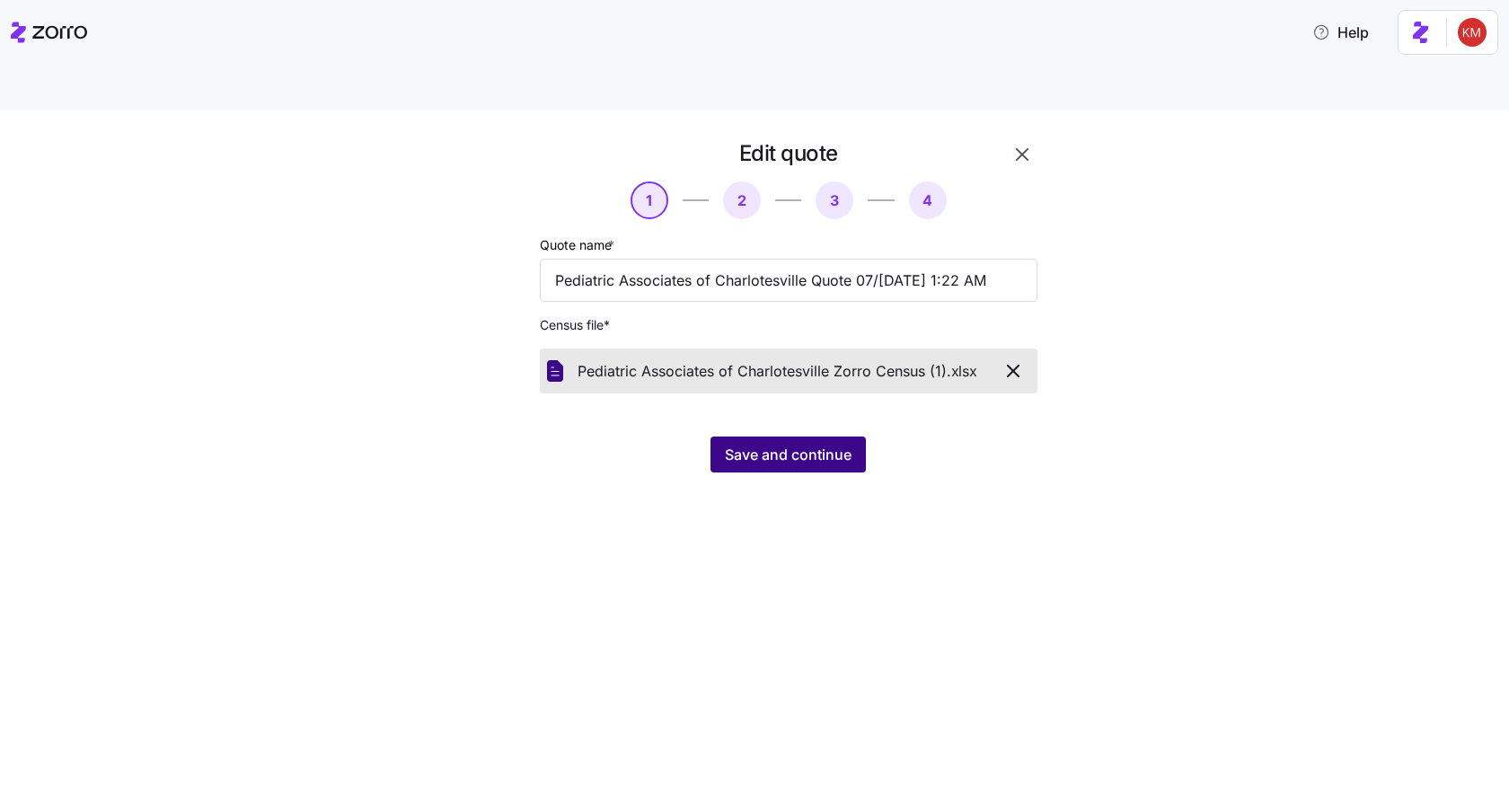 click on "Save and continue" at bounding box center (788, 455) 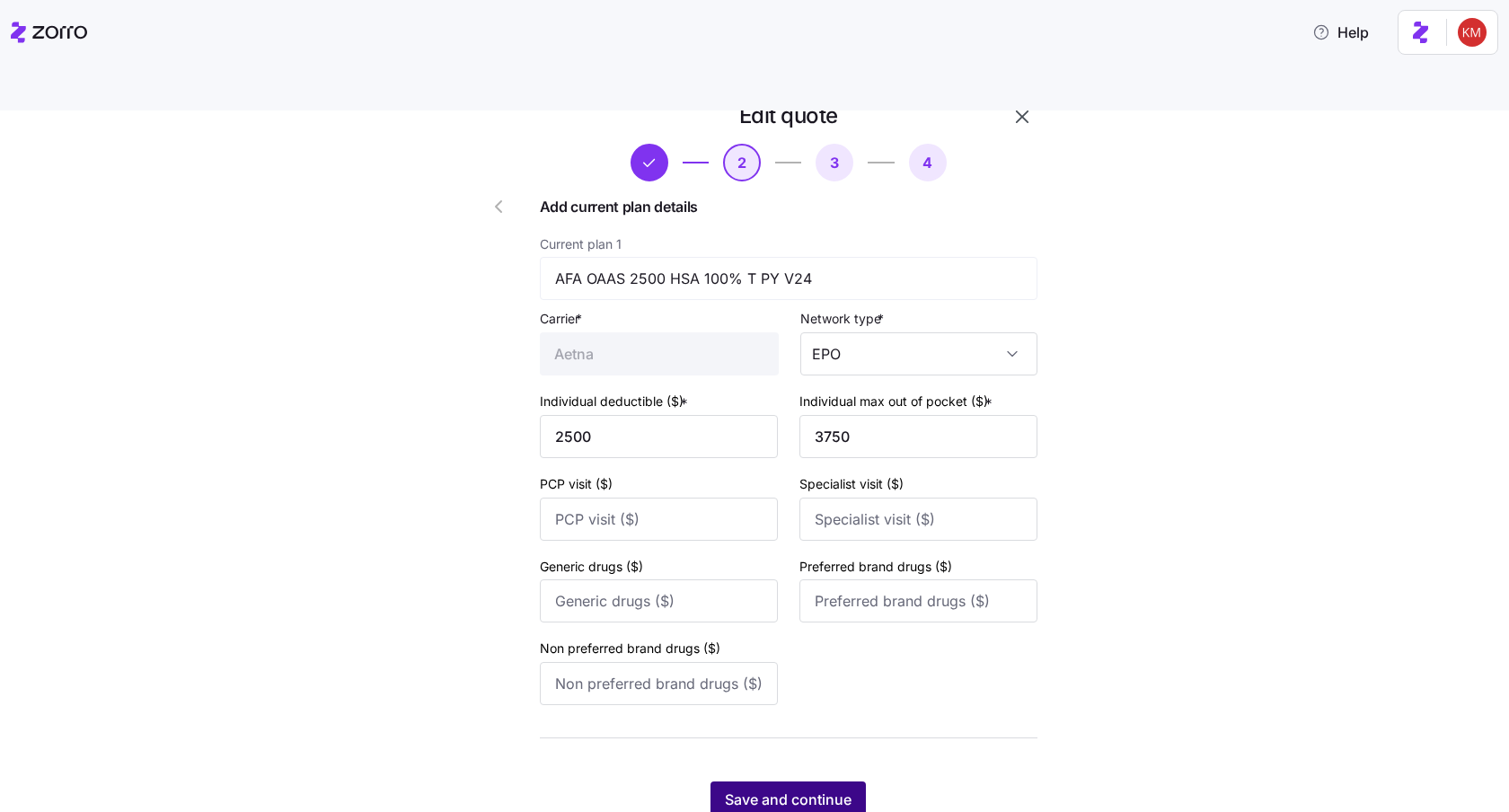 scroll, scrollTop: 66, scrollLeft: 0, axis: vertical 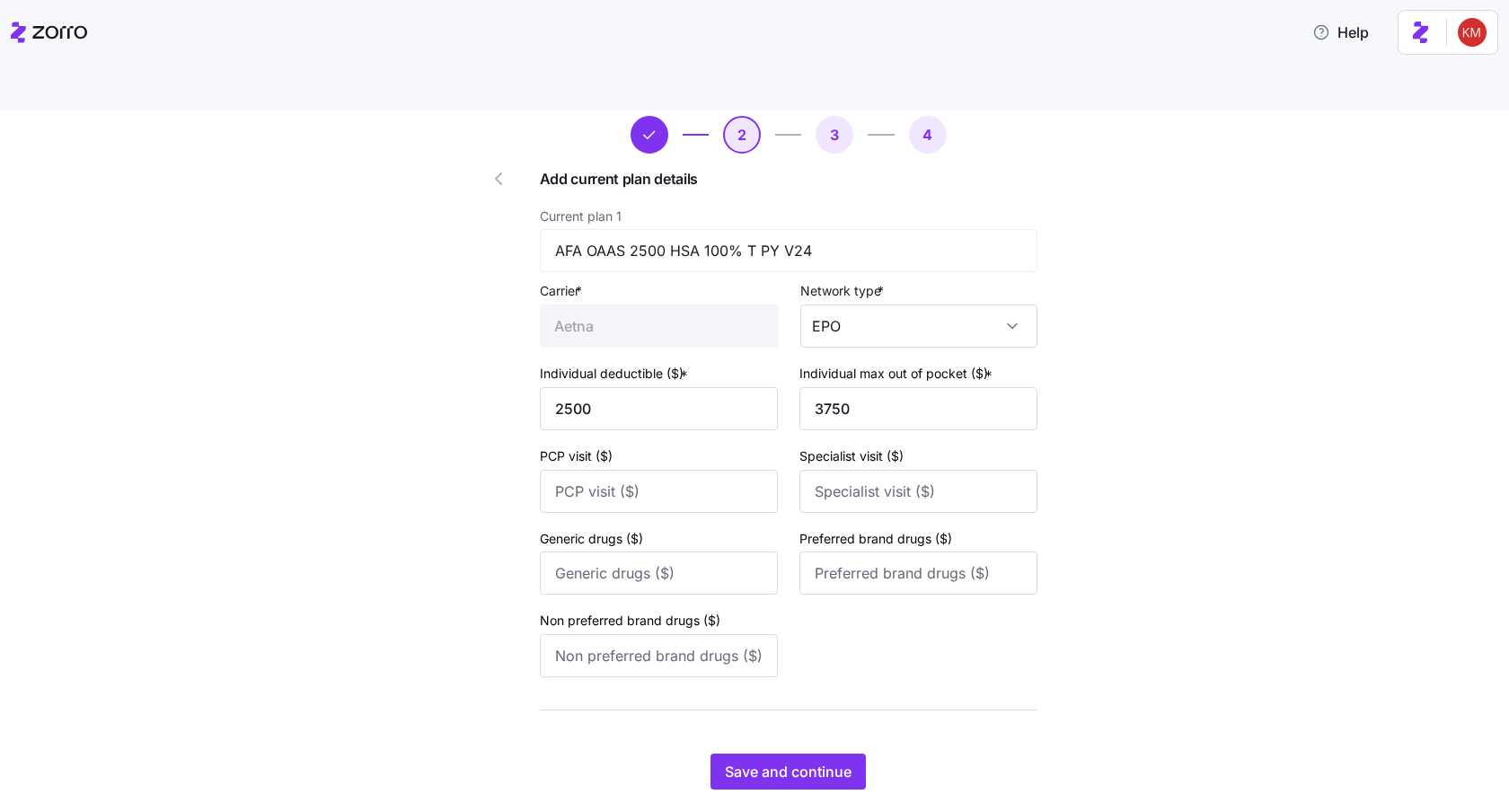 click on "Edit quote 2 3 4 Add current plan details Current plan 1 AFA OAAS 2500 HSA 100% T PY V24 Carrier  * Aetna Network type  * EPO Individual deductible ($)  * 2500 Individual max out of pocket ($)  * 3750 PCP visit ($) Specialist visit ($) Generic drugs ($) Preferred brand drugs ($) Non preferred brand drugs ($) Save and continue" at bounding box center [789, 431] 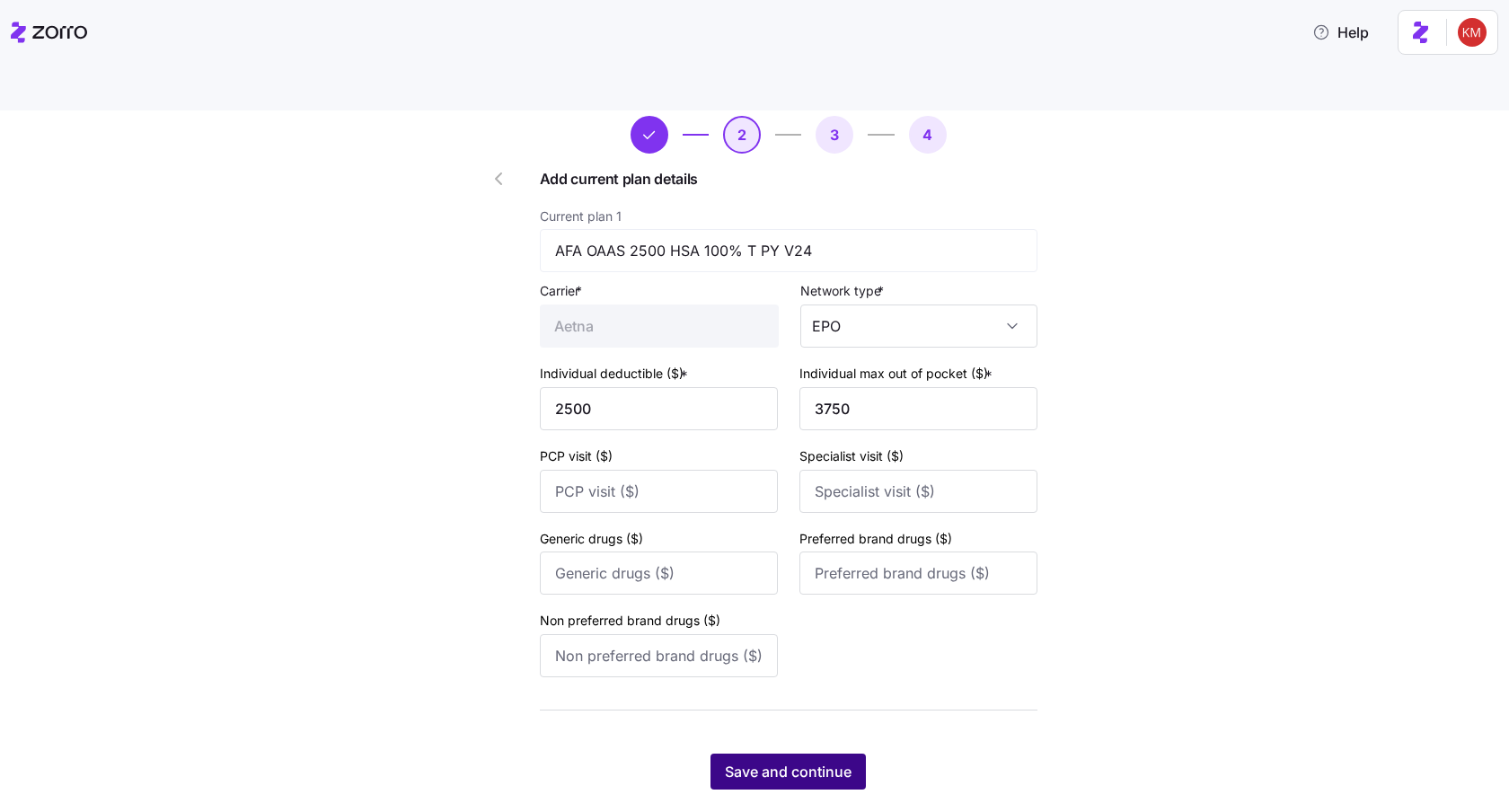 click on "Save and continue" at bounding box center [788, 772] 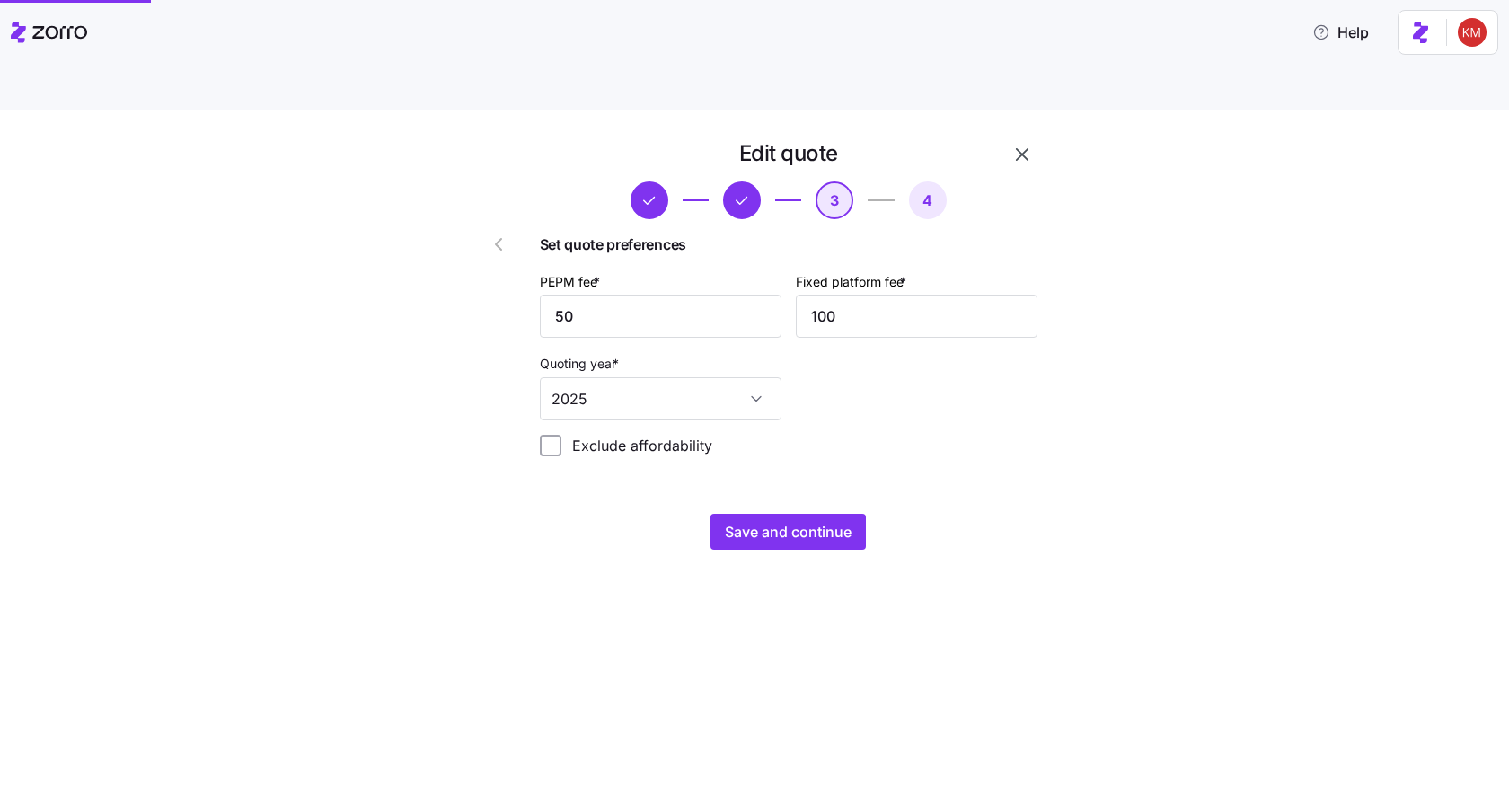 scroll, scrollTop: 0, scrollLeft: 0, axis: both 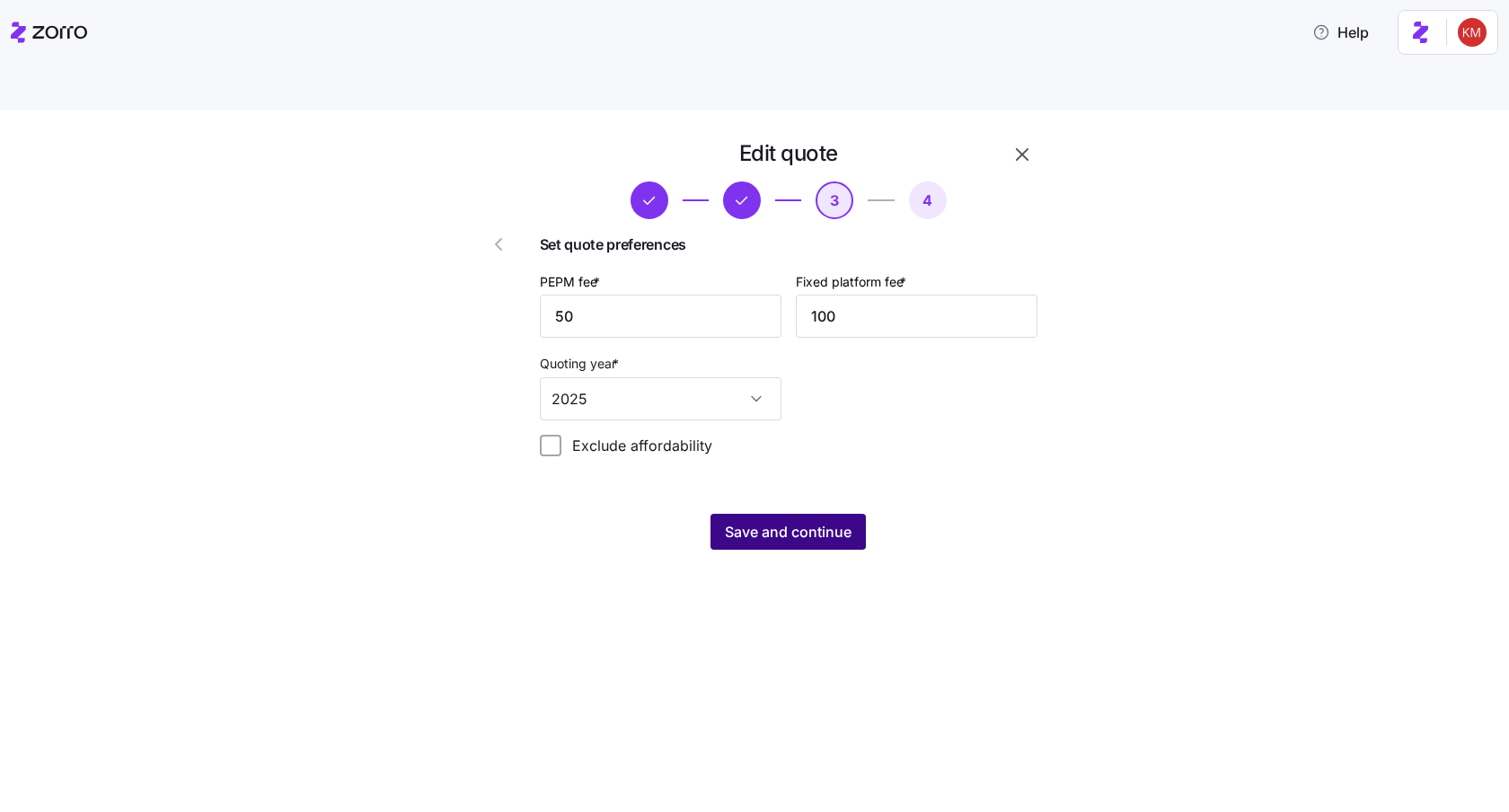 click on "Save and continue" at bounding box center [788, 532] 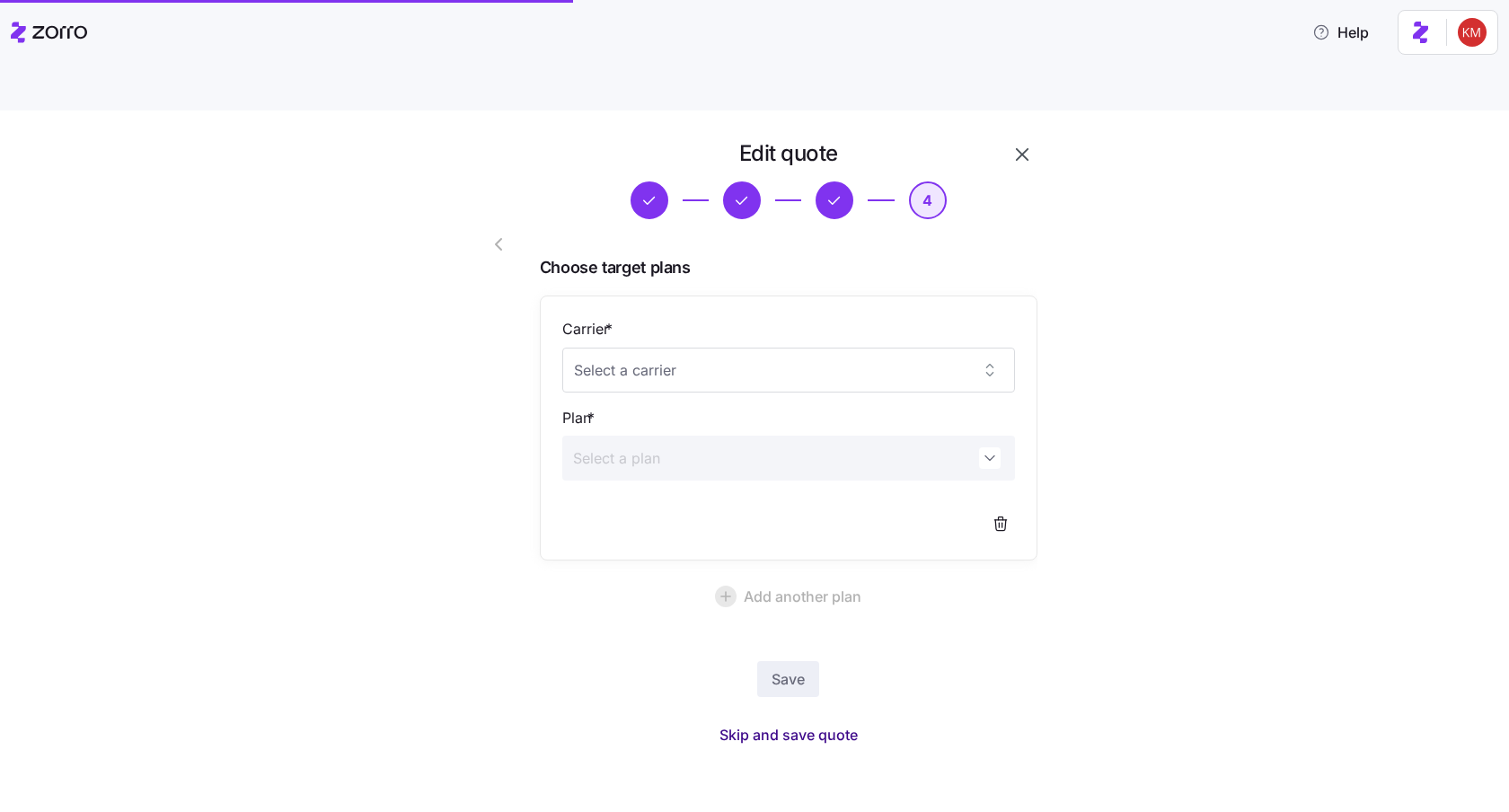click on "Skip and save quote" at bounding box center (789, 735) 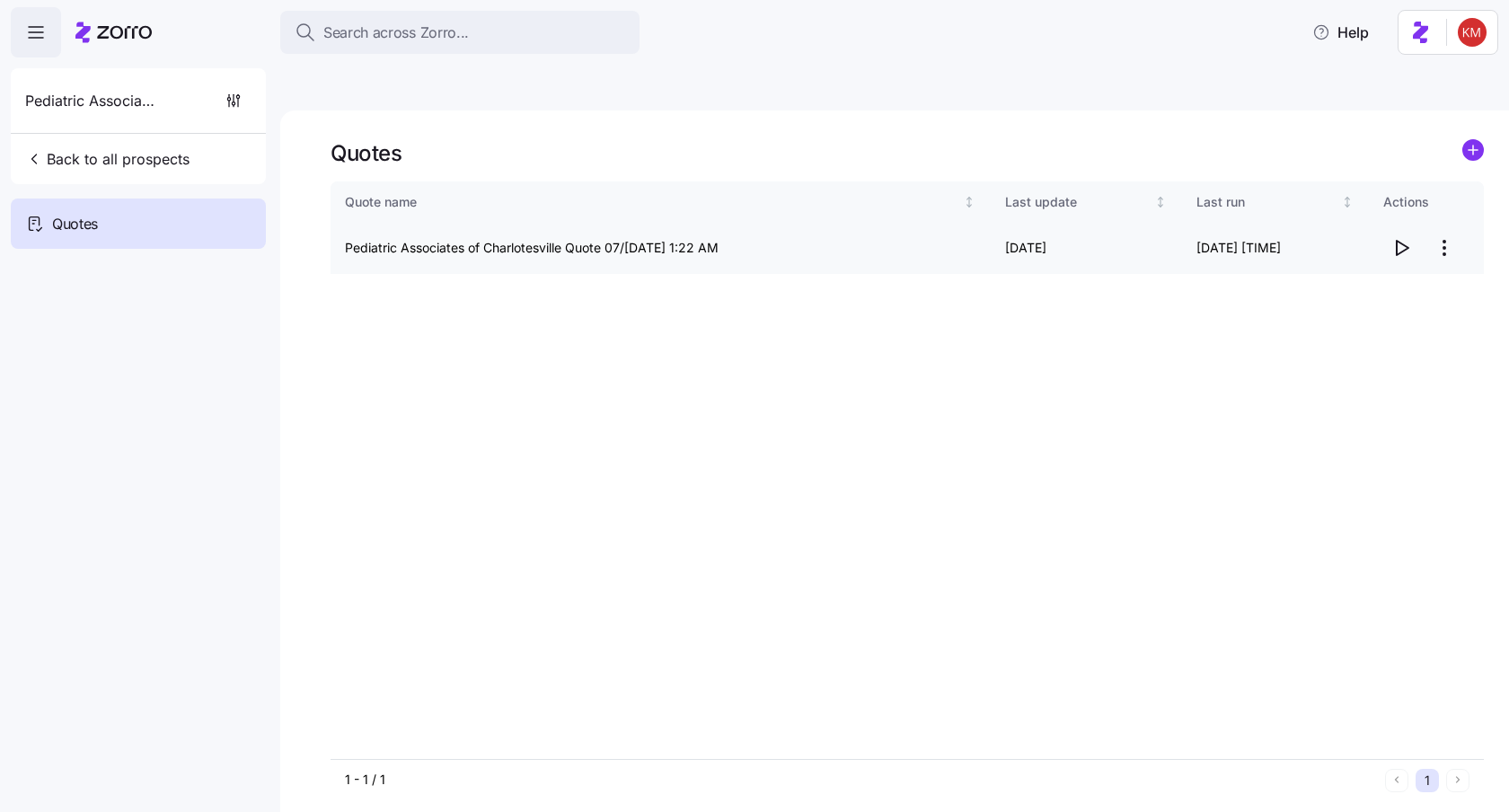 click 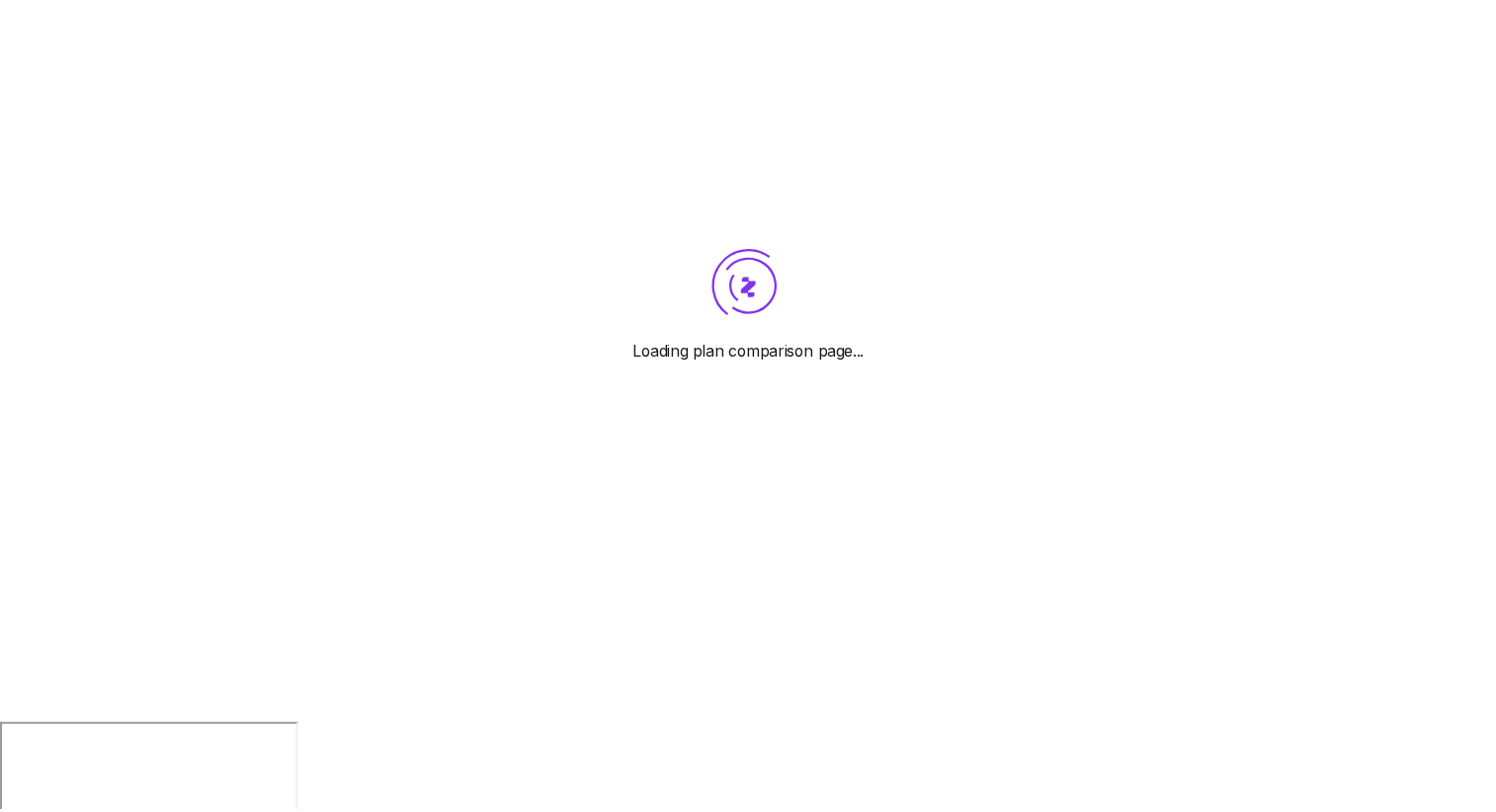 scroll, scrollTop: 0, scrollLeft: 0, axis: both 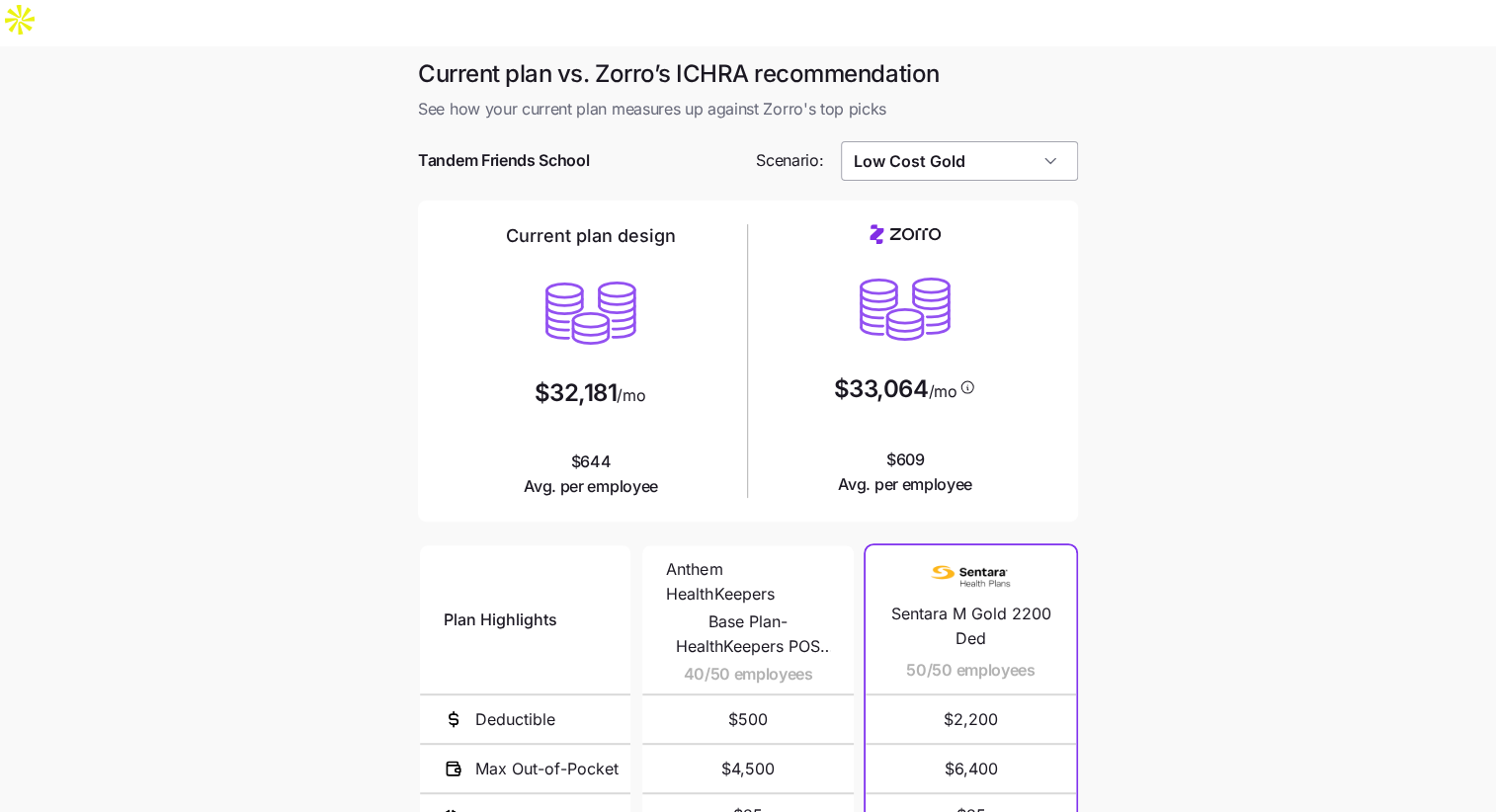 click on "Low Cost Gold" at bounding box center (959, 161) 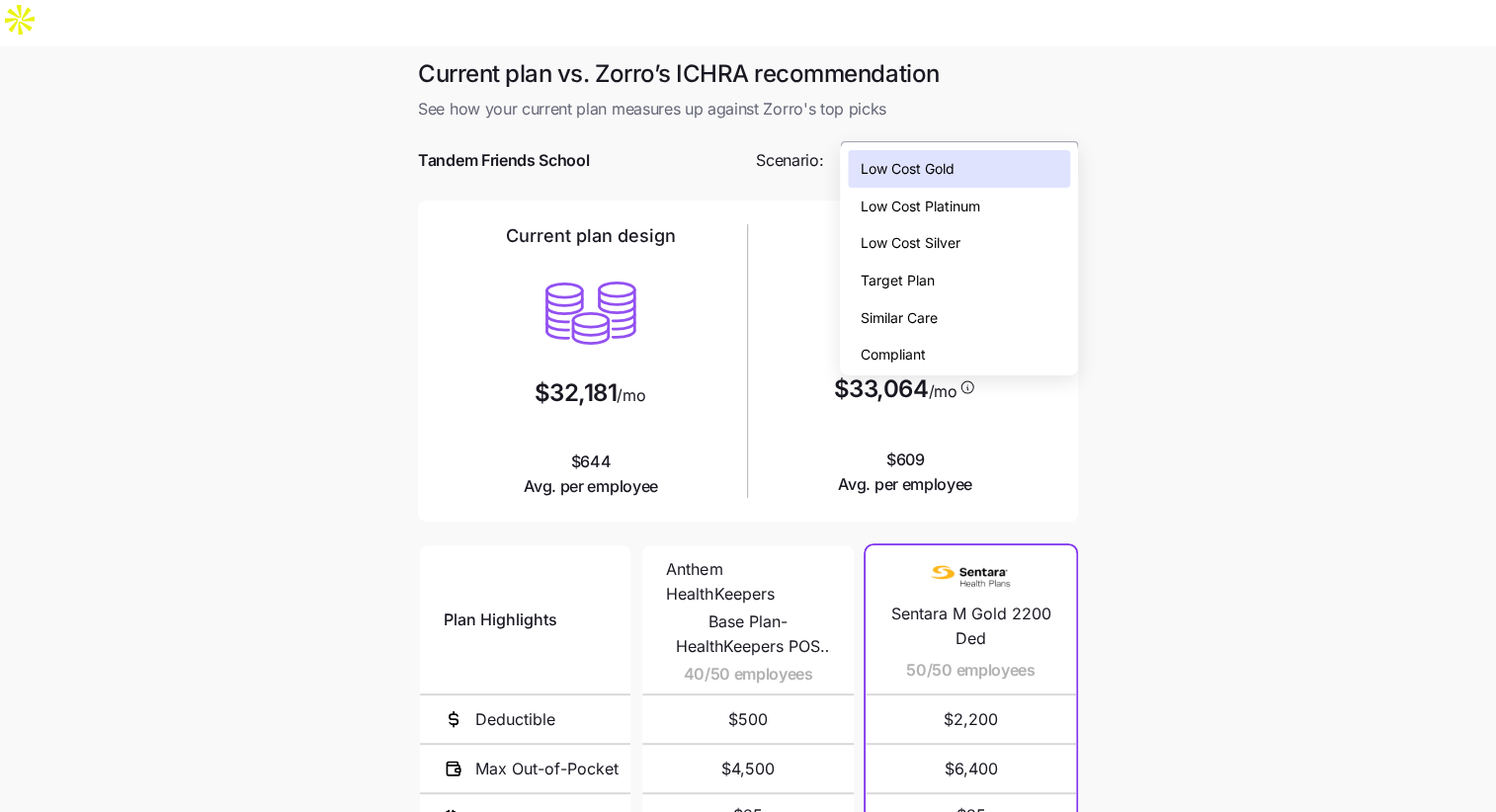 click on "Low Cost Gold" at bounding box center (959, 161) 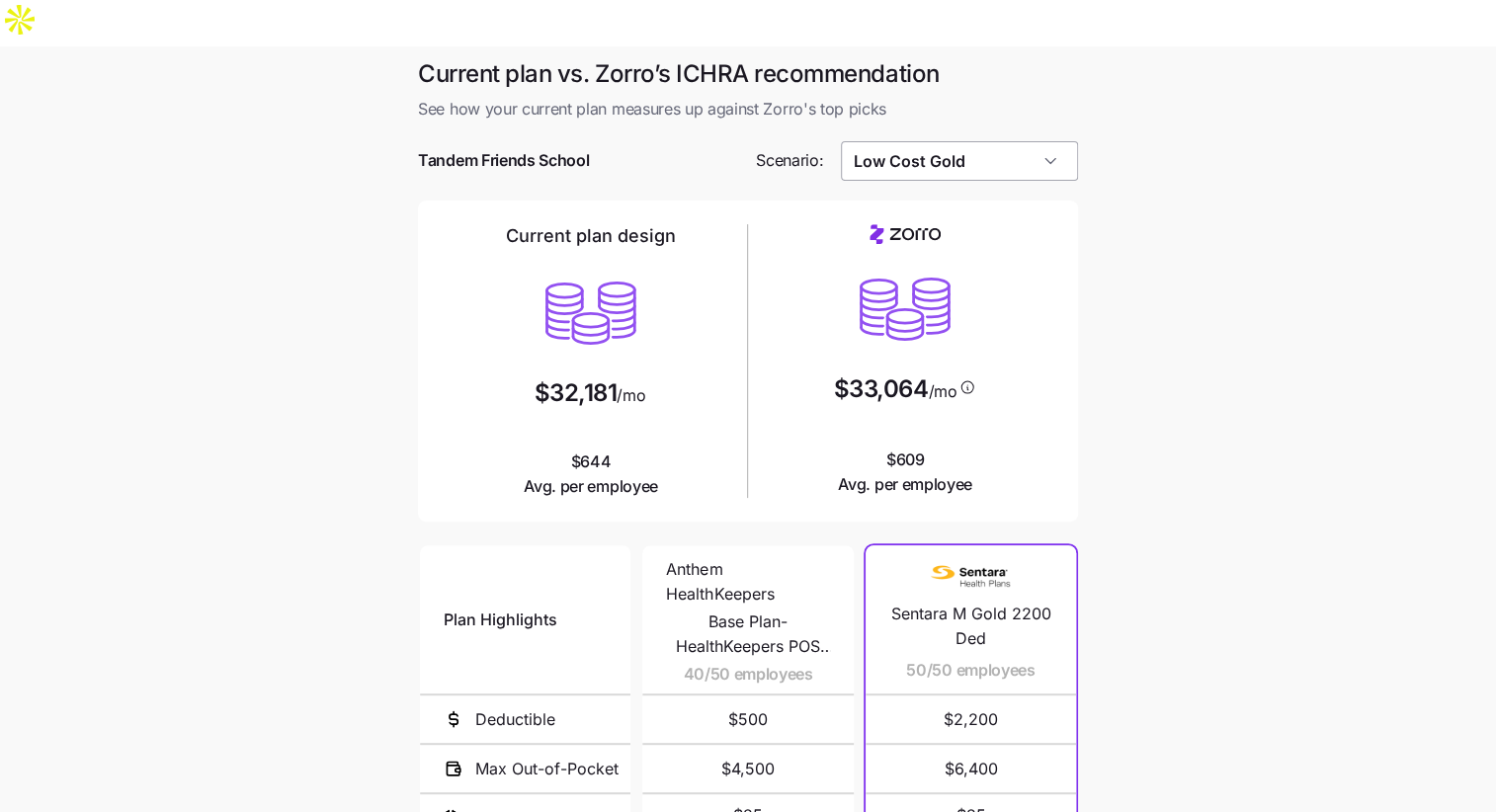 click on "Low Cost Gold" at bounding box center [959, 161] 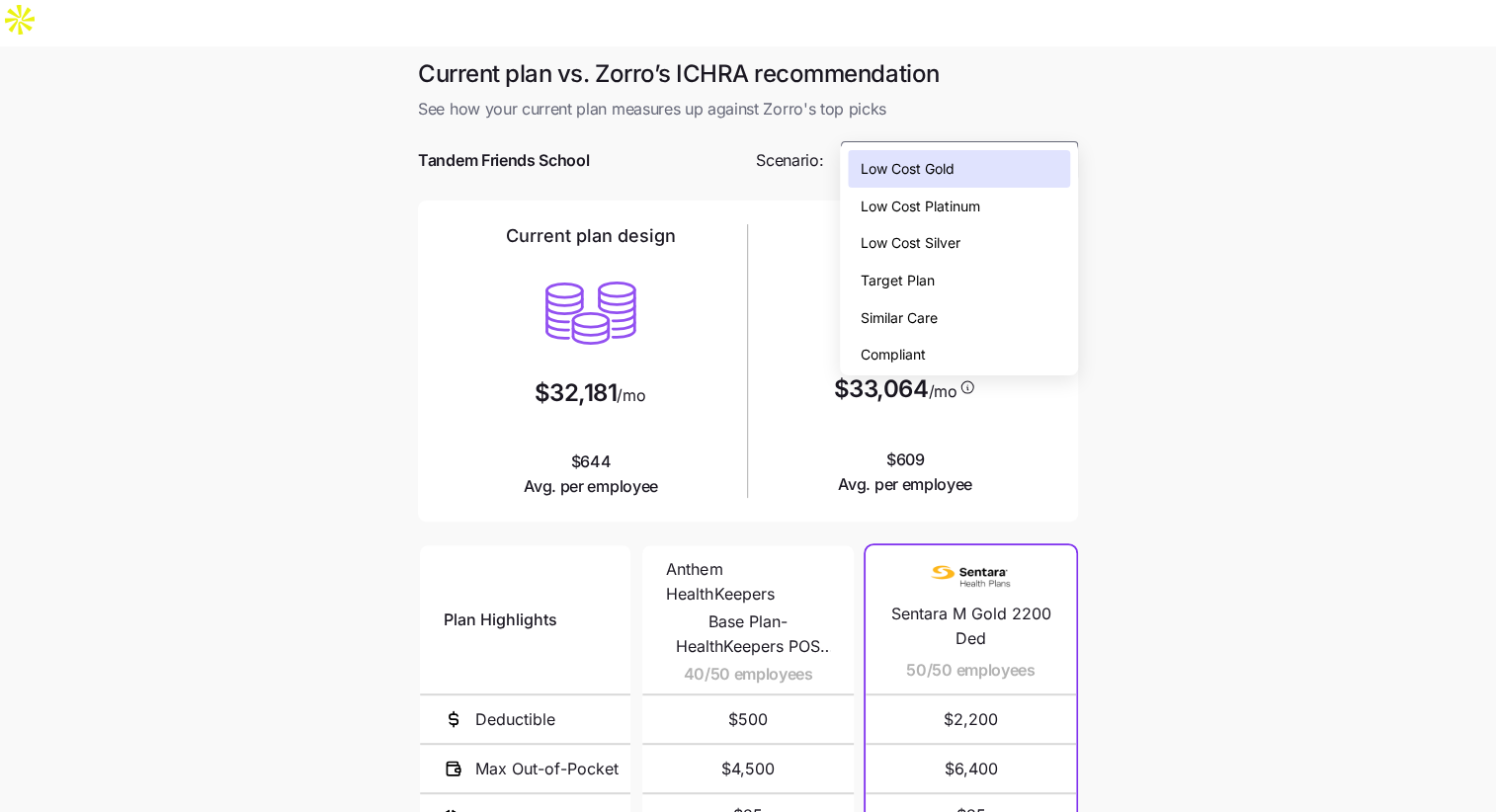 click on "Low Cost Platinum" at bounding box center (919, 206) 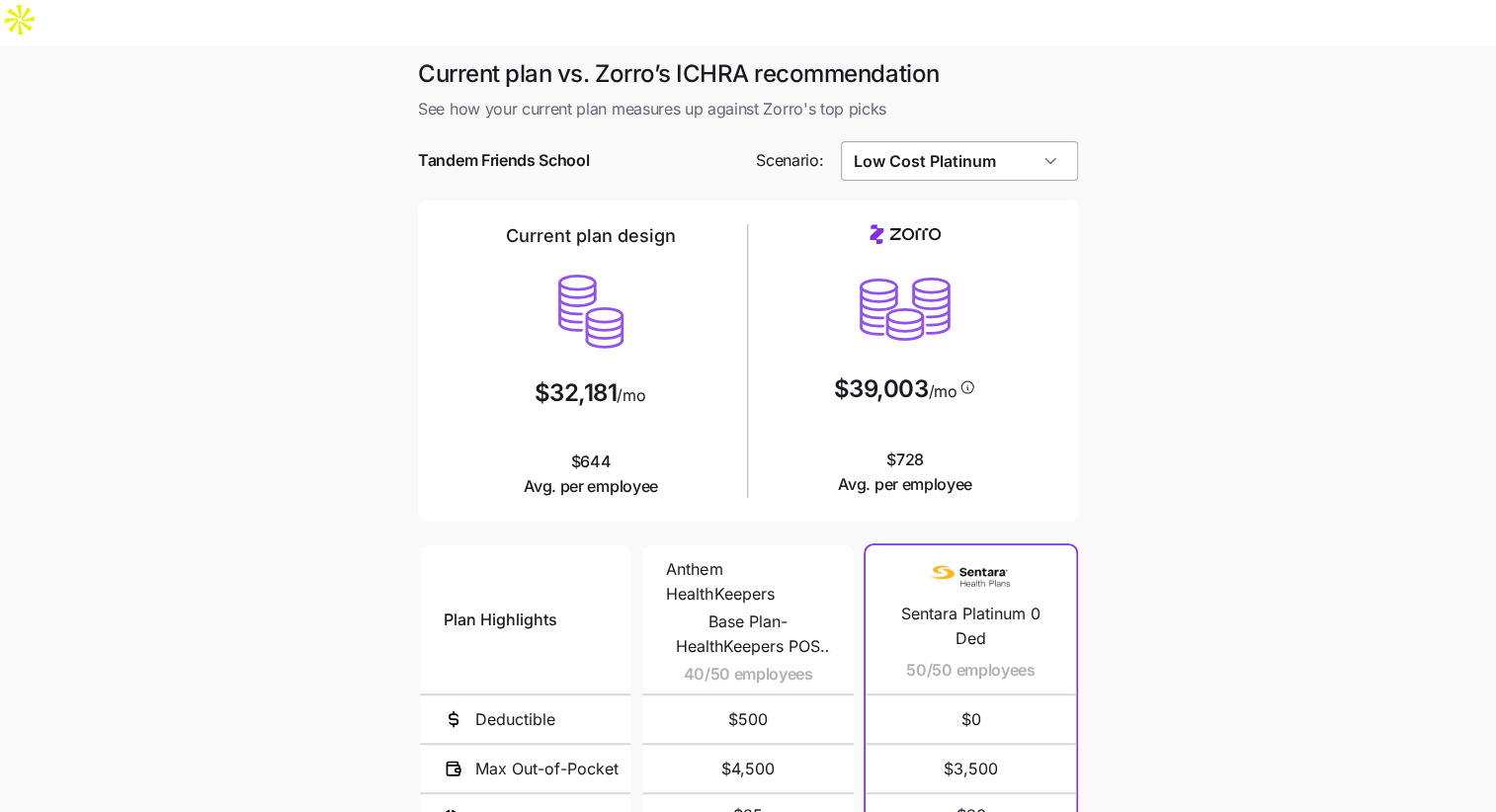 click on "Low Cost Platinum" at bounding box center (959, 161) 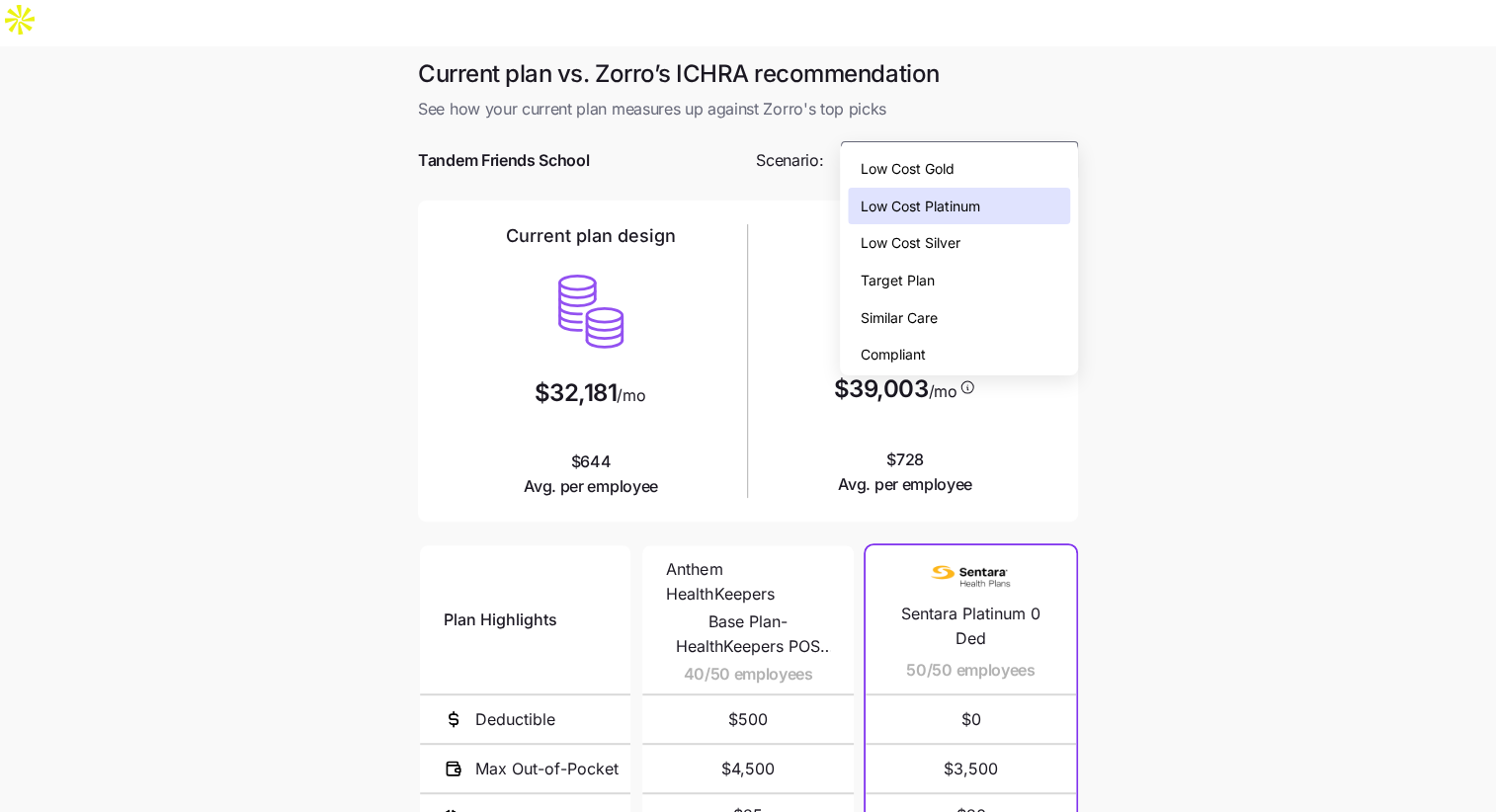 click on "Low Cost Gold" at bounding box center [906, 169] 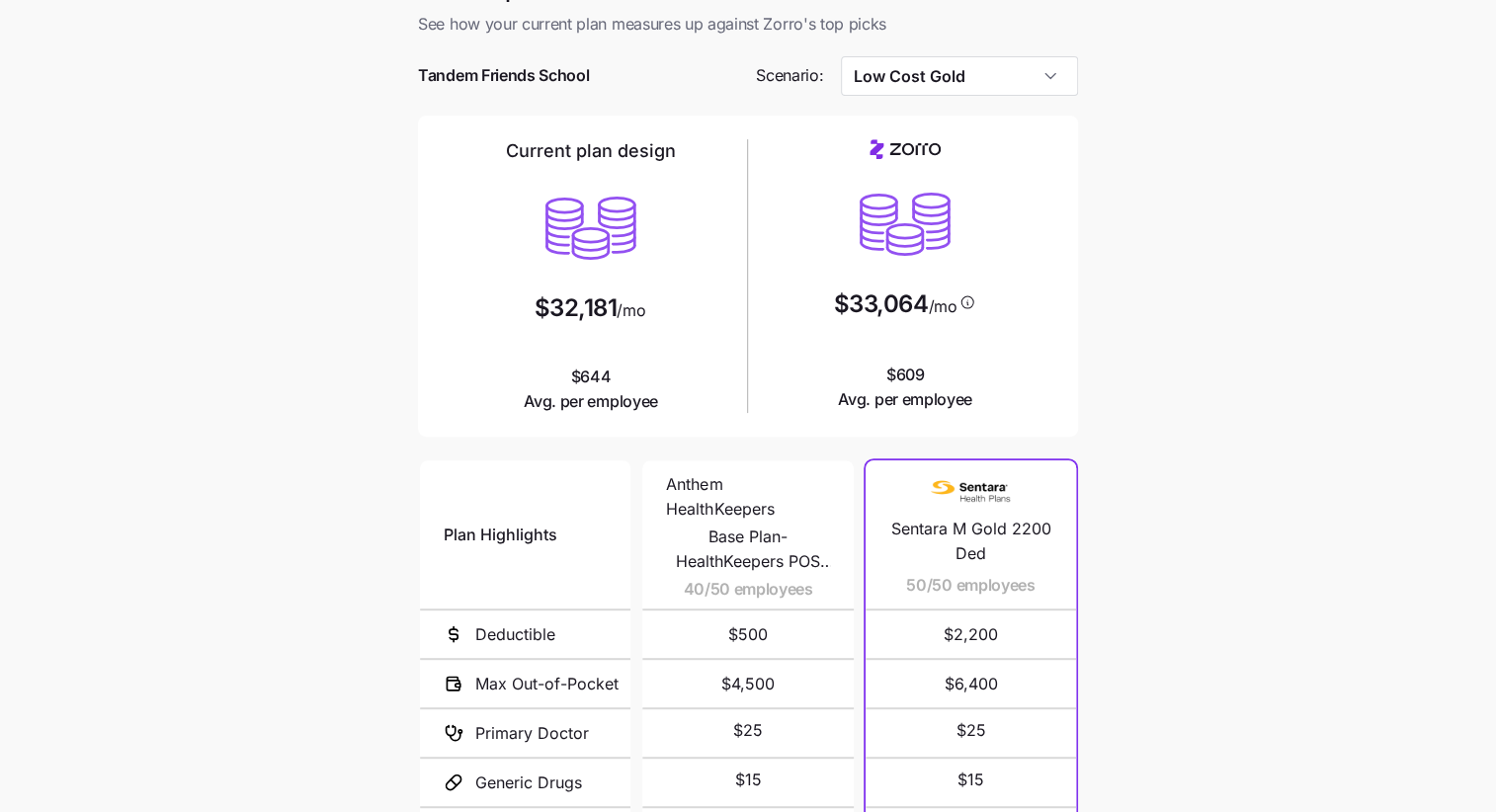 scroll, scrollTop: 93, scrollLeft: 0, axis: vertical 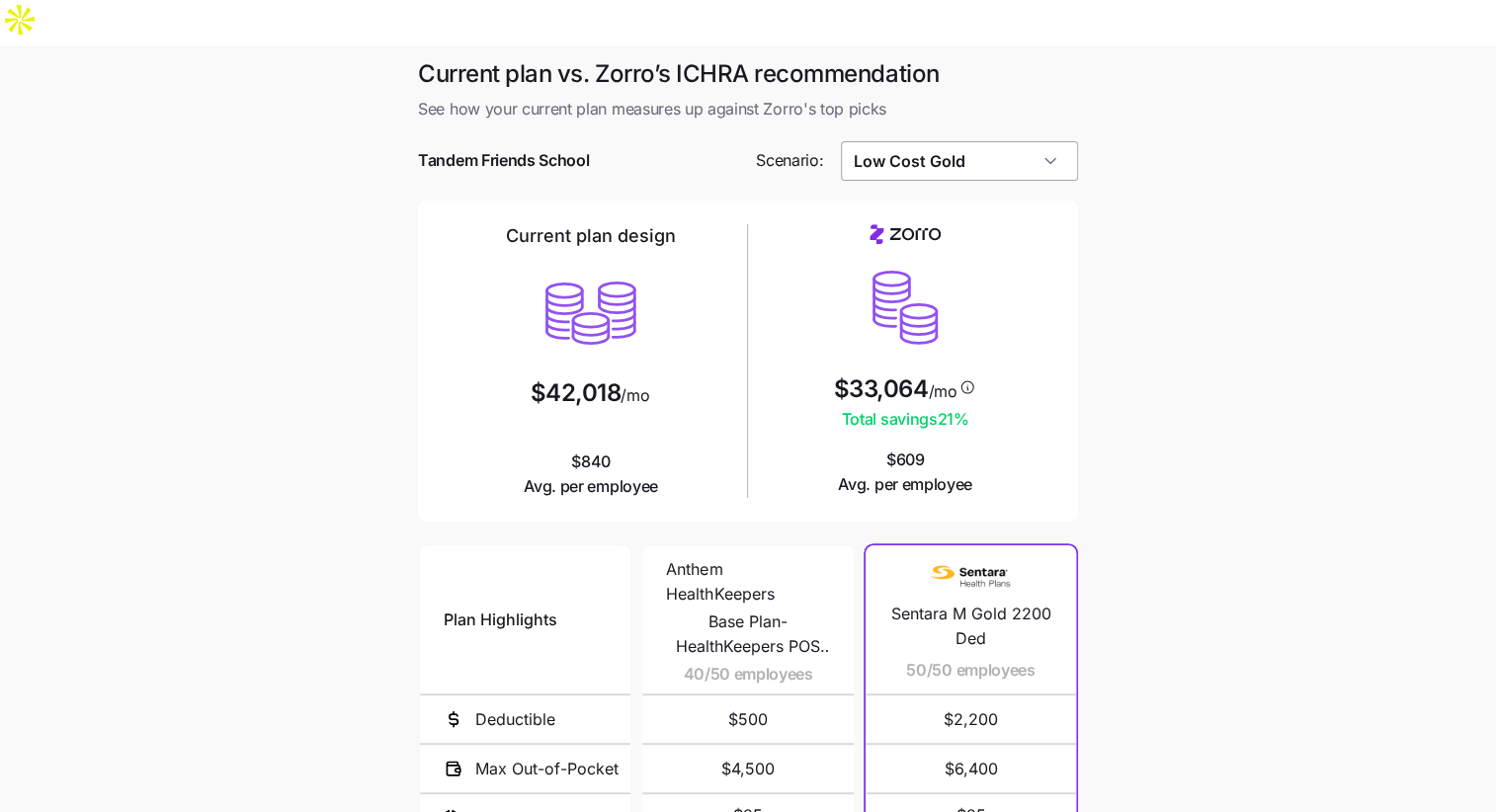 click on "Low Cost Gold" at bounding box center (959, 161) 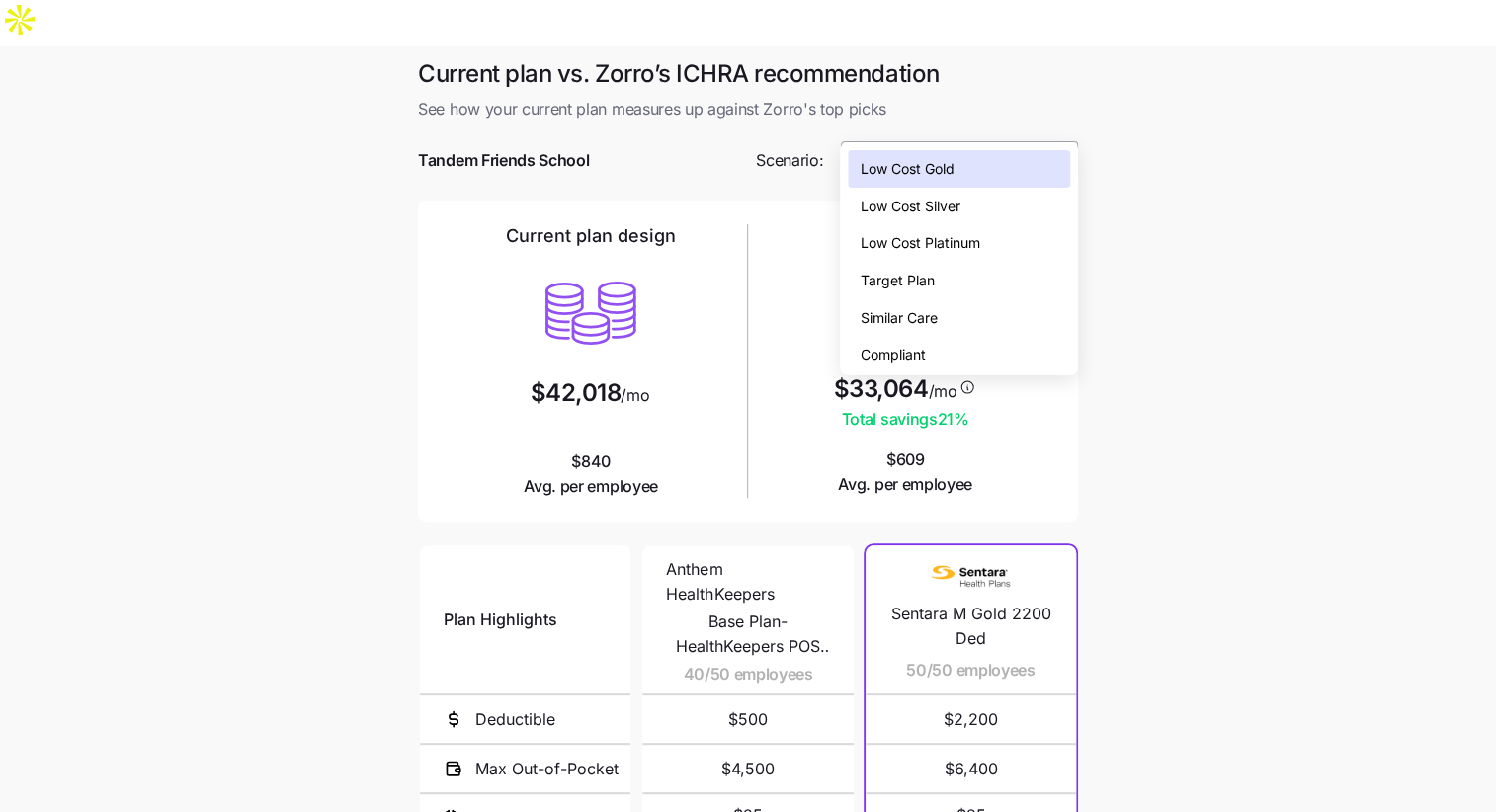 click on "Low Cost Gold" at bounding box center (959, 161) 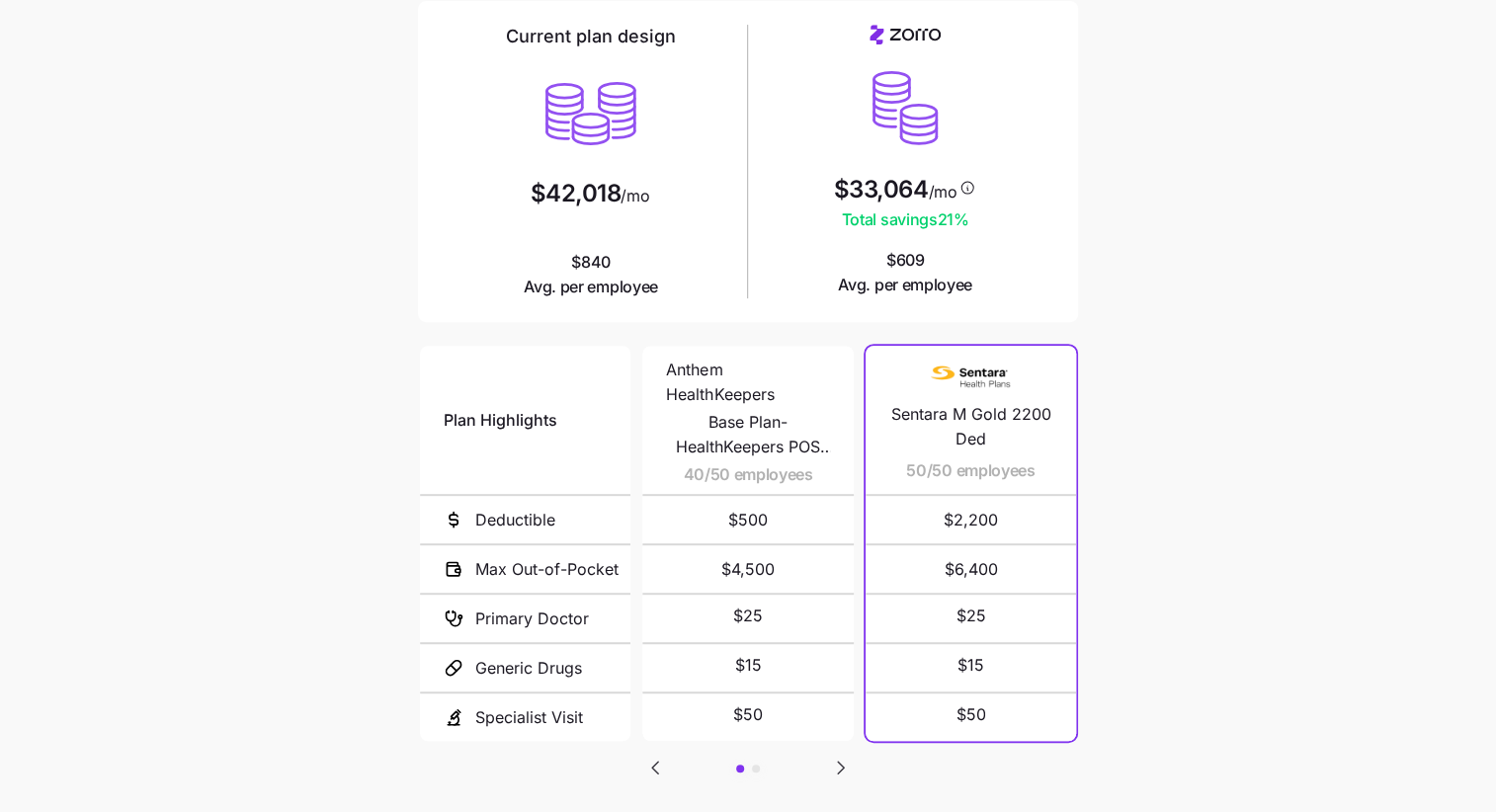 scroll, scrollTop: 267, scrollLeft: 0, axis: vertical 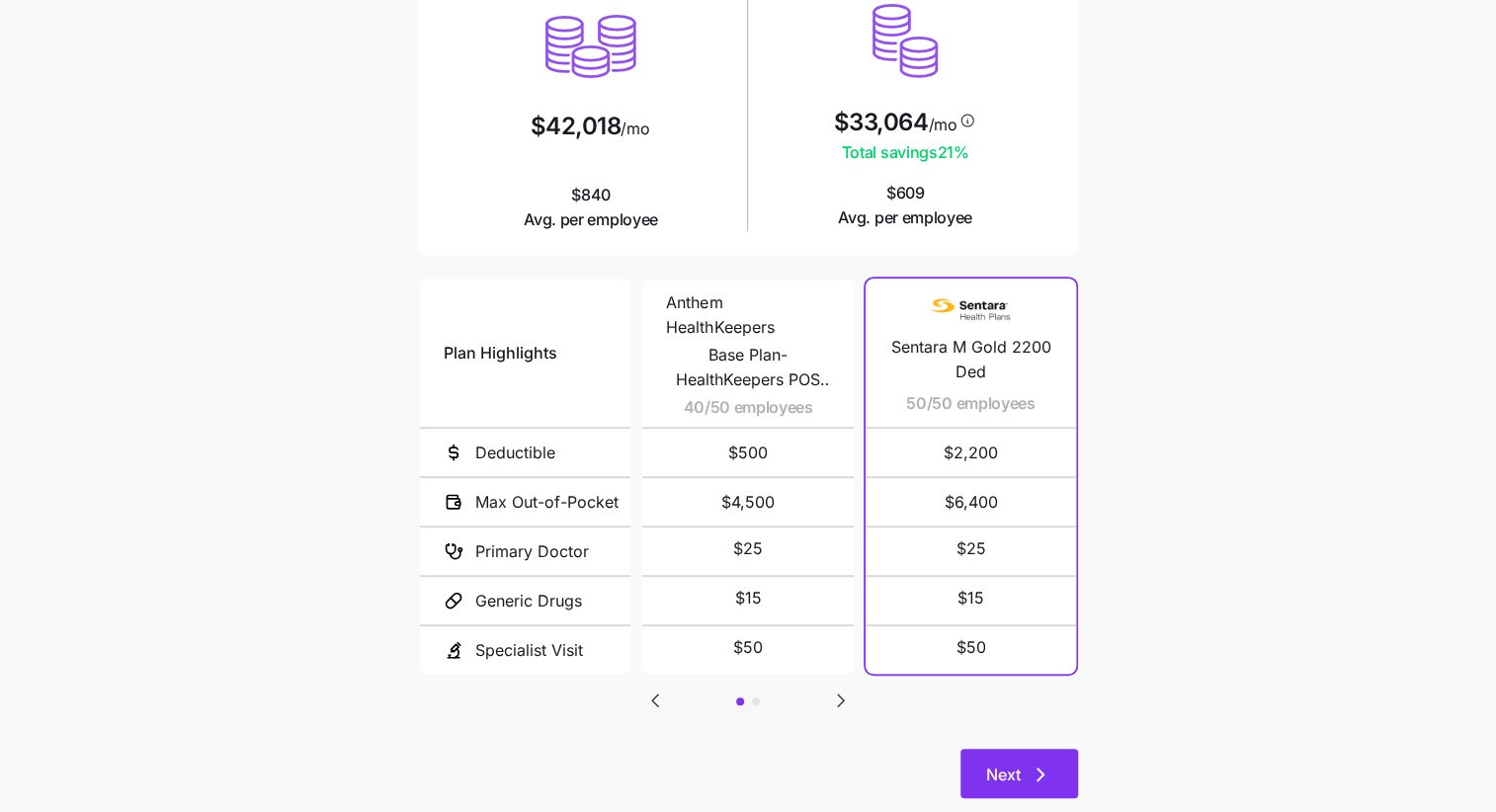 click 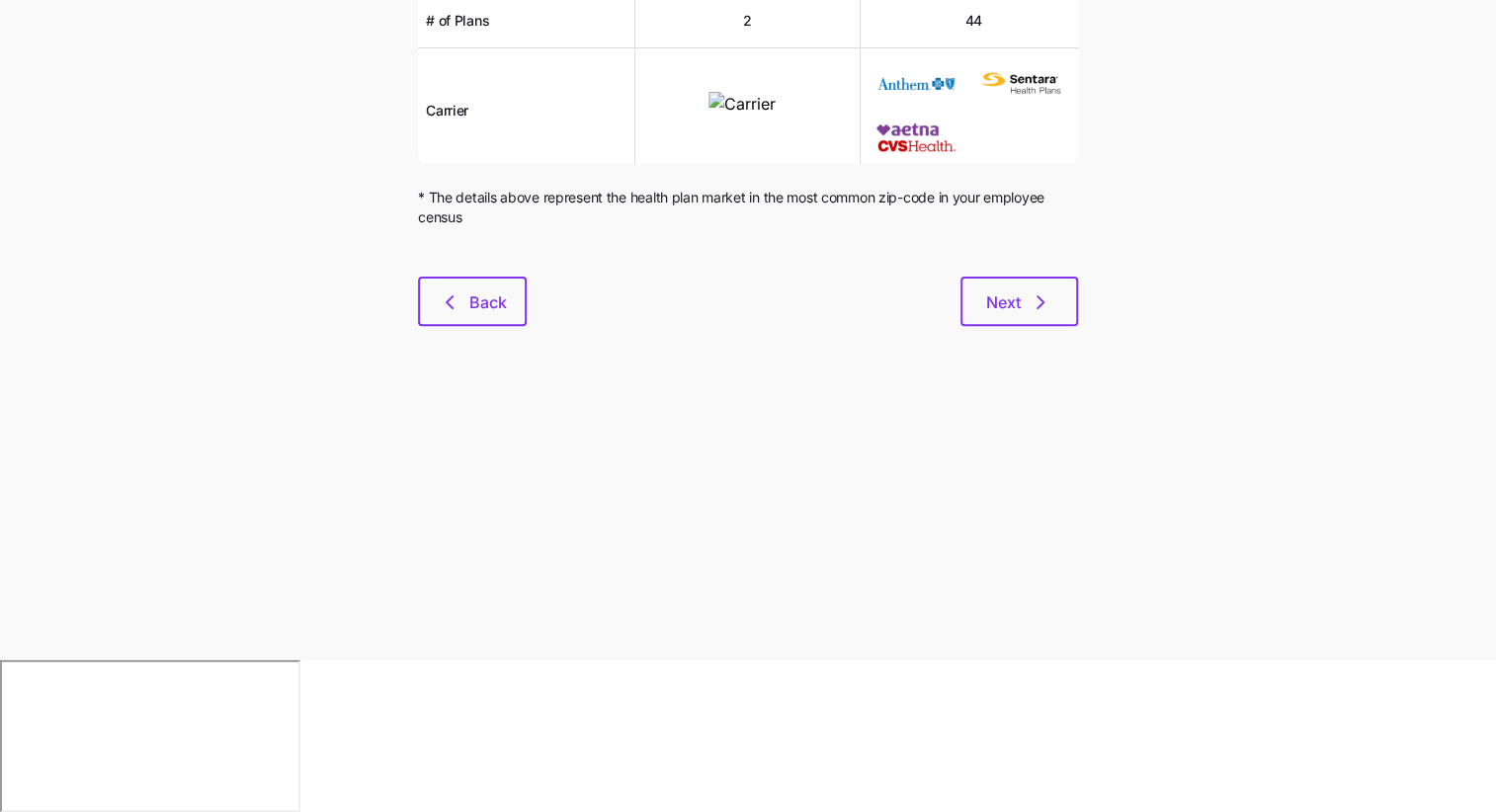 scroll, scrollTop: 0, scrollLeft: 0, axis: both 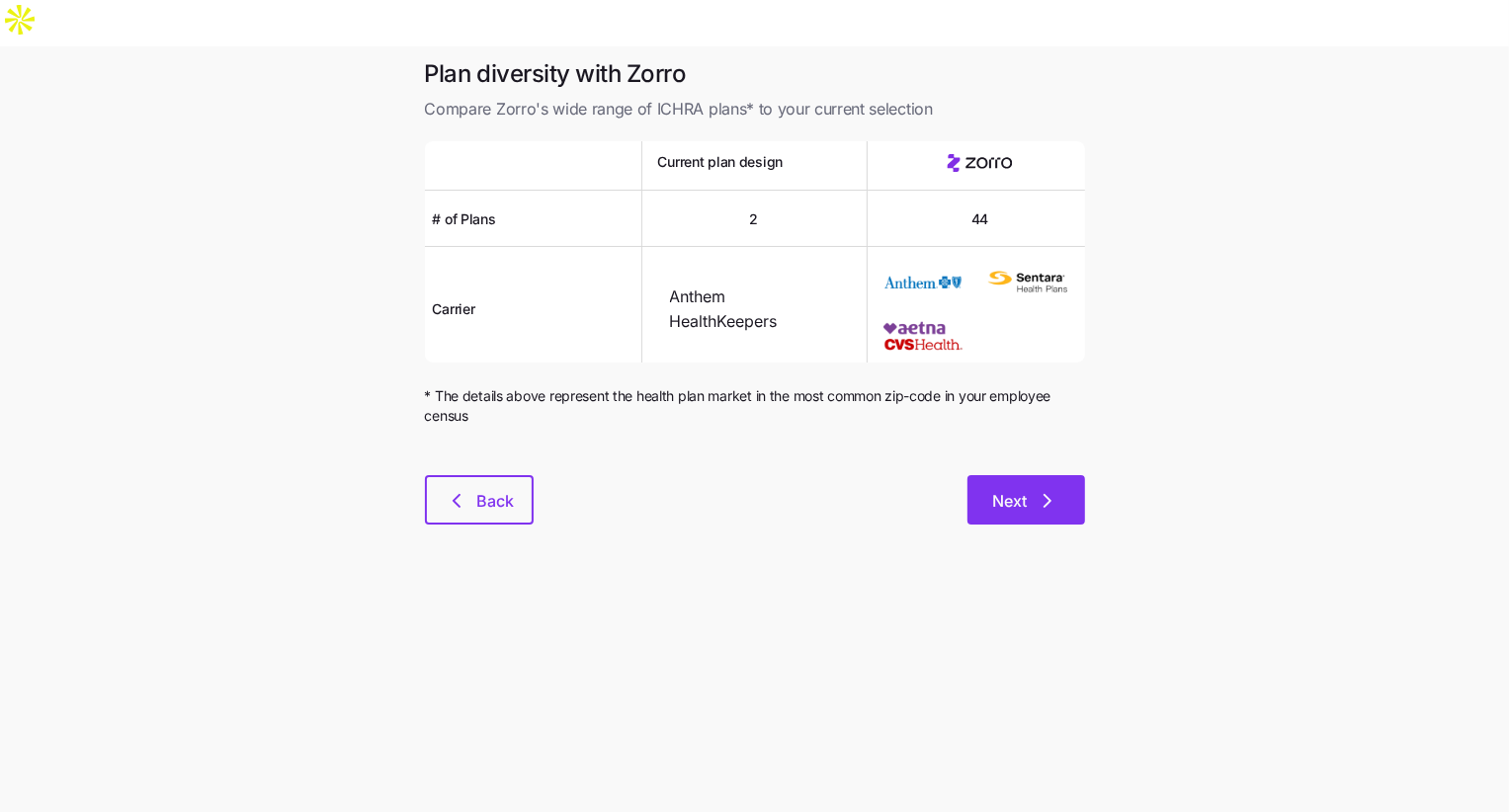 click on "Next" at bounding box center (1026, 500) 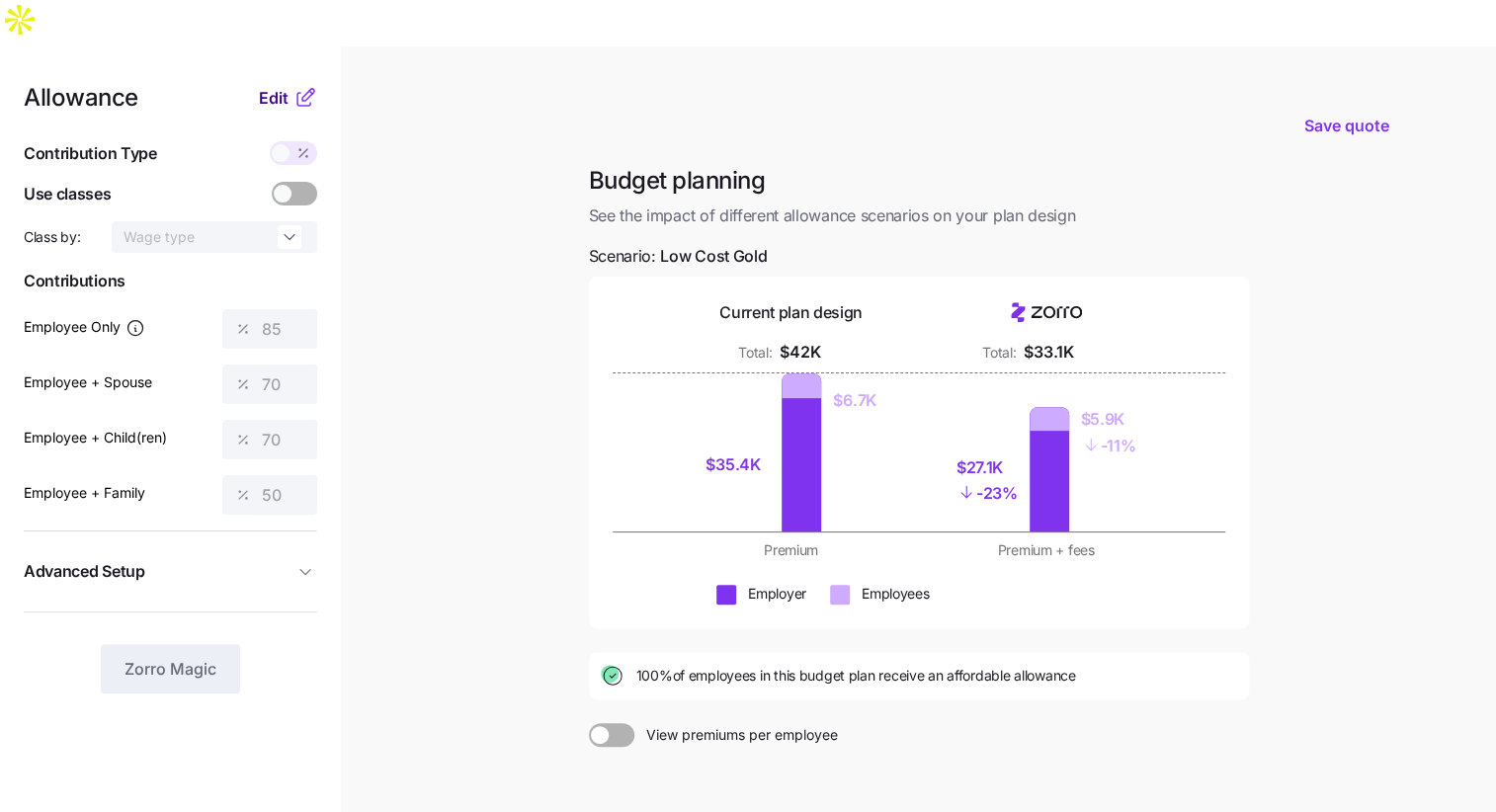click on "Edit" at bounding box center (274, 98) 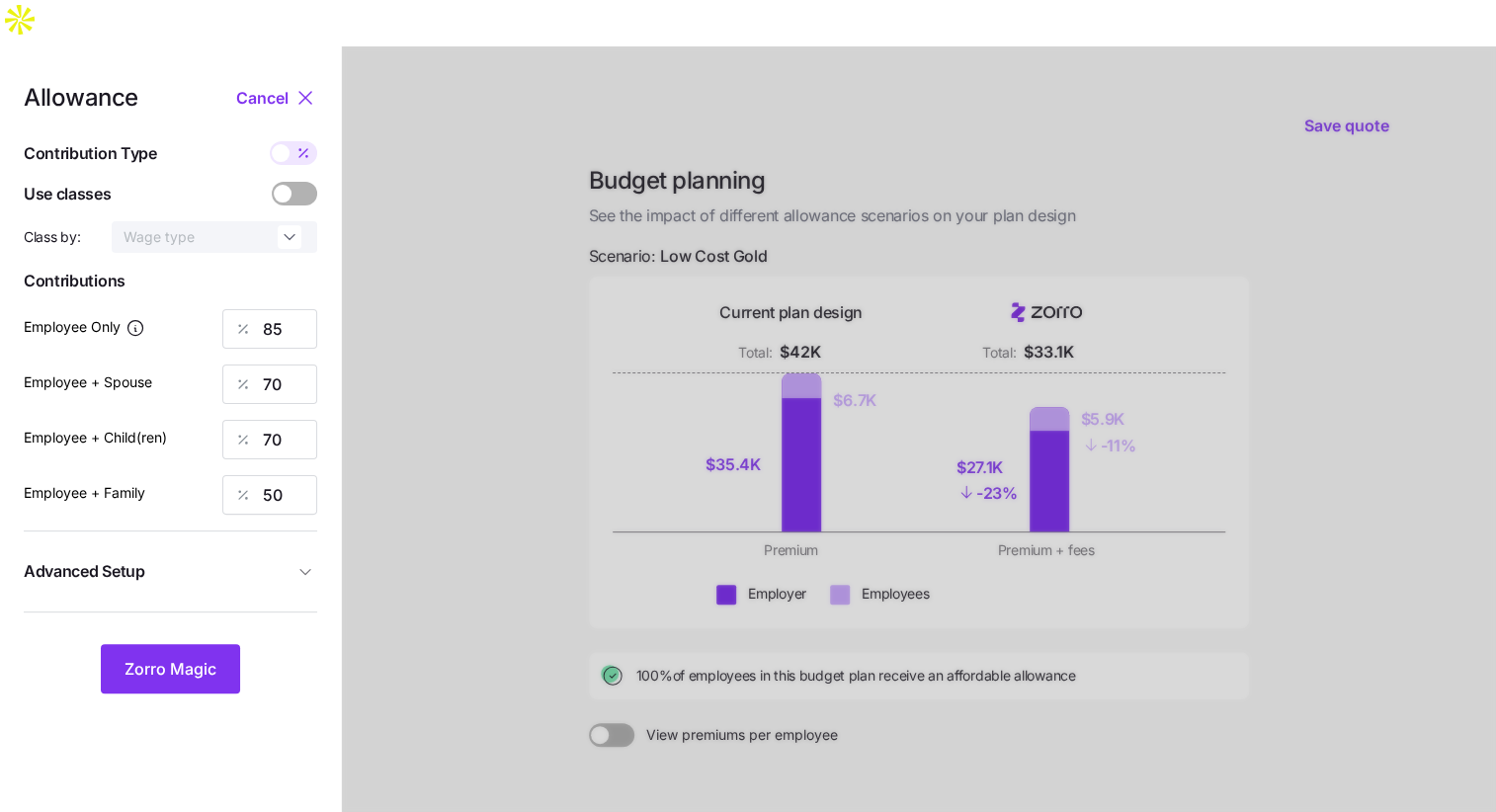 click at bounding box center [243, 329] 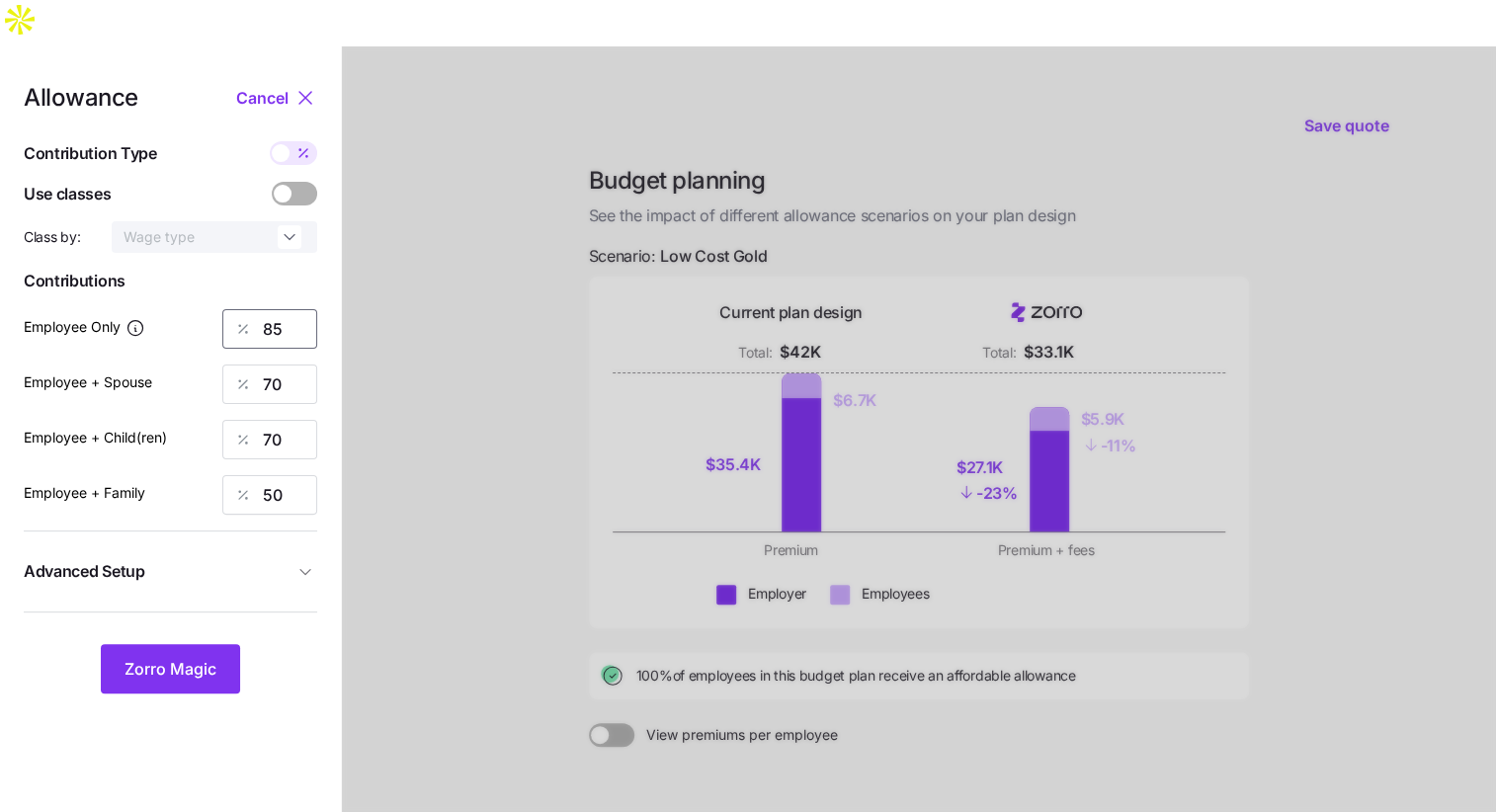 click on "85" at bounding box center [270, 329] 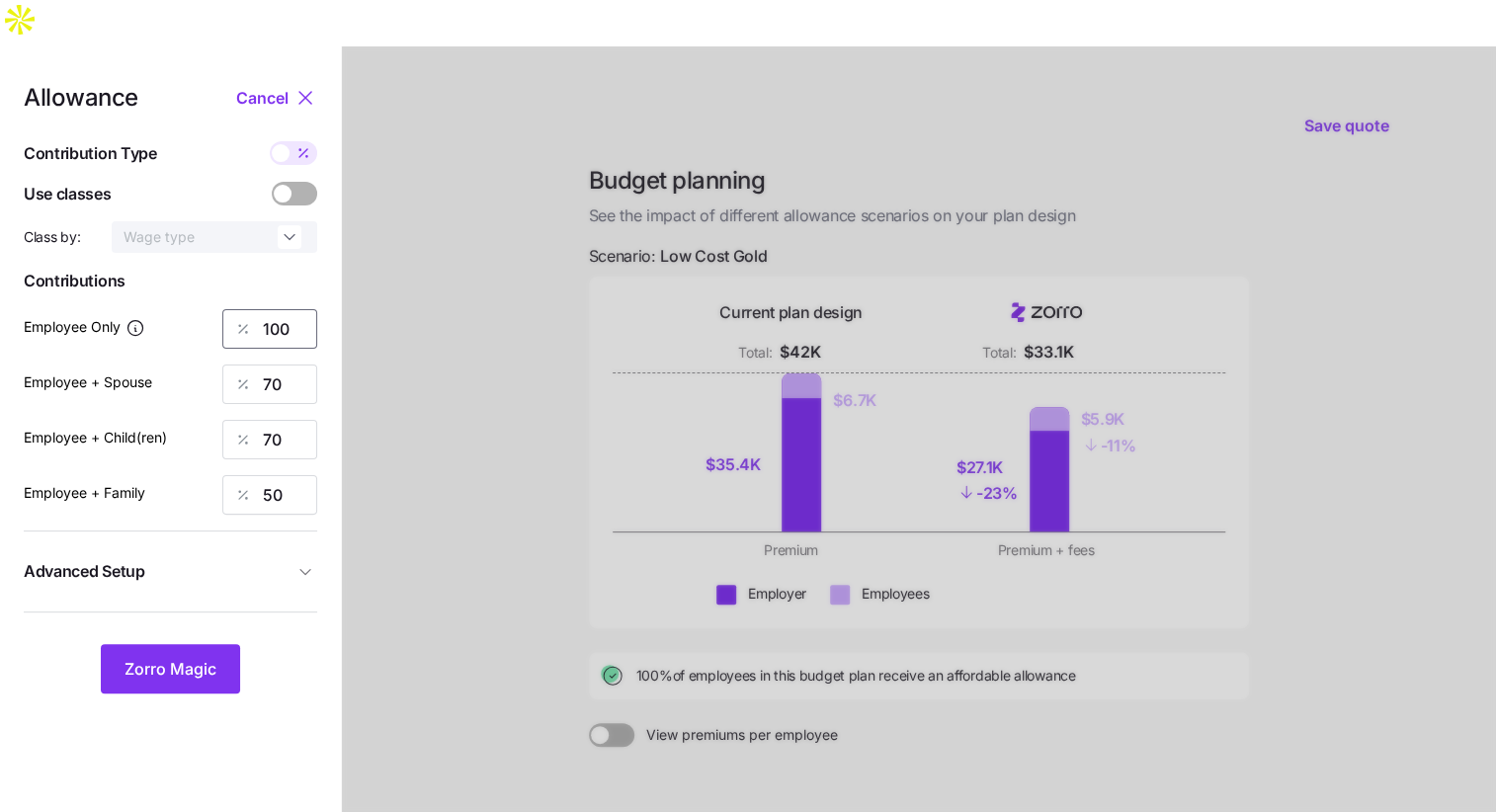 type on "100" 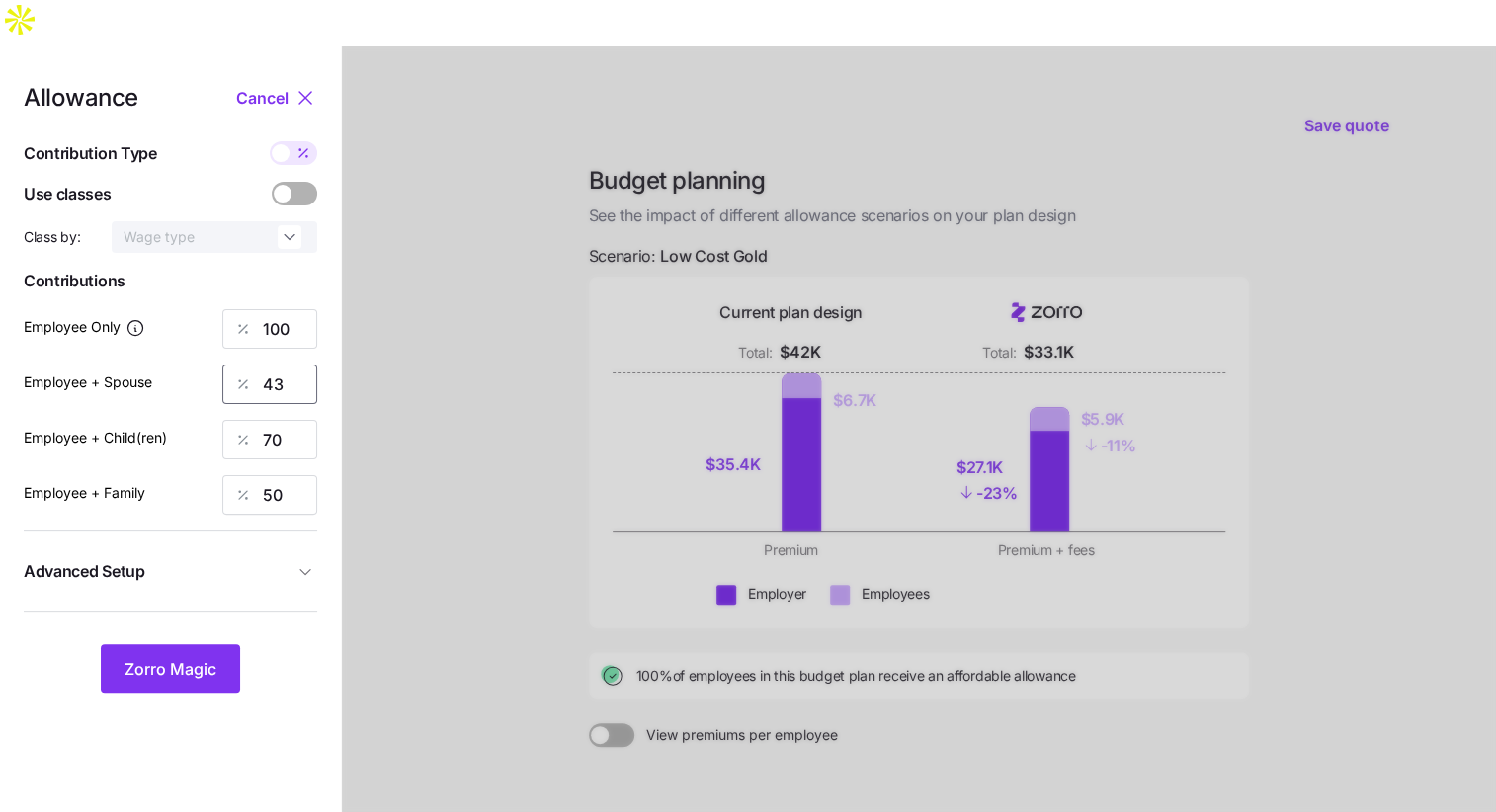 type on "43" 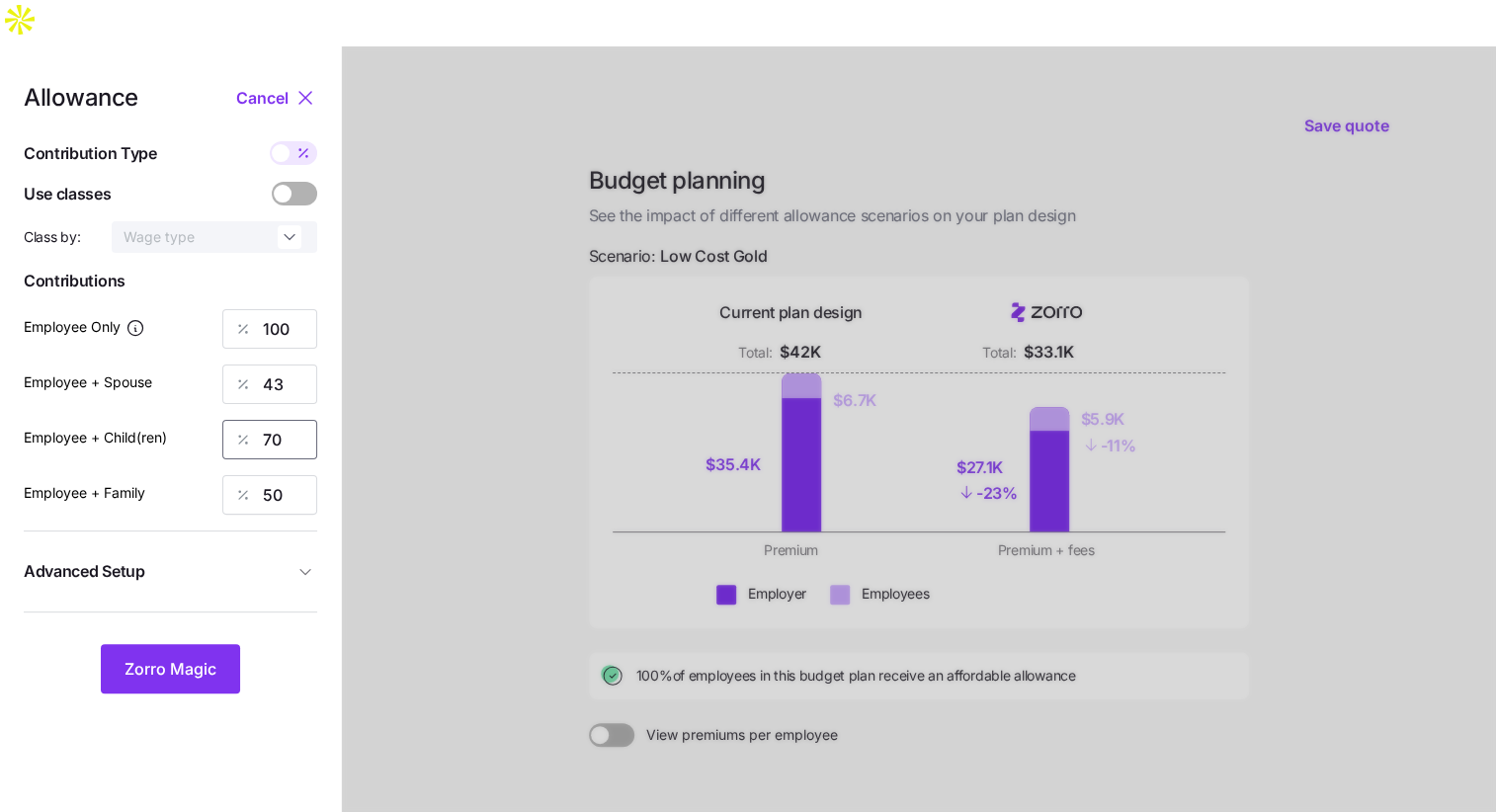 click on "70" at bounding box center [270, 440] 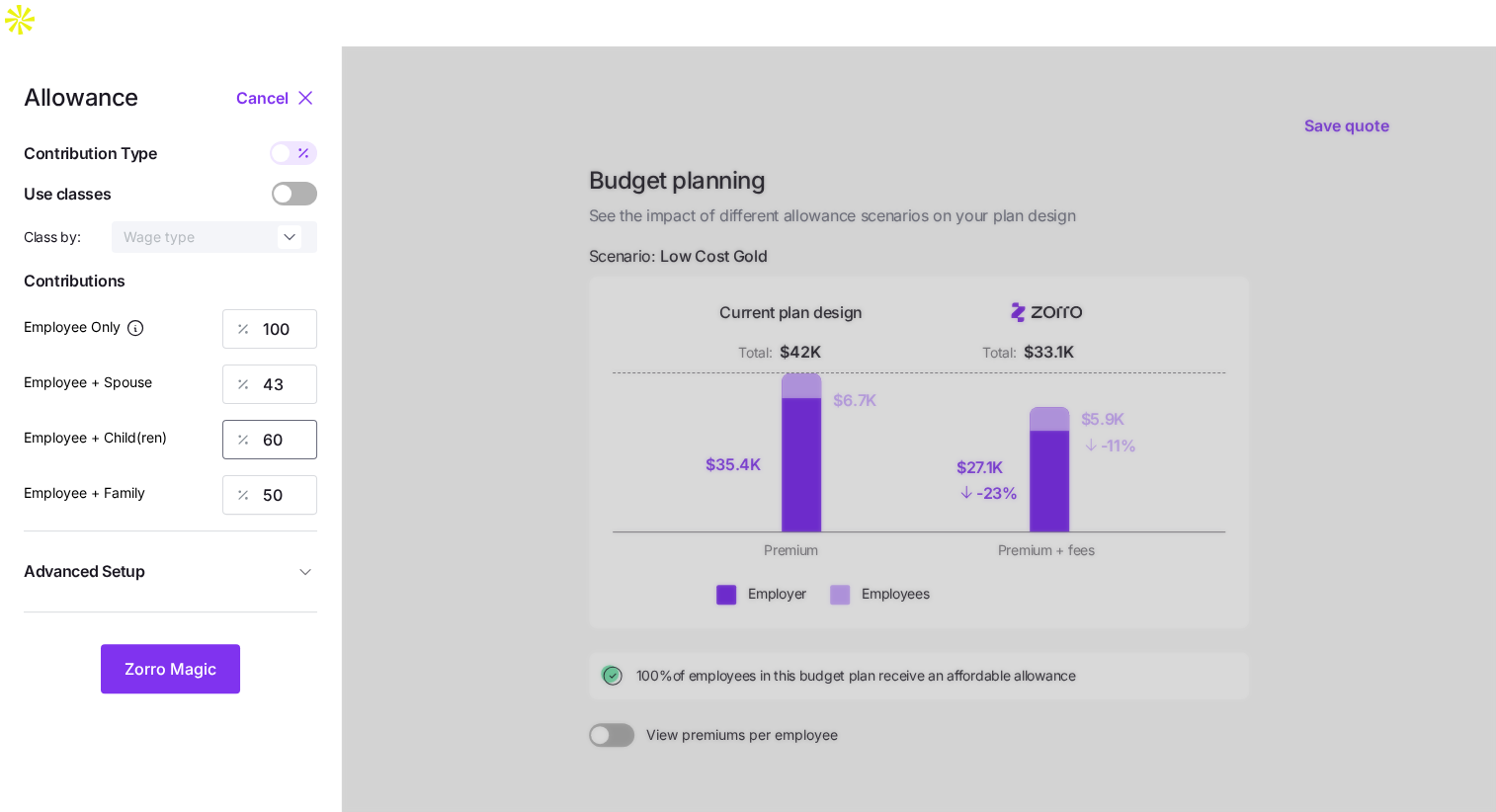type on "60" 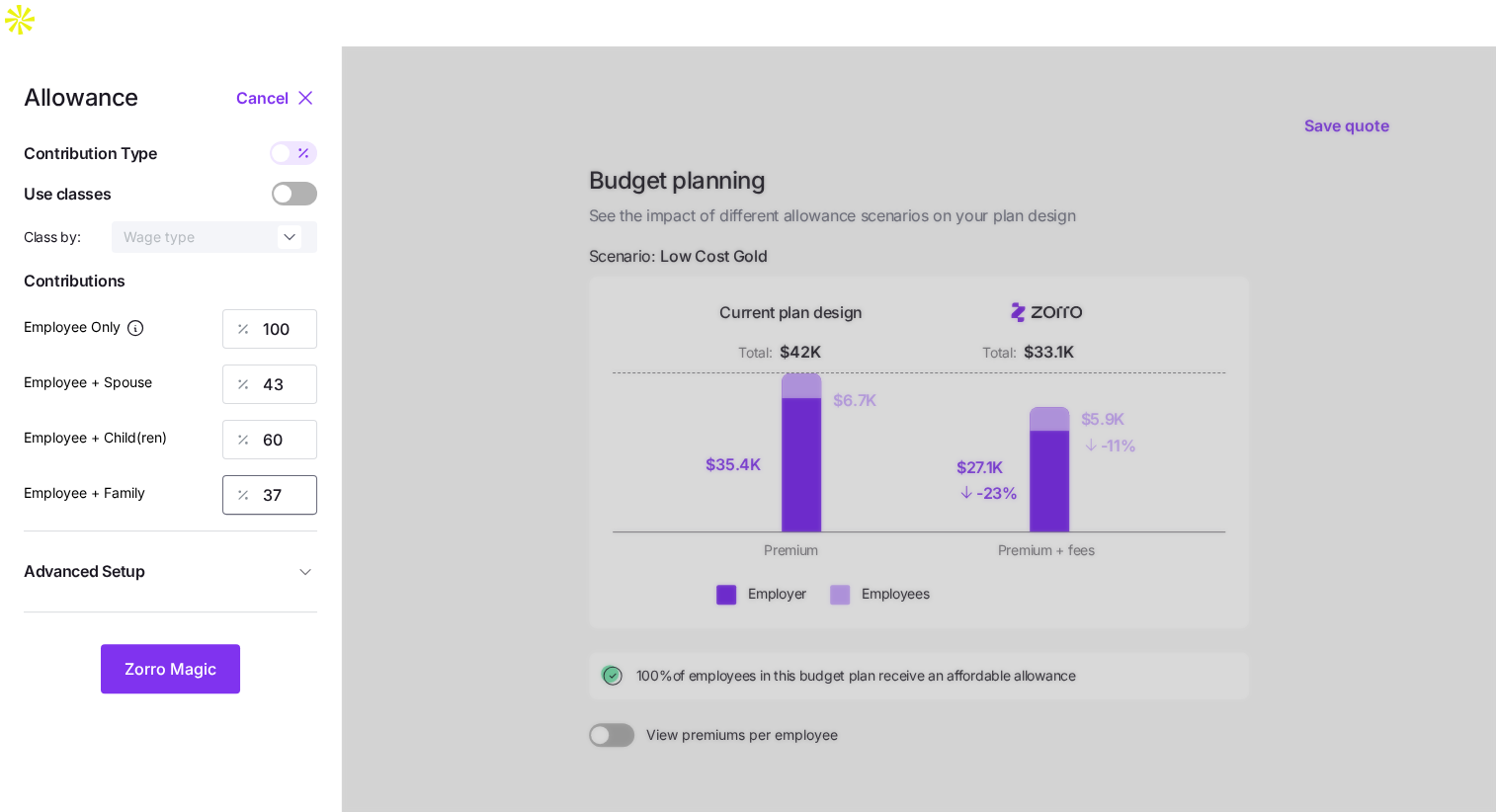 type on "37" 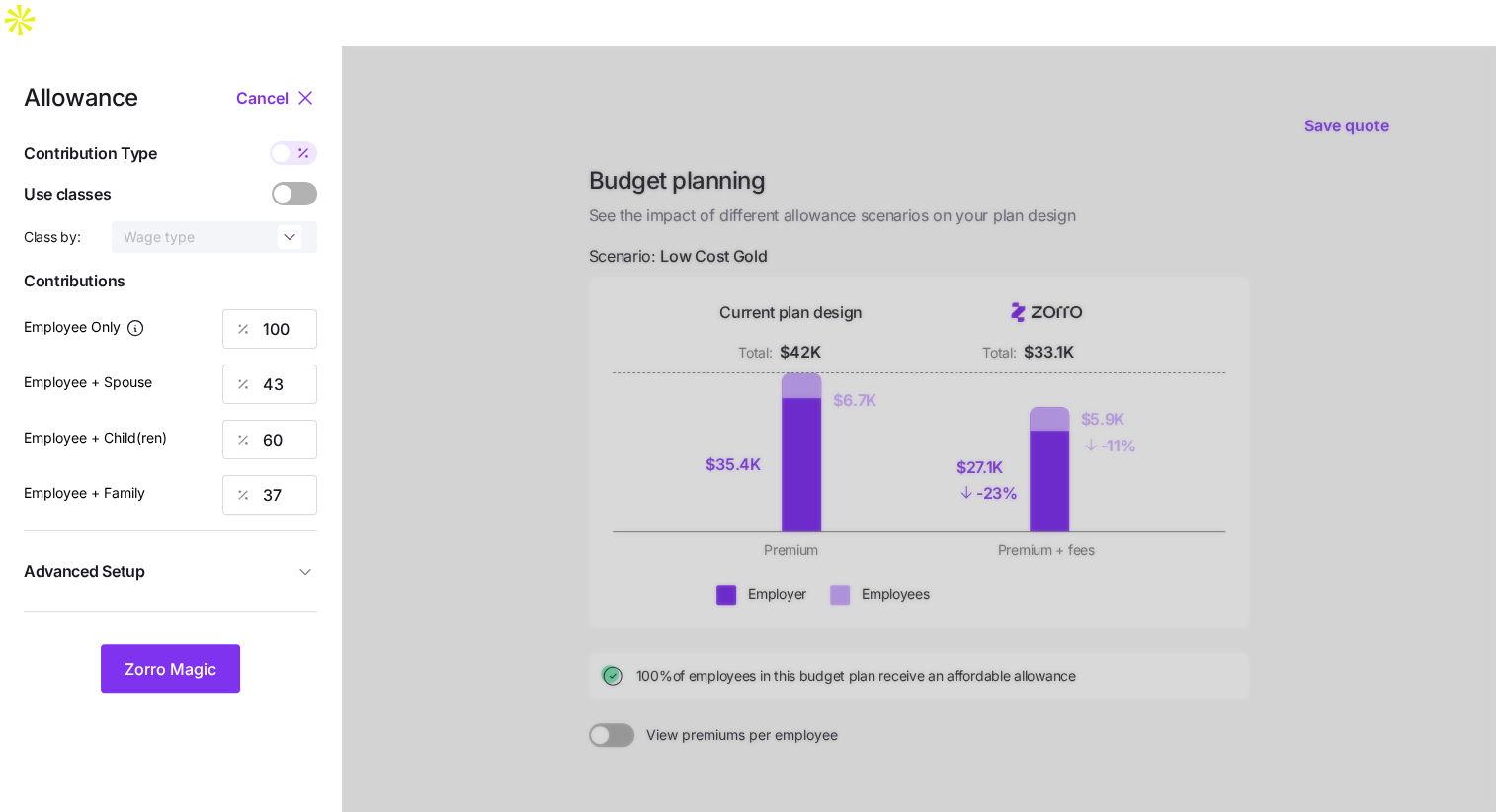 click on "Advanced Setup" at bounding box center (170, 571) 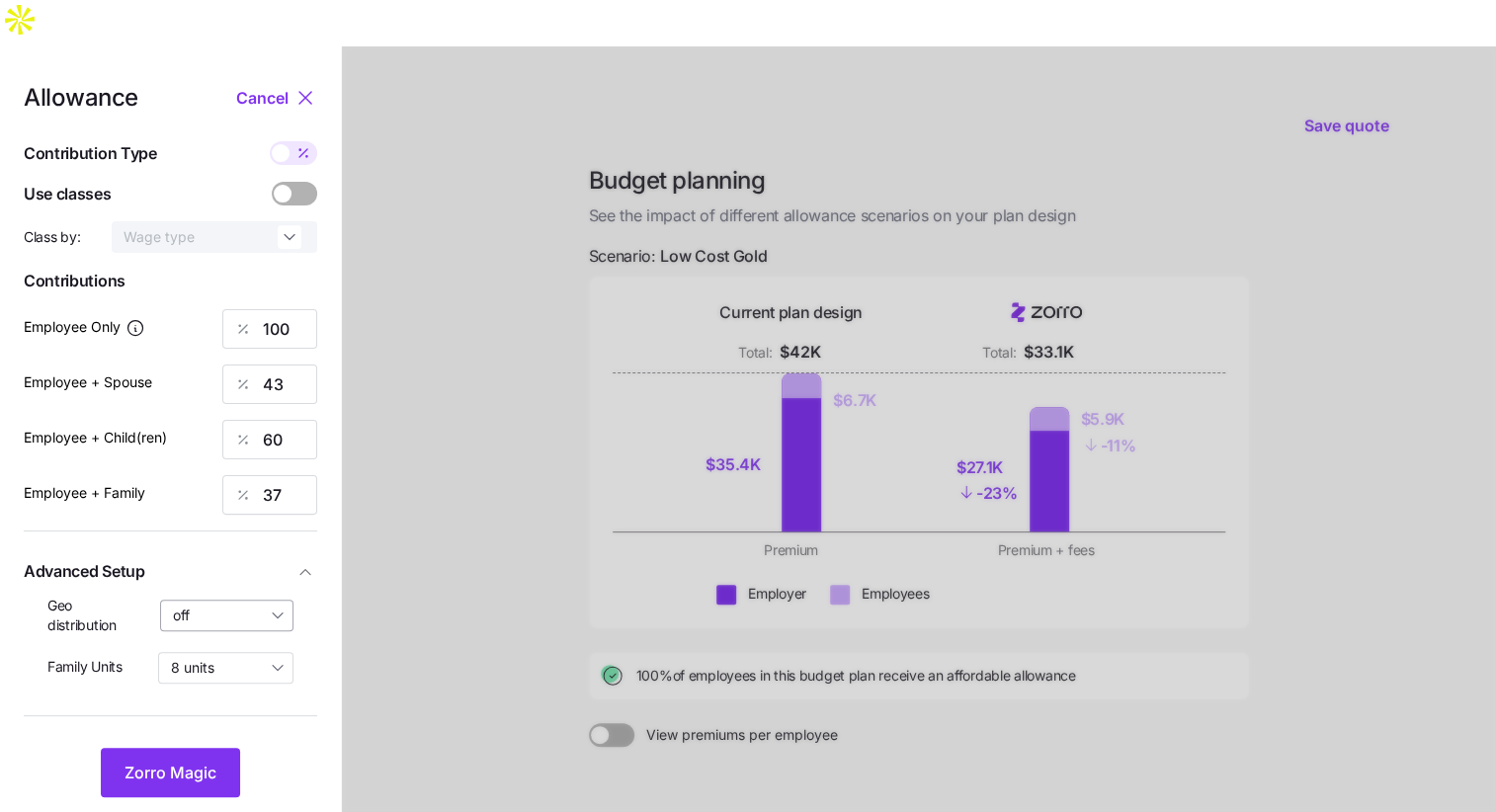 click on "off" at bounding box center (227, 615) 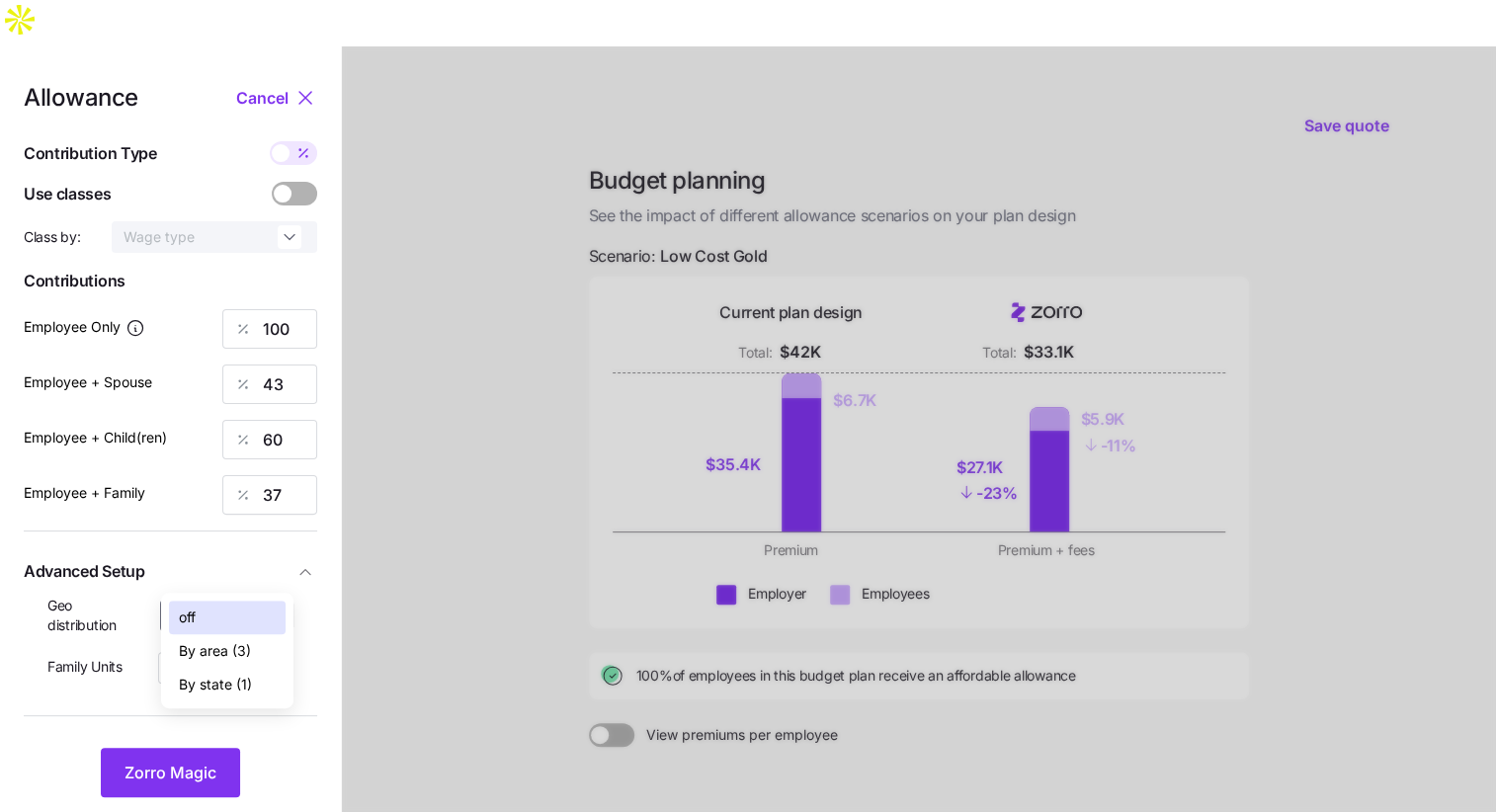 click on "By state (1)" at bounding box center (215, 685) 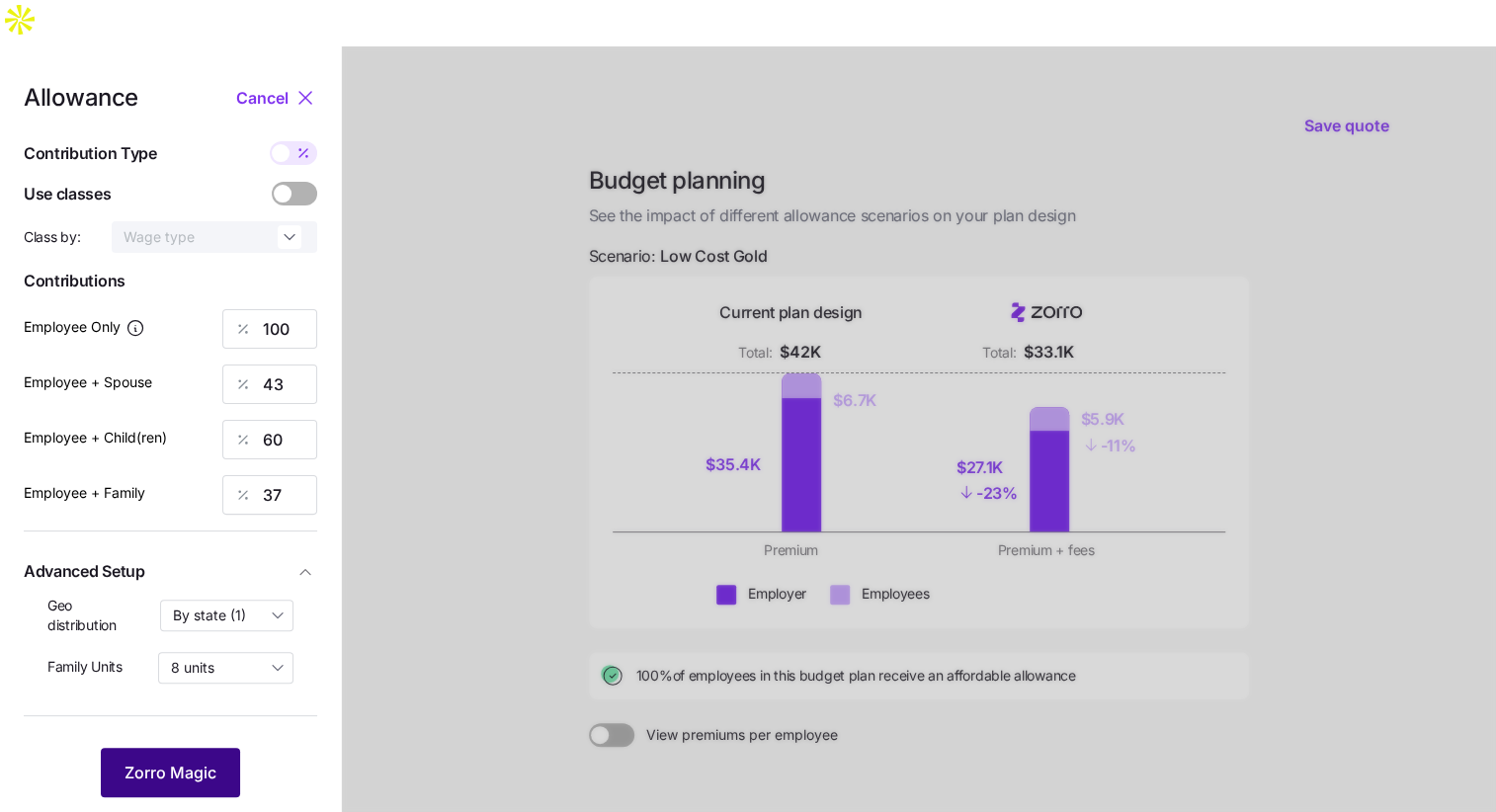 click on "Zorro Magic" at bounding box center (170, 772) 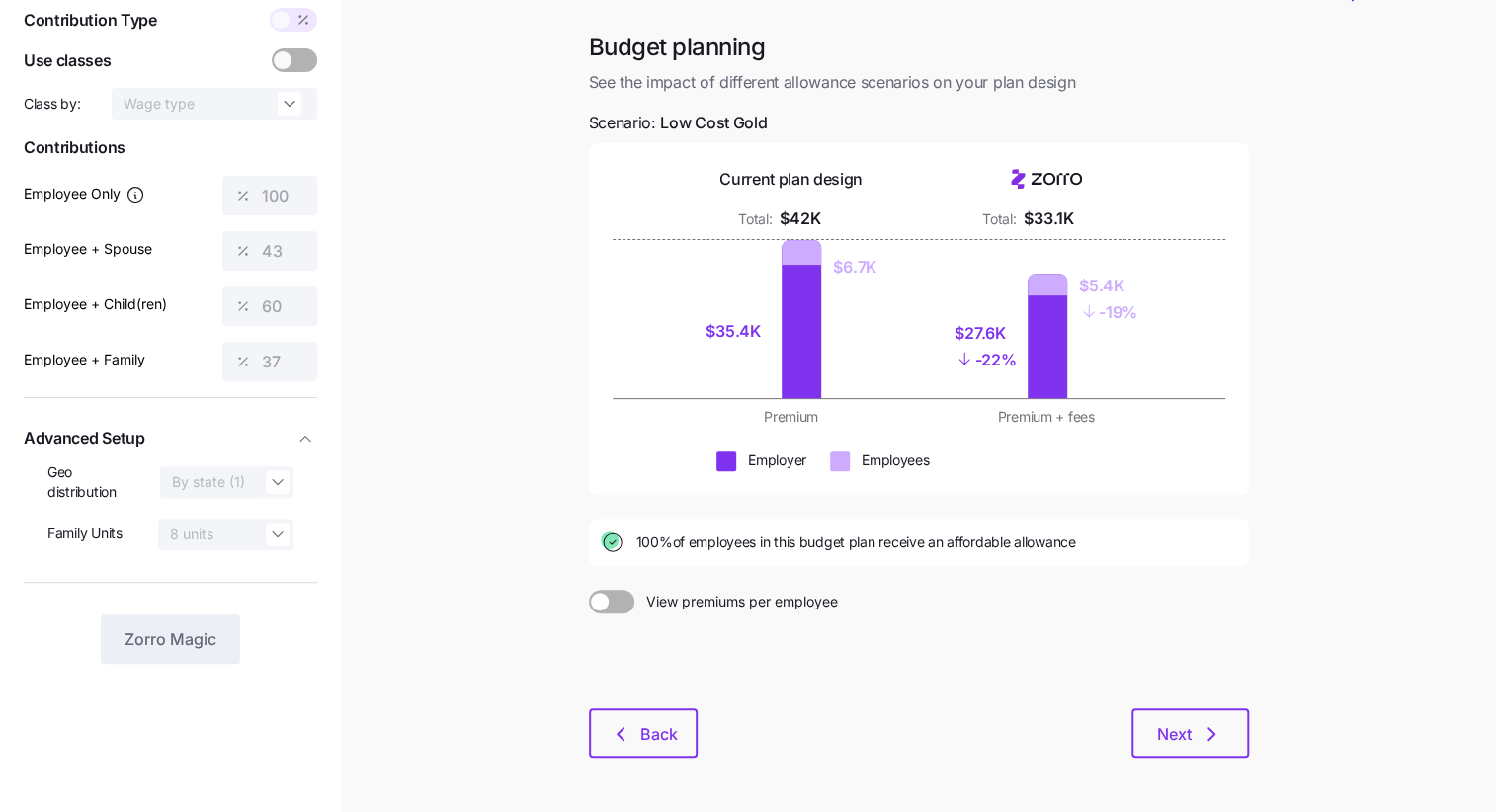 scroll, scrollTop: 137, scrollLeft: 0, axis: vertical 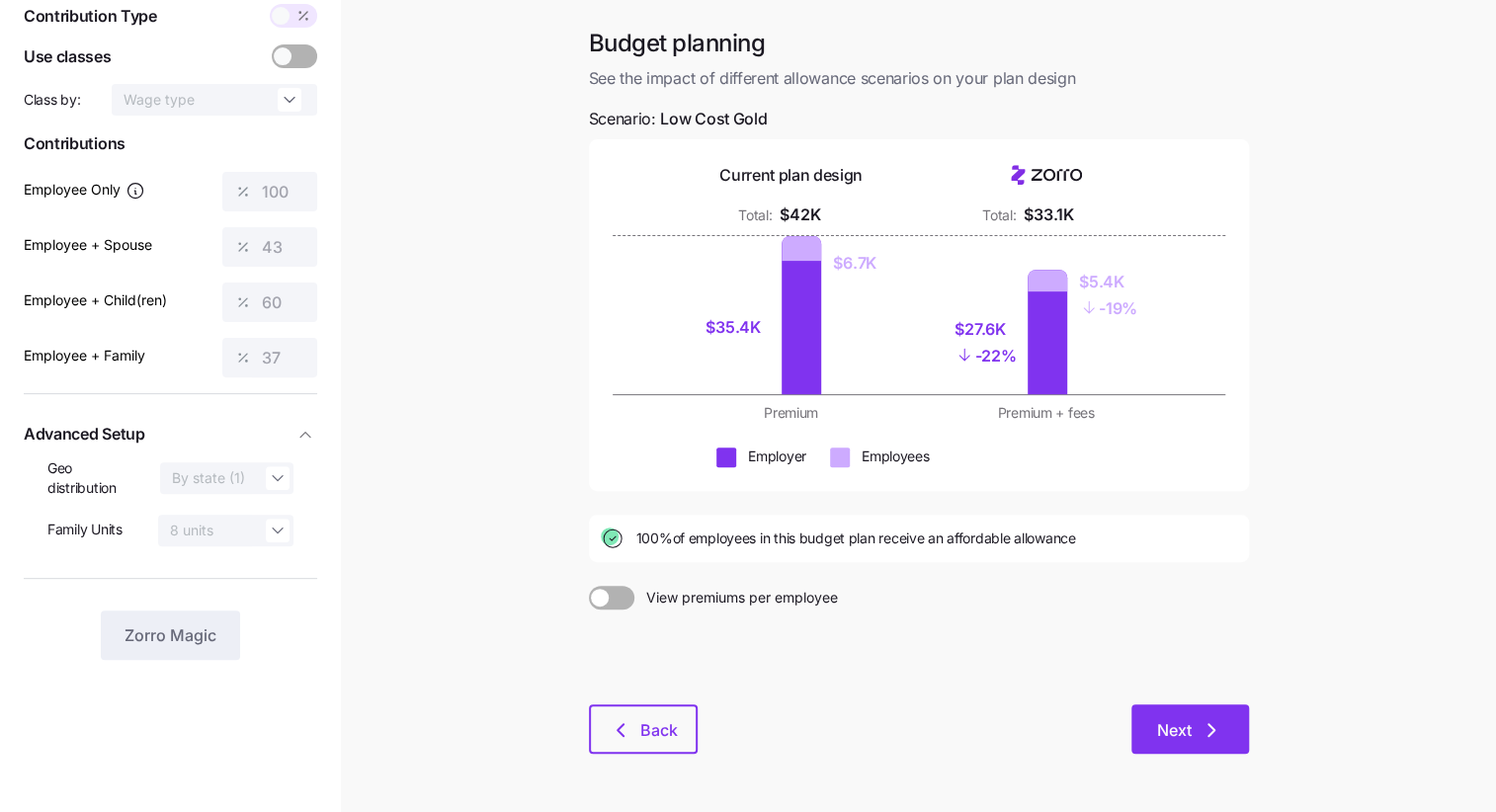 click 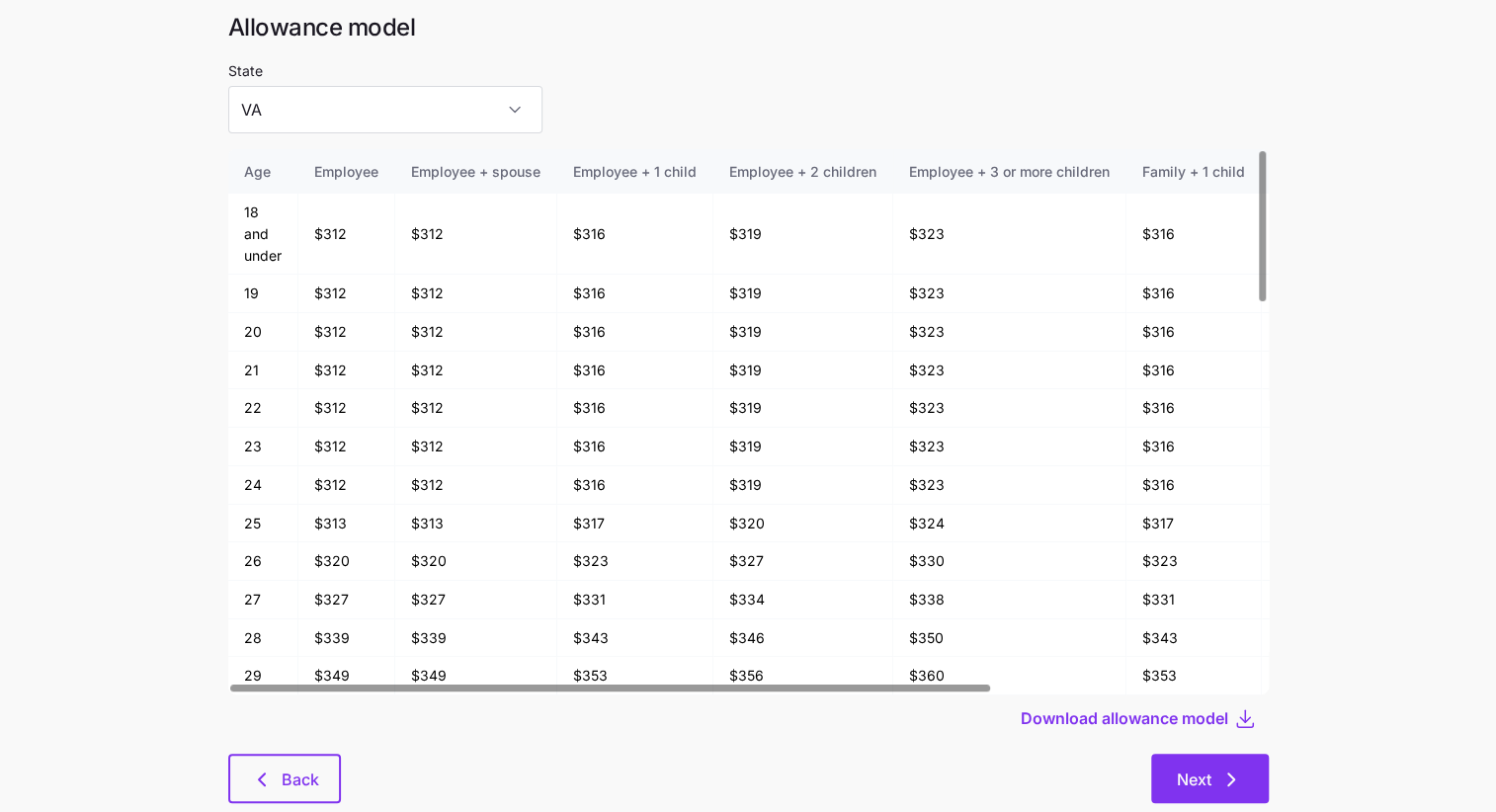 scroll, scrollTop: 106, scrollLeft: 0, axis: vertical 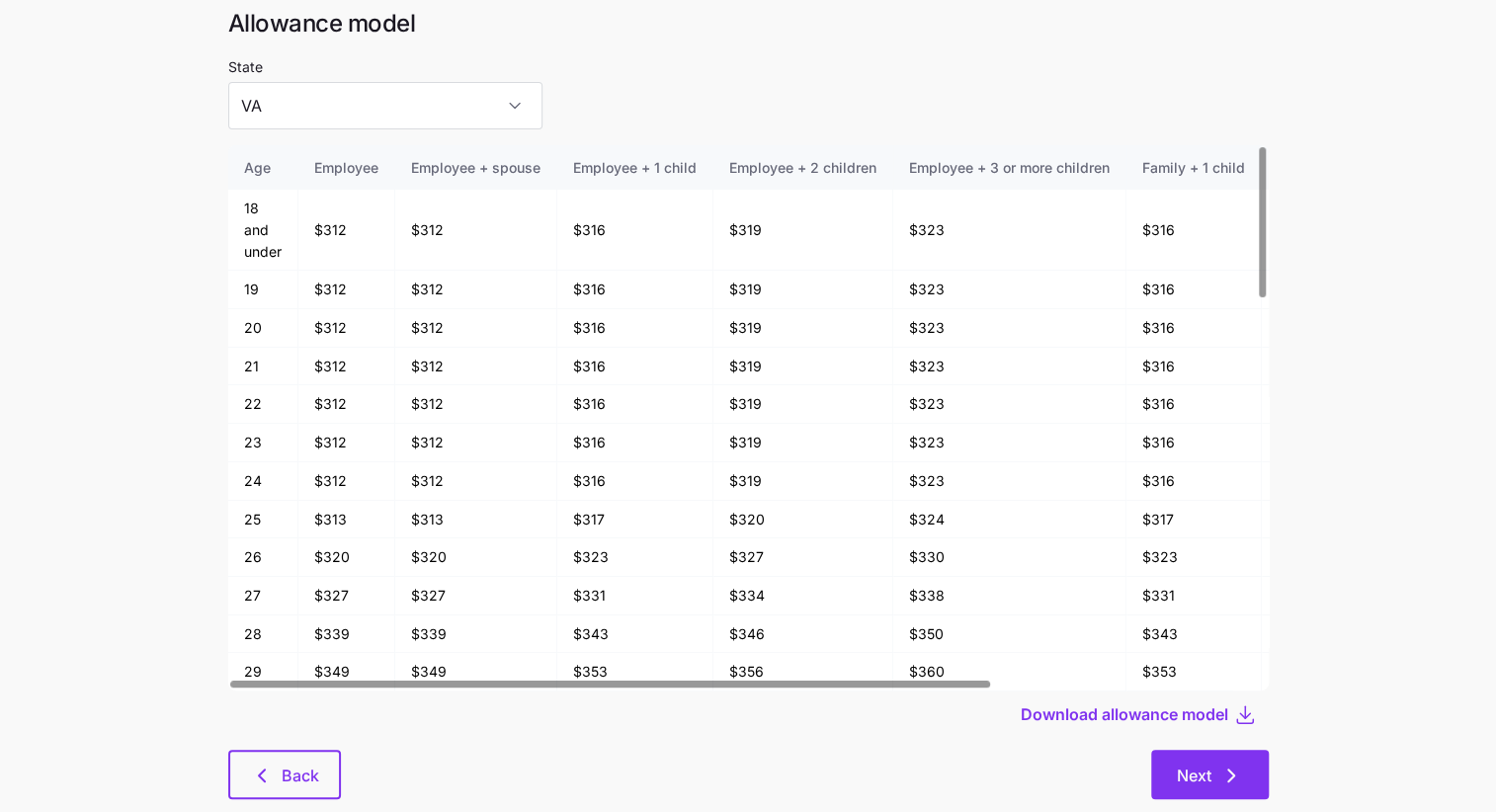 click on "Next" at bounding box center [1194, 775] 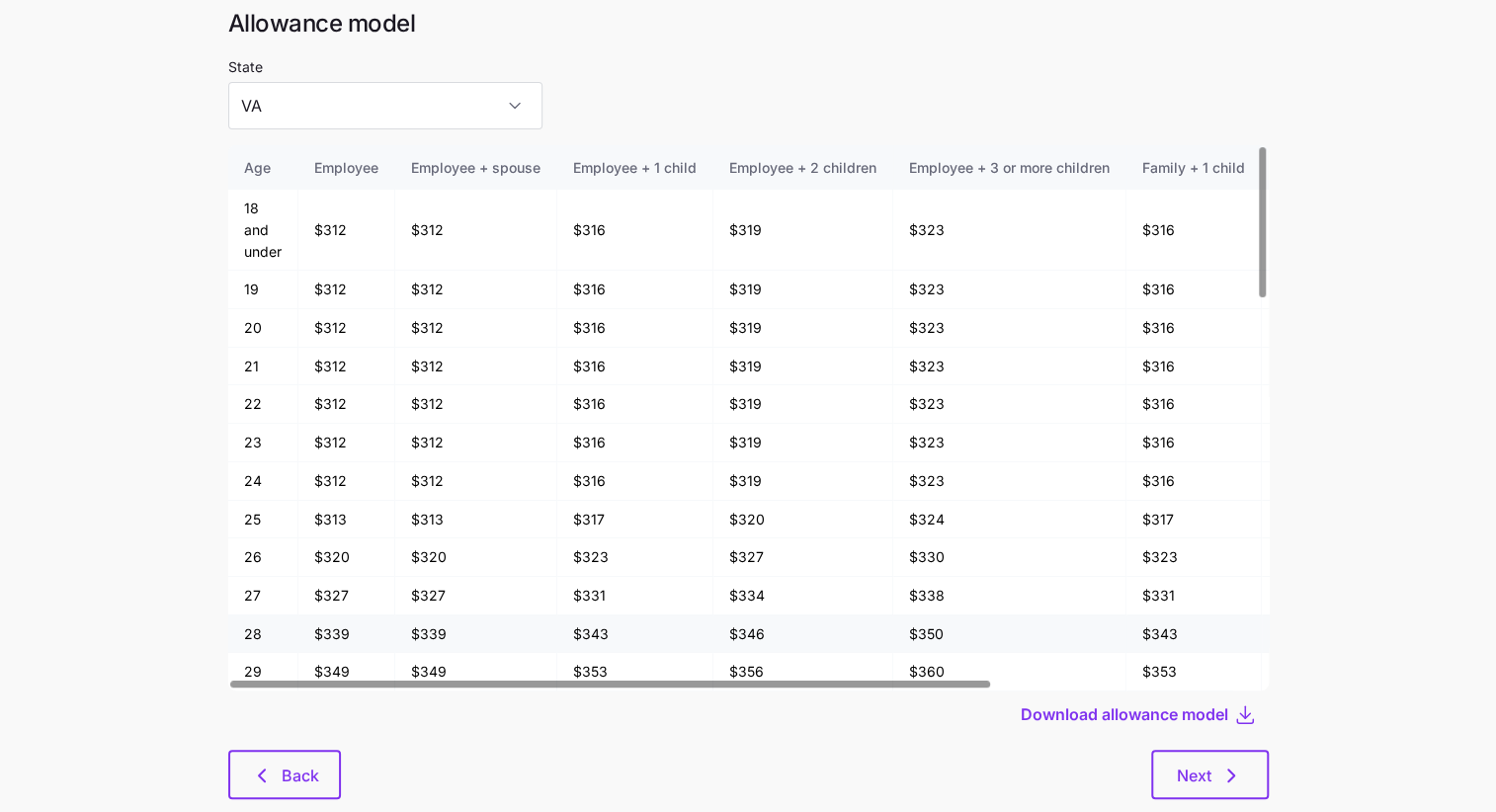 scroll, scrollTop: 0, scrollLeft: 0, axis: both 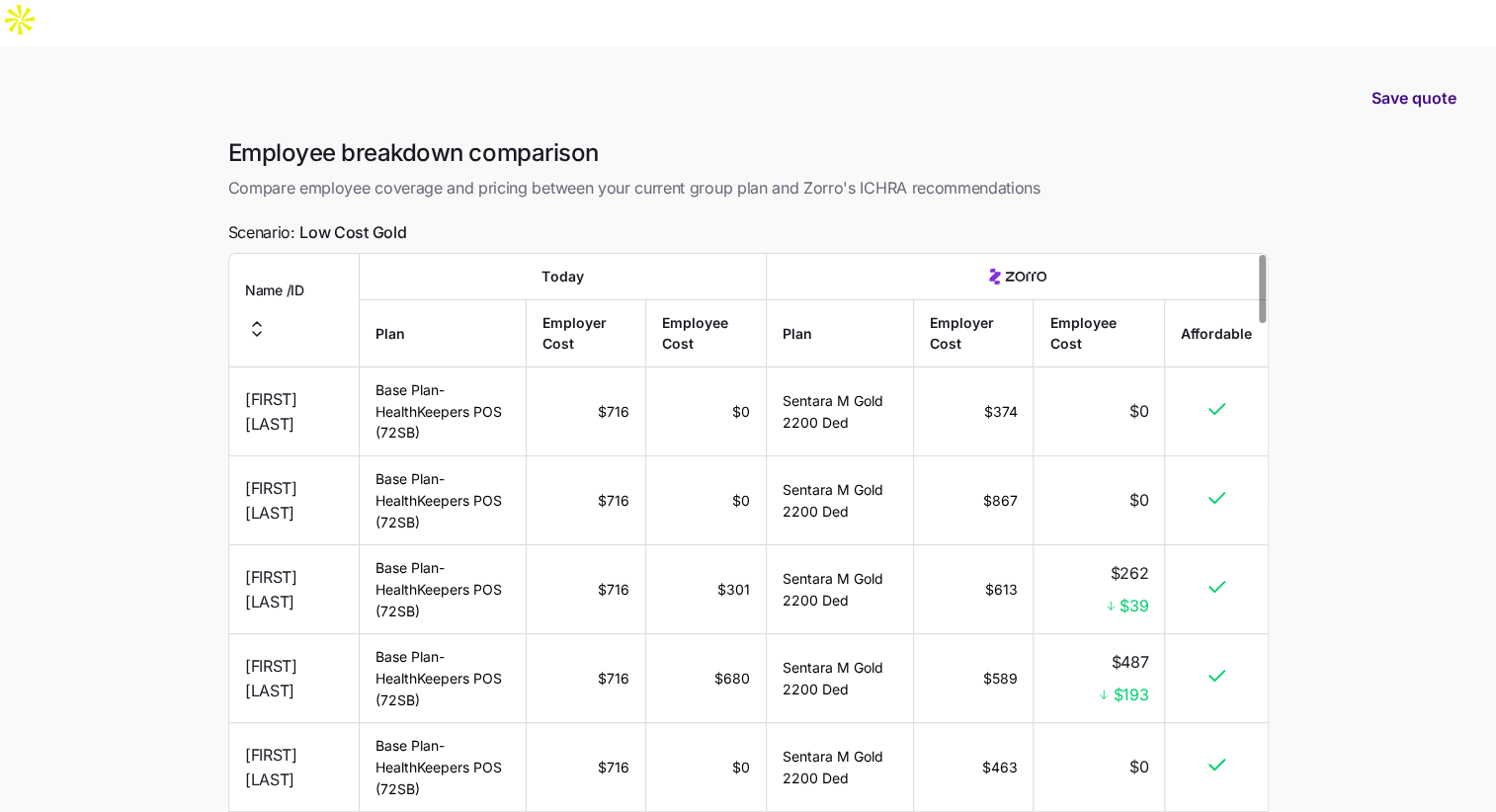 click on "Save quote" at bounding box center (1414, 98) 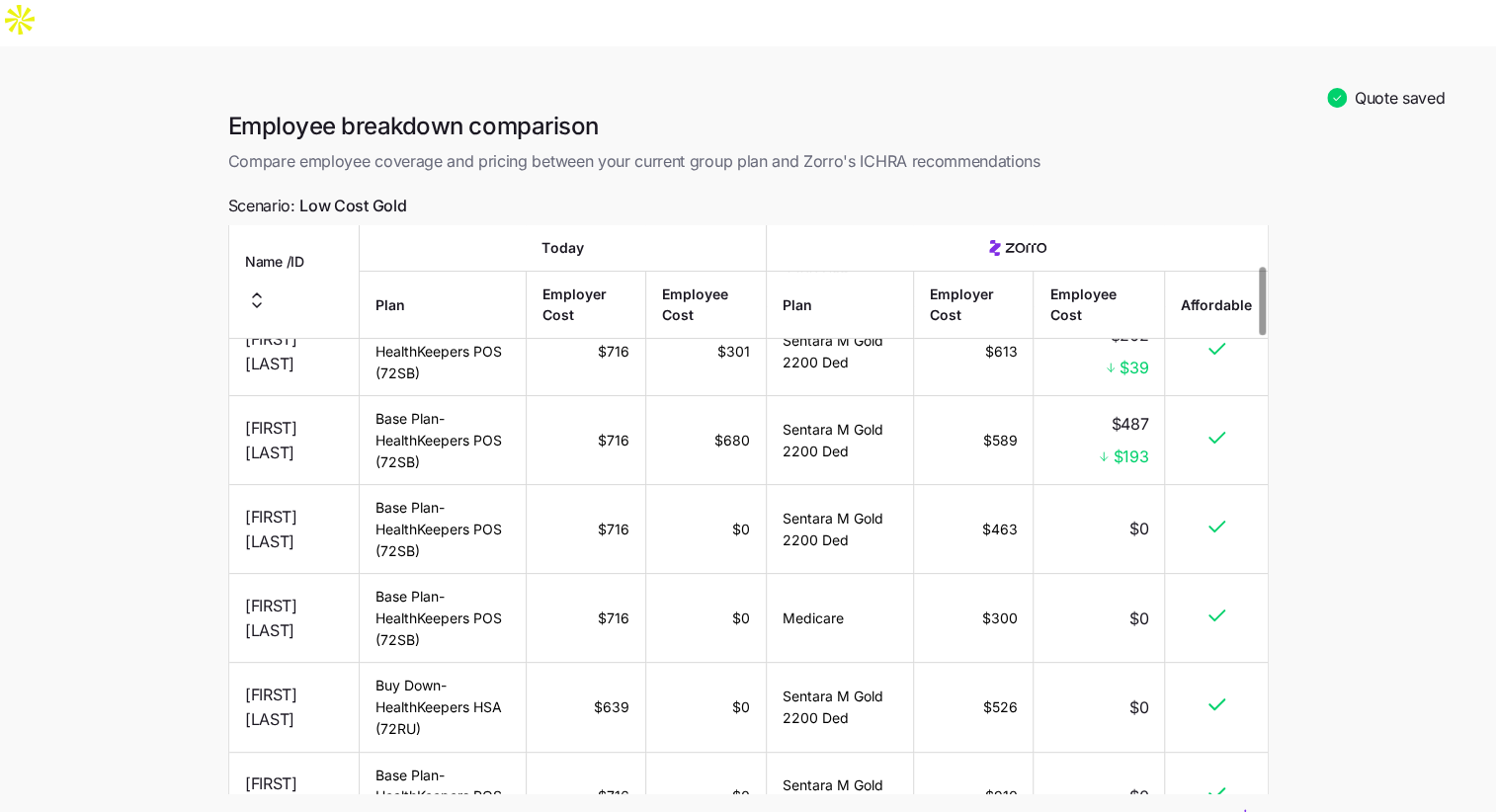 scroll, scrollTop: 0, scrollLeft: 0, axis: both 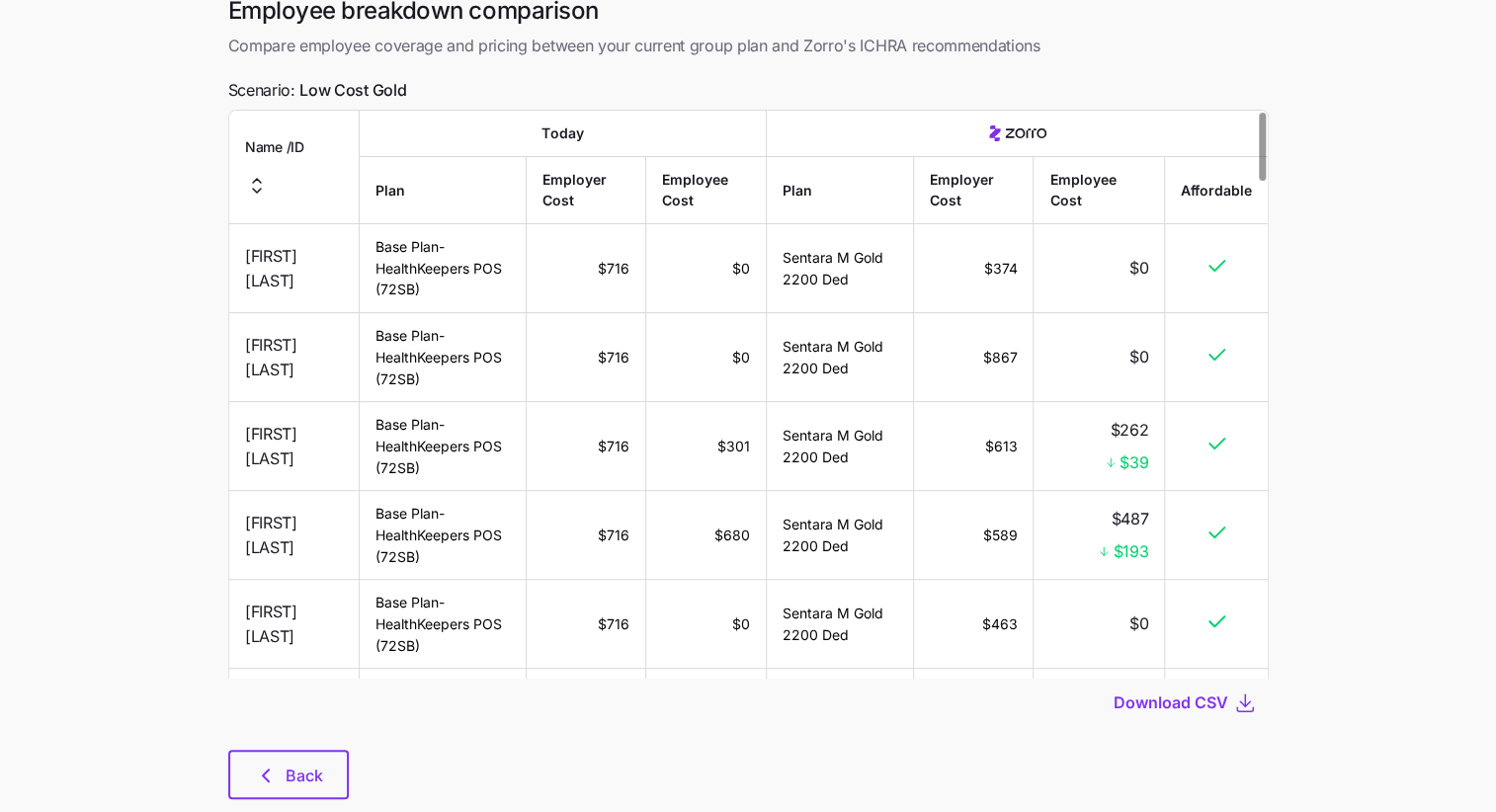 click on "Download CSV" at bounding box center [748, 702] 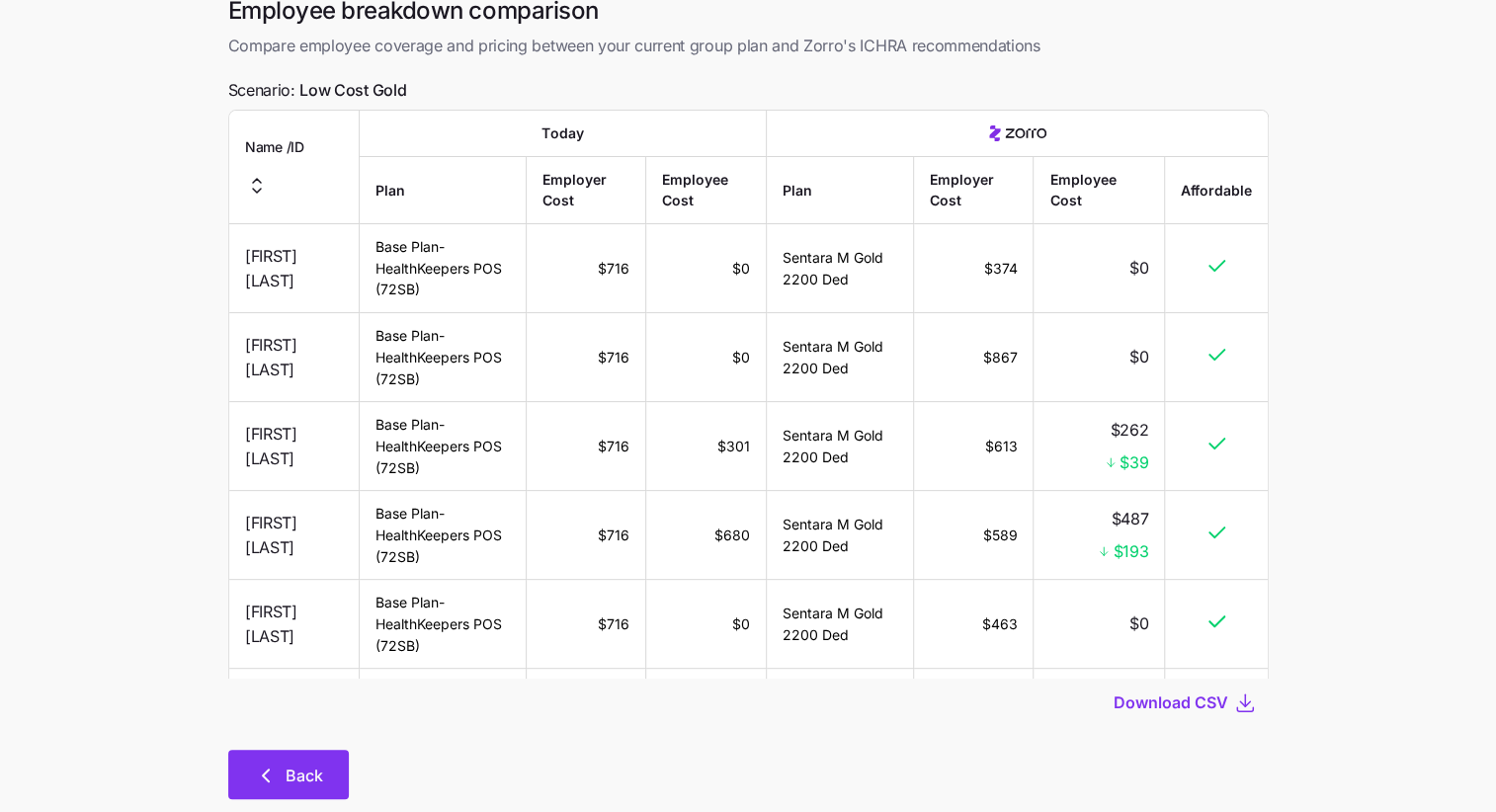click on "Back" at bounding box center [304, 775] 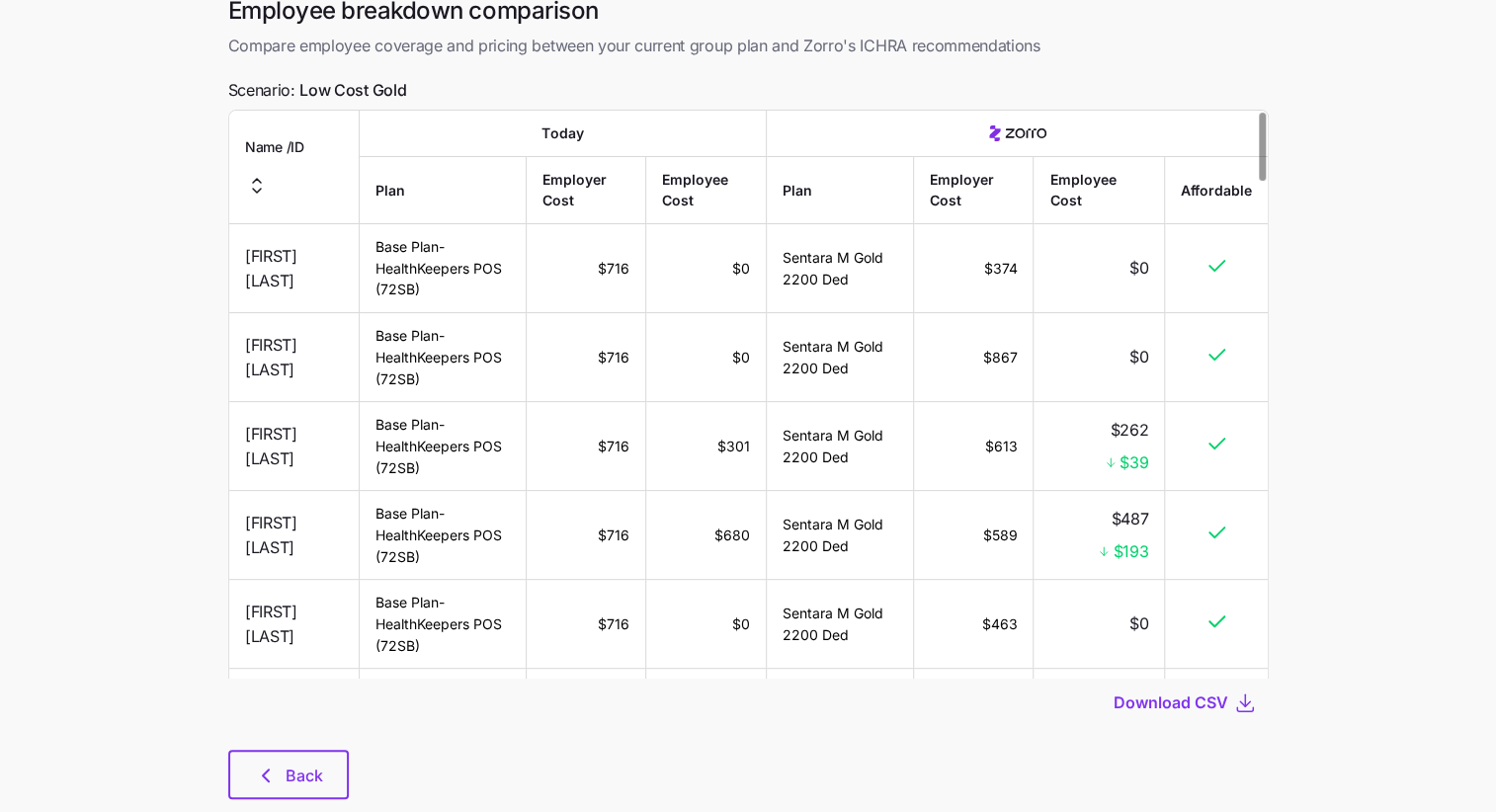 scroll, scrollTop: 0, scrollLeft: 0, axis: both 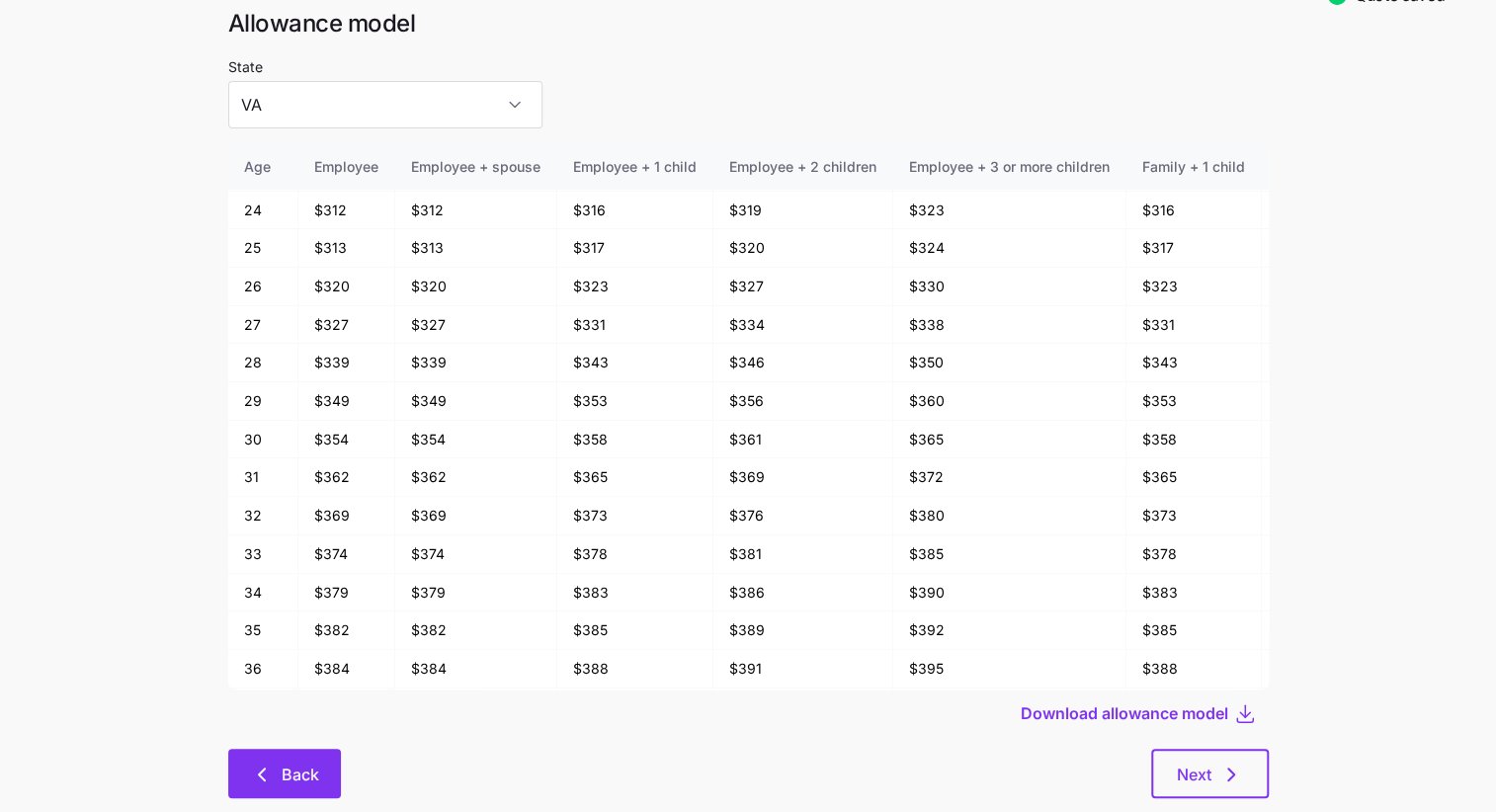 click on "Back" at bounding box center (285, 774) 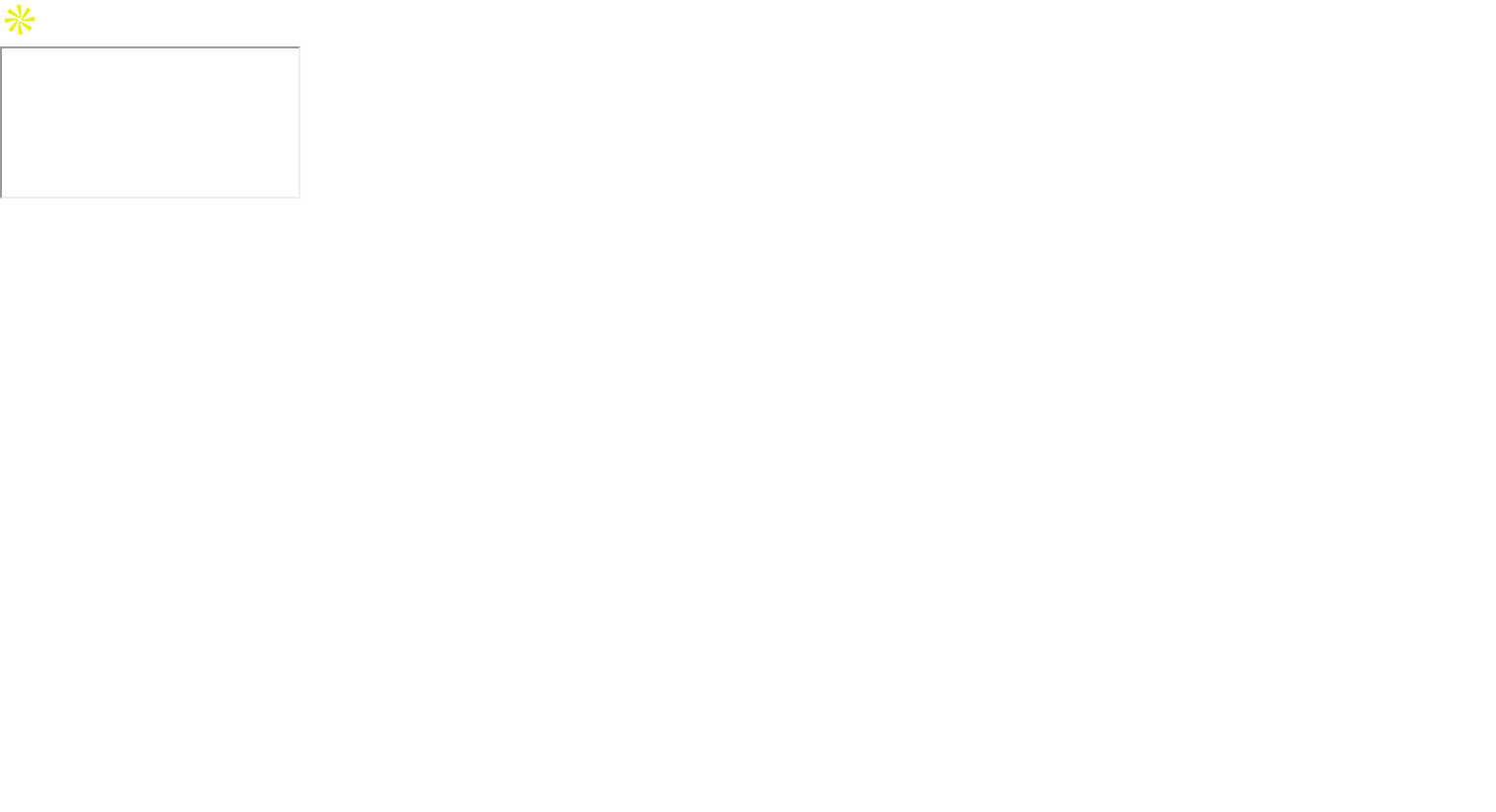 scroll, scrollTop: 0, scrollLeft: 0, axis: both 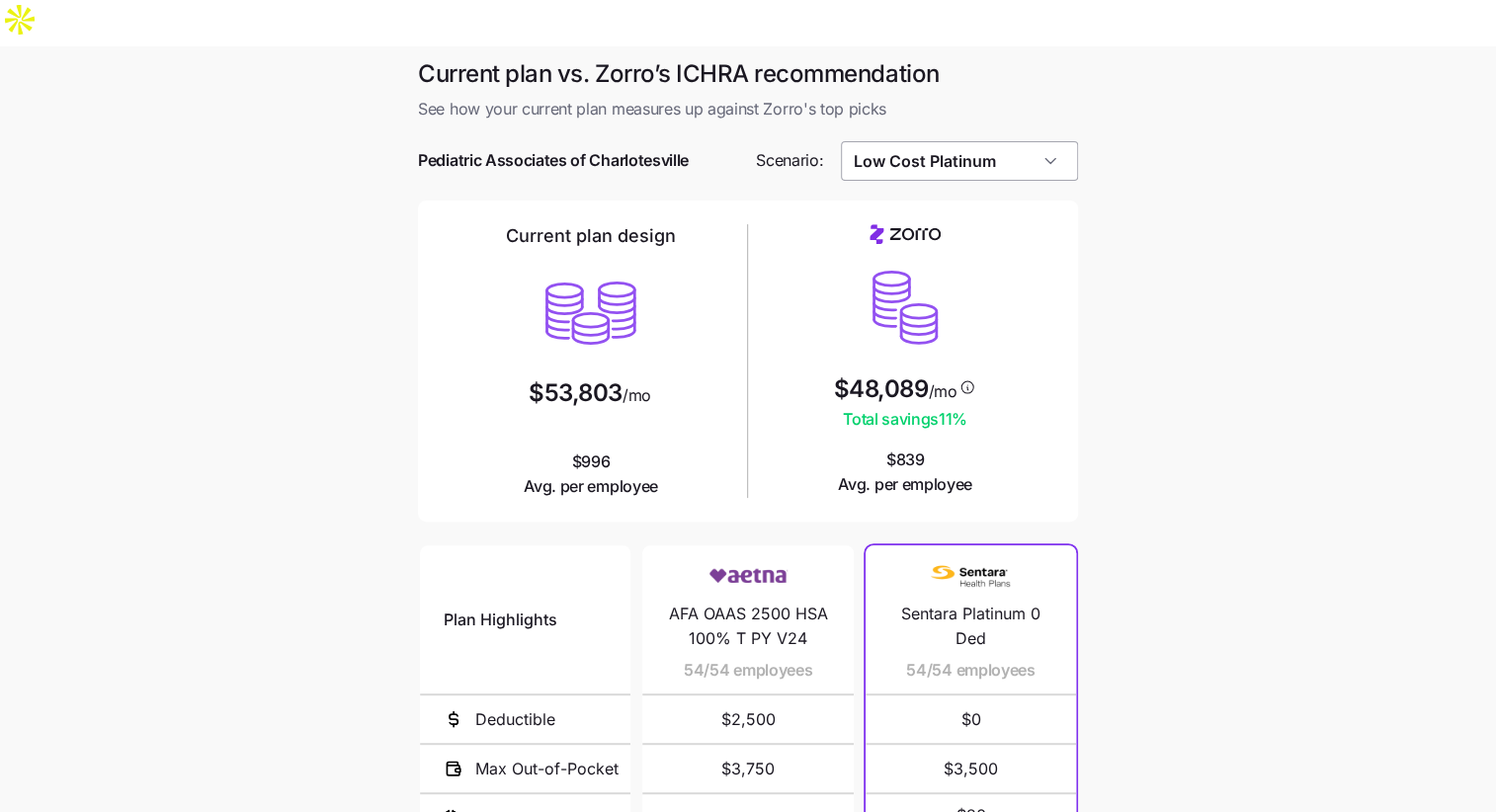 click on "Low Cost Platinum" at bounding box center [959, 161] 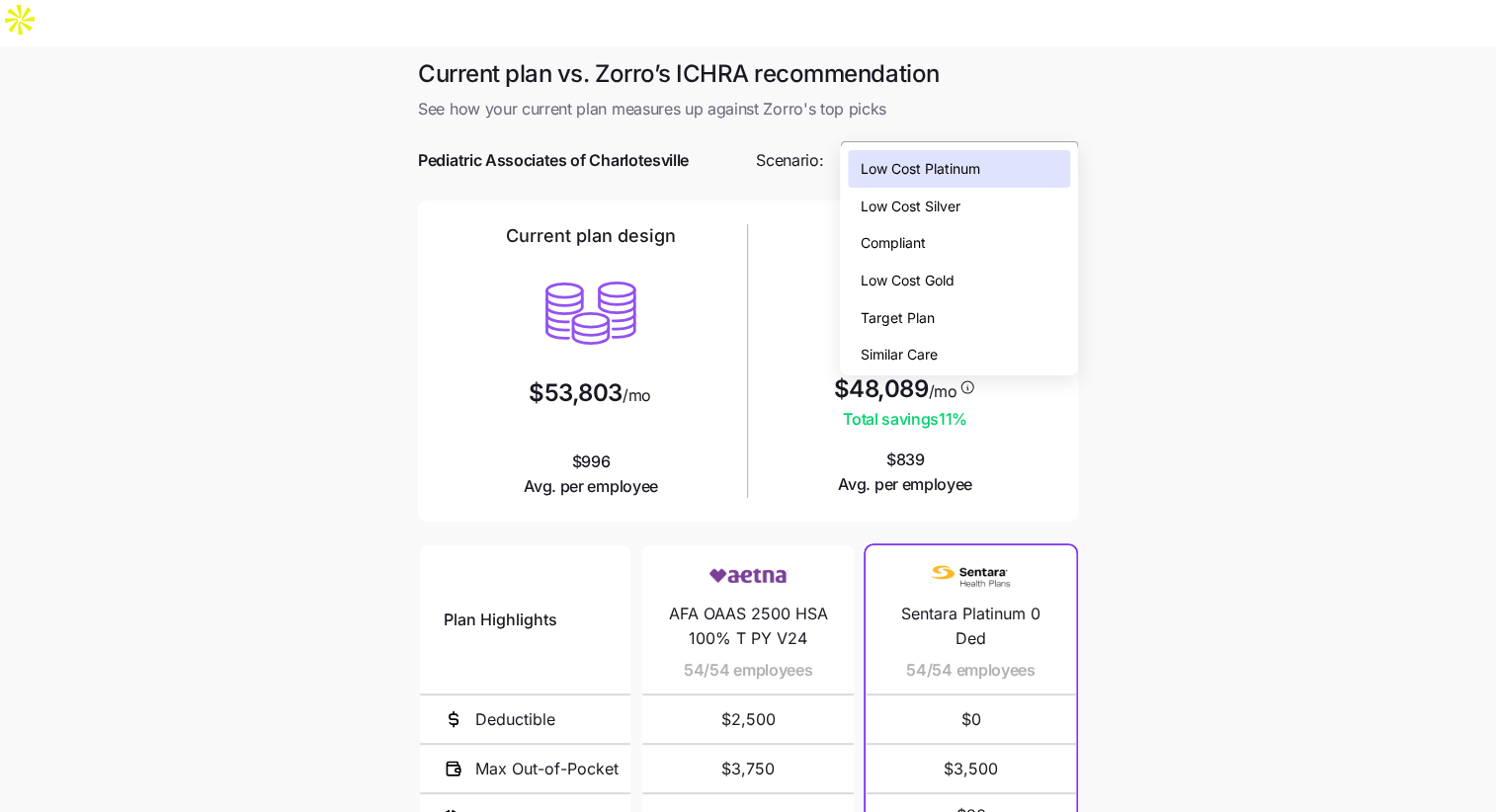 click on "Low Cost Platinum" at bounding box center (959, 161) 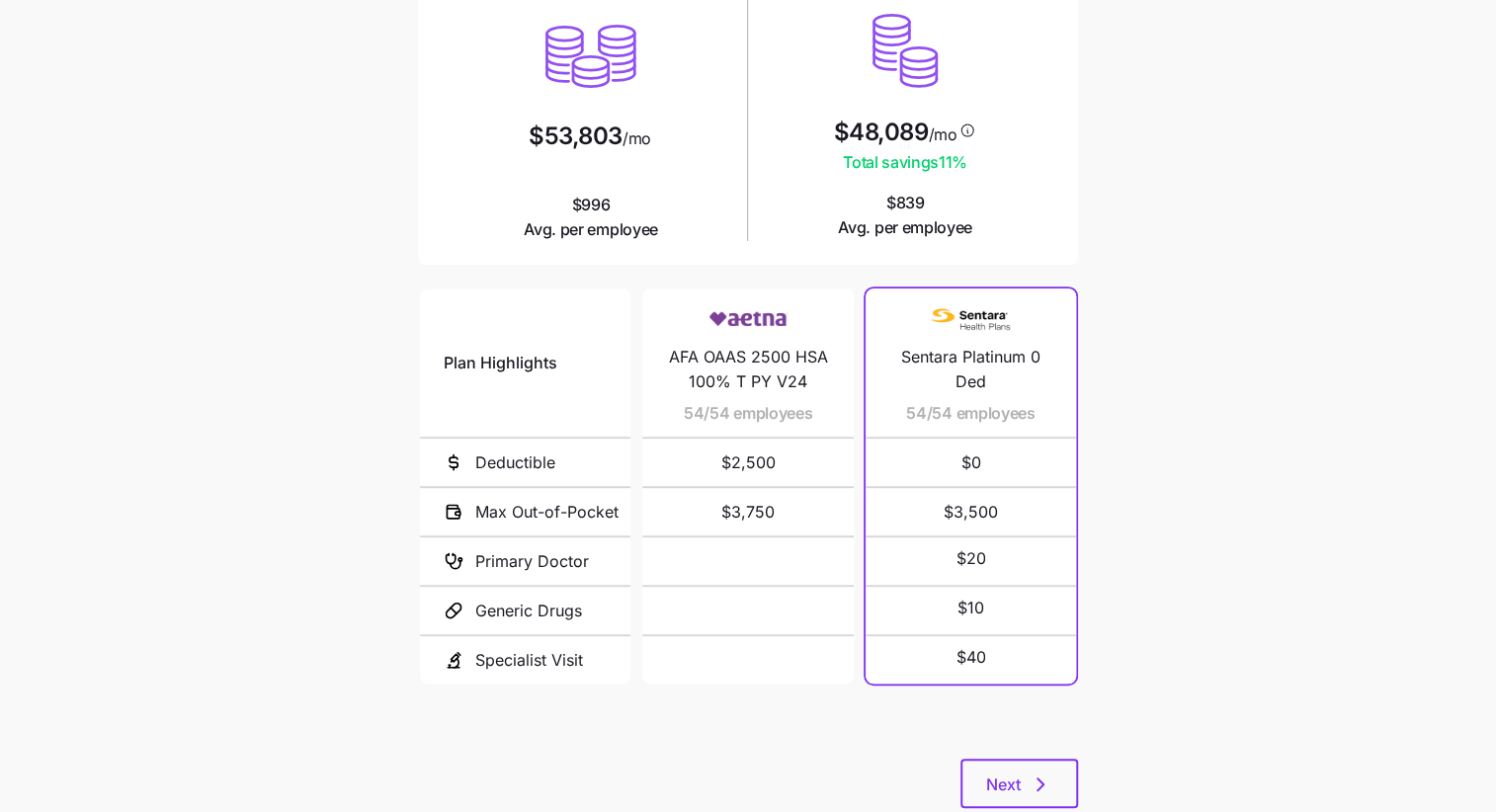 scroll, scrollTop: 261, scrollLeft: 0, axis: vertical 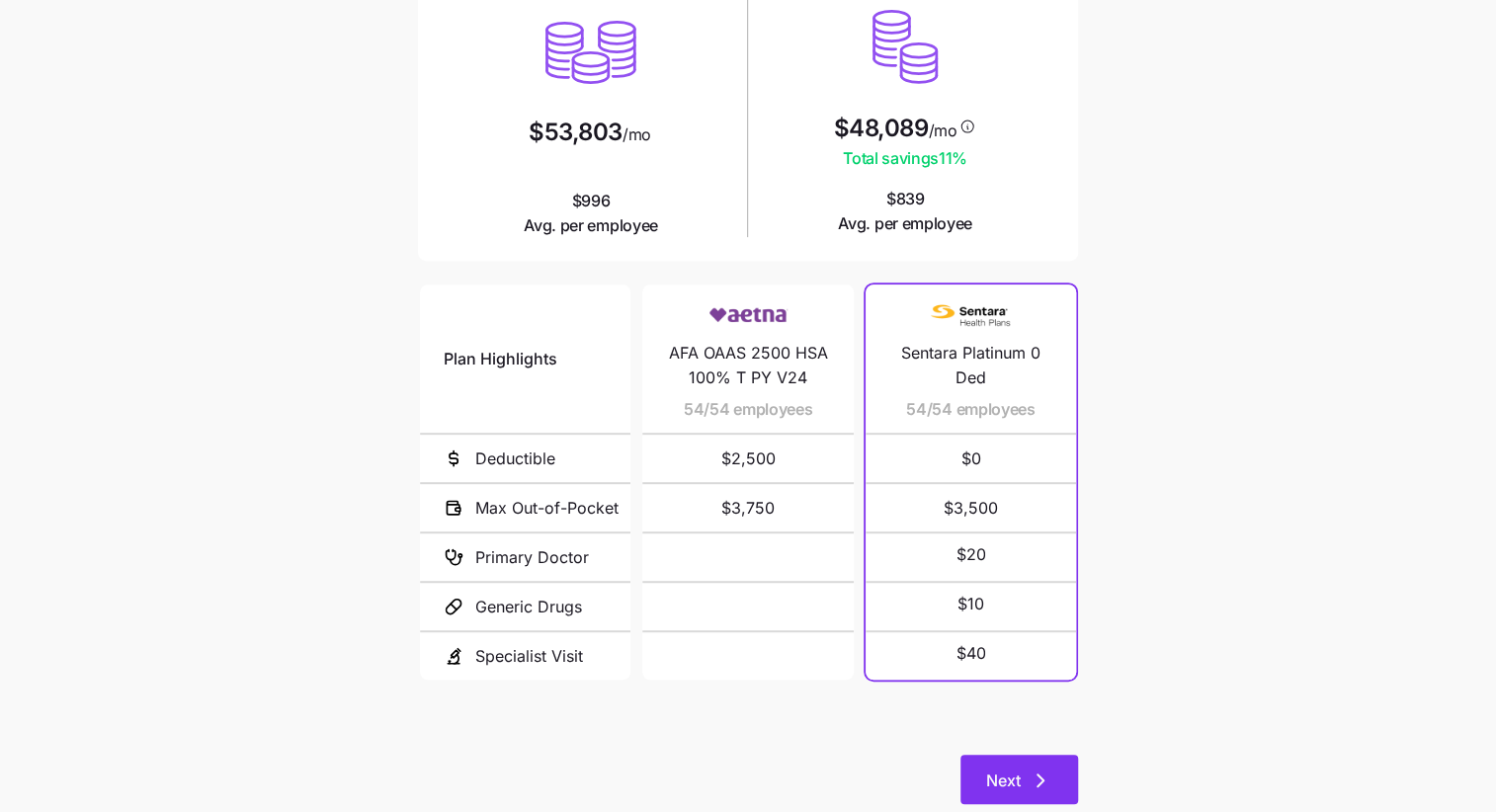 click on "Next" at bounding box center [1019, 780] 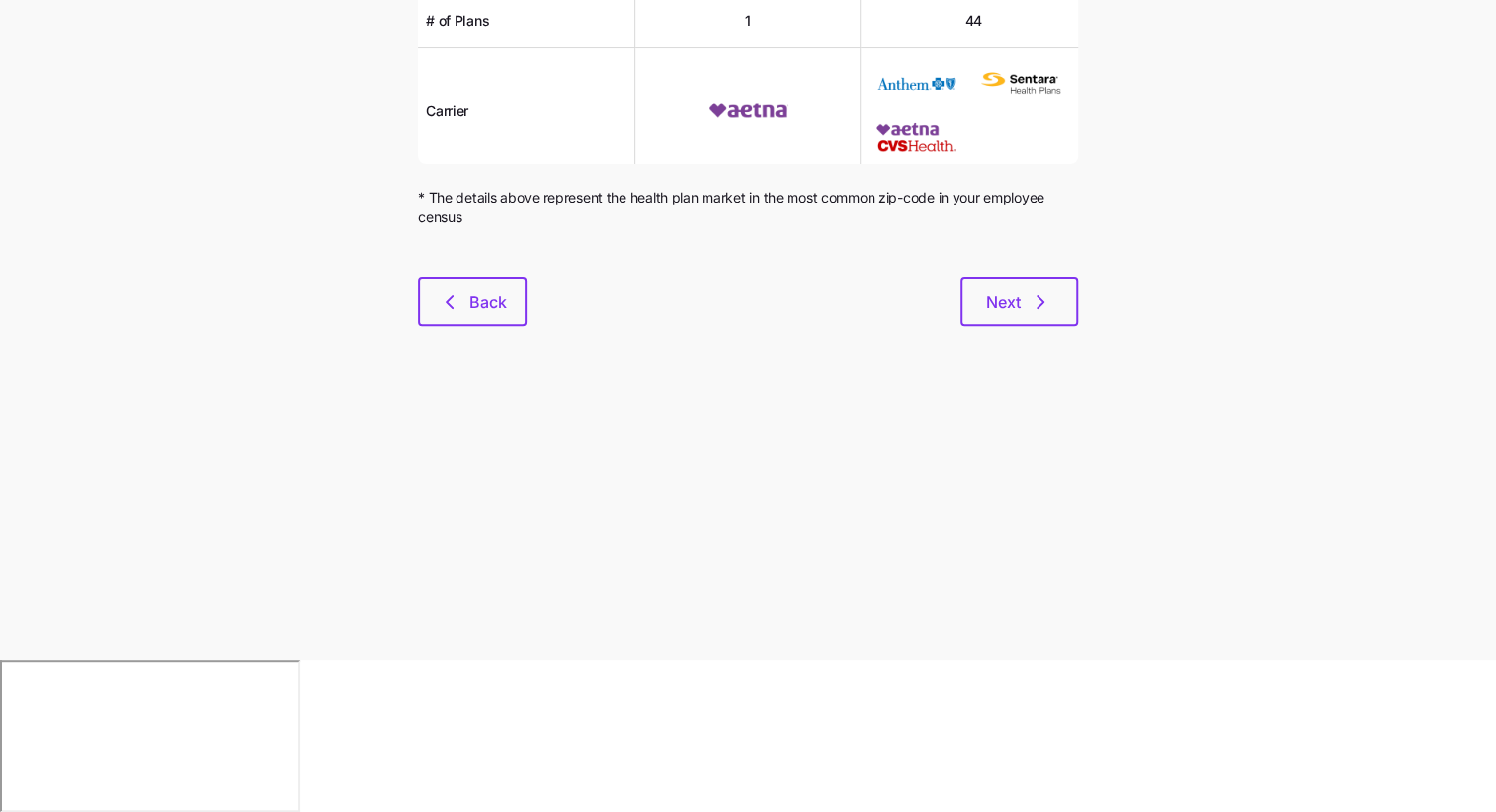 scroll, scrollTop: 0, scrollLeft: 0, axis: both 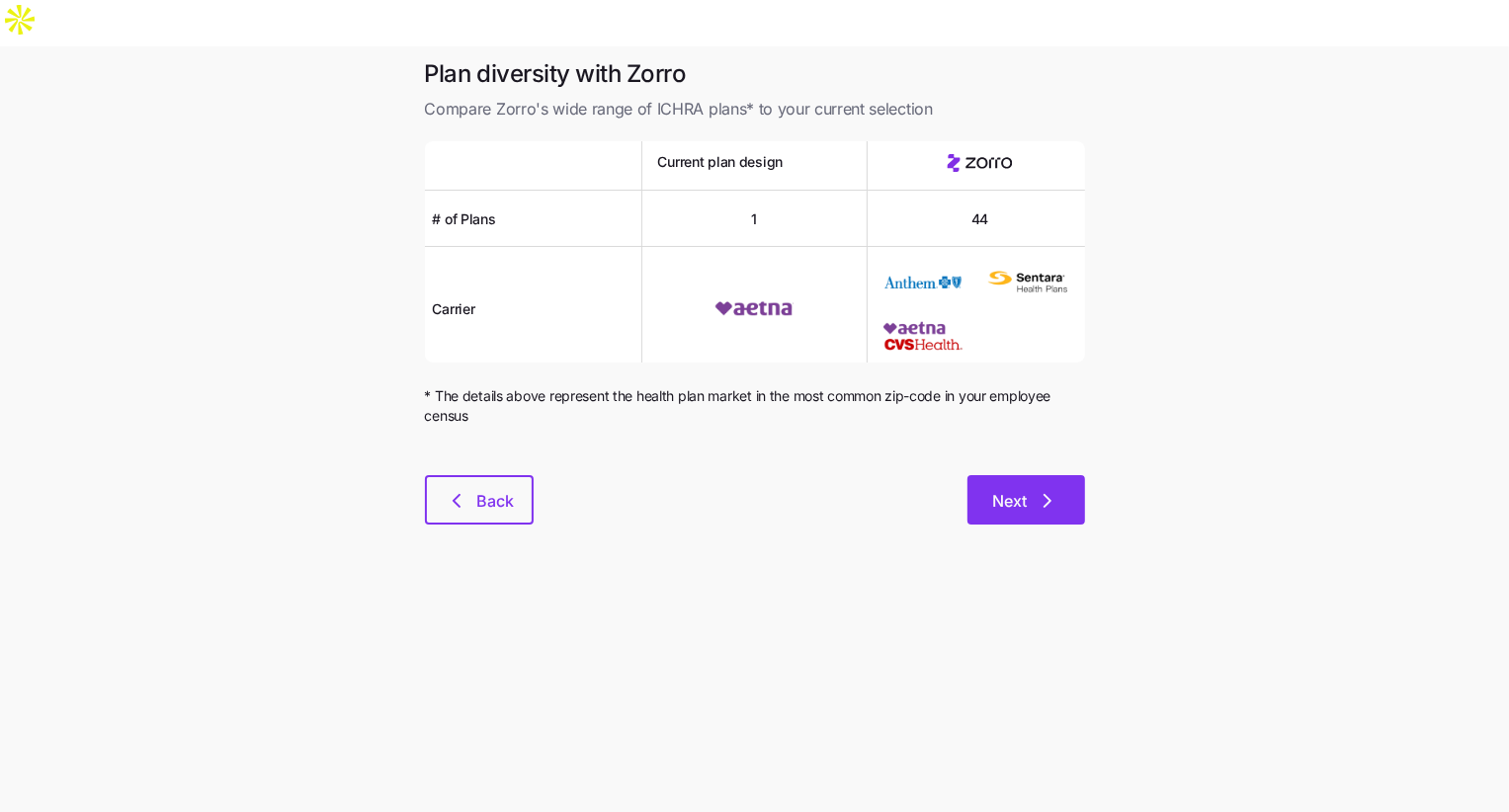 click on "Next" at bounding box center (1026, 500) 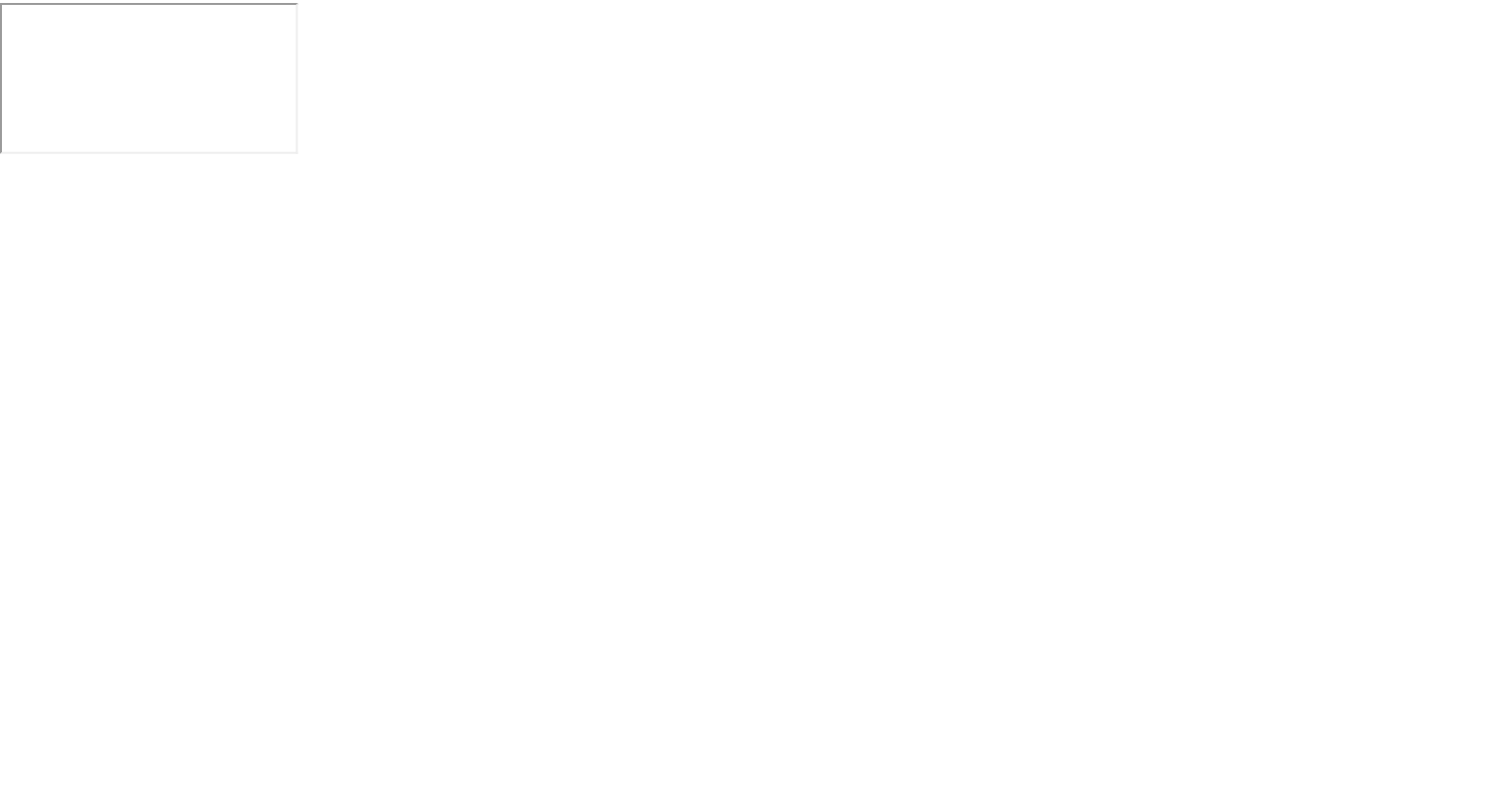 scroll, scrollTop: 0, scrollLeft: 0, axis: both 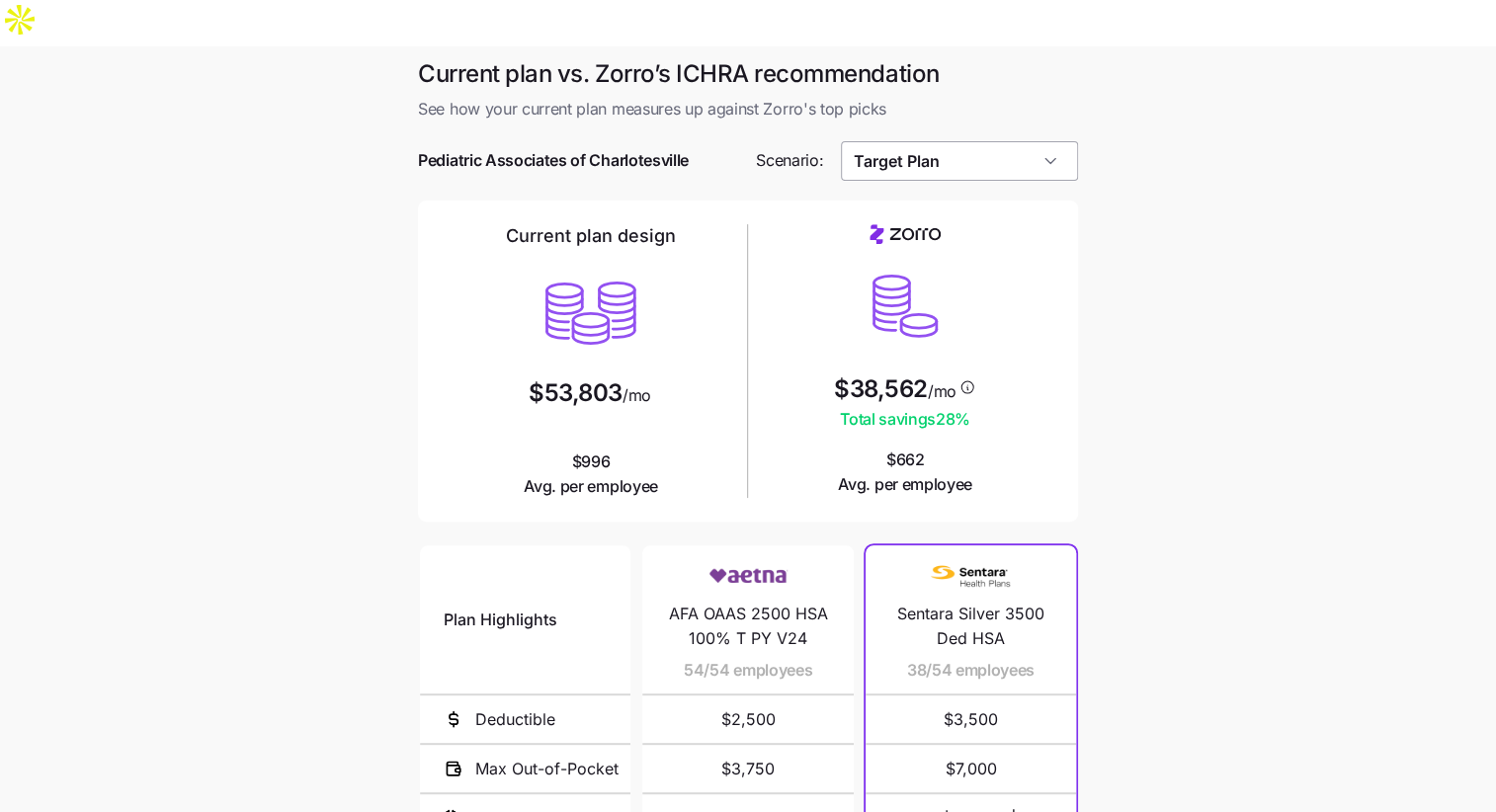 click on "Target Plan" at bounding box center (959, 161) 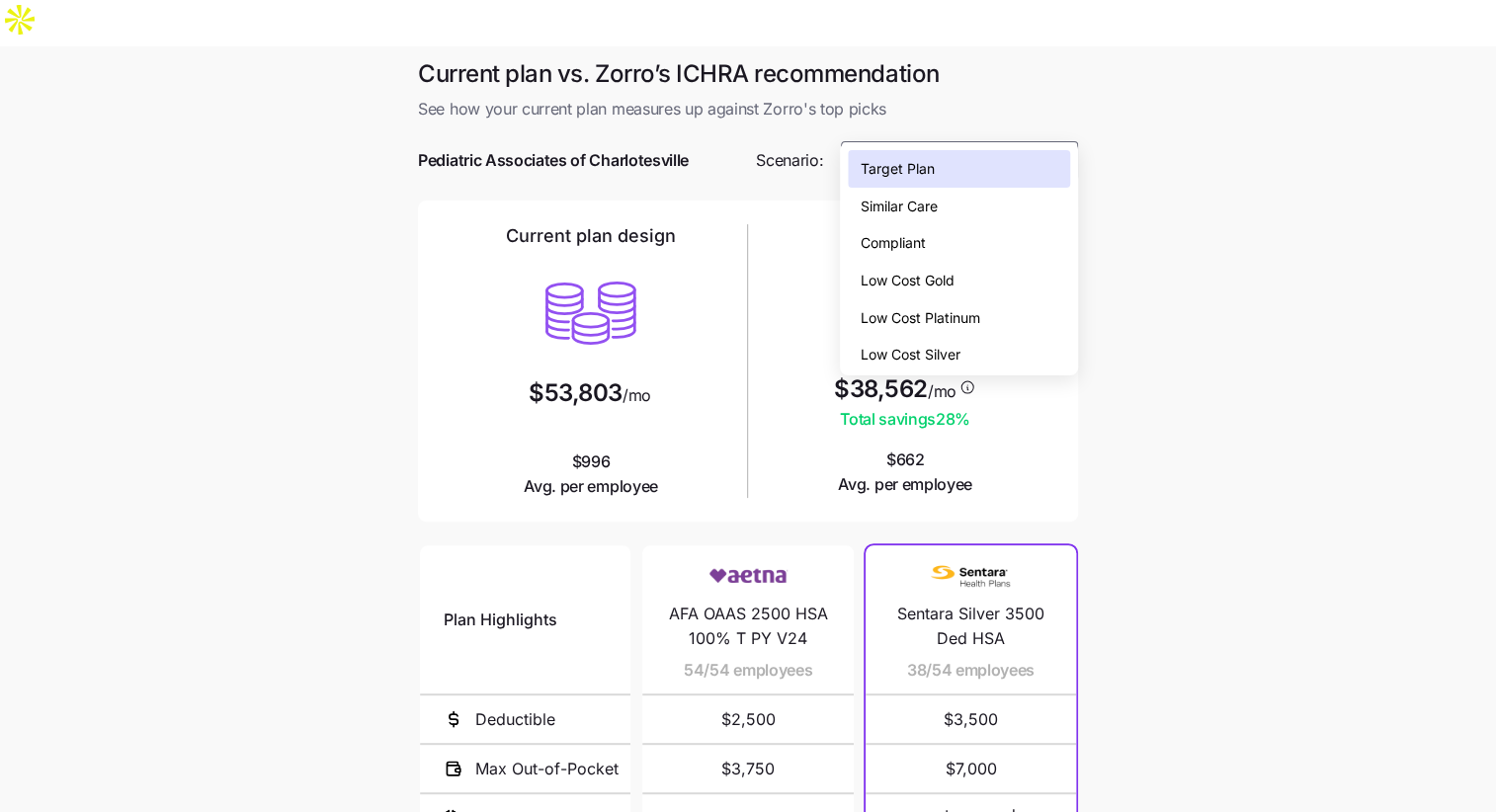 click on "Low Cost Gold" at bounding box center [958, 281] 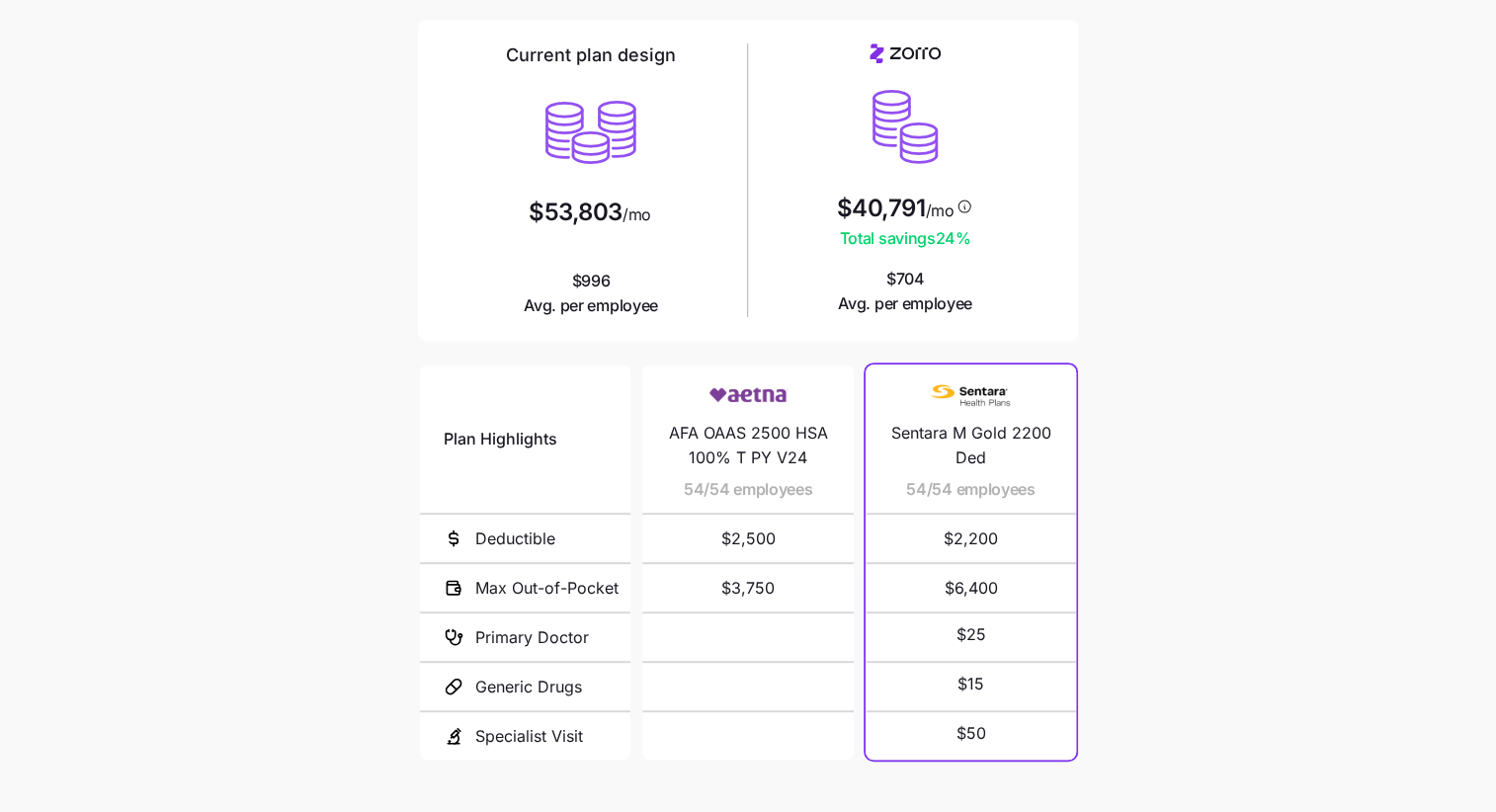 scroll, scrollTop: 267, scrollLeft: 0, axis: vertical 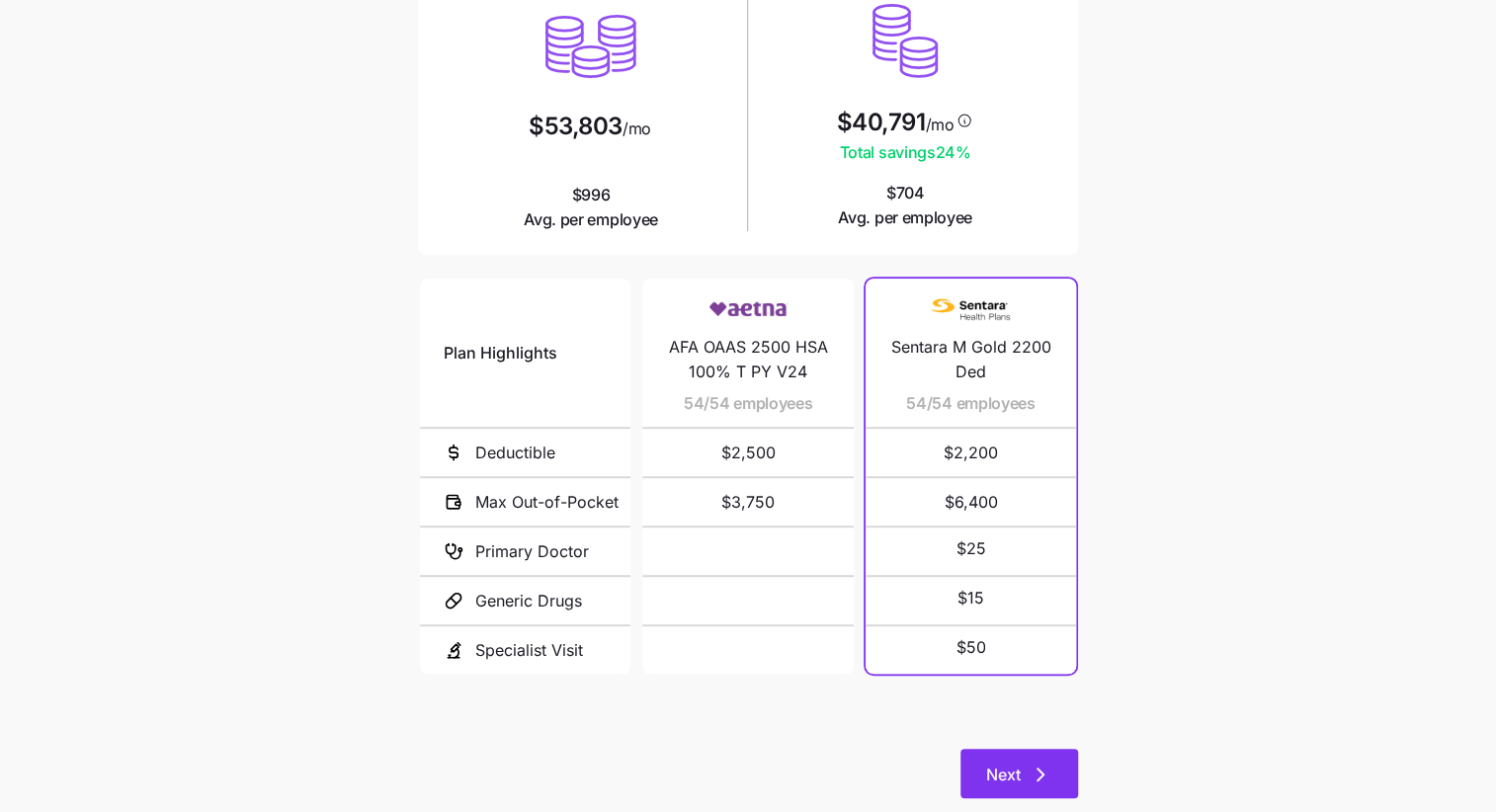 click on "Next" at bounding box center [1003, 774] 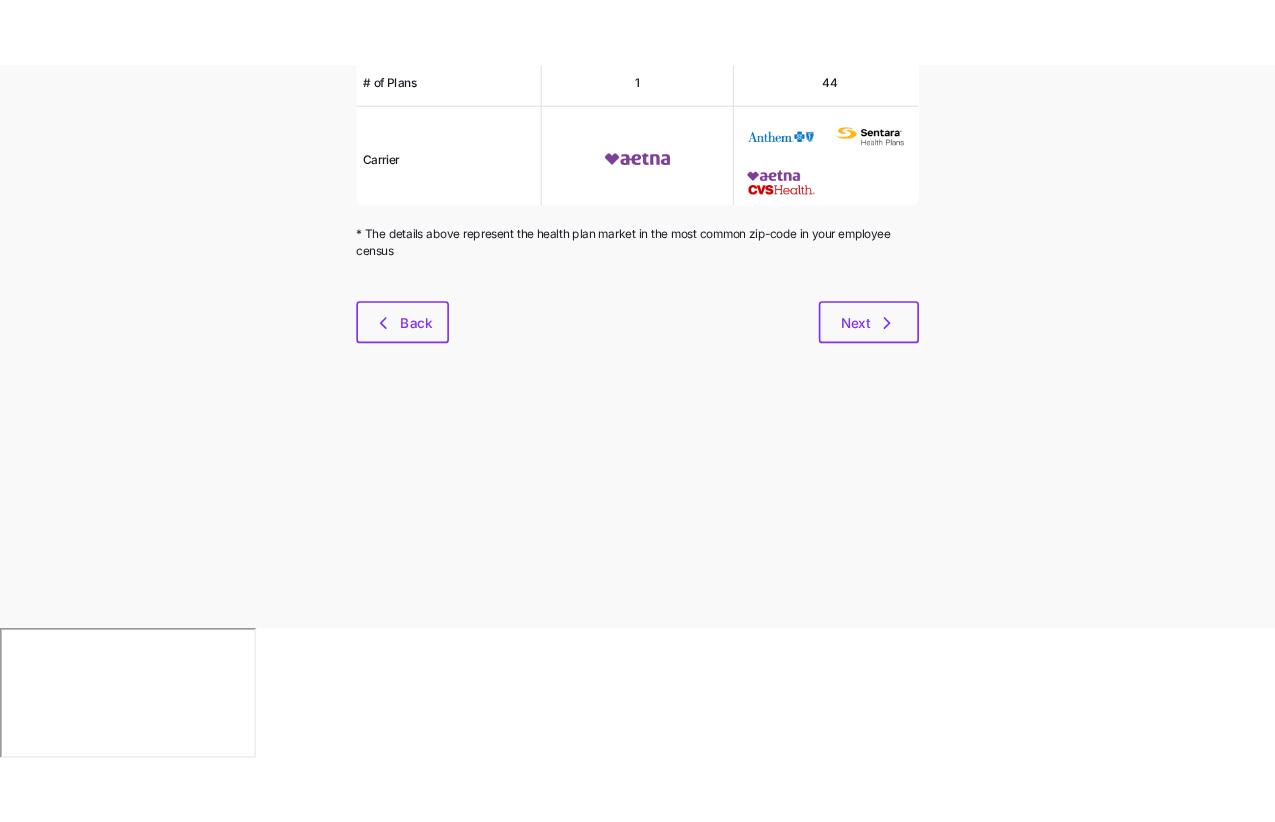 scroll, scrollTop: 0, scrollLeft: 0, axis: both 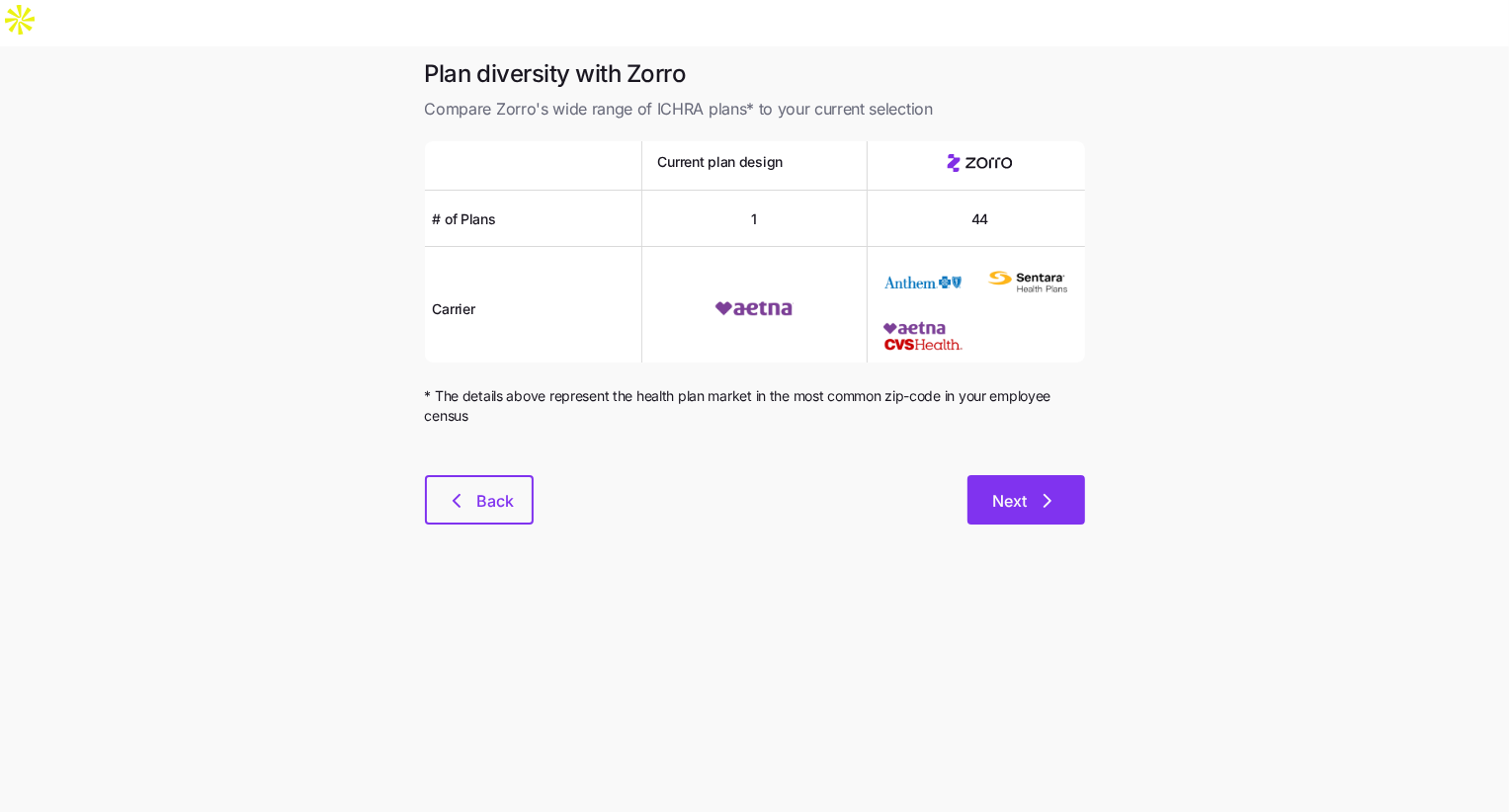 click on "Next" at bounding box center (1010, 501) 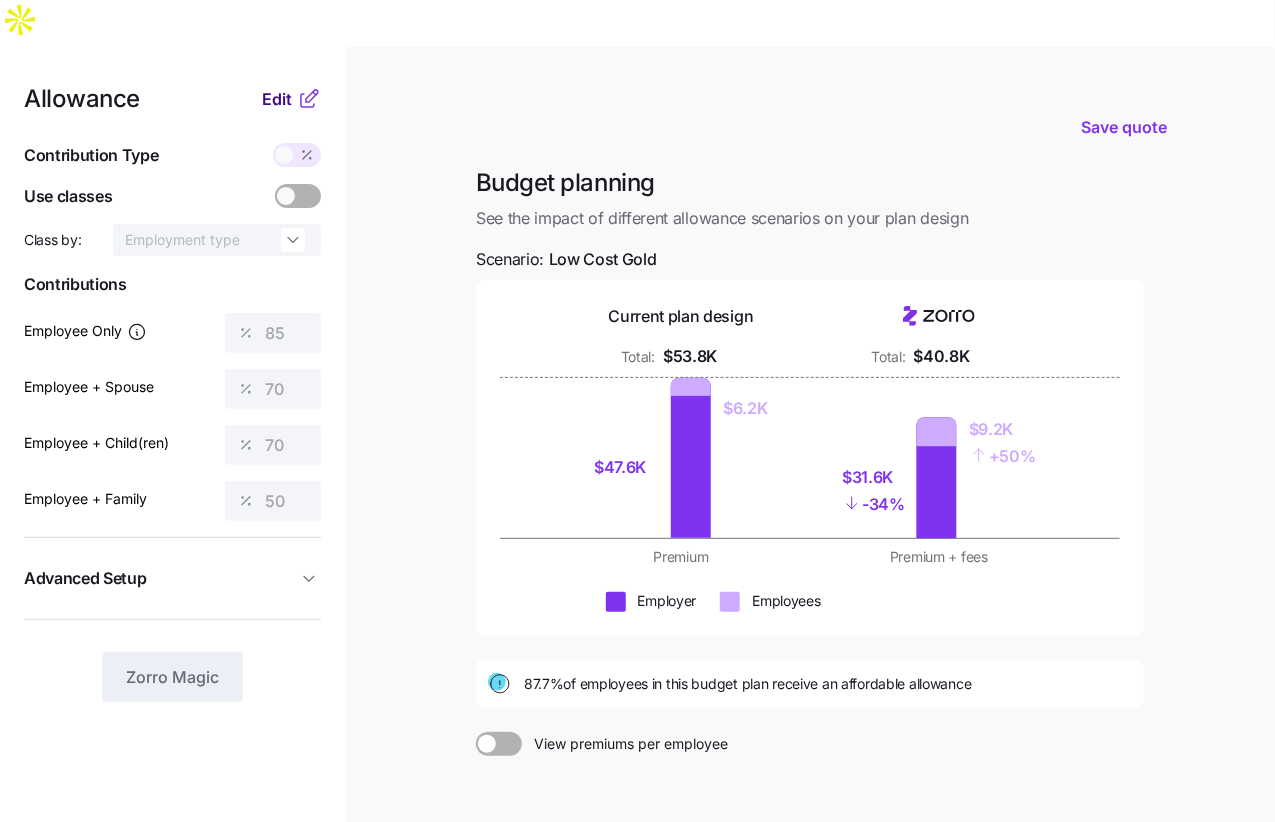 click on "Edit" at bounding box center (277, 99) 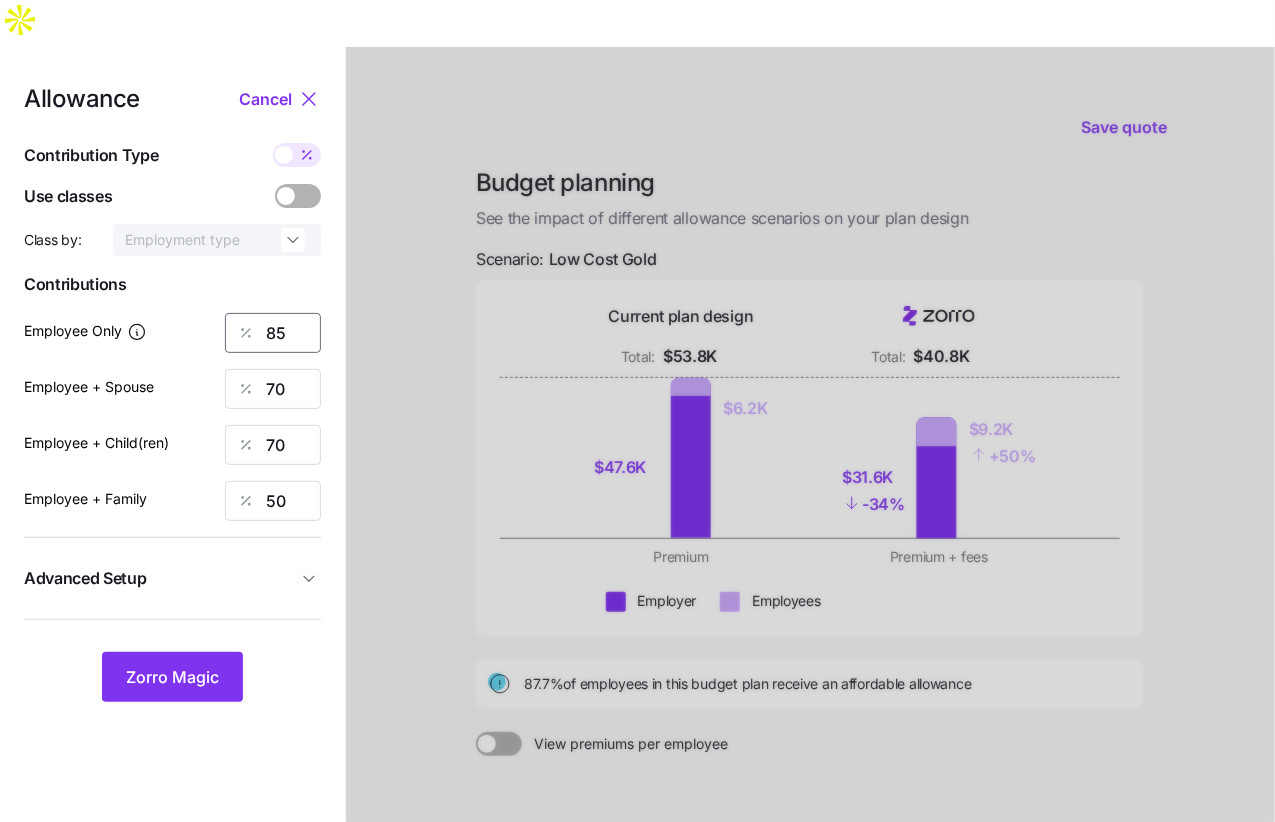 click on "85" at bounding box center [273, 333] 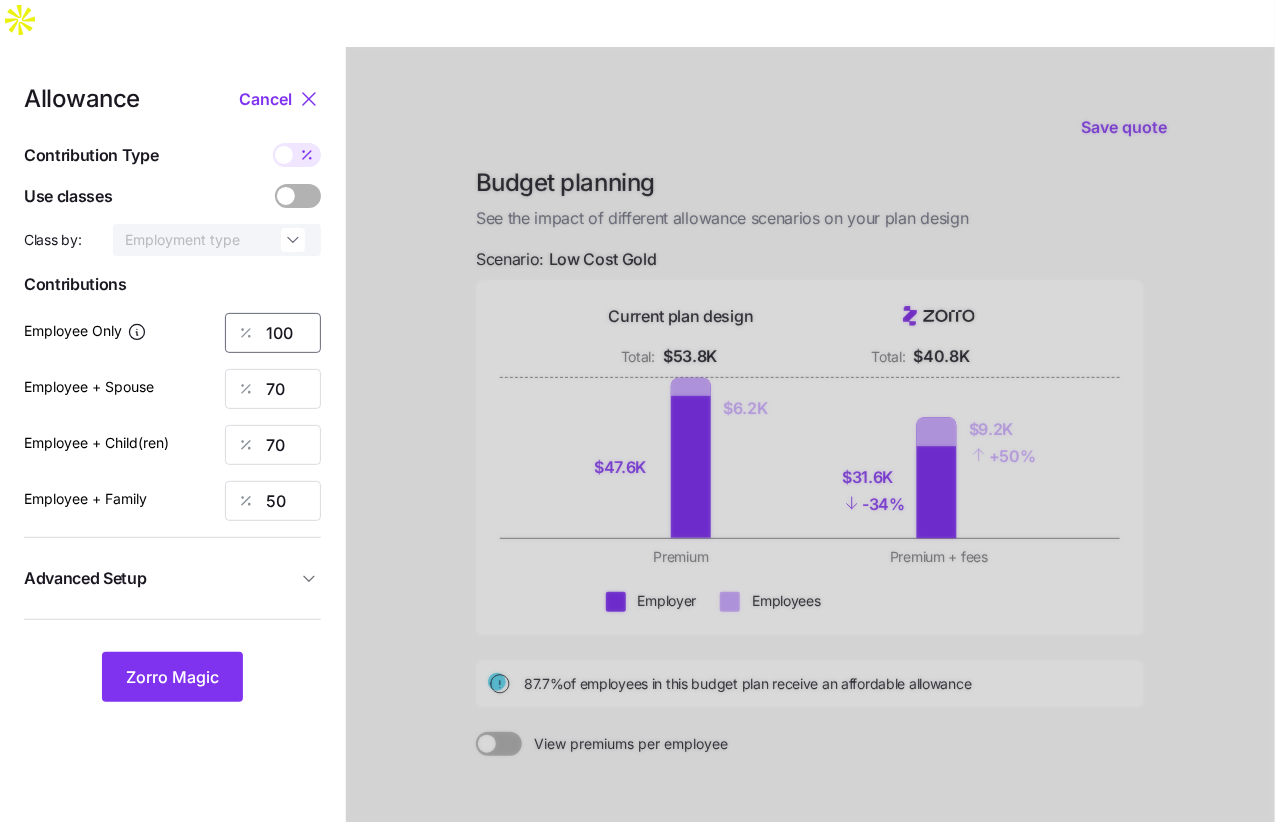 type on "100" 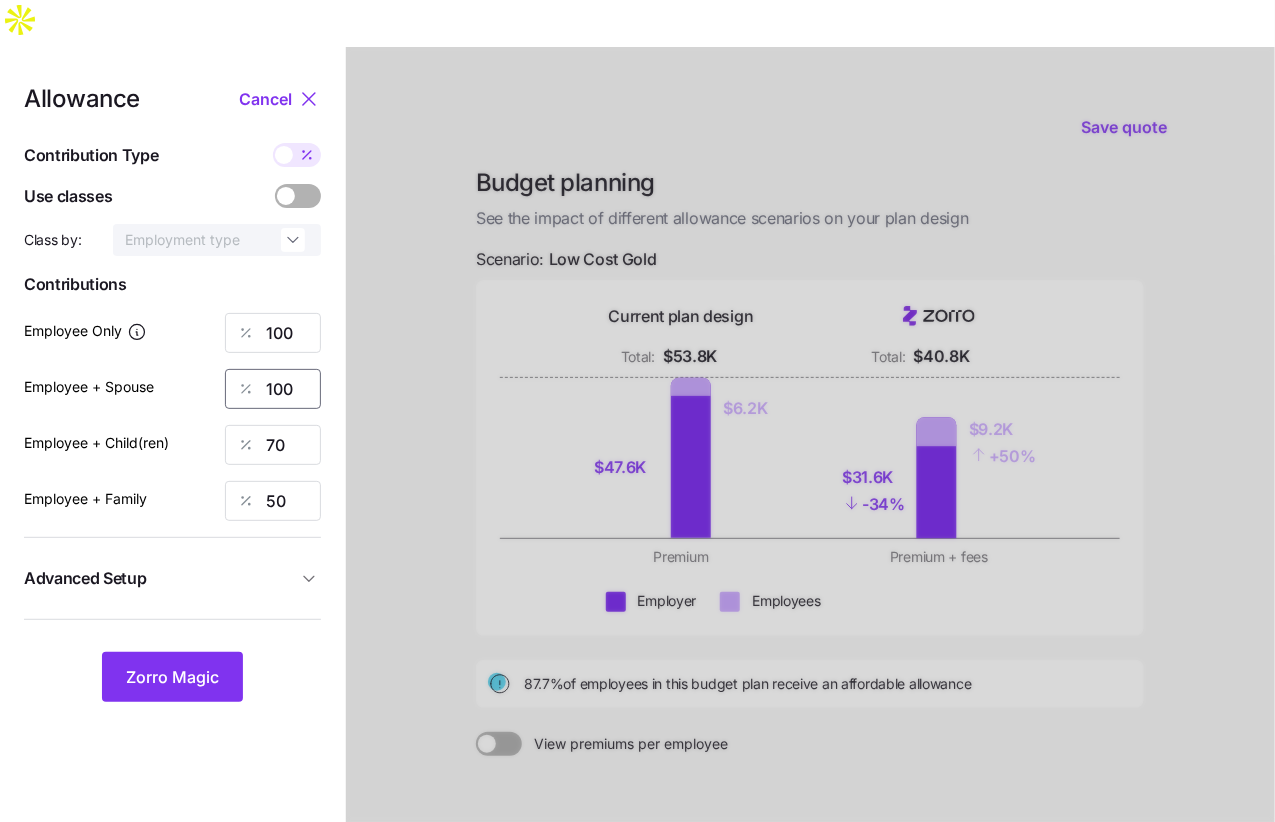 type on "100" 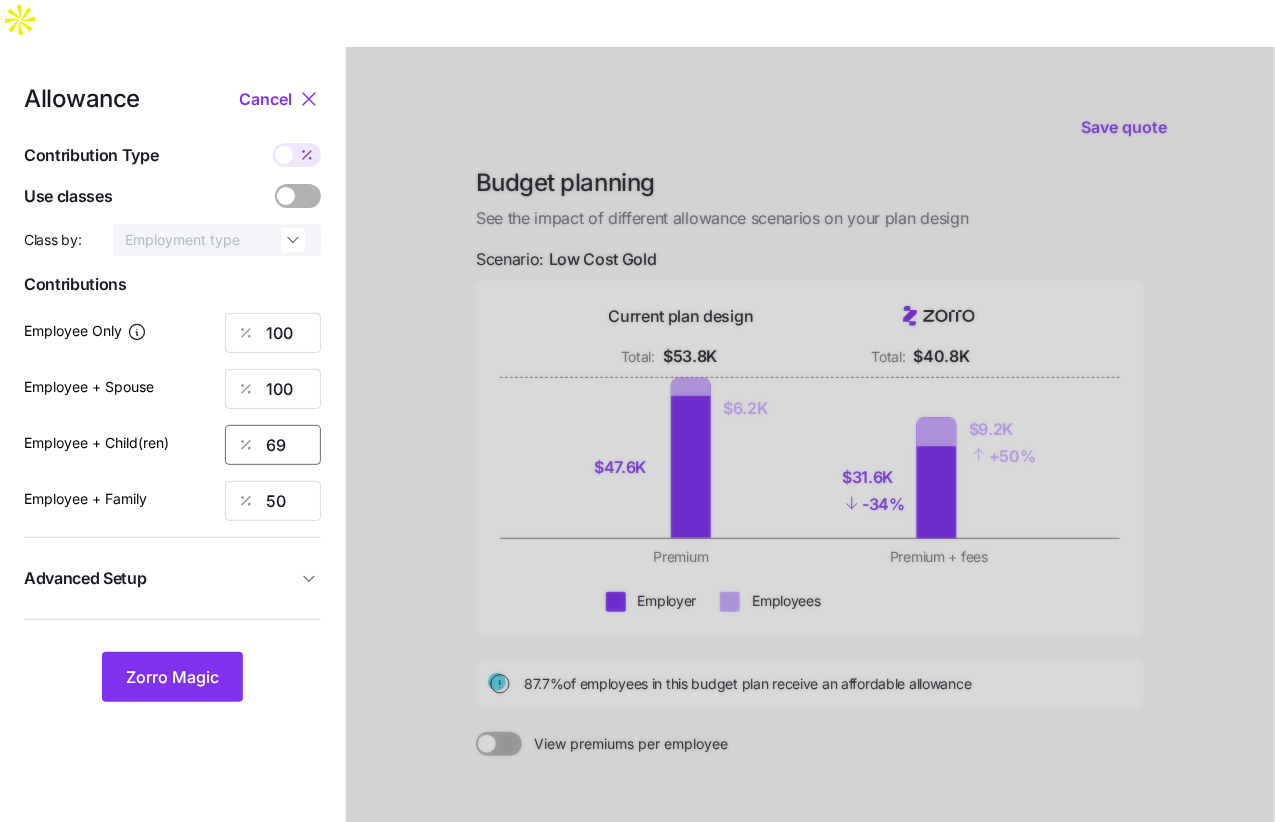 type on "69" 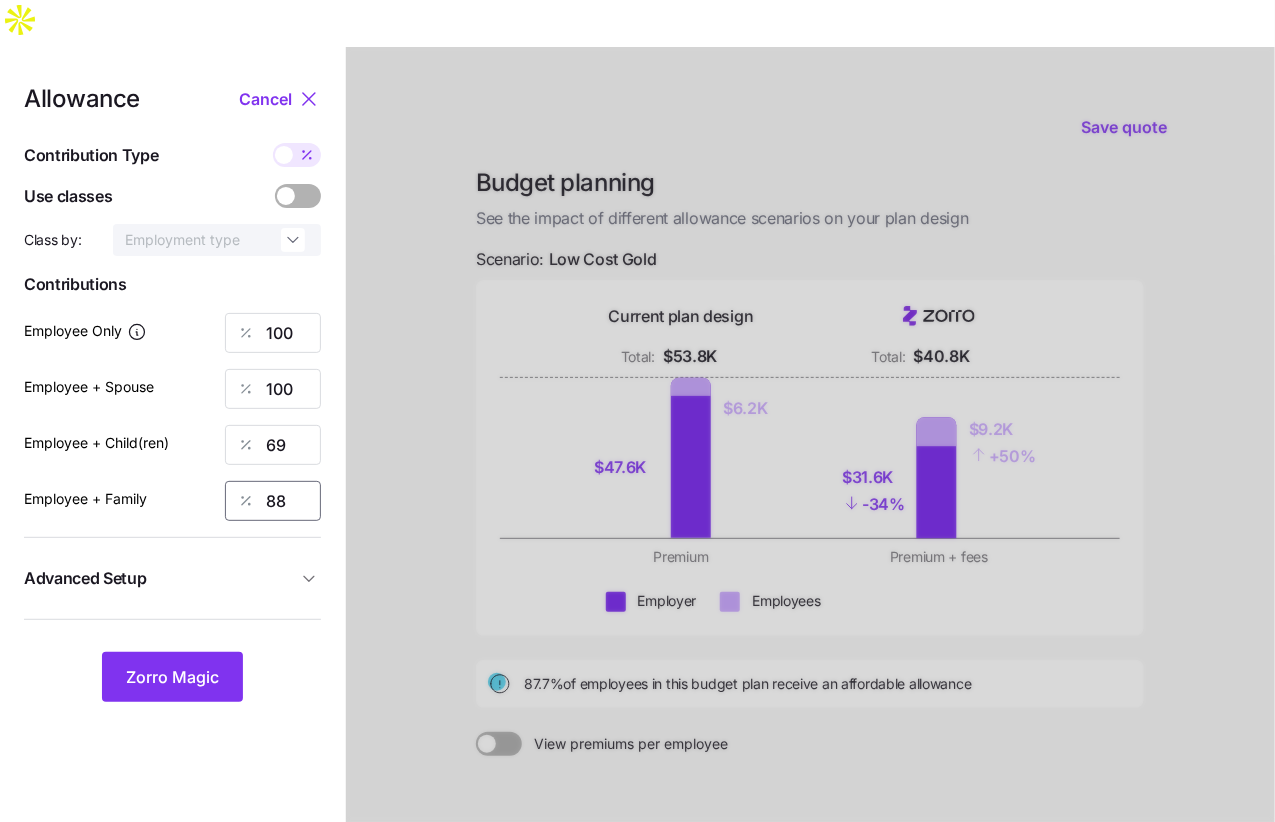 type on "88" 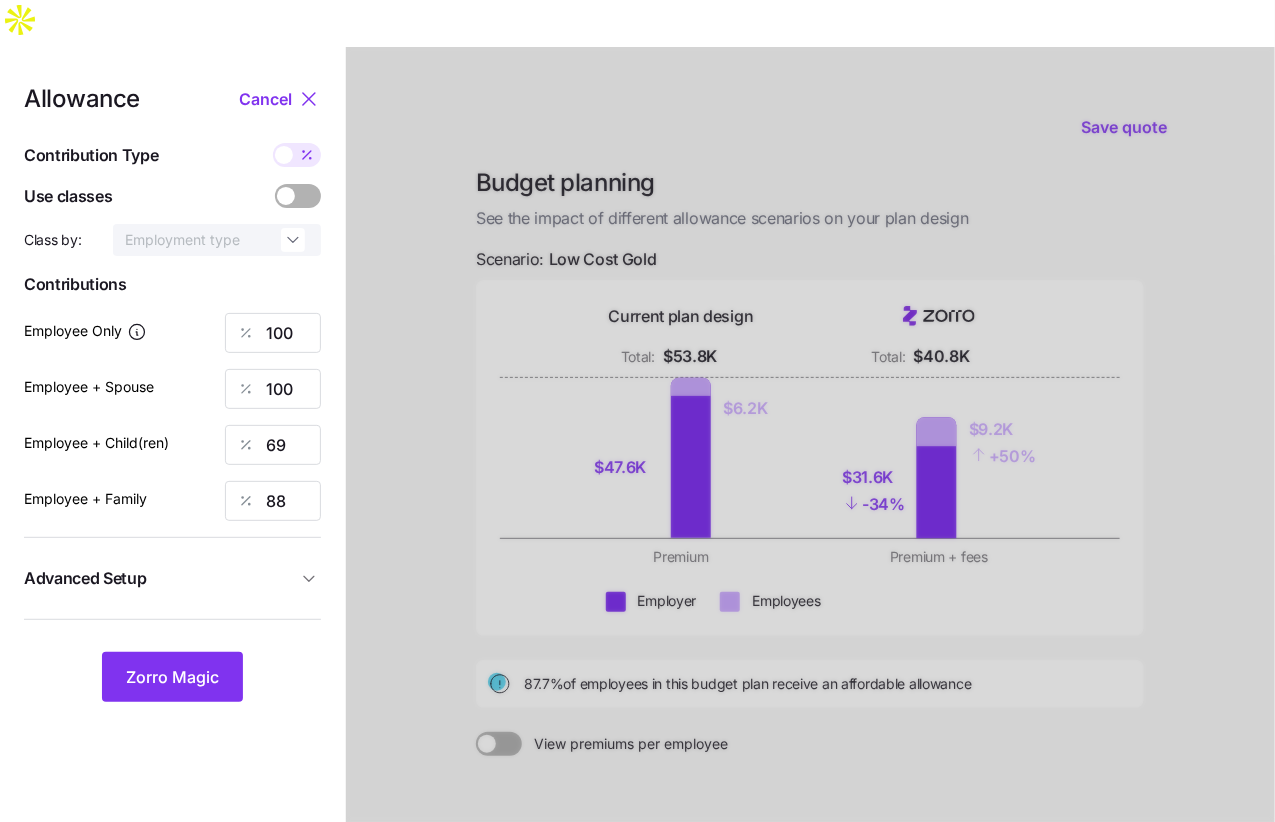 click at bounding box center (810, 538) 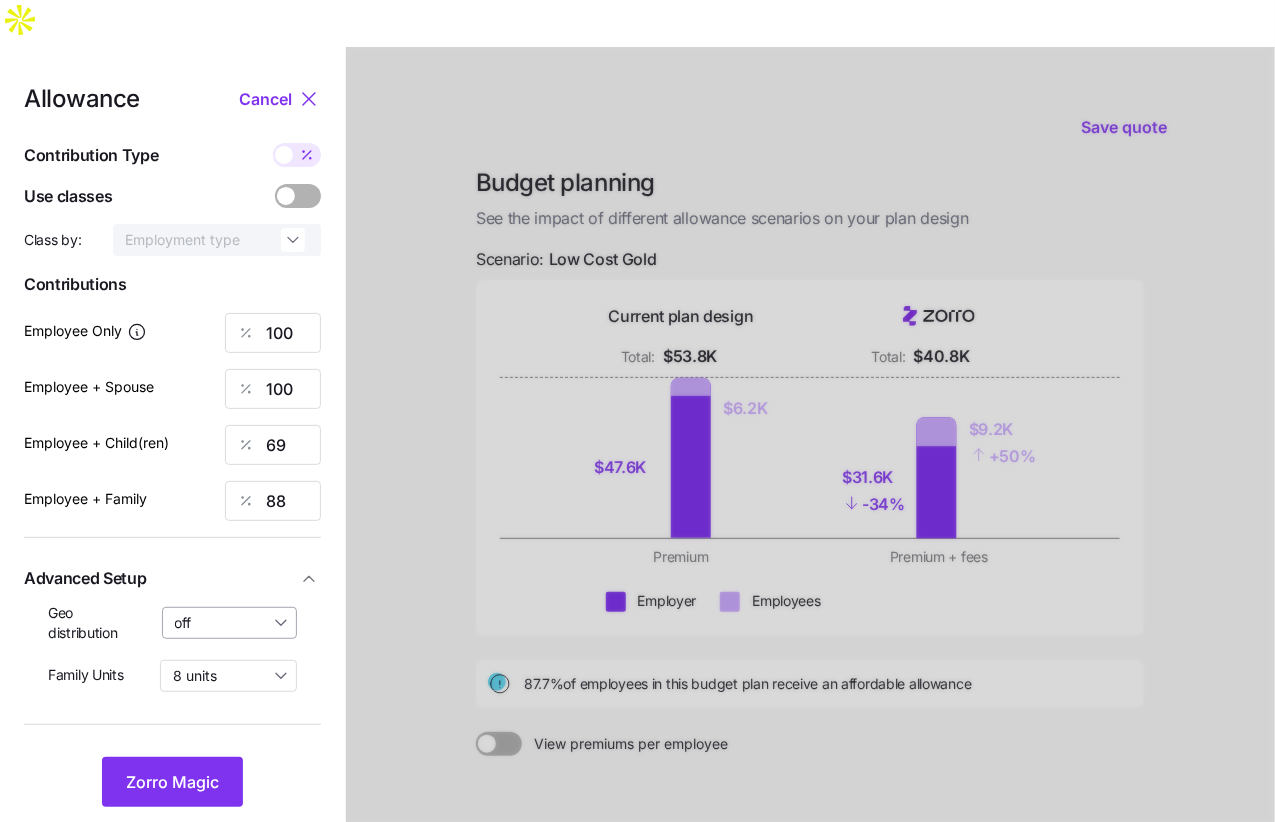 click on "off" at bounding box center [230, 623] 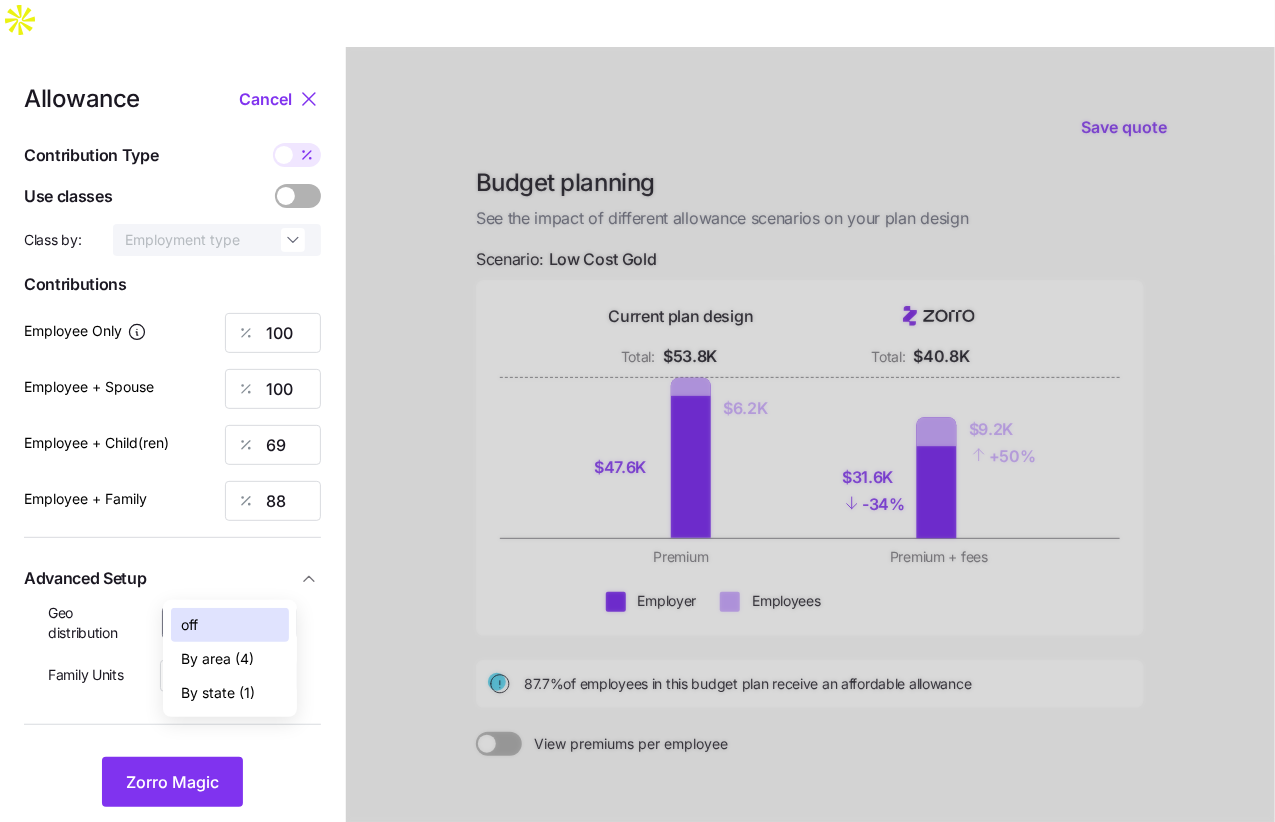 click on "By state (1)" at bounding box center [218, 693] 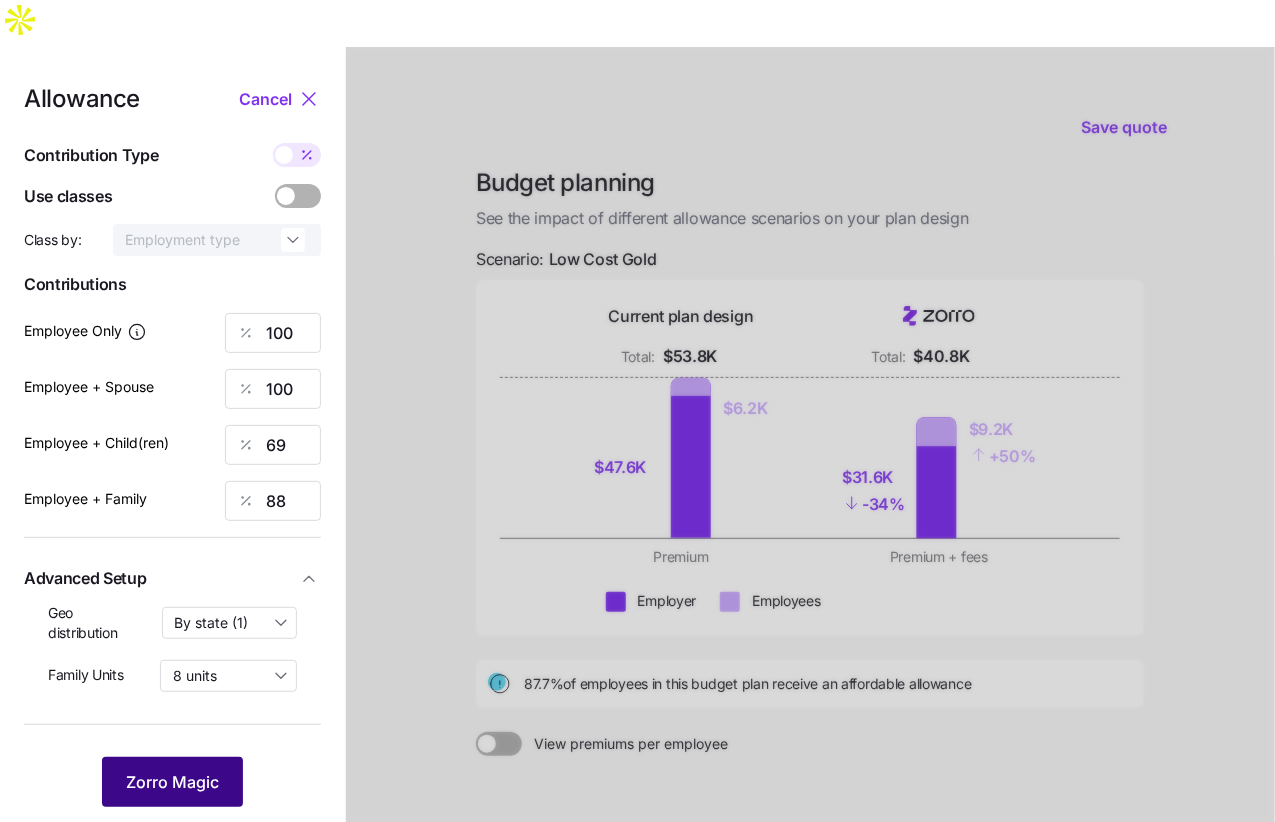 click on "Zorro Magic" at bounding box center [172, 782] 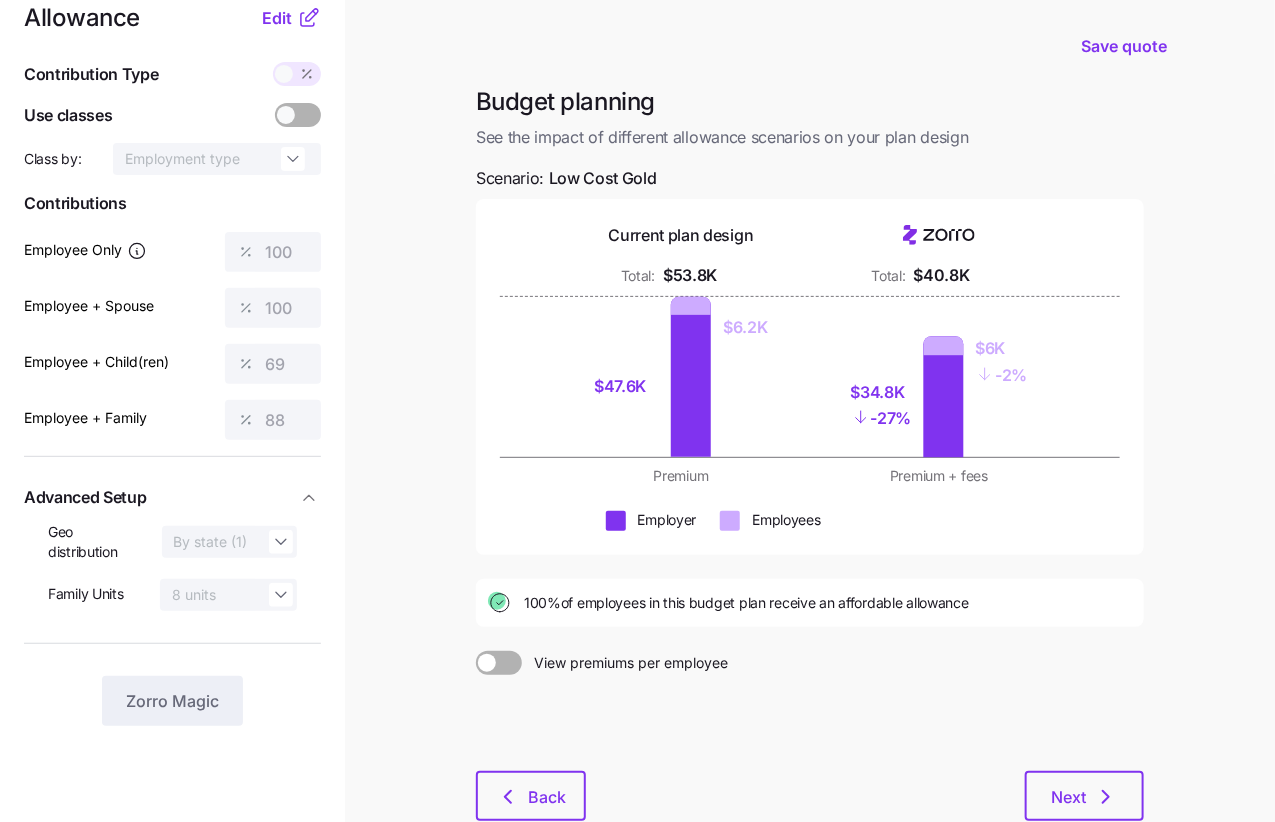 scroll, scrollTop: 160, scrollLeft: 0, axis: vertical 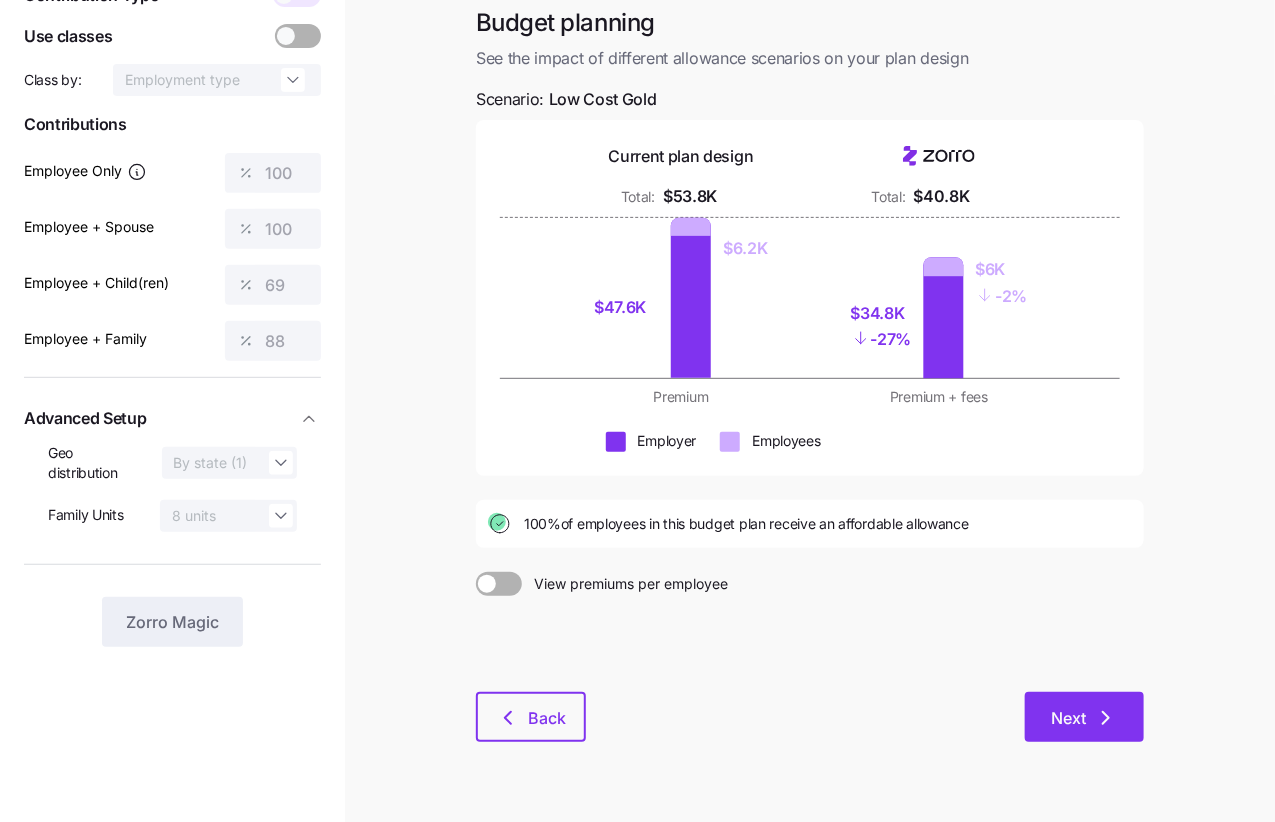 click on "Next" at bounding box center (1084, 717) 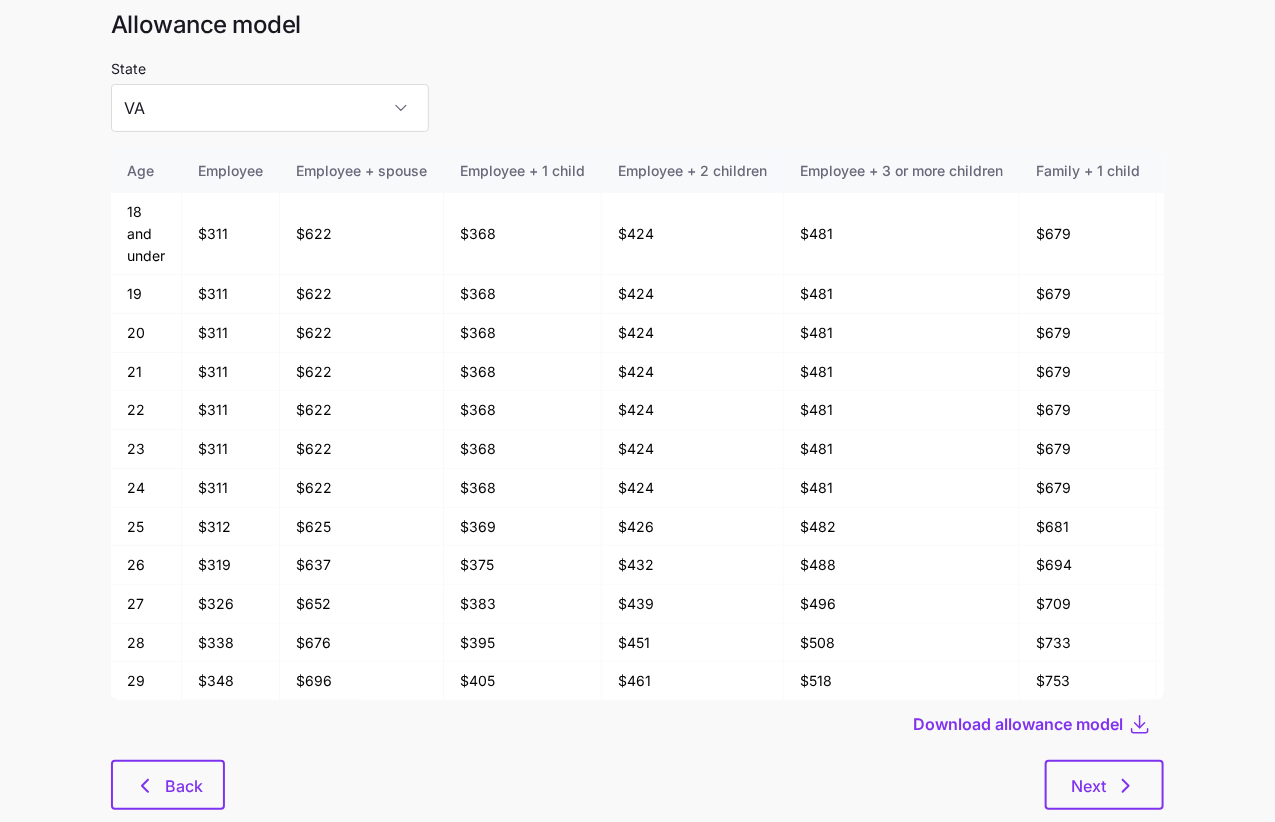 scroll, scrollTop: 107, scrollLeft: 0, axis: vertical 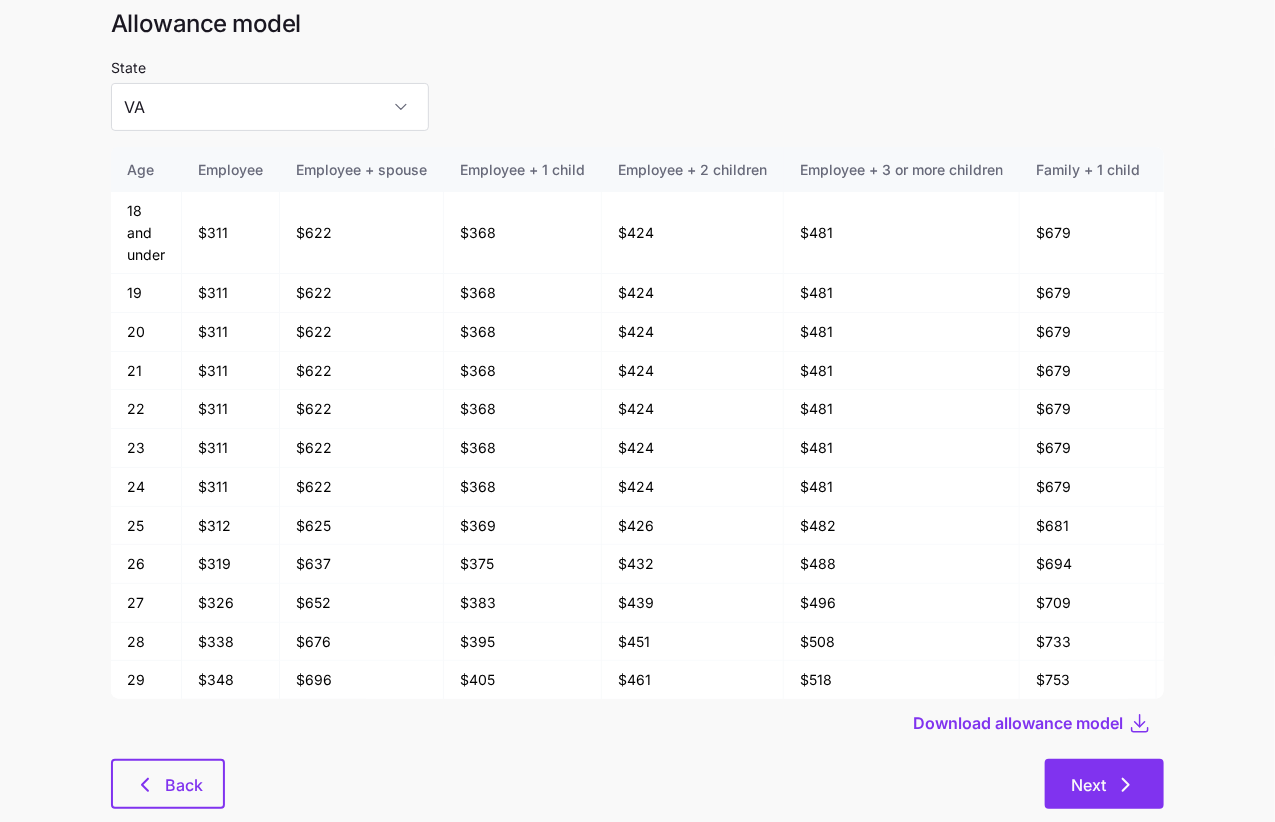 click on "Next" at bounding box center [1088, 785] 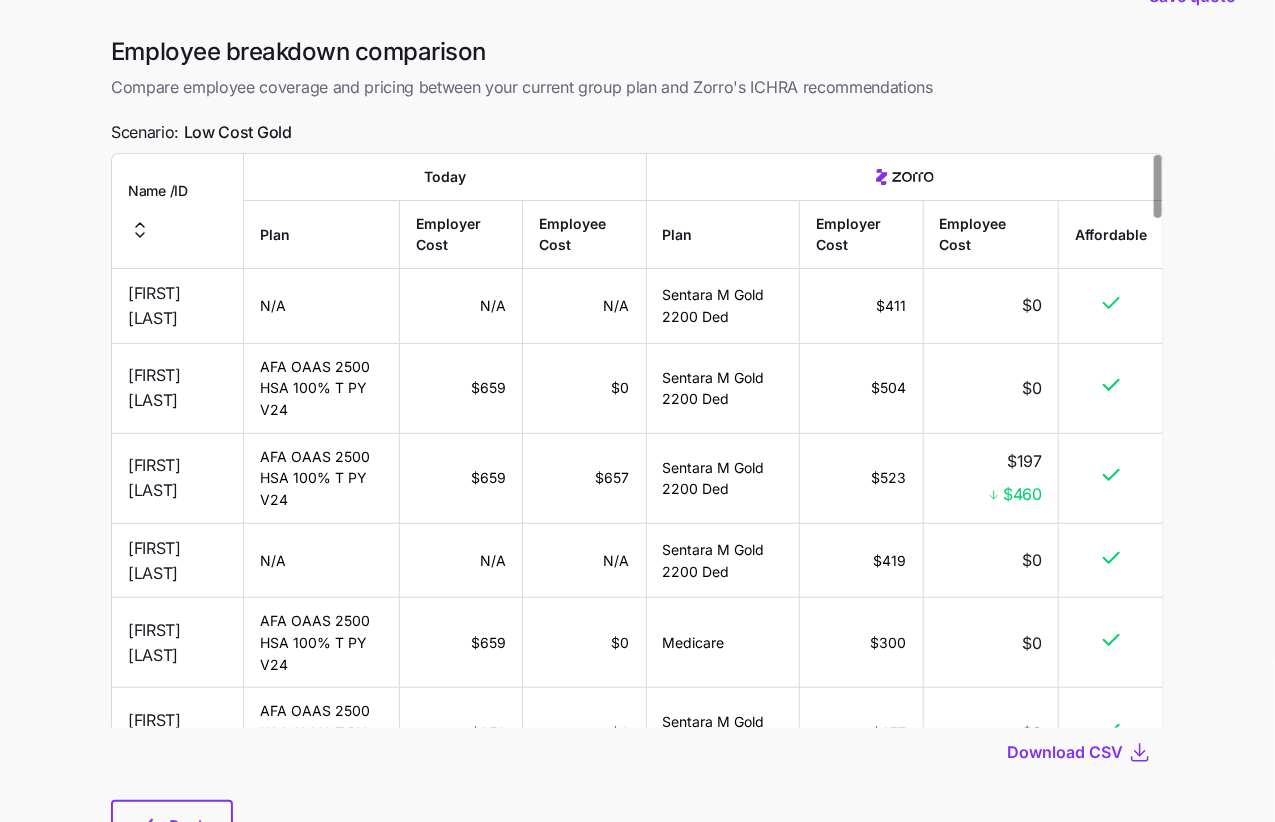 scroll, scrollTop: 144, scrollLeft: 0, axis: vertical 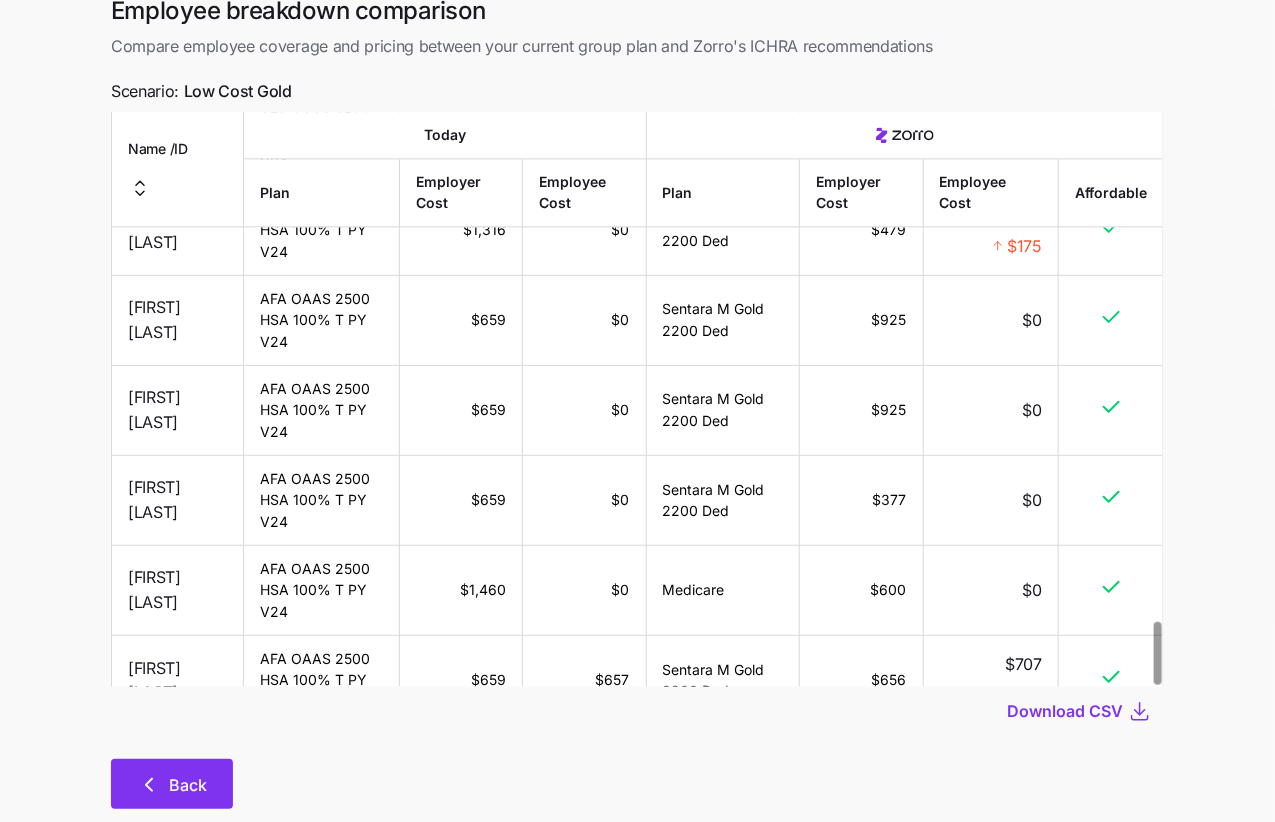 click 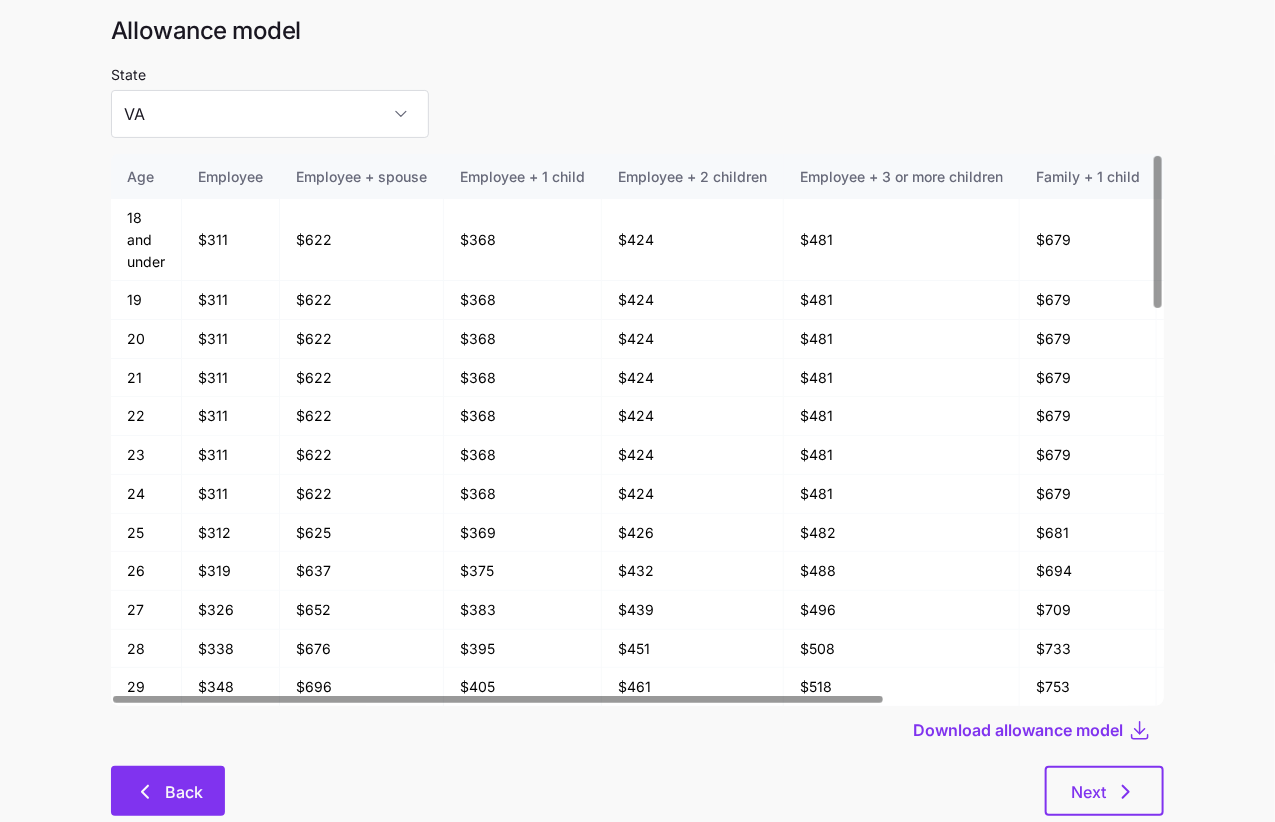 scroll, scrollTop: 107, scrollLeft: 0, axis: vertical 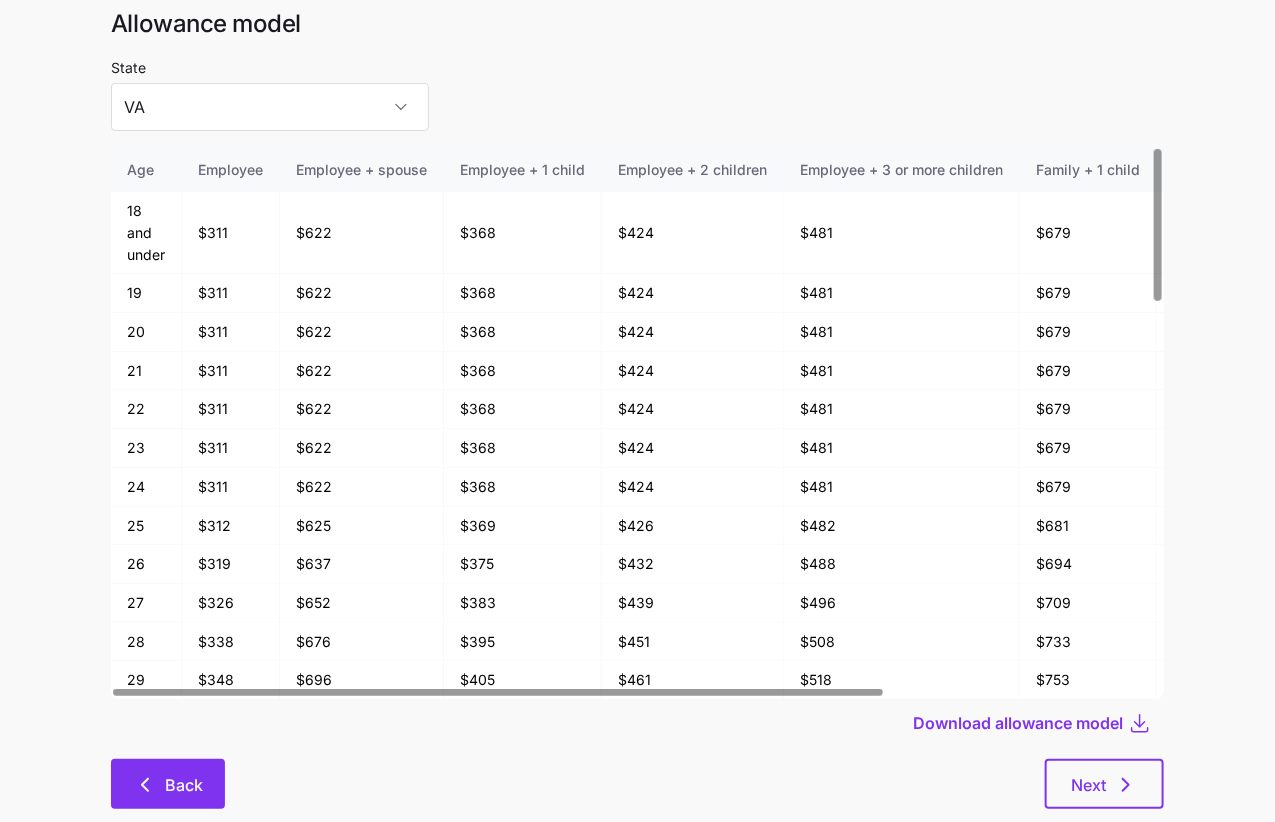 click on "Back" at bounding box center (168, 784) 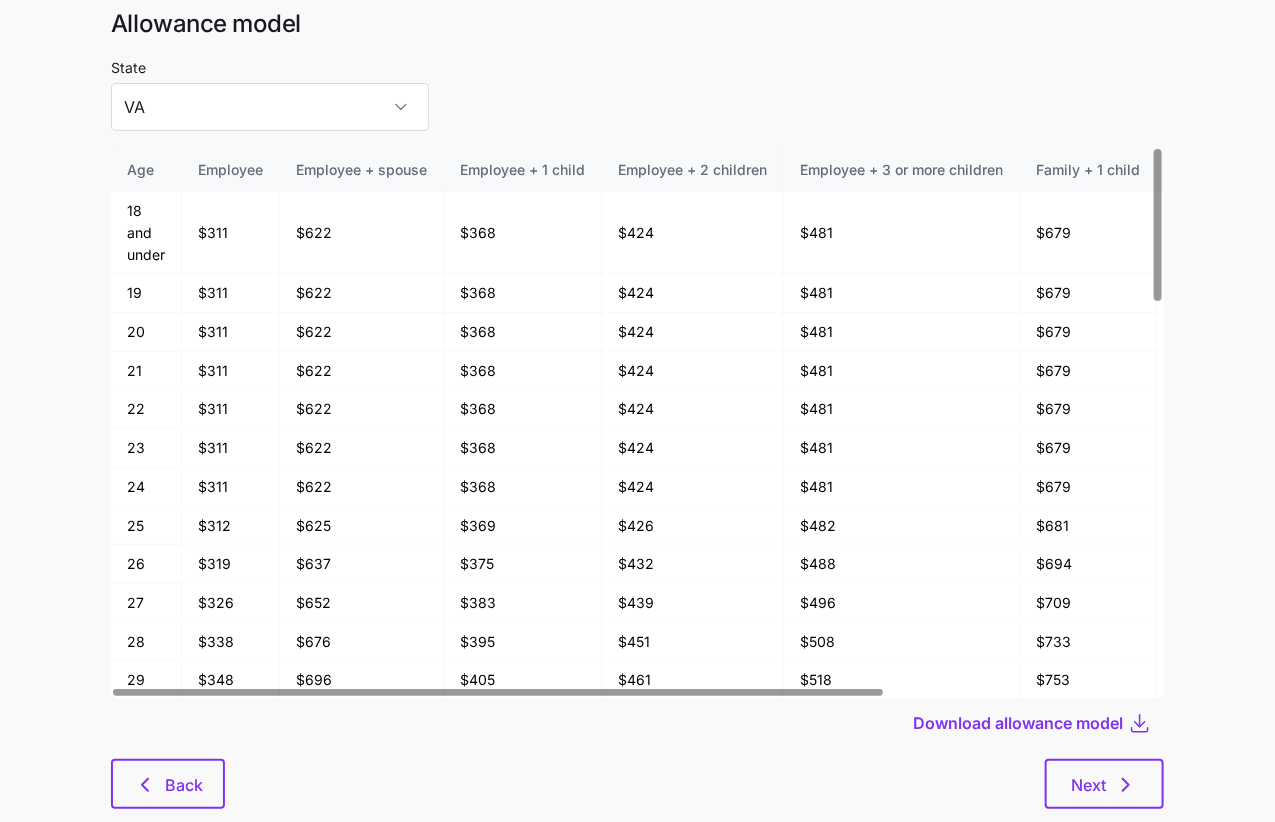 scroll, scrollTop: 0, scrollLeft: 0, axis: both 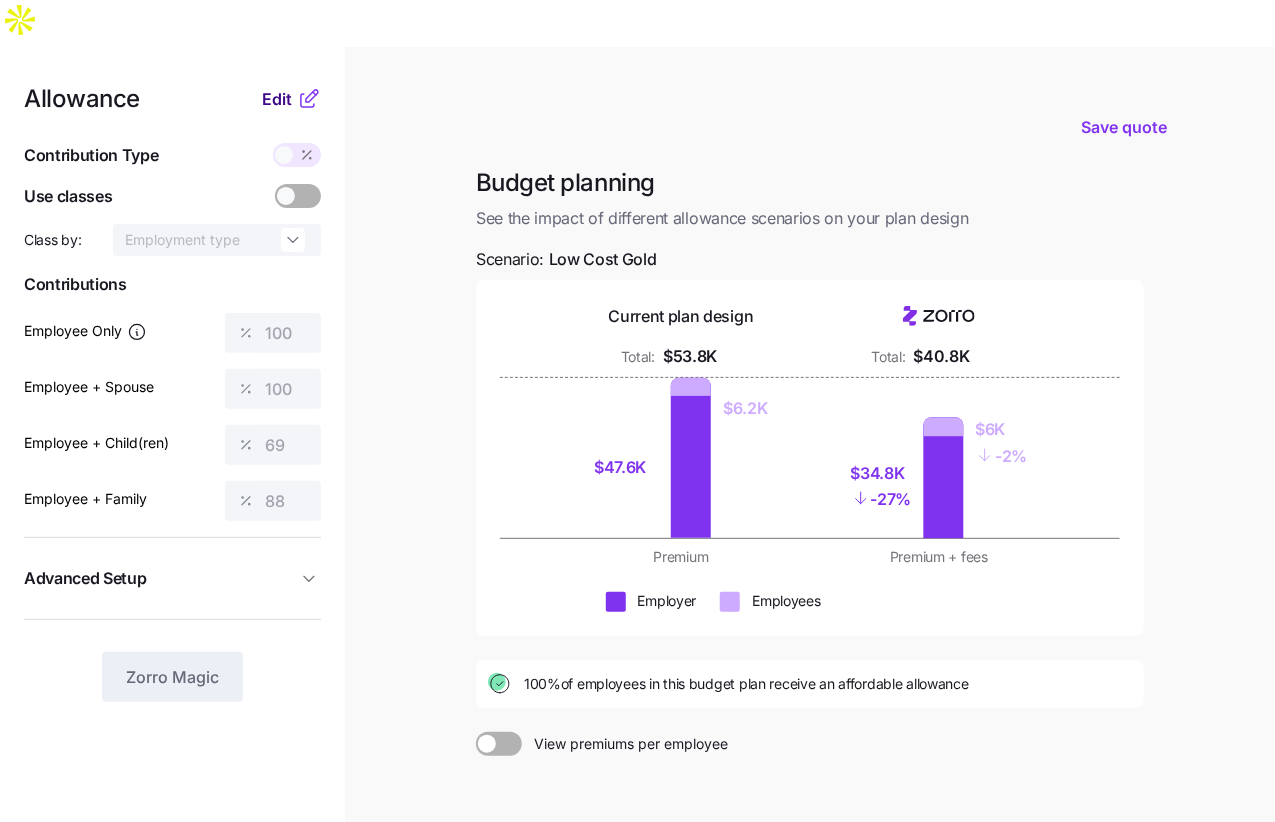 click on "Edit" at bounding box center (277, 99) 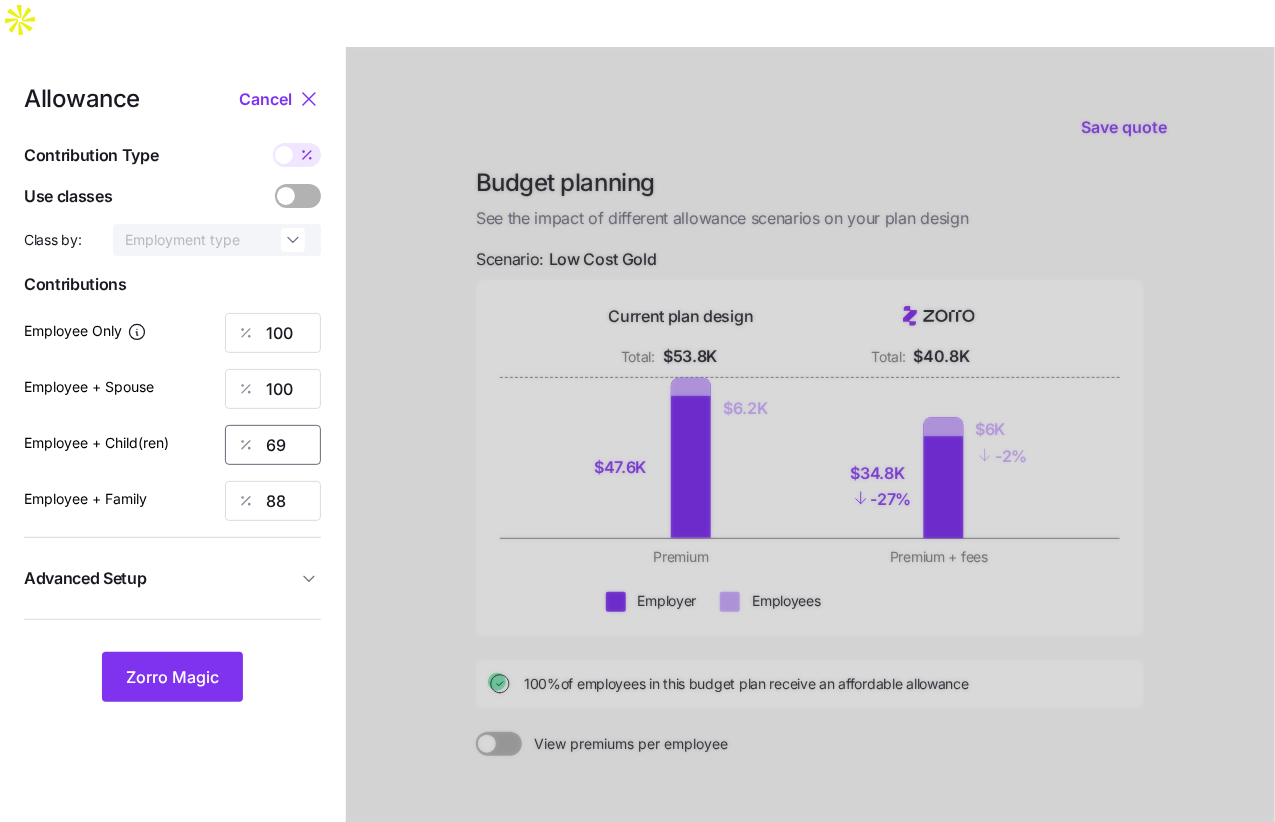 click on "69" at bounding box center [273, 445] 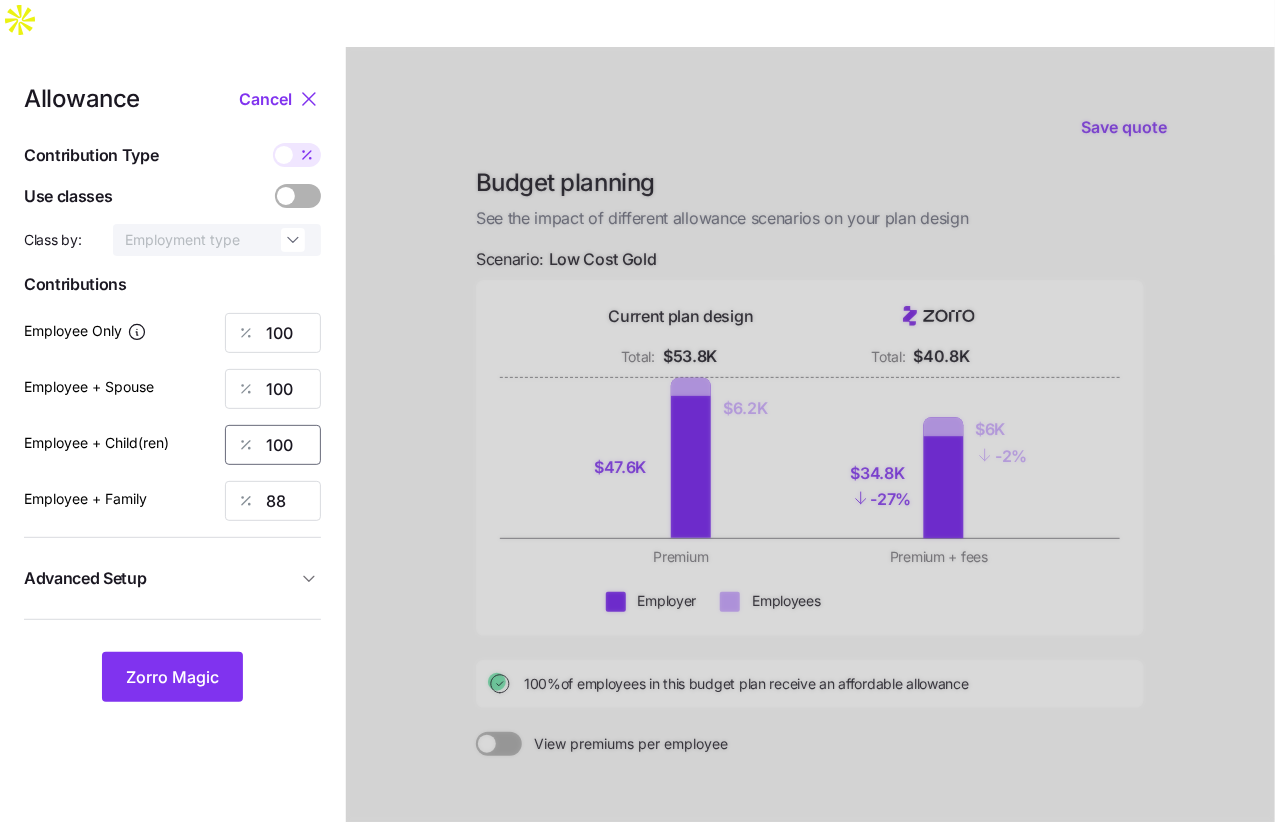 type on "100" 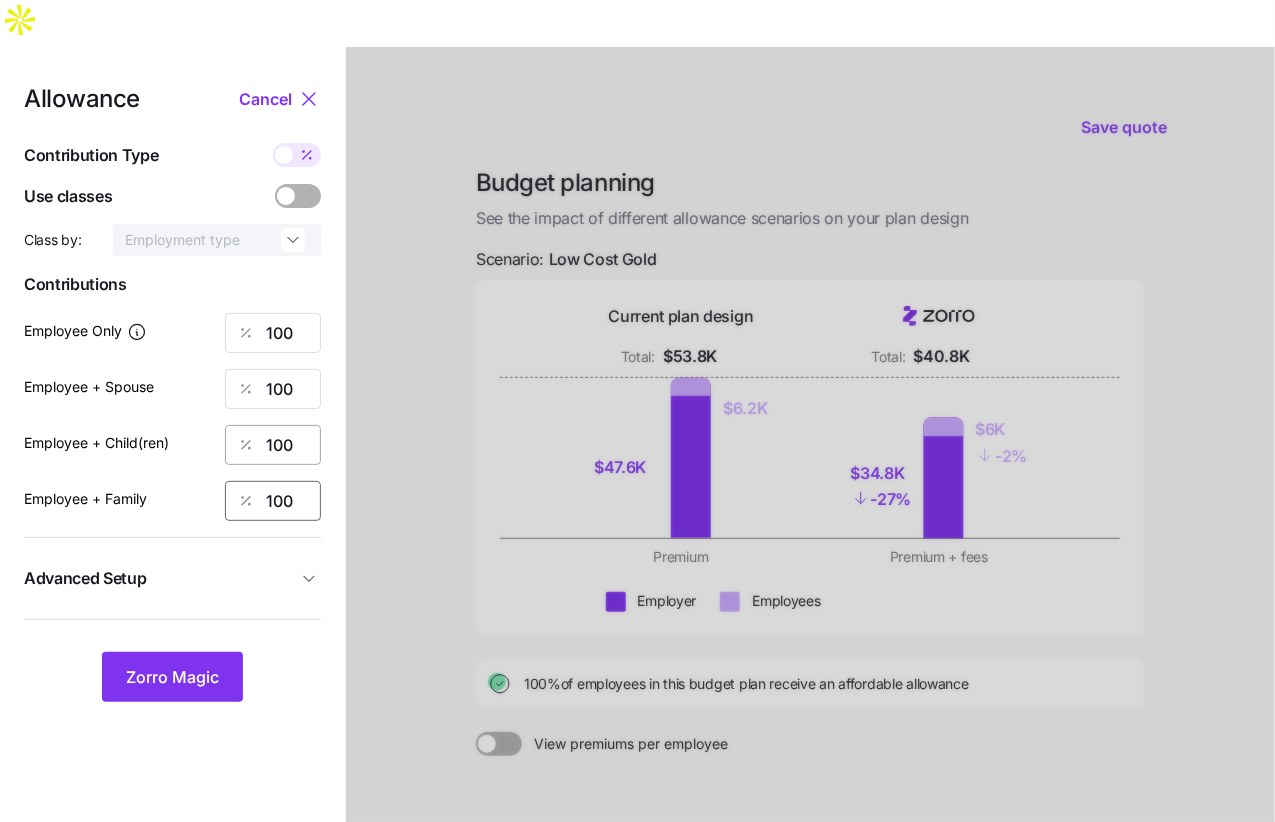 type on "100" 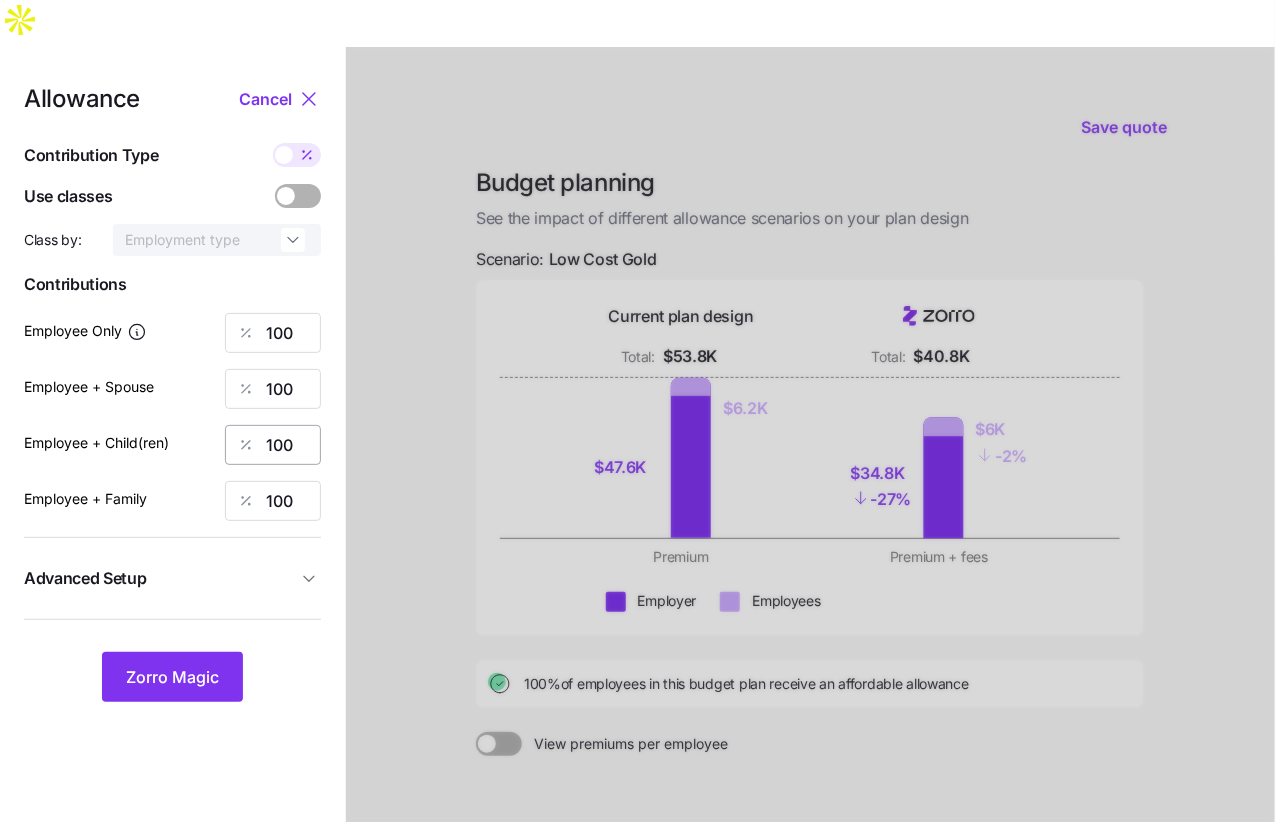 type 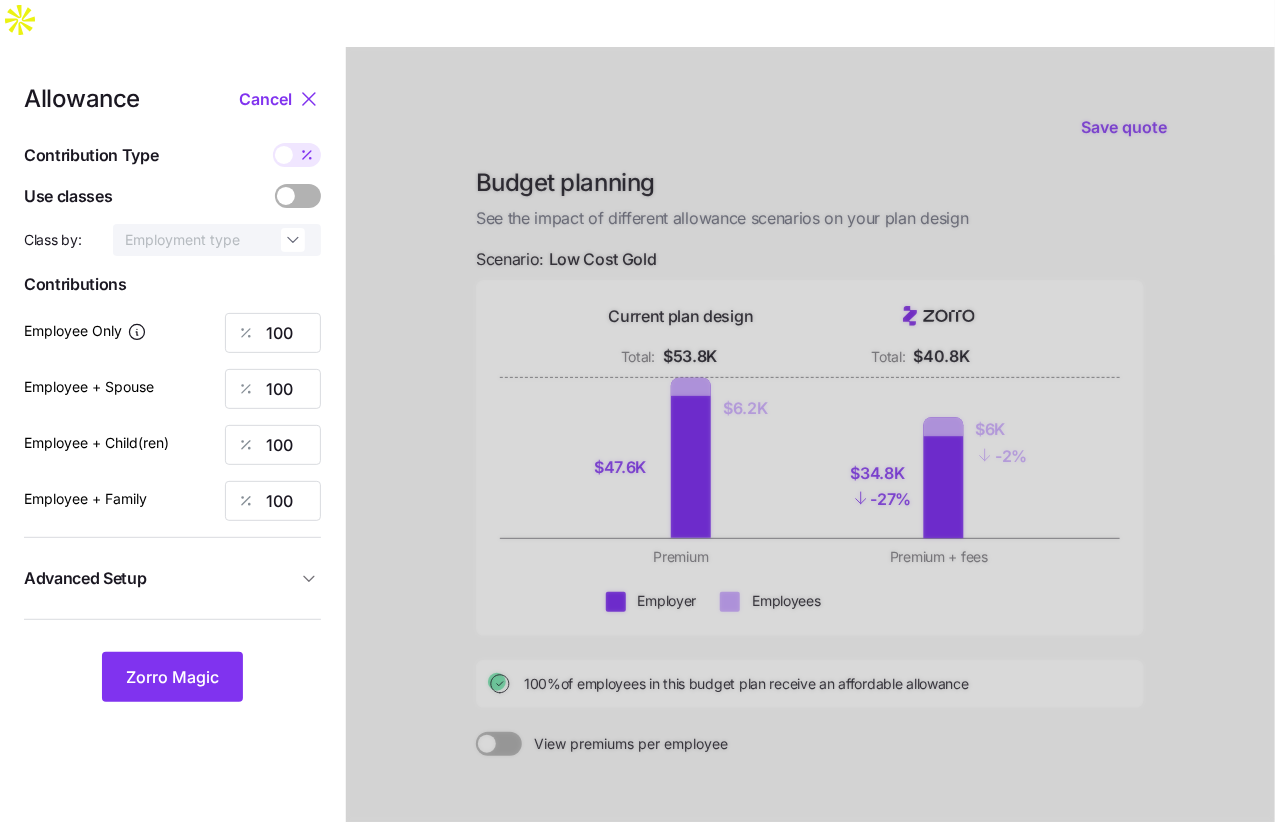 click on "Advanced Setup" at bounding box center [172, 578] 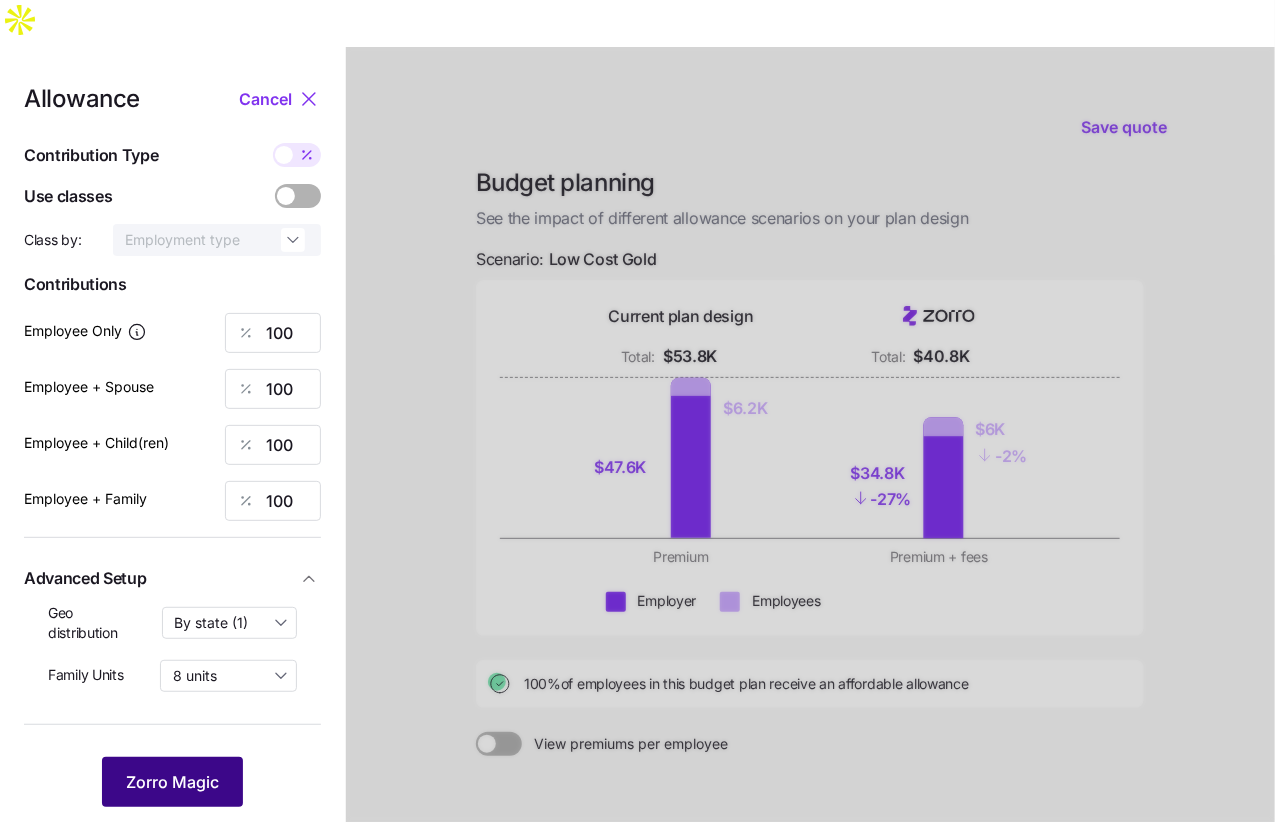 click on "Zorro Magic" at bounding box center [172, 782] 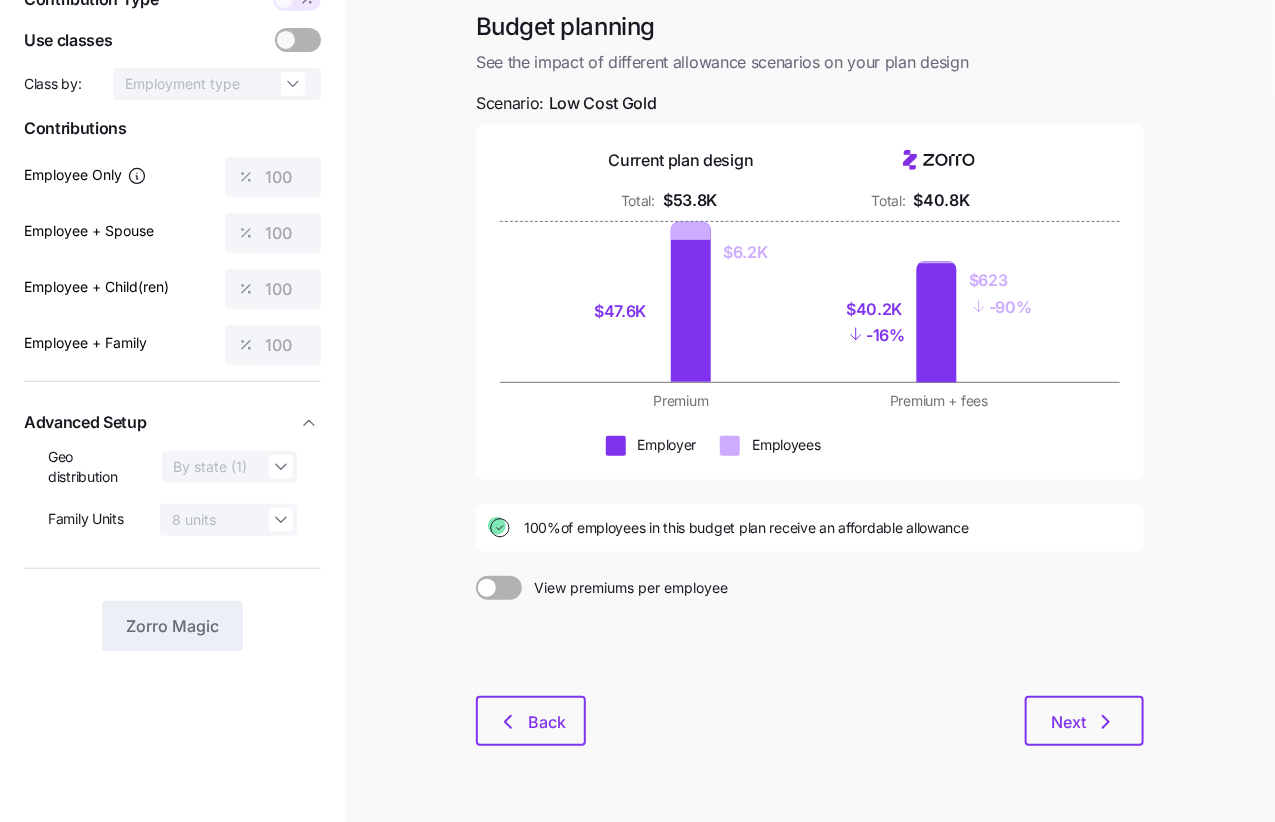 scroll, scrollTop: 160, scrollLeft: 0, axis: vertical 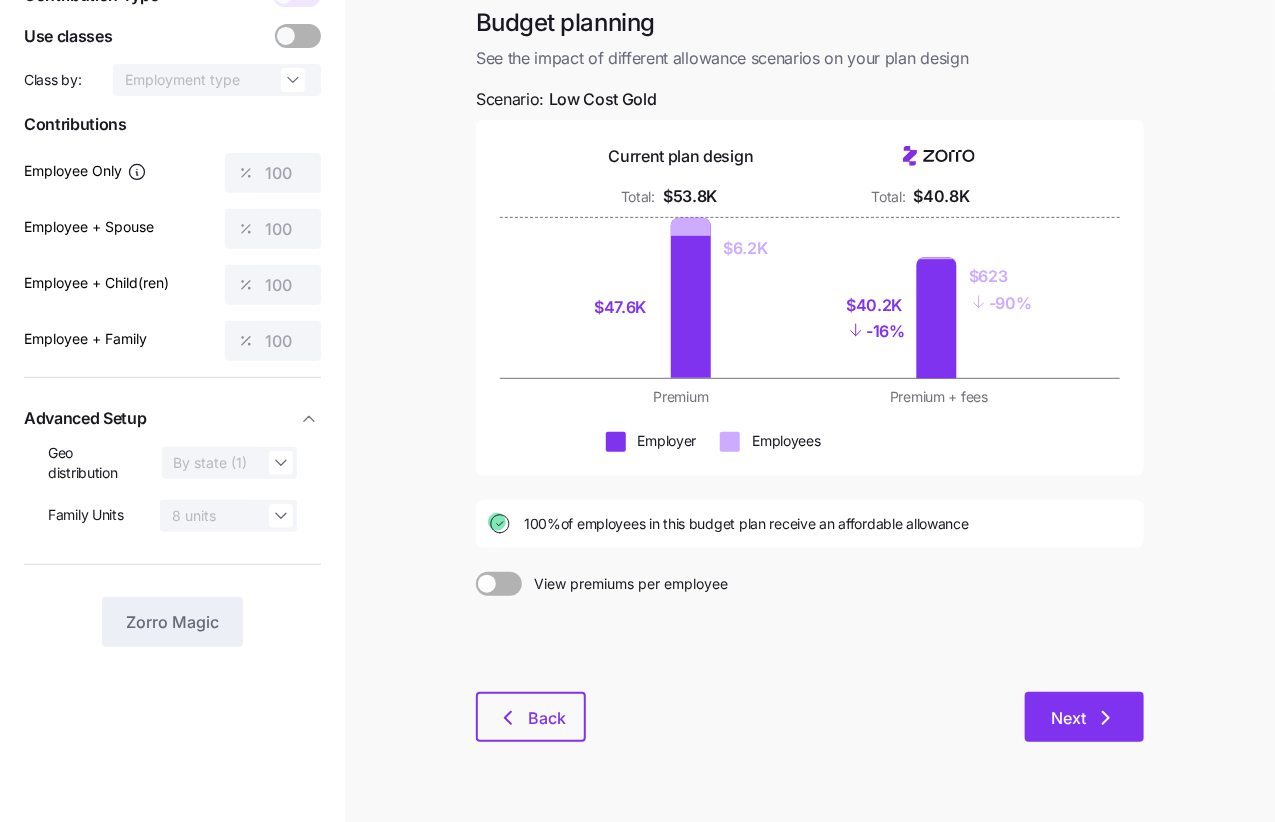 click on "Next" at bounding box center [1084, 718] 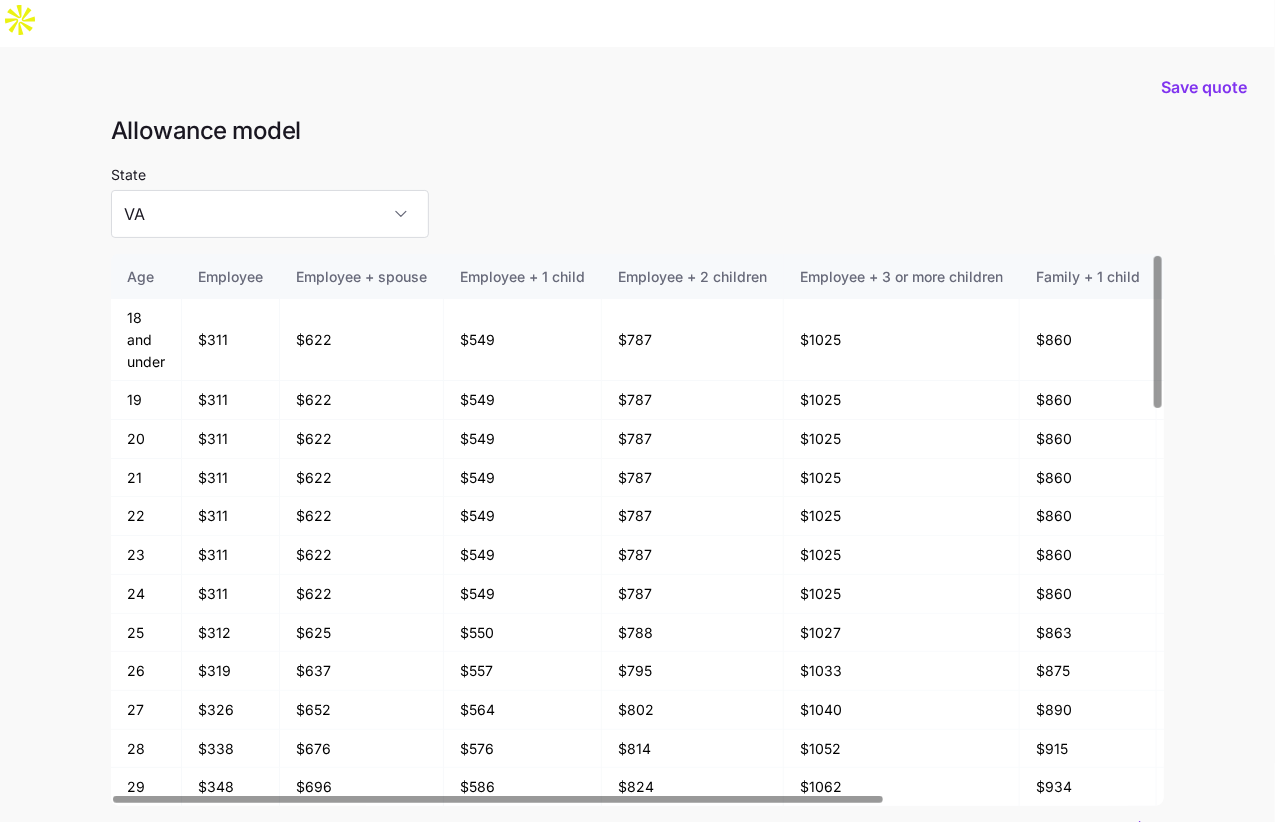scroll, scrollTop: 19, scrollLeft: 0, axis: vertical 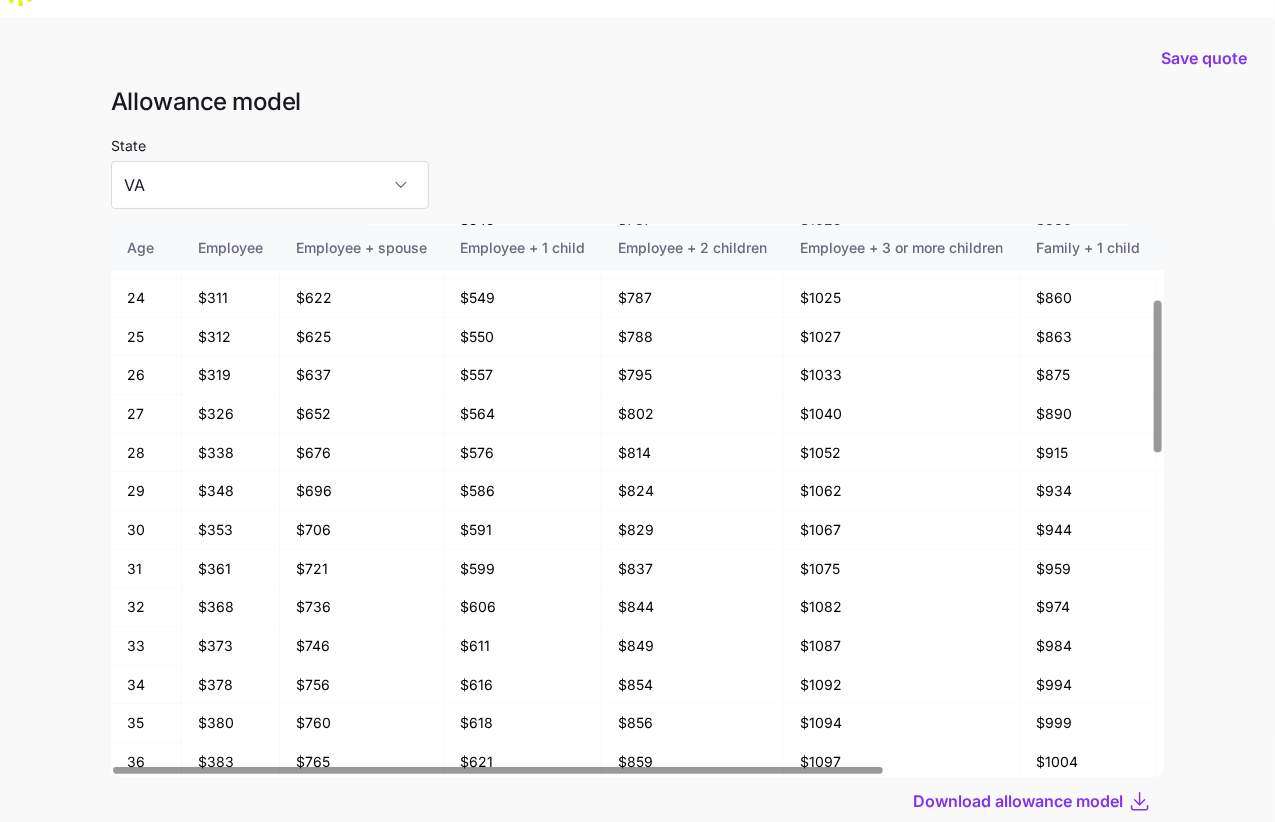 click on "Next" at bounding box center (1088, 863) 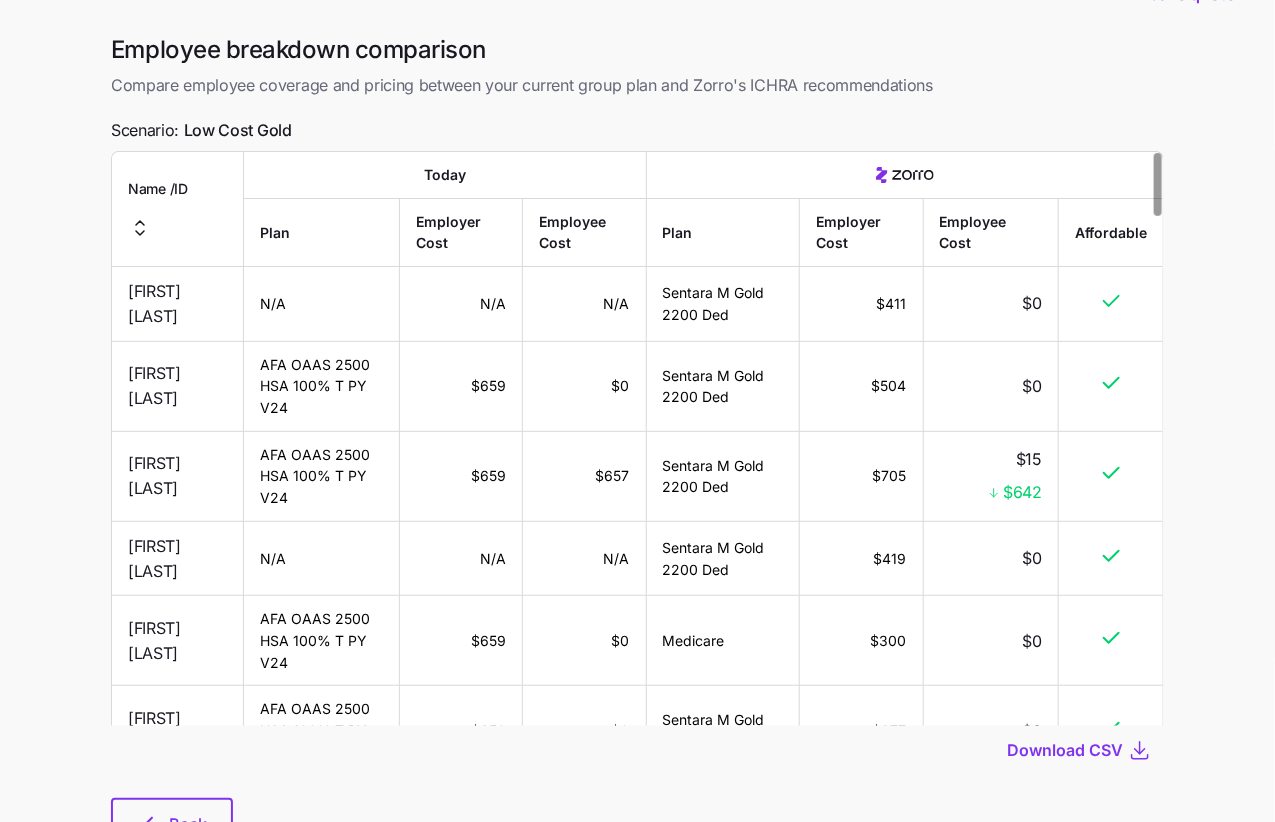 scroll, scrollTop: 110, scrollLeft: 0, axis: vertical 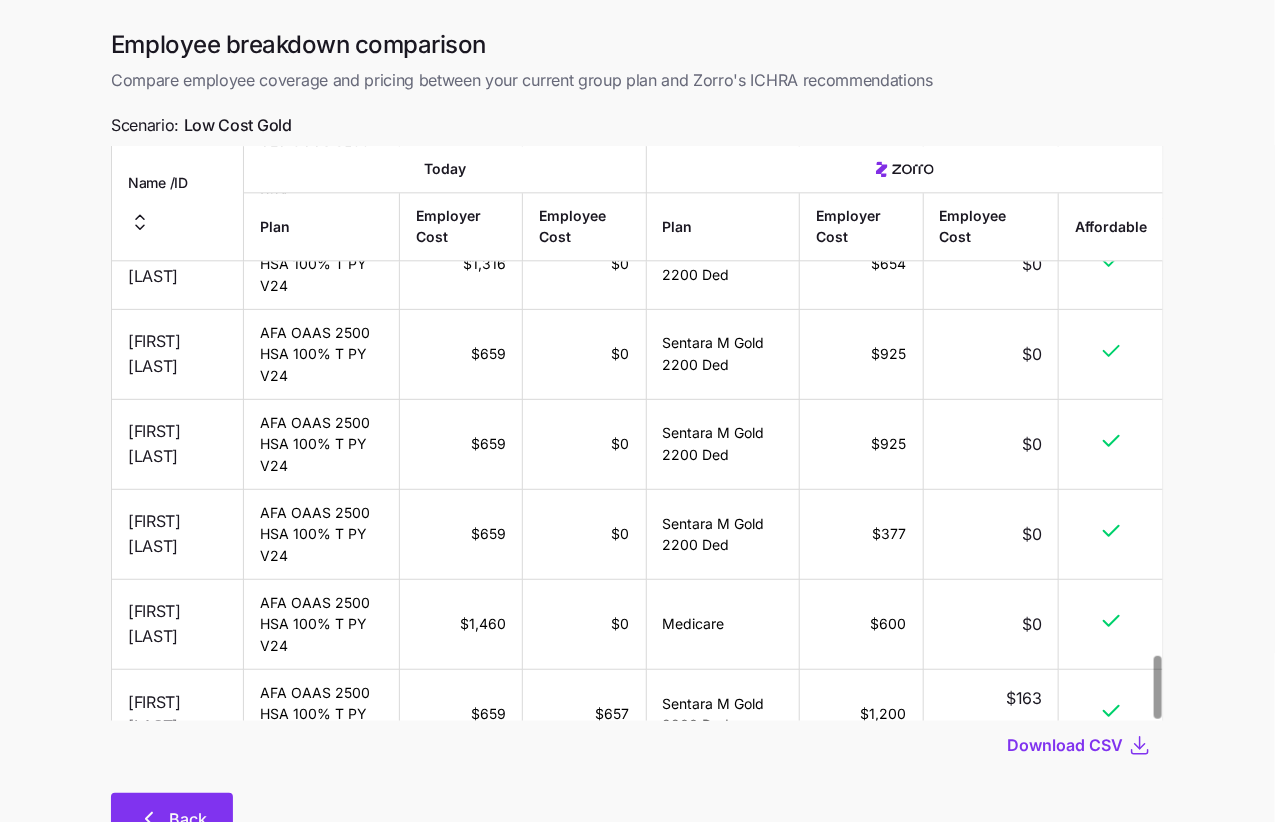 click 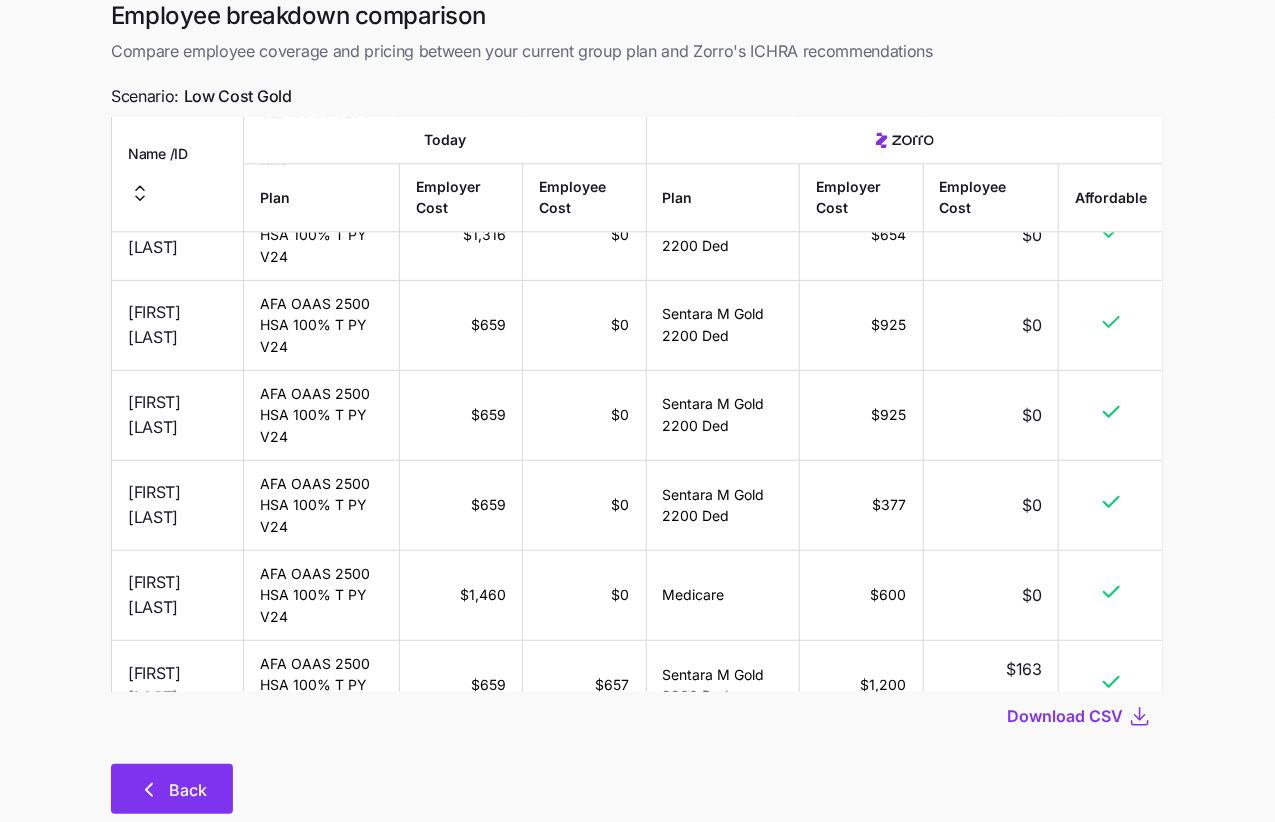 scroll, scrollTop: 144, scrollLeft: 0, axis: vertical 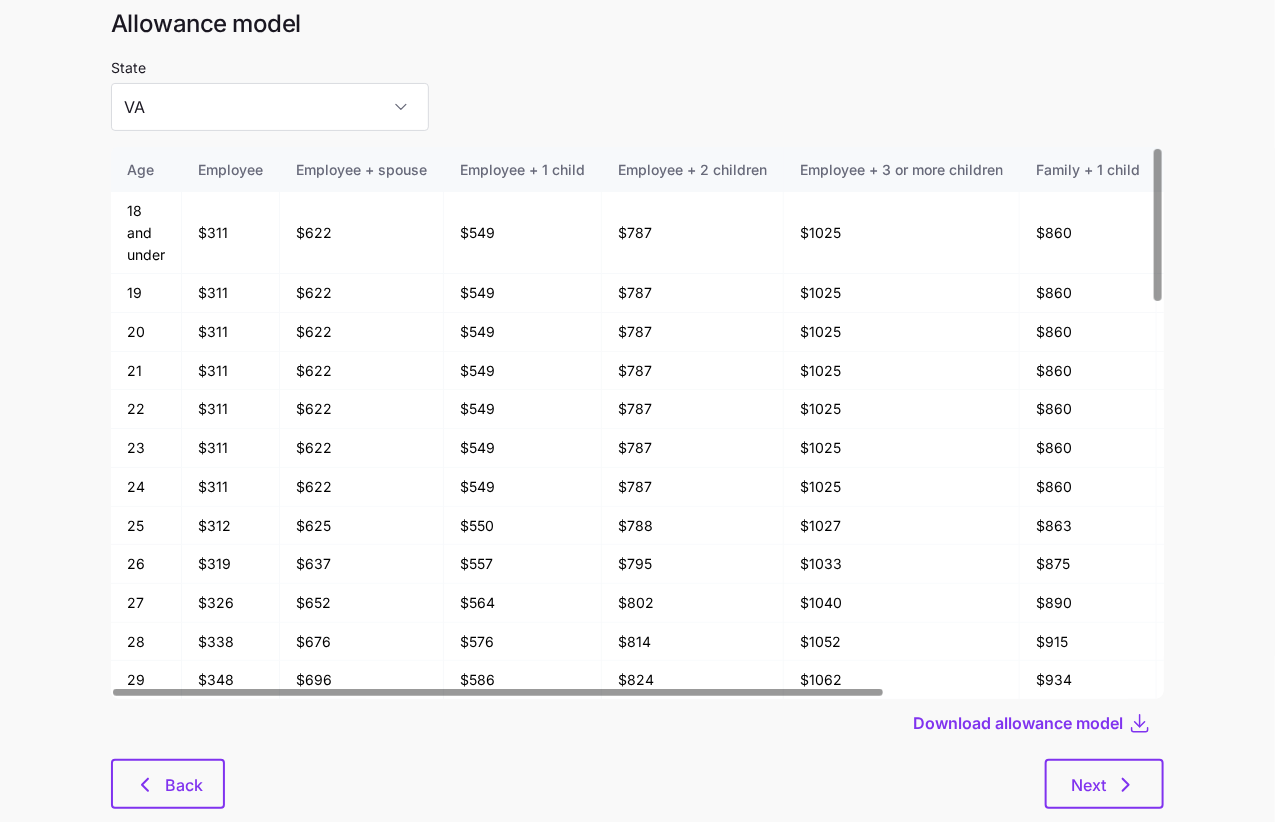 click on "Allowance model State [STATE] Age Employee Employee + spouse Employee + 1 child Employee + 2 children Employee + 3 or more children Family + 1 child Family + 2 children Family + 3 or more children 18 and under $311 $622 $549 $787 $1025 $860 $1098 $1336 19 $311 $622 $549 $787 $1025 $860 $1098 $1336 20 $311 $622 $549 $787 $1025 $860 $1098 $1336 21 $311 $622 $549 $787 $1025 $860 $1098 $1336 22 $311 $622 $549 $787 $1025 $860 $1098 $1336 23 $311 $622 $549 $787 $1025 $860 $1098 $1336 24 $311 $622 $549 $787 $1025 $860 $1098 $1336 25 $312 $625 $550 $788 $1027 $863 $1101 $1339 26 $319 $637 $557 $795 $1033 $875 $1113 $1351 27 $326 $652 $564 $802 $1040 $890 $1128 $1366 28 $338 $676 $576 $814 $1052 $915 $1153 $1391 29 $348 $696 $586 $824 $1062 $934 $1172 $1411 30 $353 $706 $591 $829 $1067 $944 $1182 $1420 31 $361 $721 $599 $837 $1075 $959 $1197 $1435 32 $368 $736 $606 $844 $1082 $974 $1212 $1450 33 $373 $746 $611 $849 $1087 $984 $1222 $1460 34 $378 $756 $616 $854 $1092 $994 $1232 $1470 35 $380 $760 $618 $856 $1094 $999 $1237" at bounding box center (637, 420) 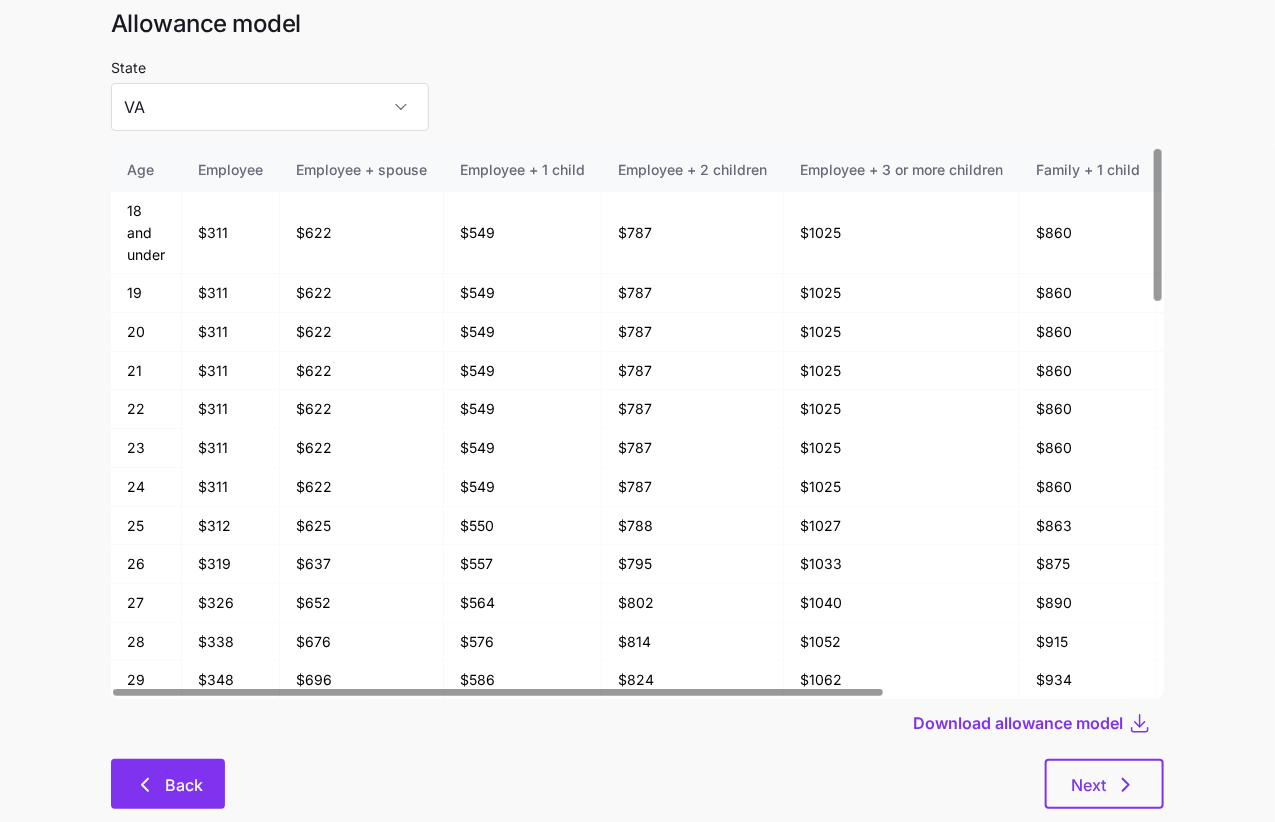 click 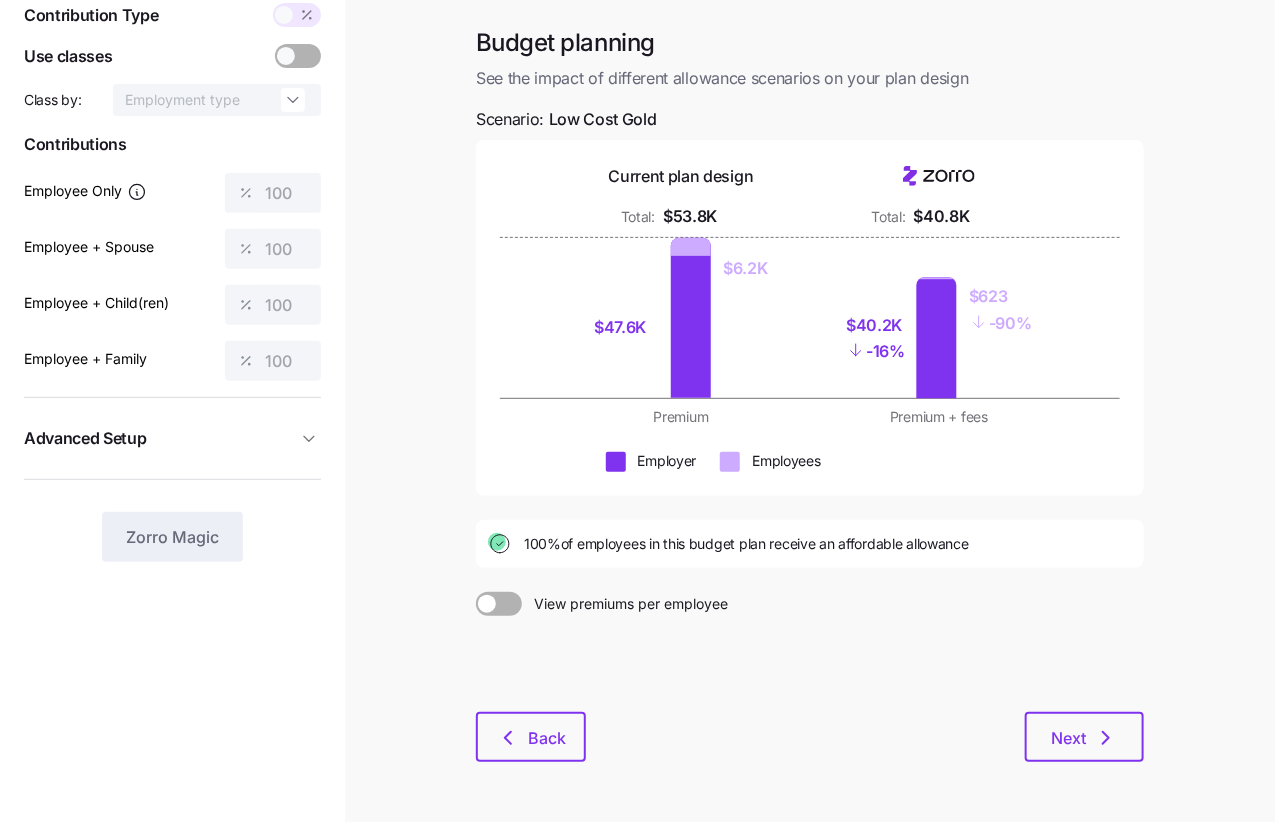 scroll, scrollTop: 160, scrollLeft: 0, axis: vertical 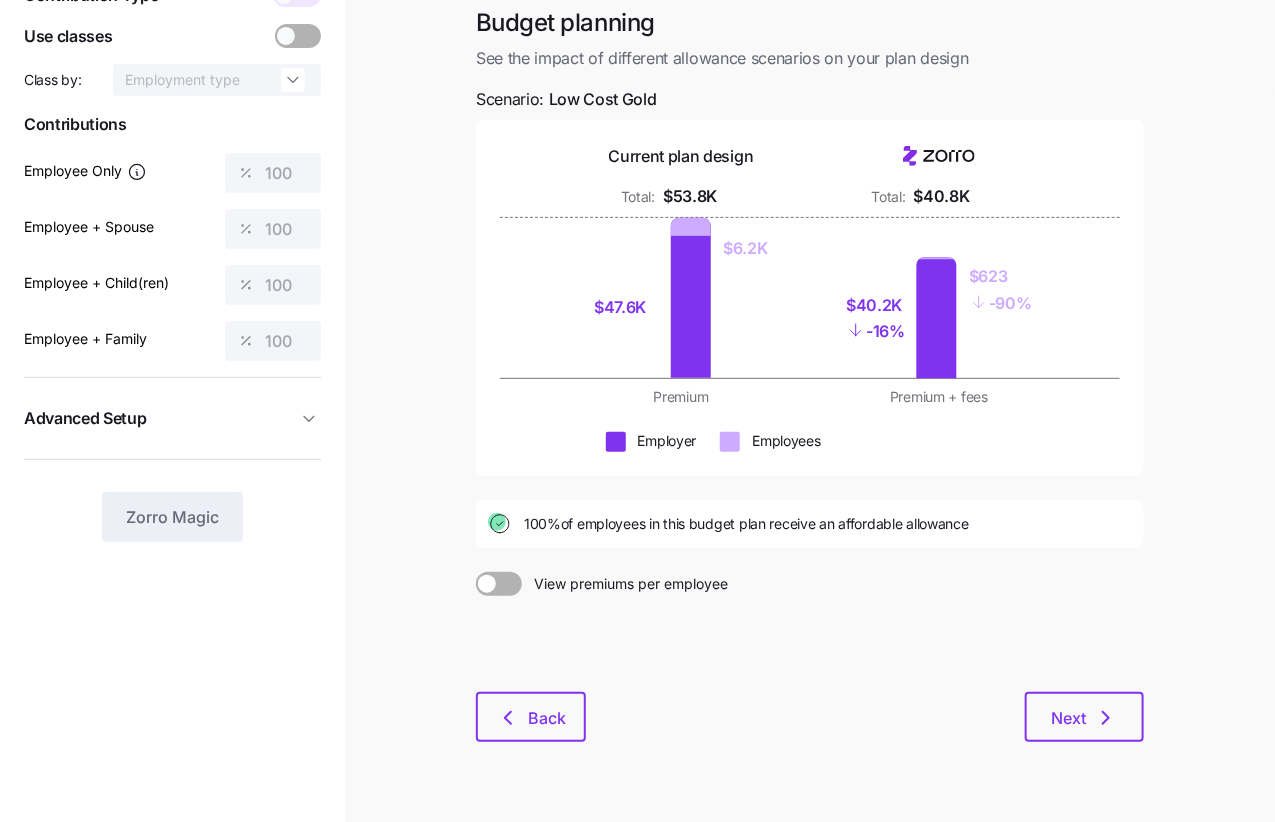 click at bounding box center (810, 644) 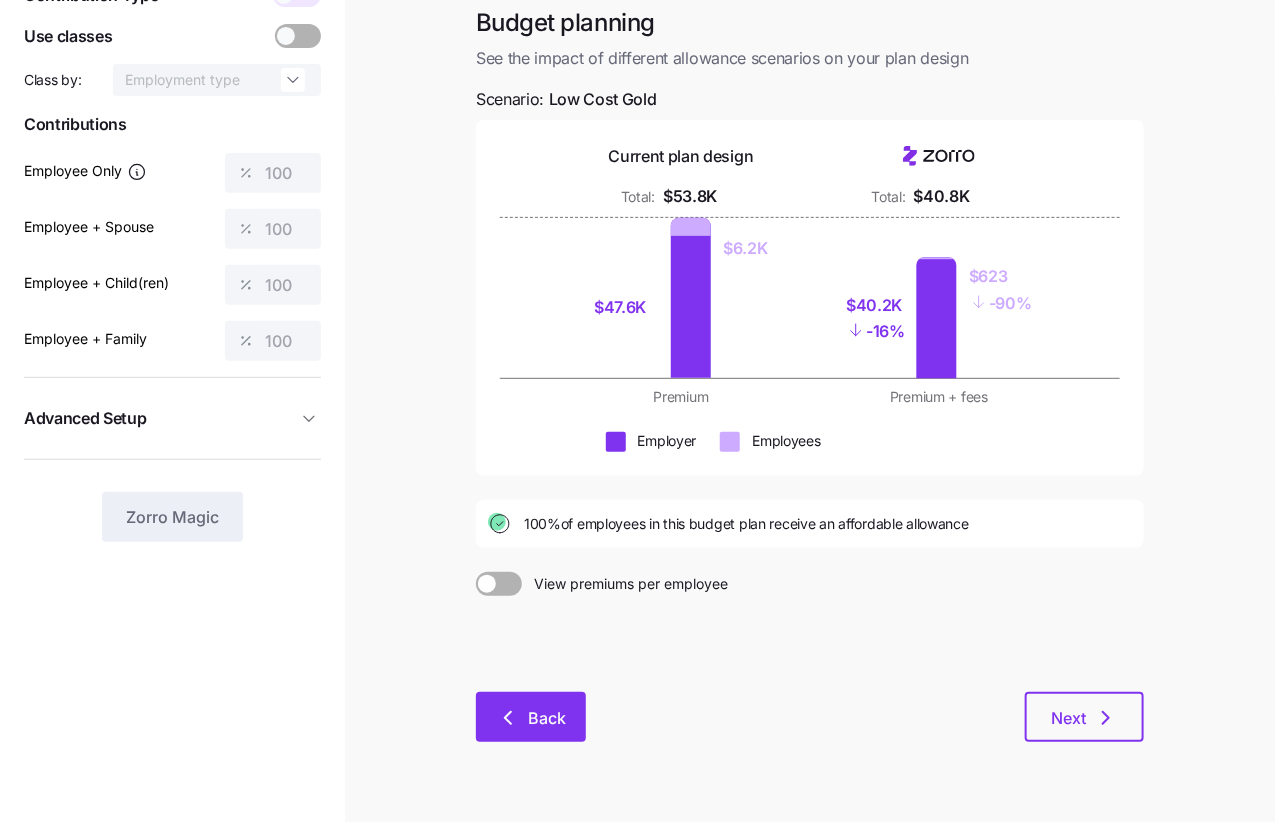 click on "Back" at bounding box center (531, 717) 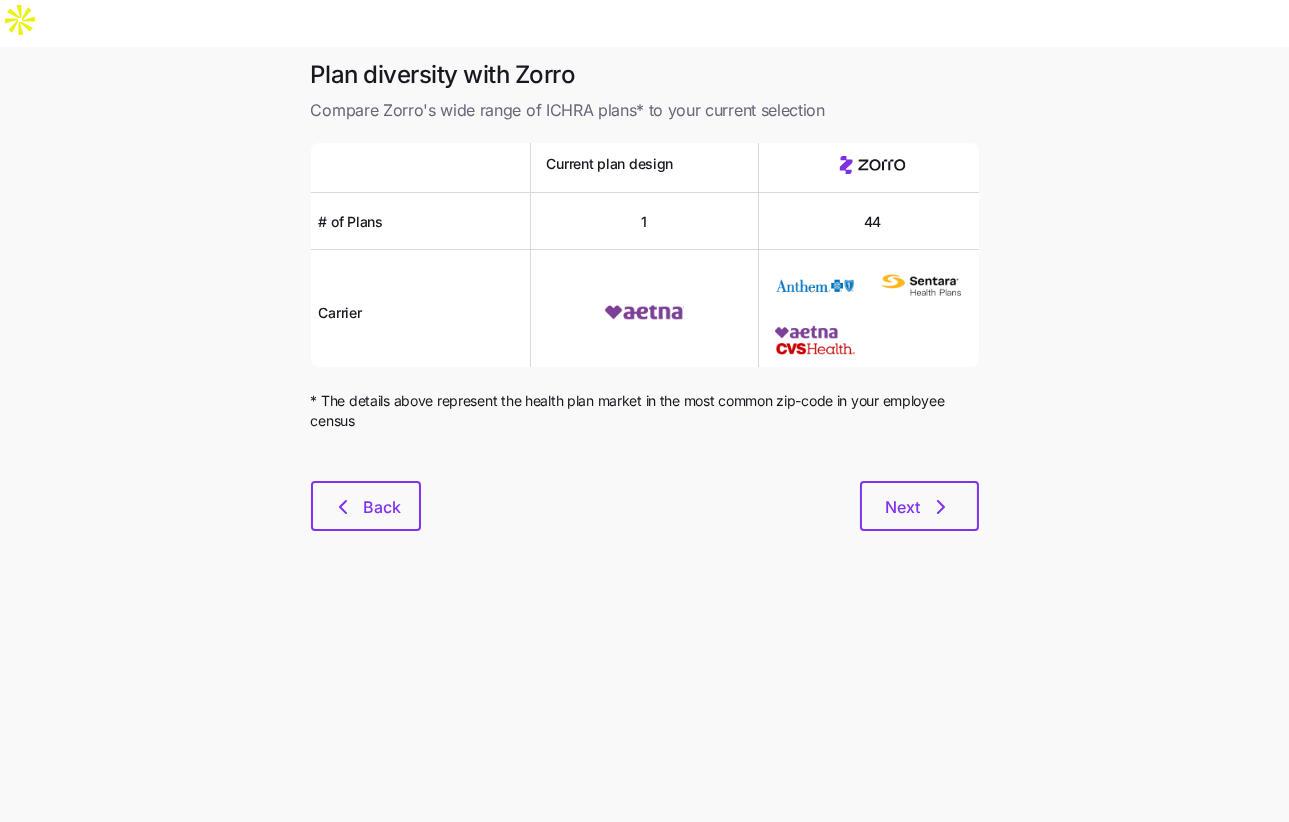 click at bounding box center (645, 469) 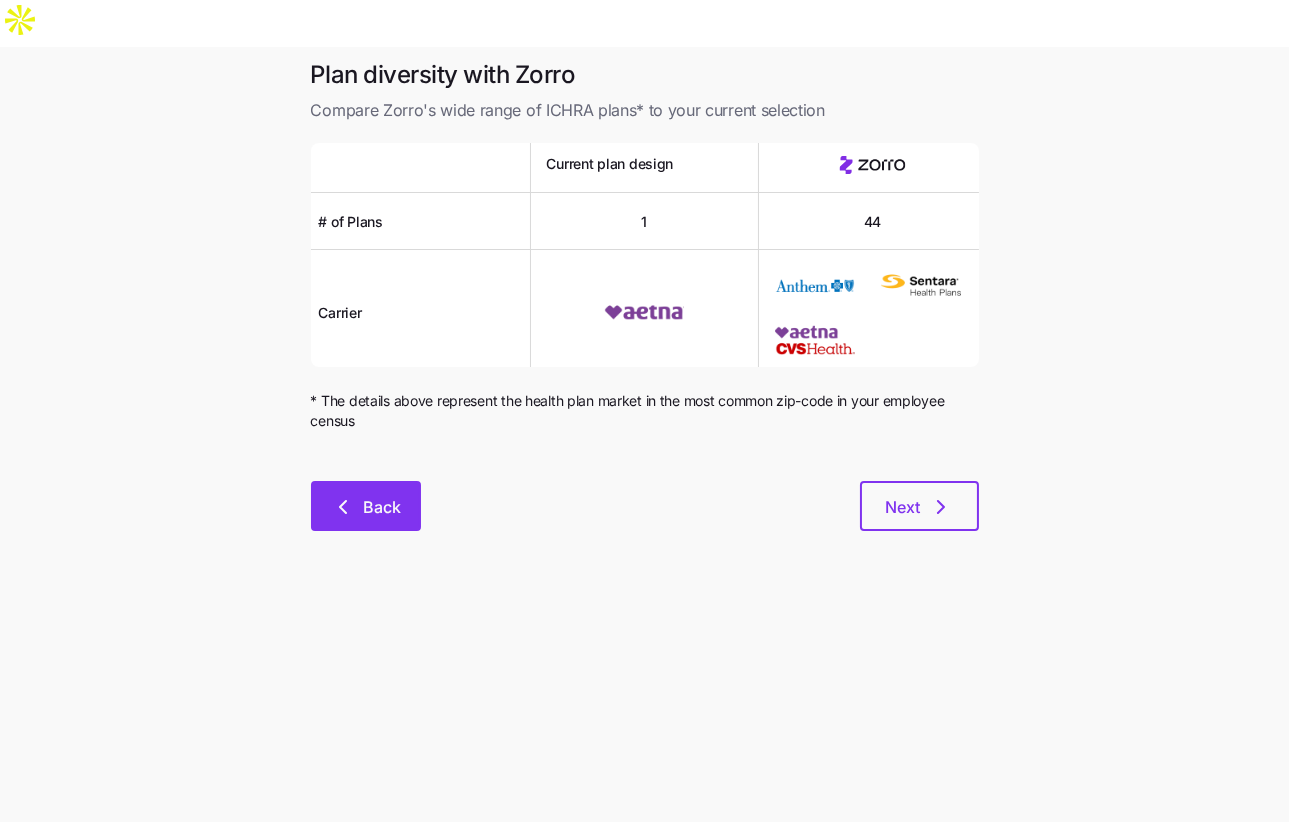 click on "Back" at bounding box center (366, 506) 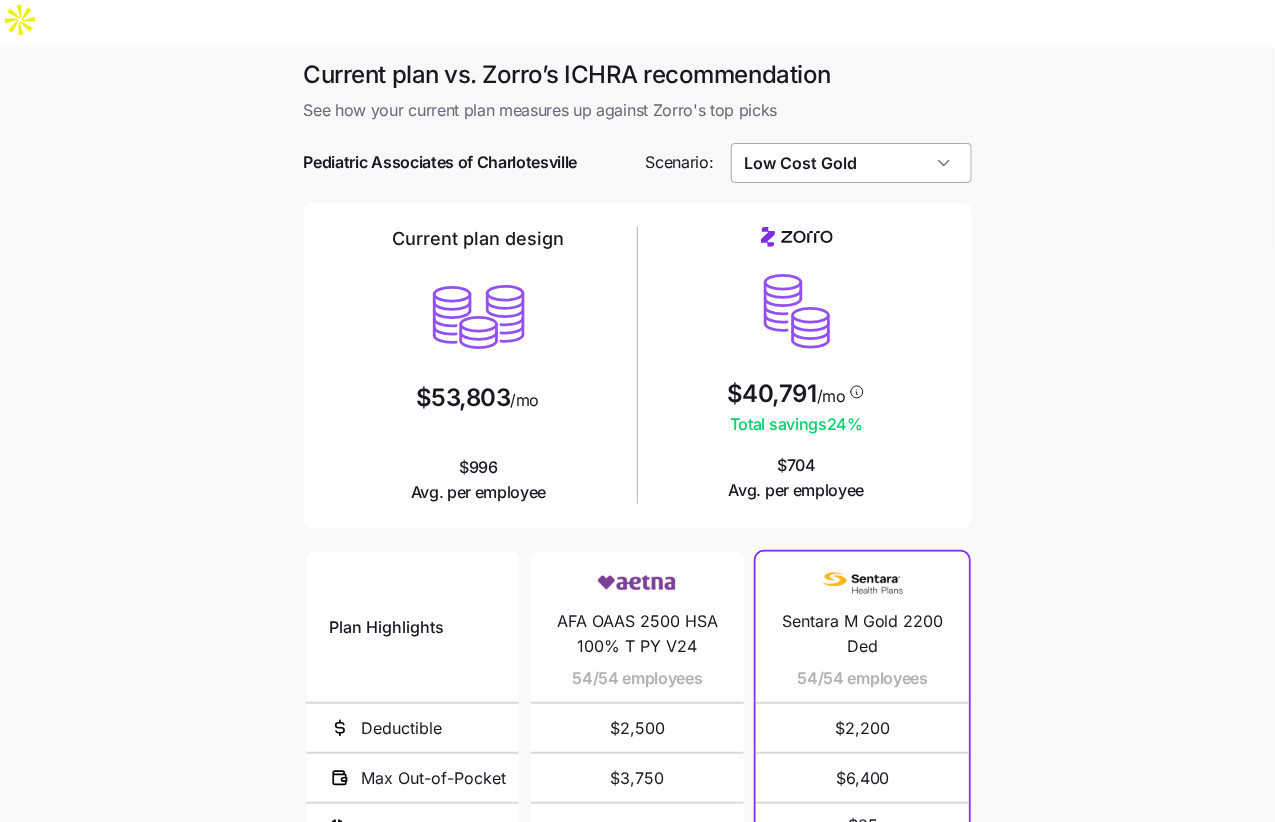 click on "Low Cost Gold" at bounding box center (851, 163) 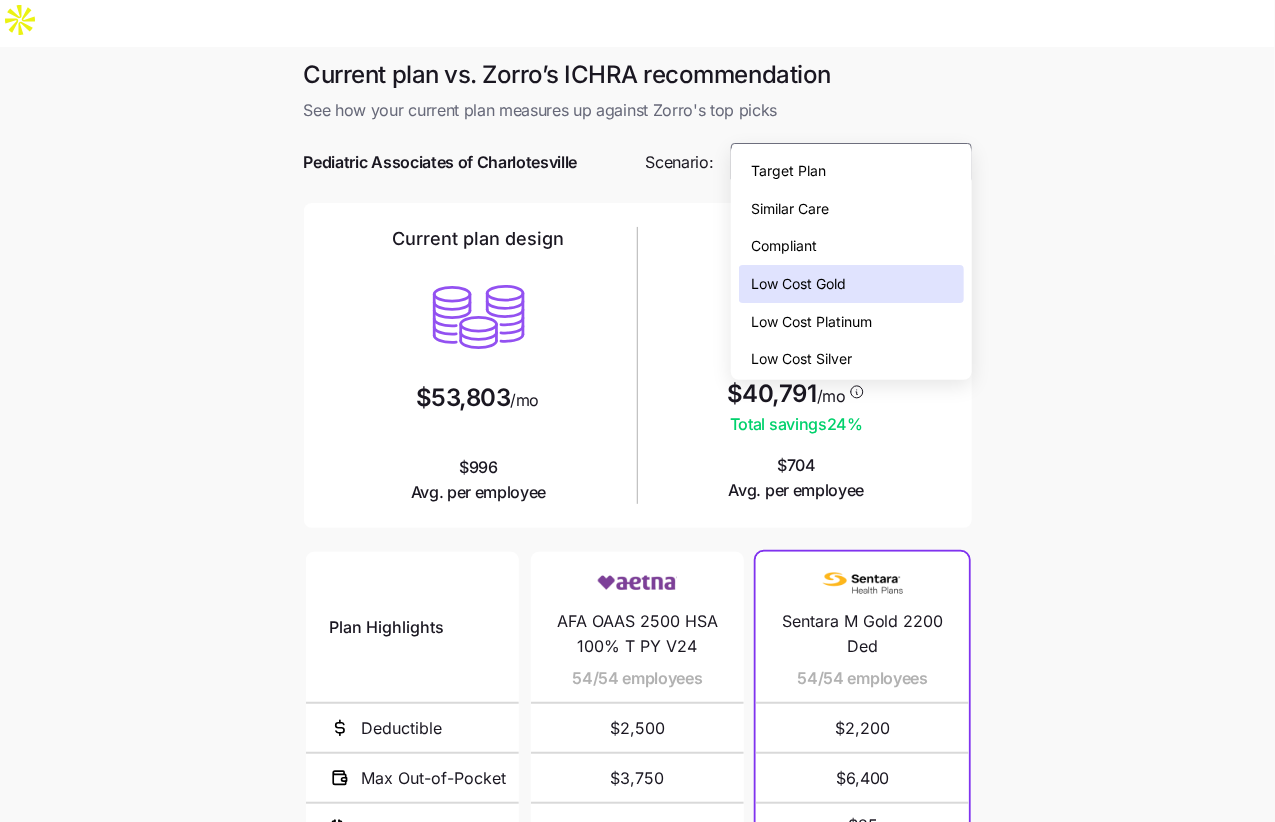 click on "Low Cost Platinum" at bounding box center (811, 322) 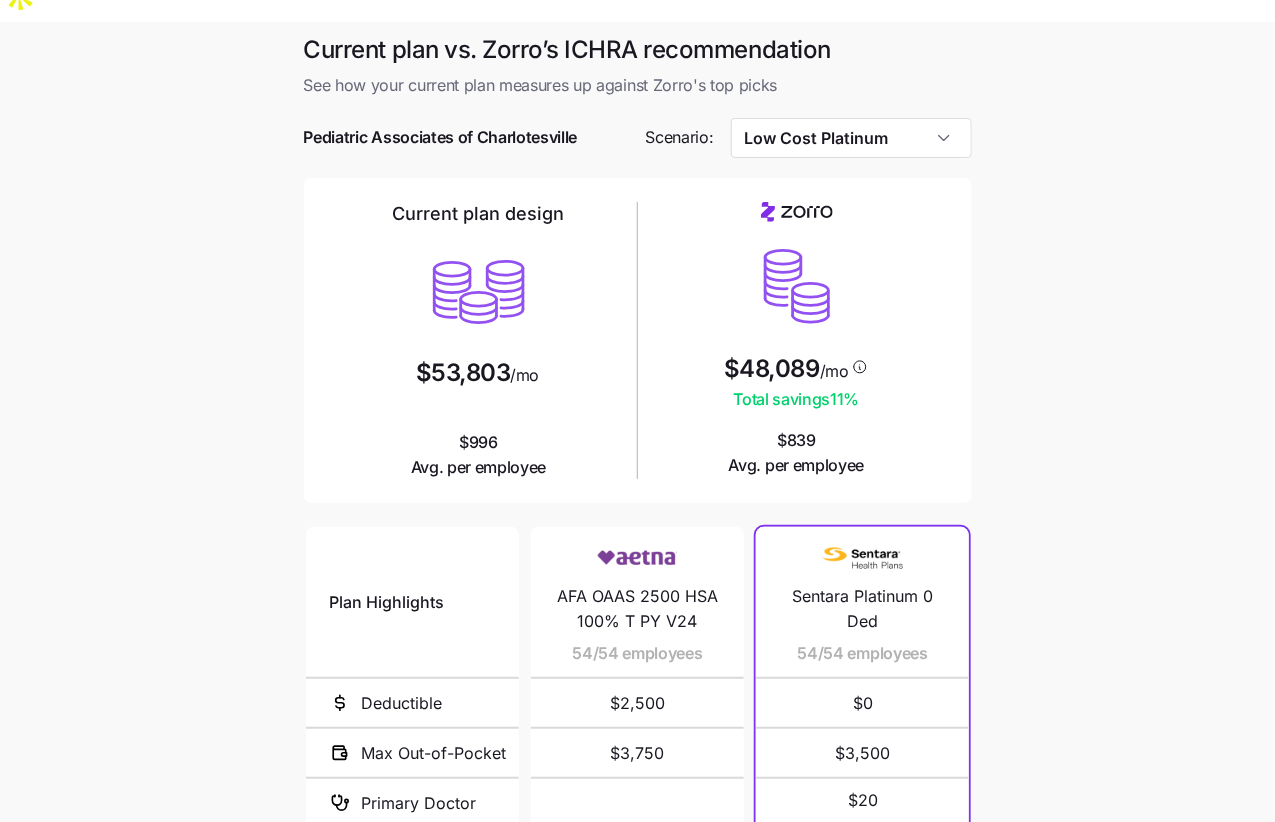 click on "Current plan vs. Zorro’s ICHRA recommendation See how your current plan measures up against Zorro's top picks Pediatric Associates of [CITY] Scenario: Low Cost Platinum Current plan design $53,803 /mo $996 Avg. per employee $48,089 /mo Total savings  11 % $839 Avg. per employee Plan Highlights Deductible Max Out-of-Pocket Primary Doctor Generic Drugs Specialist Visit AFA OAAS 2500 HSA 100% T PY V24 54/54 employees $2,500 $3,750 Sentara Platinum 0 Ded 54/54 employees $0 $3,500 $20 $10 $40 Next" at bounding box center [637, 568] 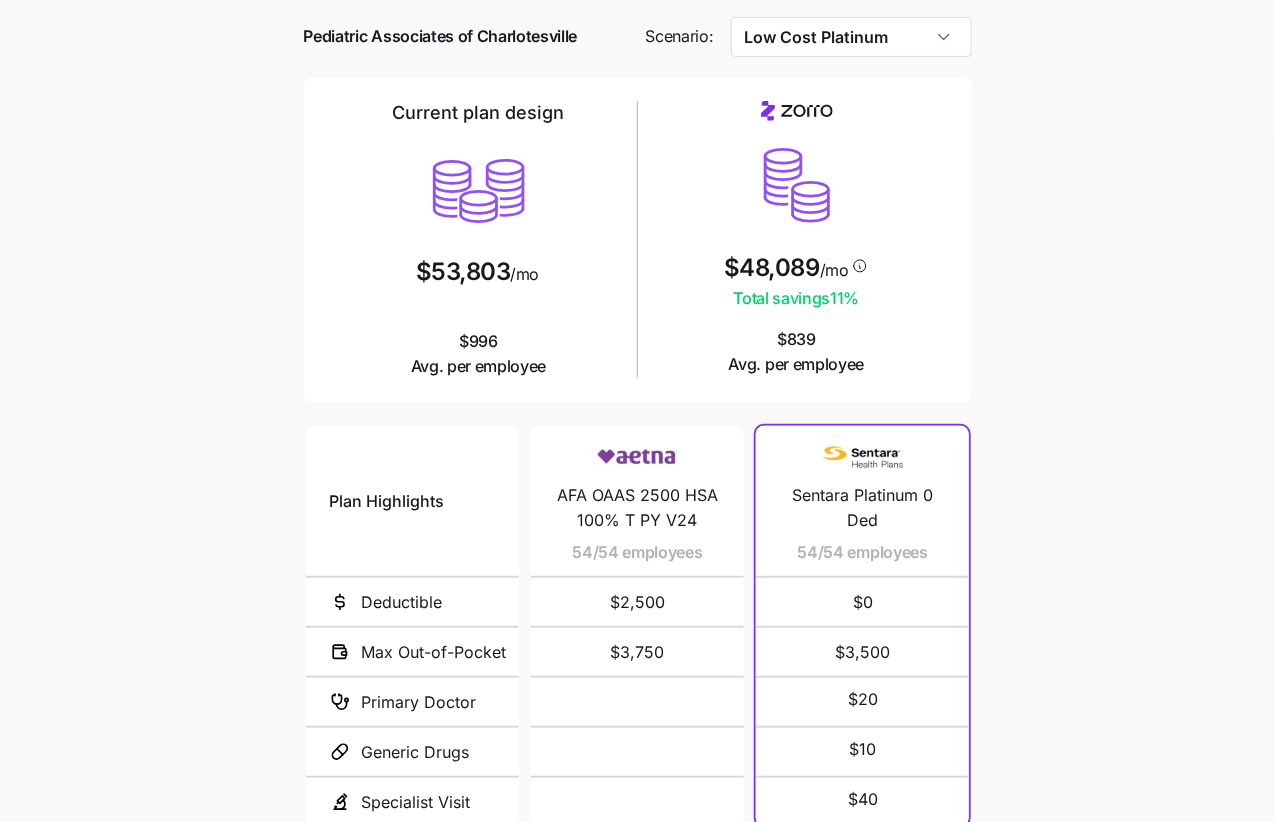 scroll, scrollTop: 270, scrollLeft: 0, axis: vertical 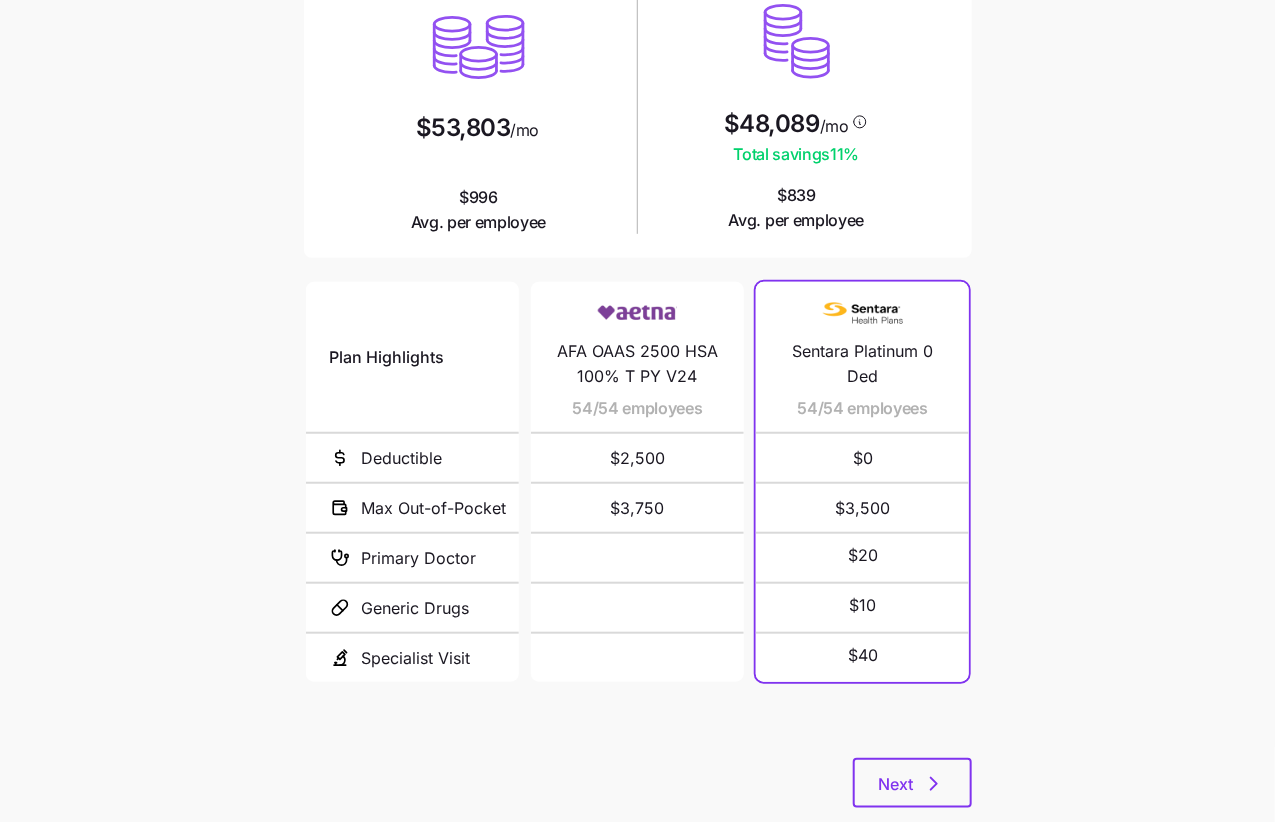 click on "Next" at bounding box center [638, 783] 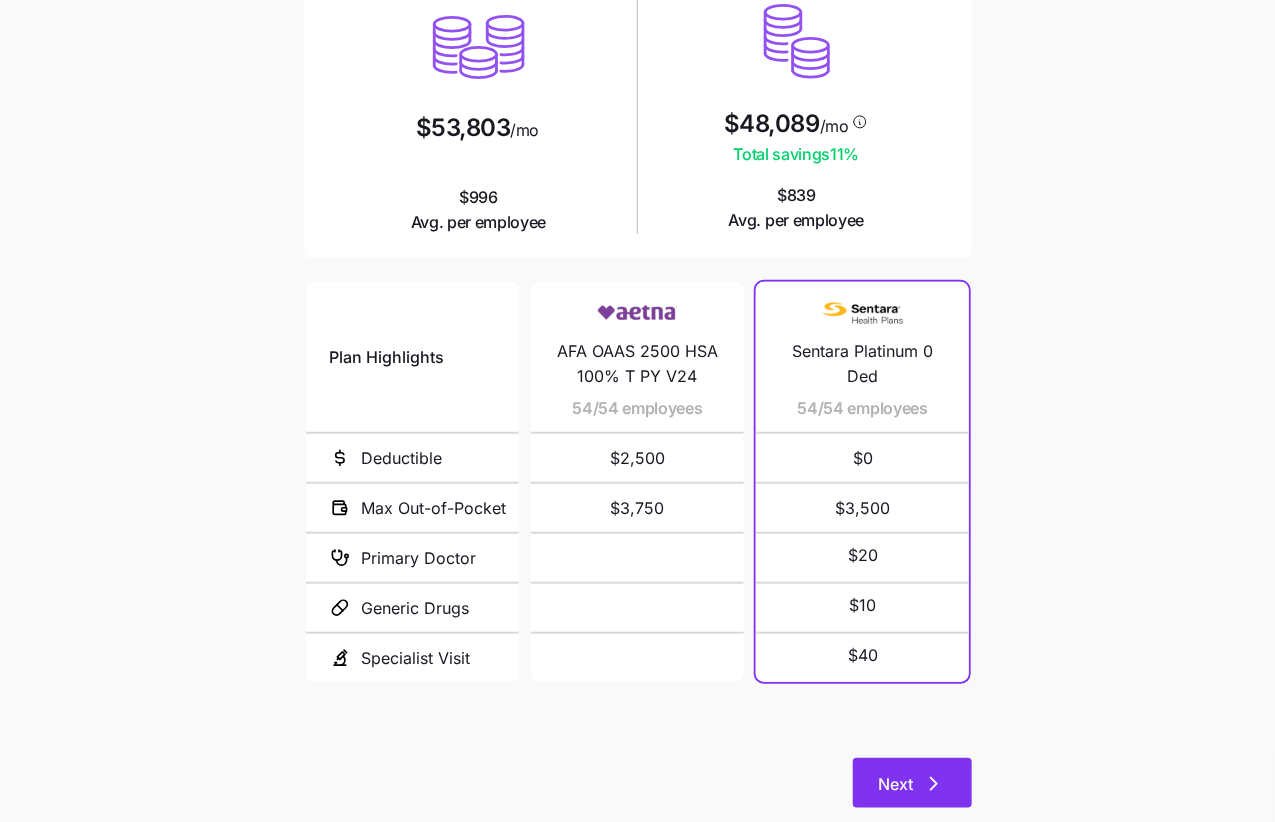 click on "Next" at bounding box center (912, 783) 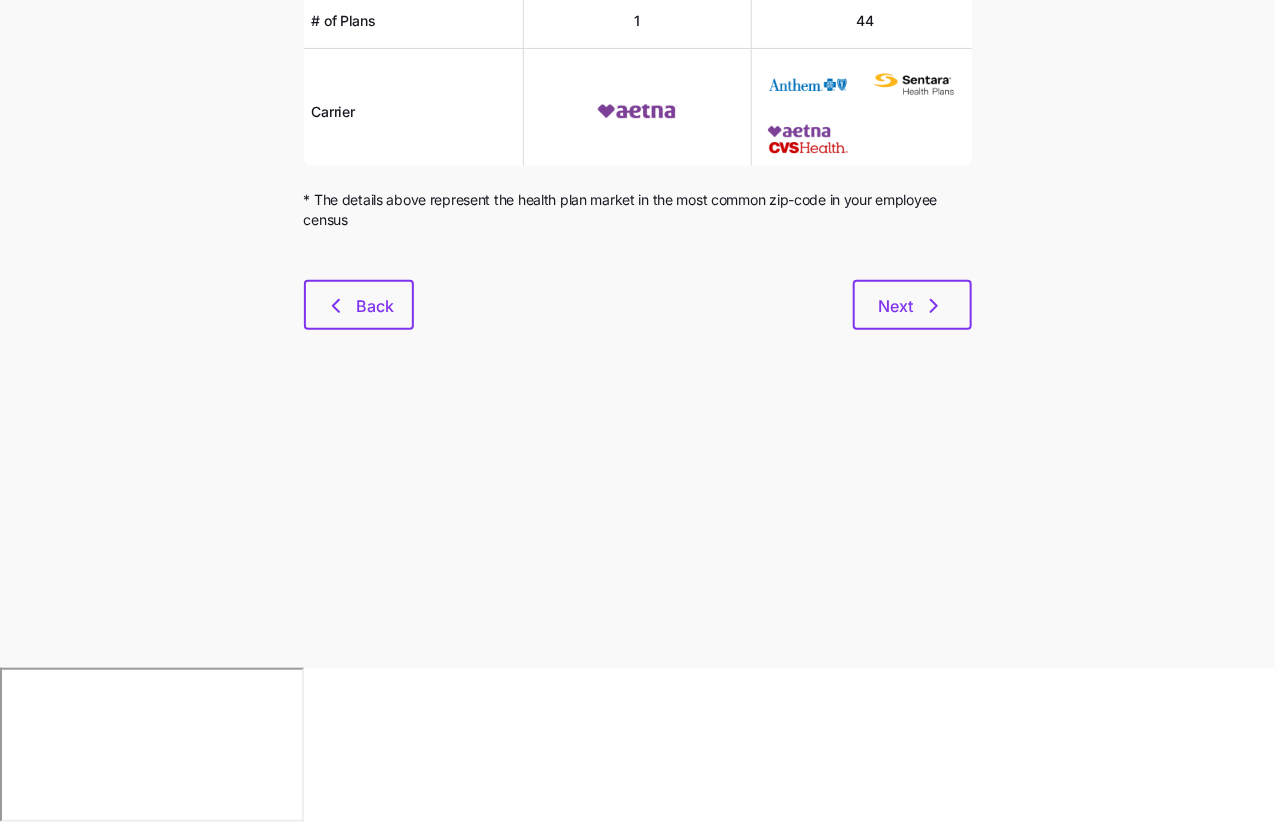 scroll, scrollTop: 0, scrollLeft: 0, axis: both 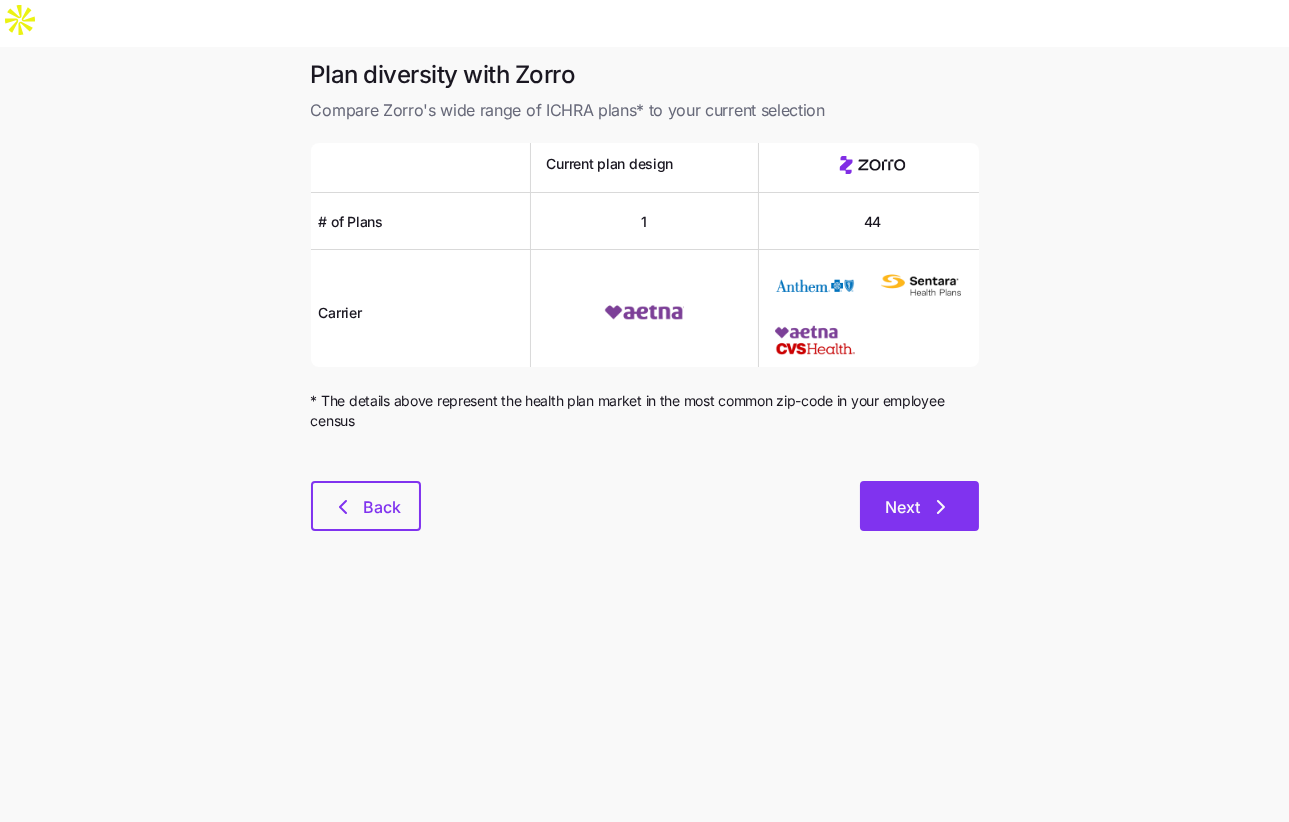 click on "Next" at bounding box center [919, 506] 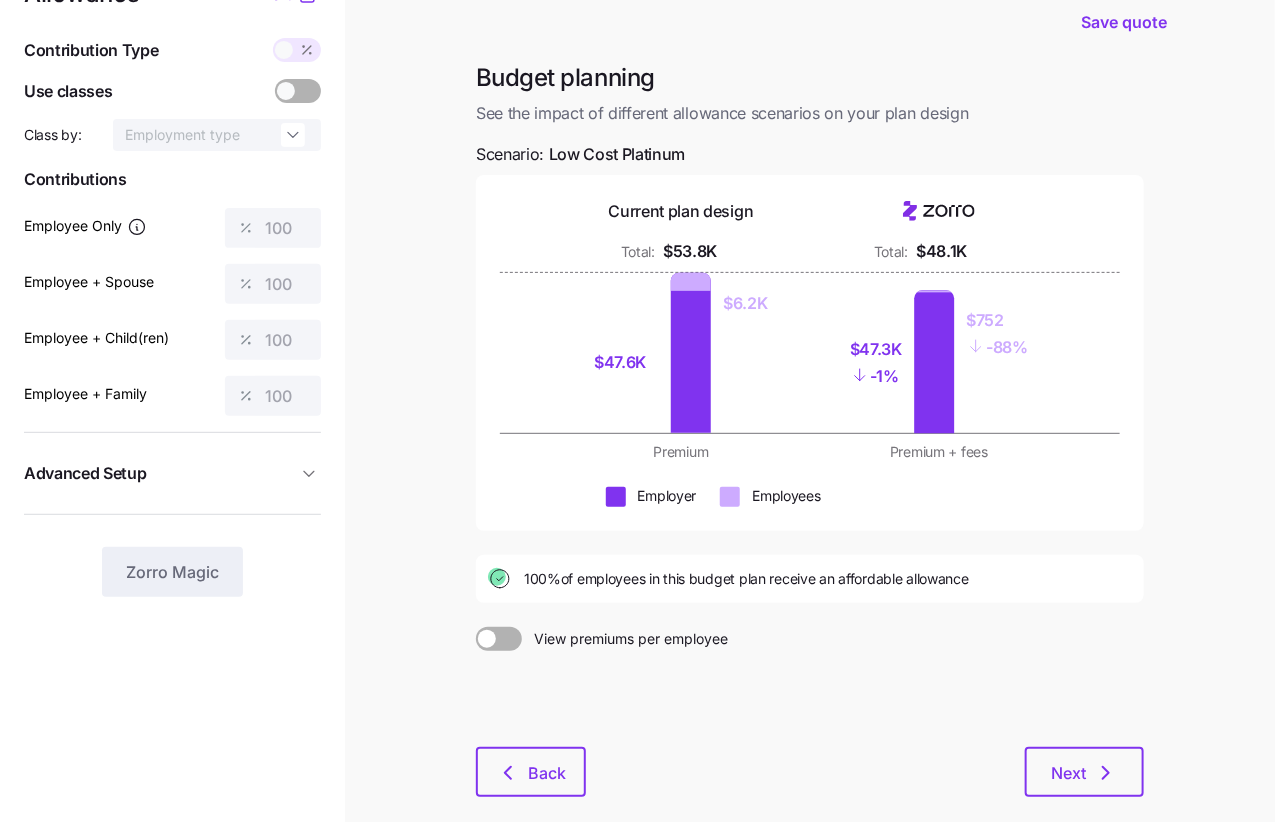 scroll, scrollTop: 160, scrollLeft: 0, axis: vertical 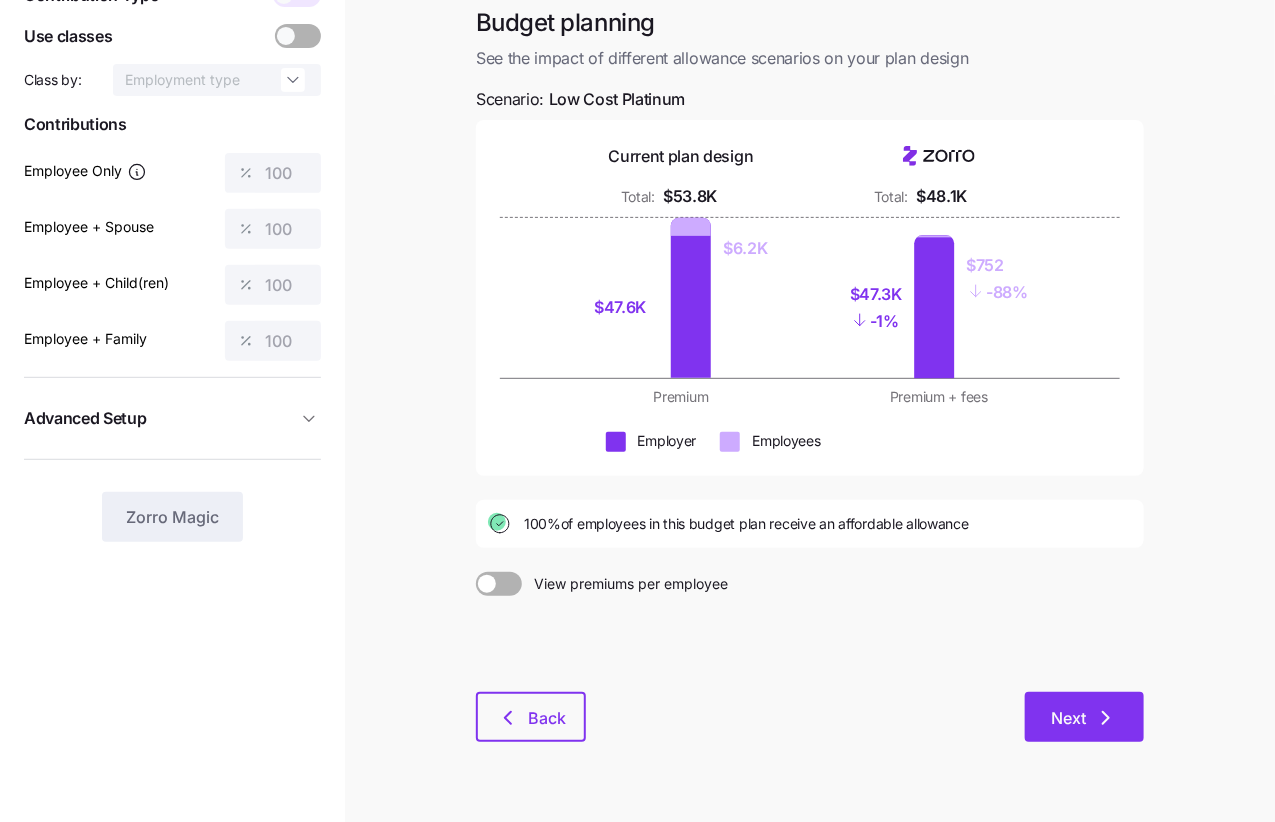 click on "Next" at bounding box center (1068, 718) 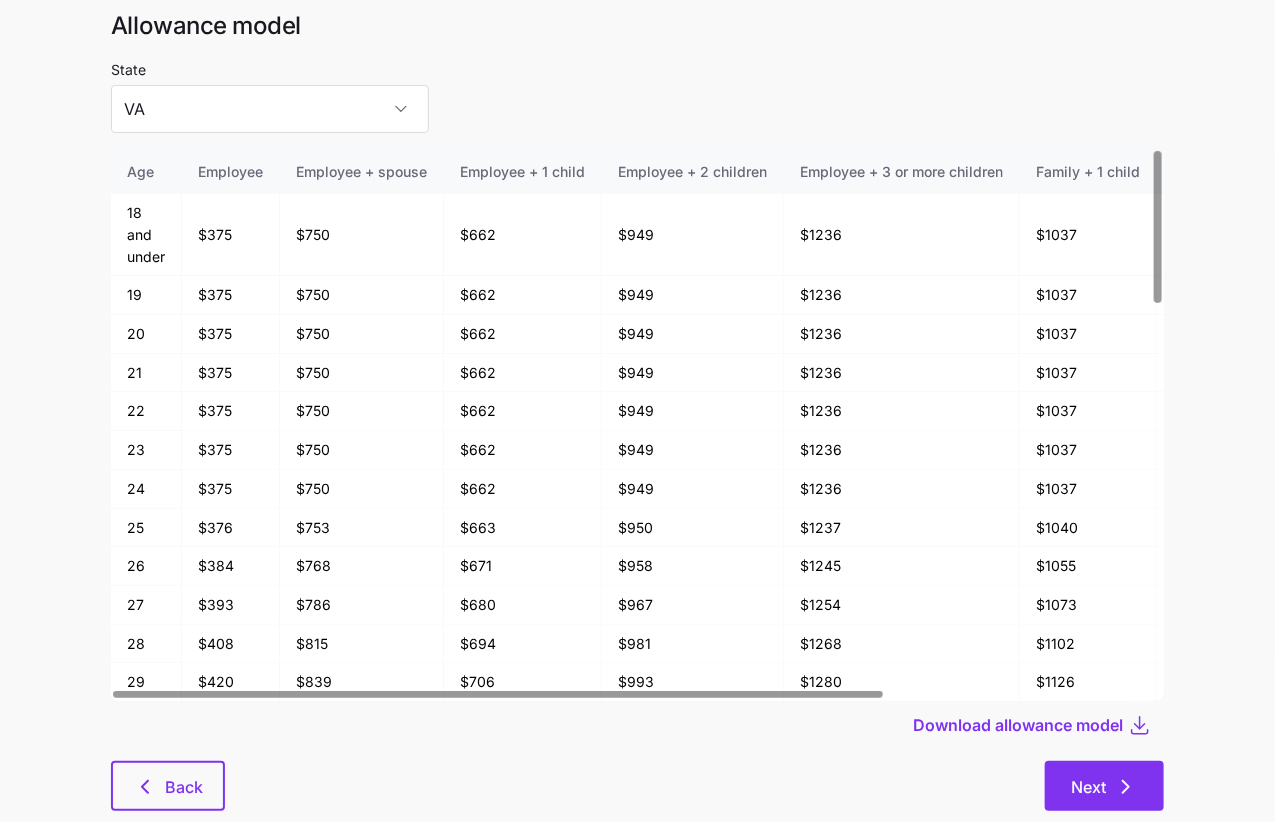scroll, scrollTop: 107, scrollLeft: 0, axis: vertical 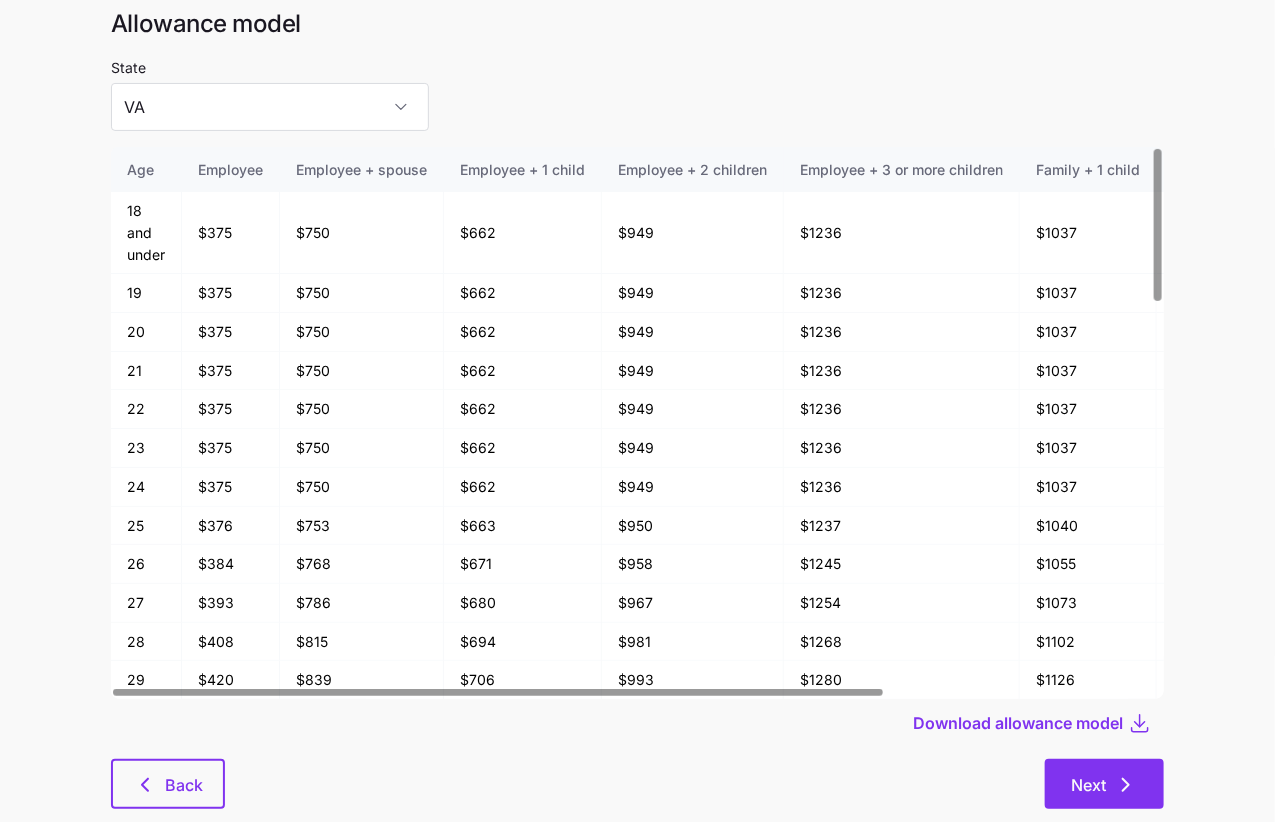 click on "Next" at bounding box center [1088, 785] 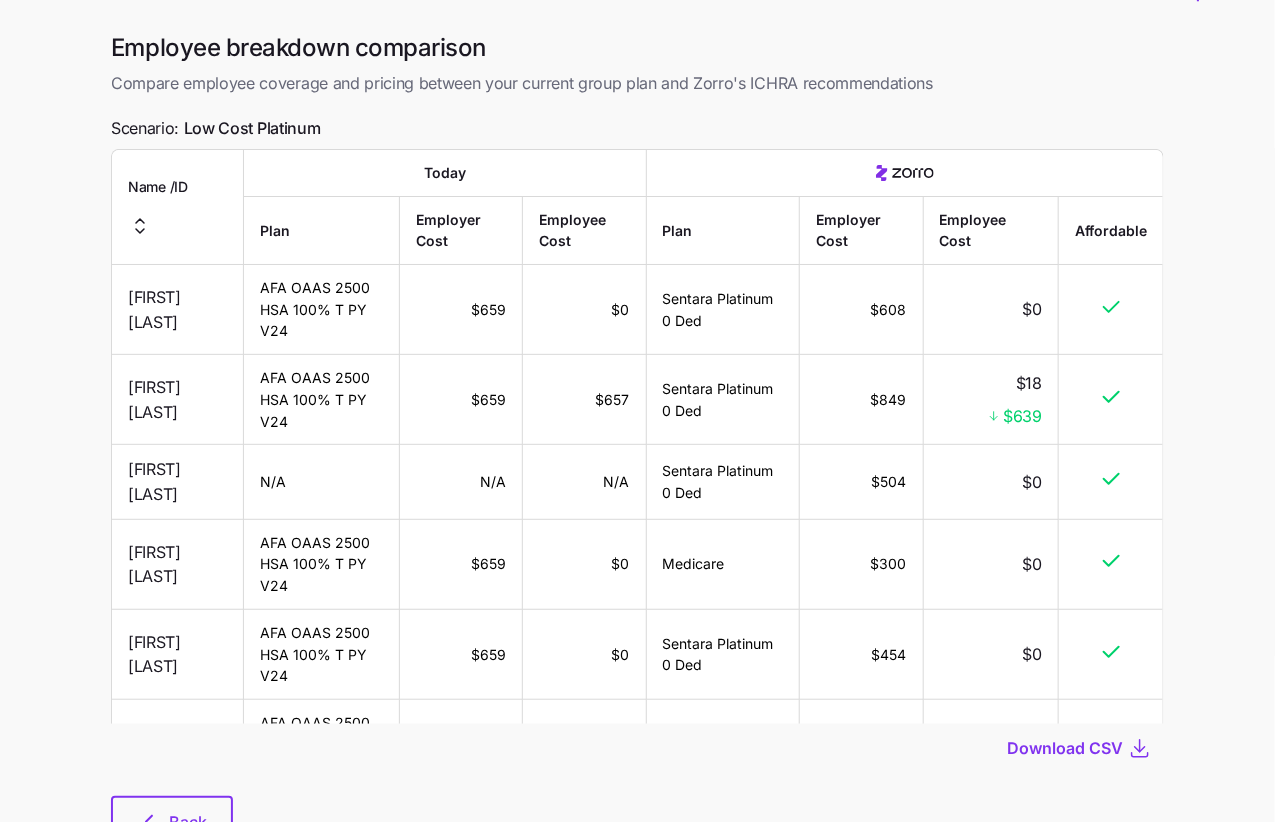 scroll, scrollTop: 0, scrollLeft: 0, axis: both 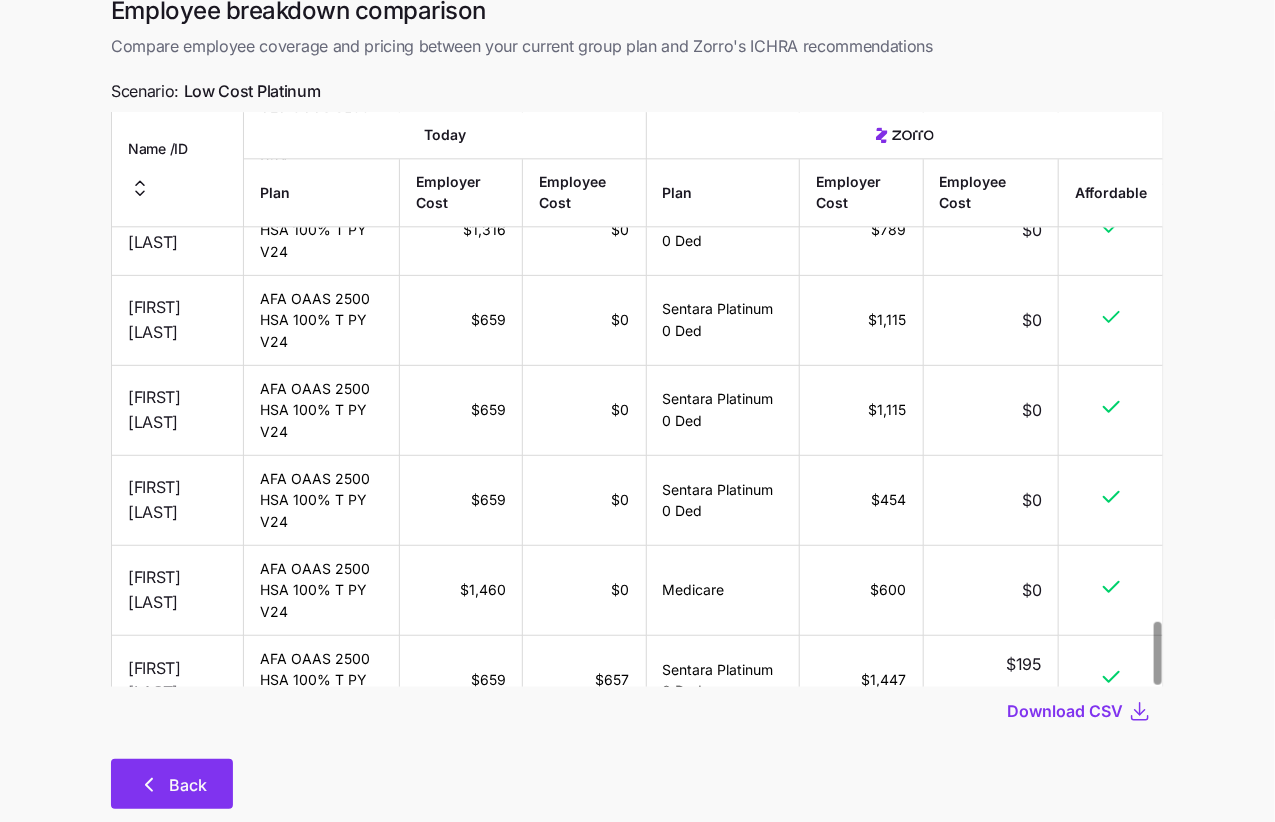 click on "Back" at bounding box center [172, 784] 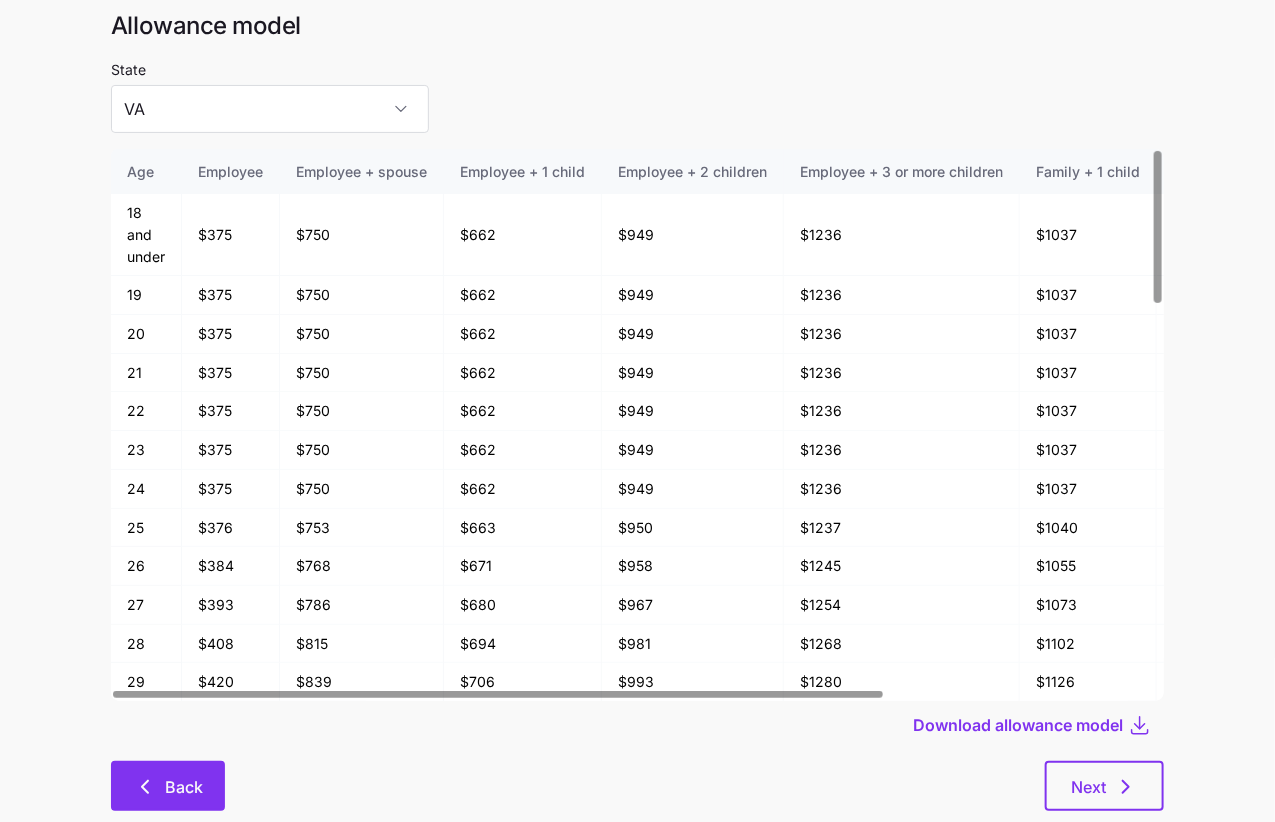 scroll, scrollTop: 107, scrollLeft: 0, axis: vertical 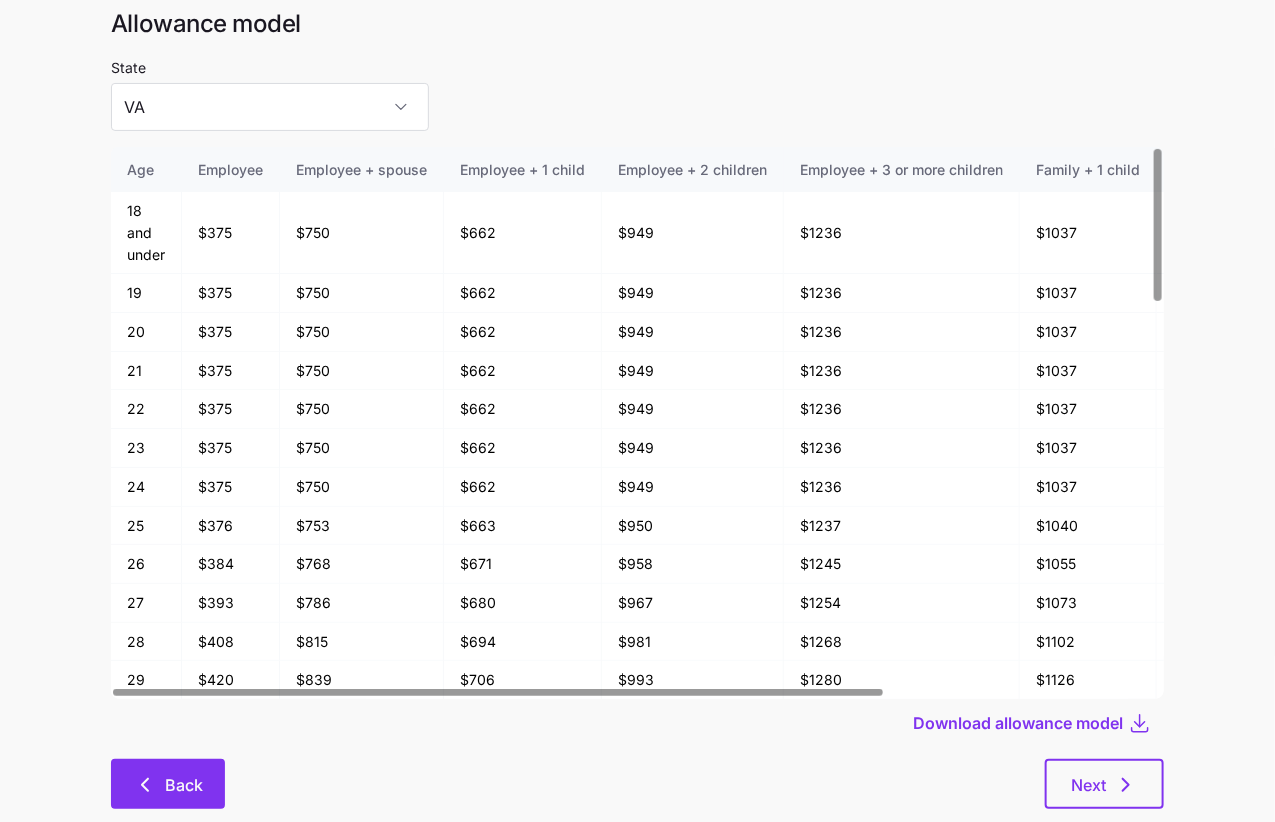 click on "Back" at bounding box center (184, 785) 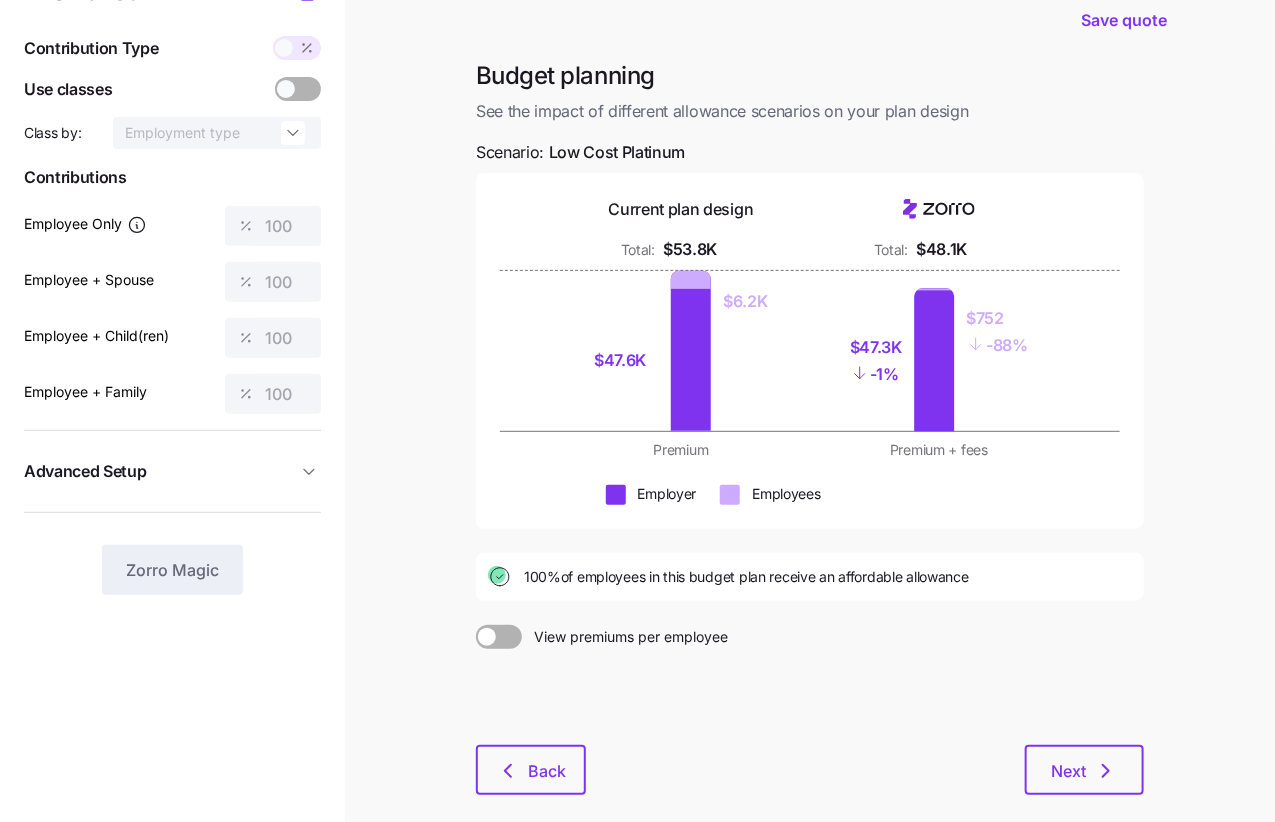 scroll, scrollTop: 0, scrollLeft: 0, axis: both 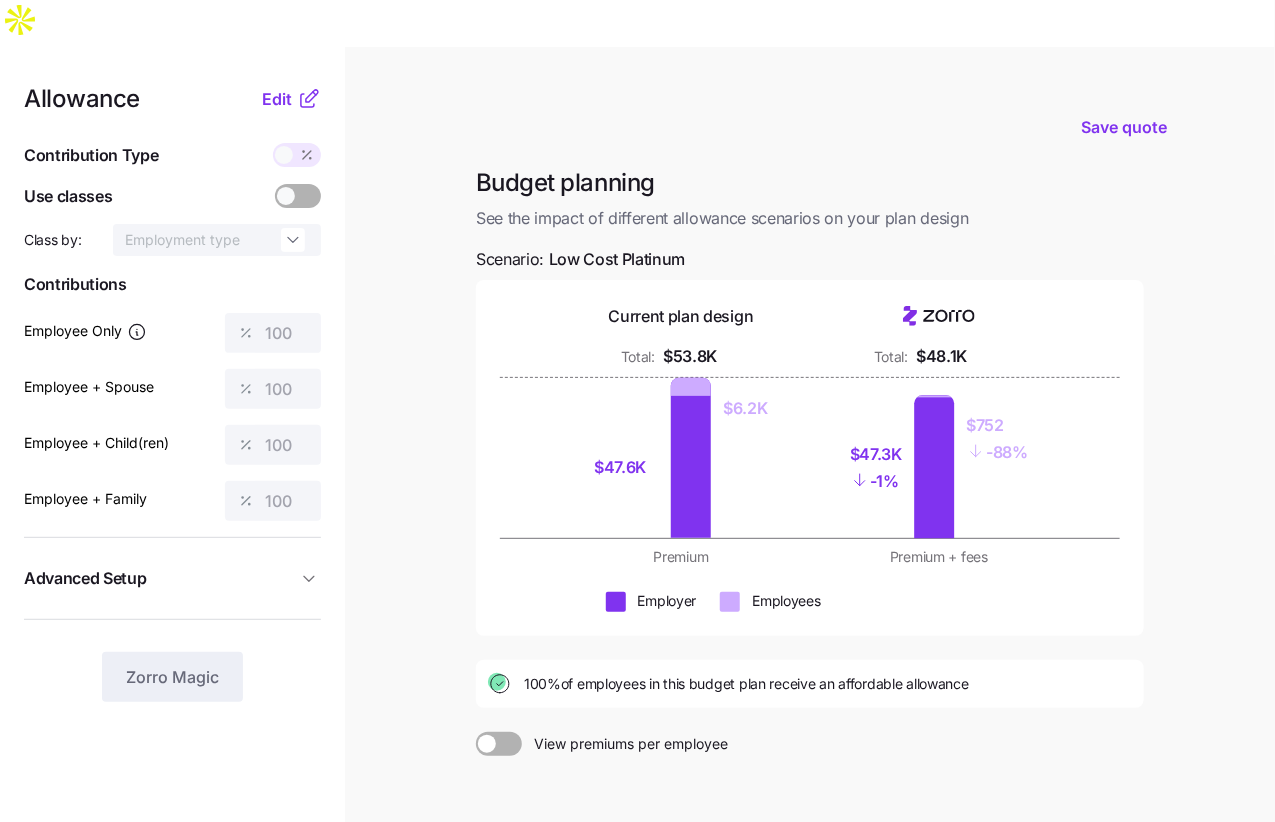 click at bounding box center (810, 804) 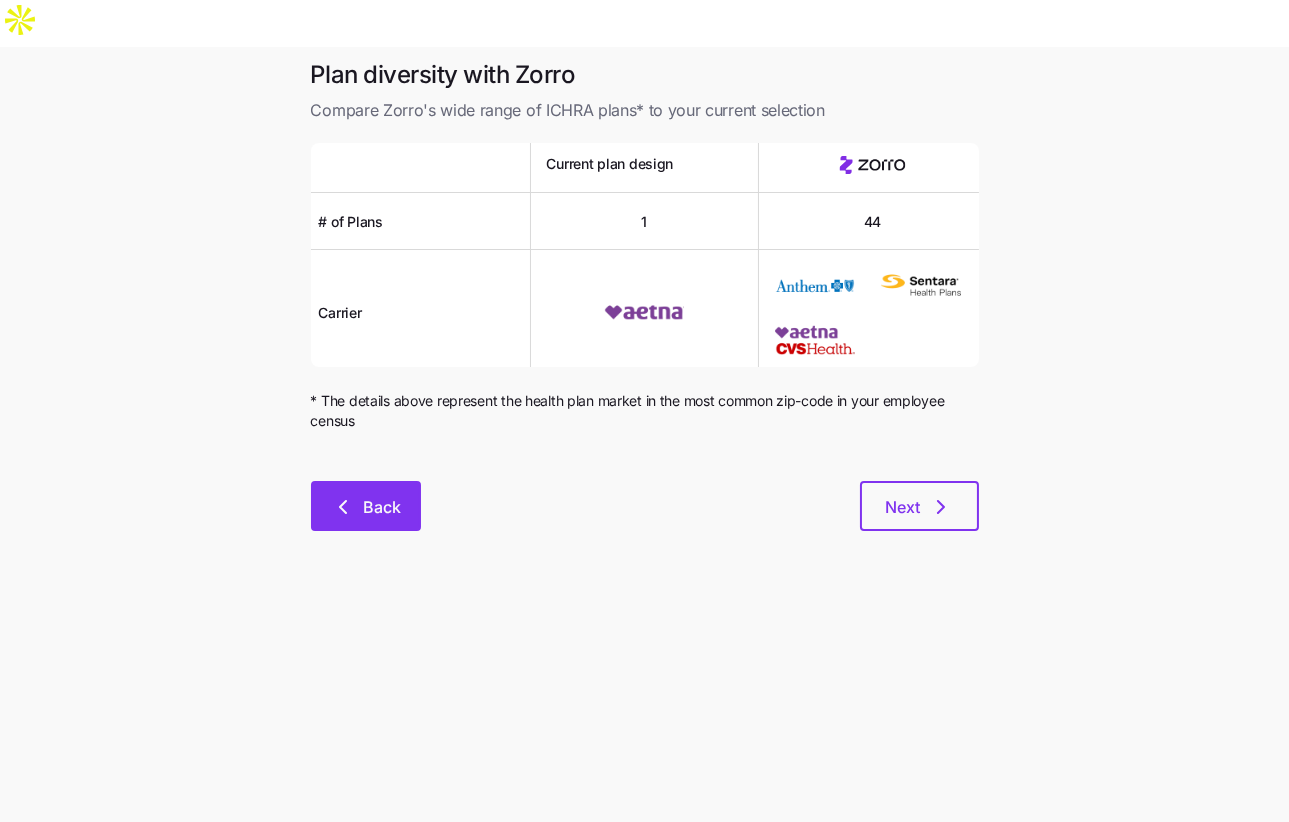 click on "Back" at bounding box center [366, 506] 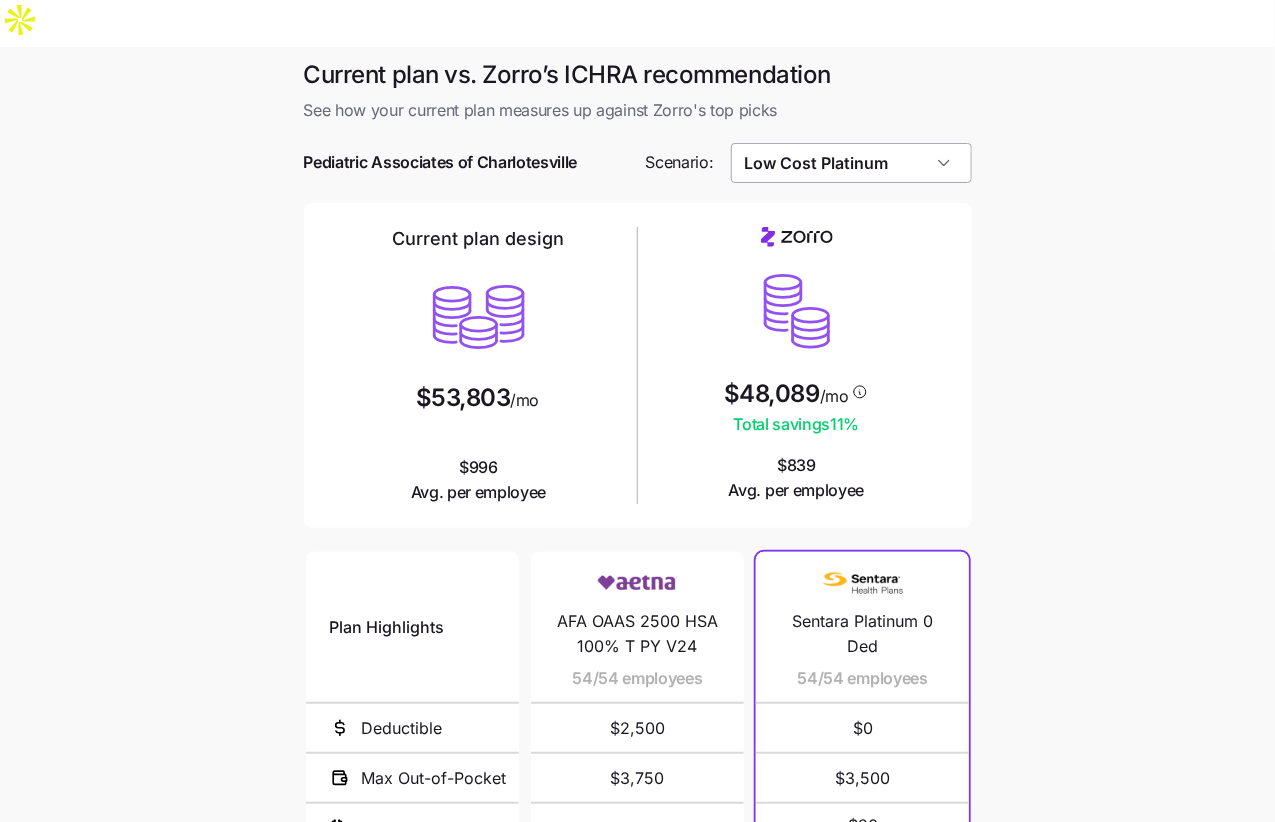 click on "Low Cost Platinum" at bounding box center (851, 163) 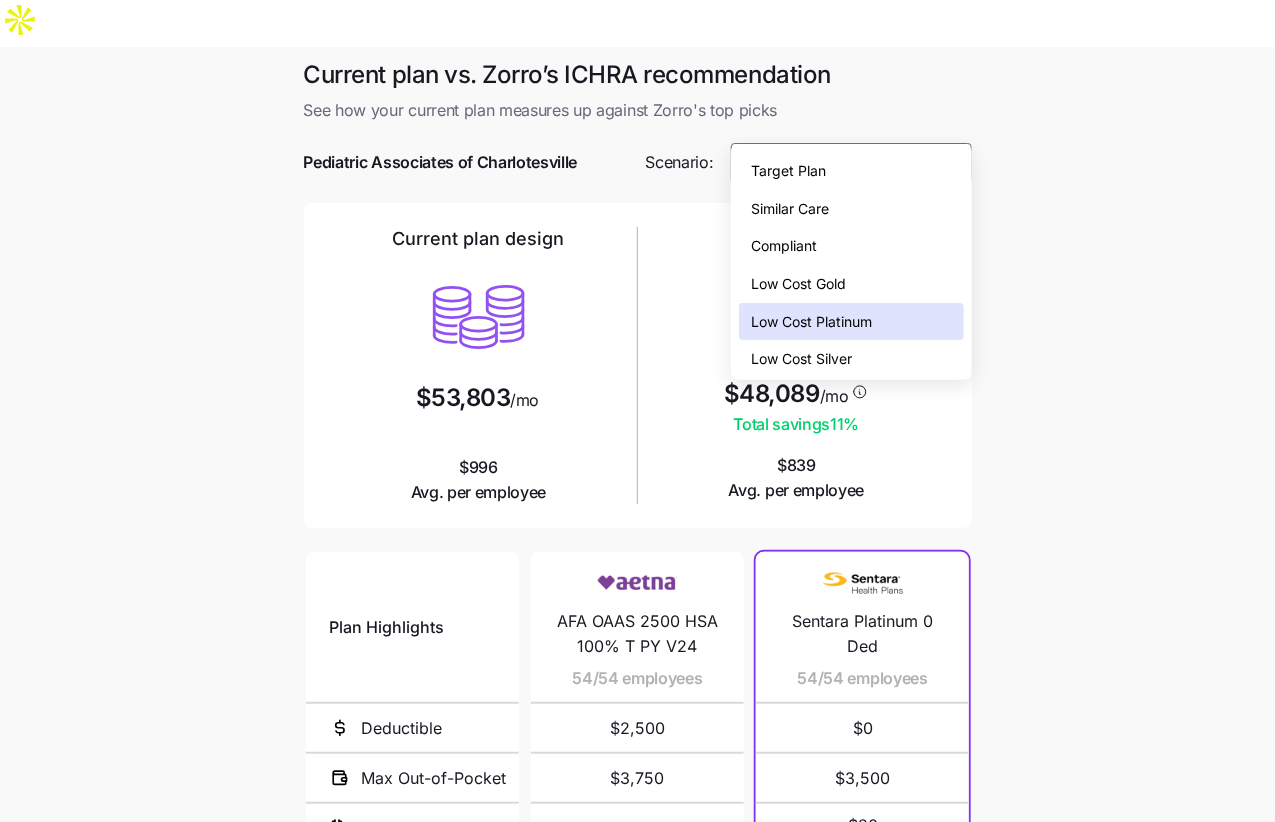click on "Low Cost Gold" at bounding box center [798, 284] 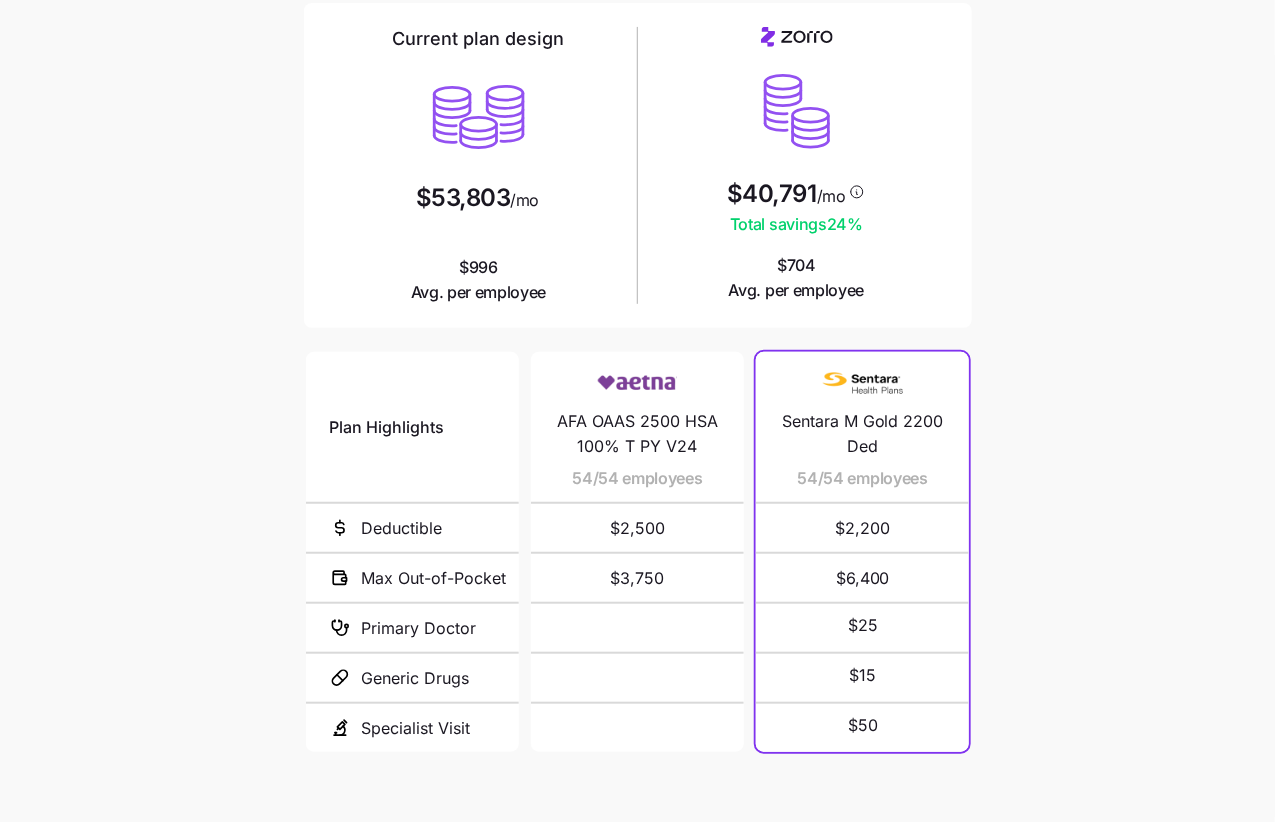 scroll, scrollTop: 270, scrollLeft: 0, axis: vertical 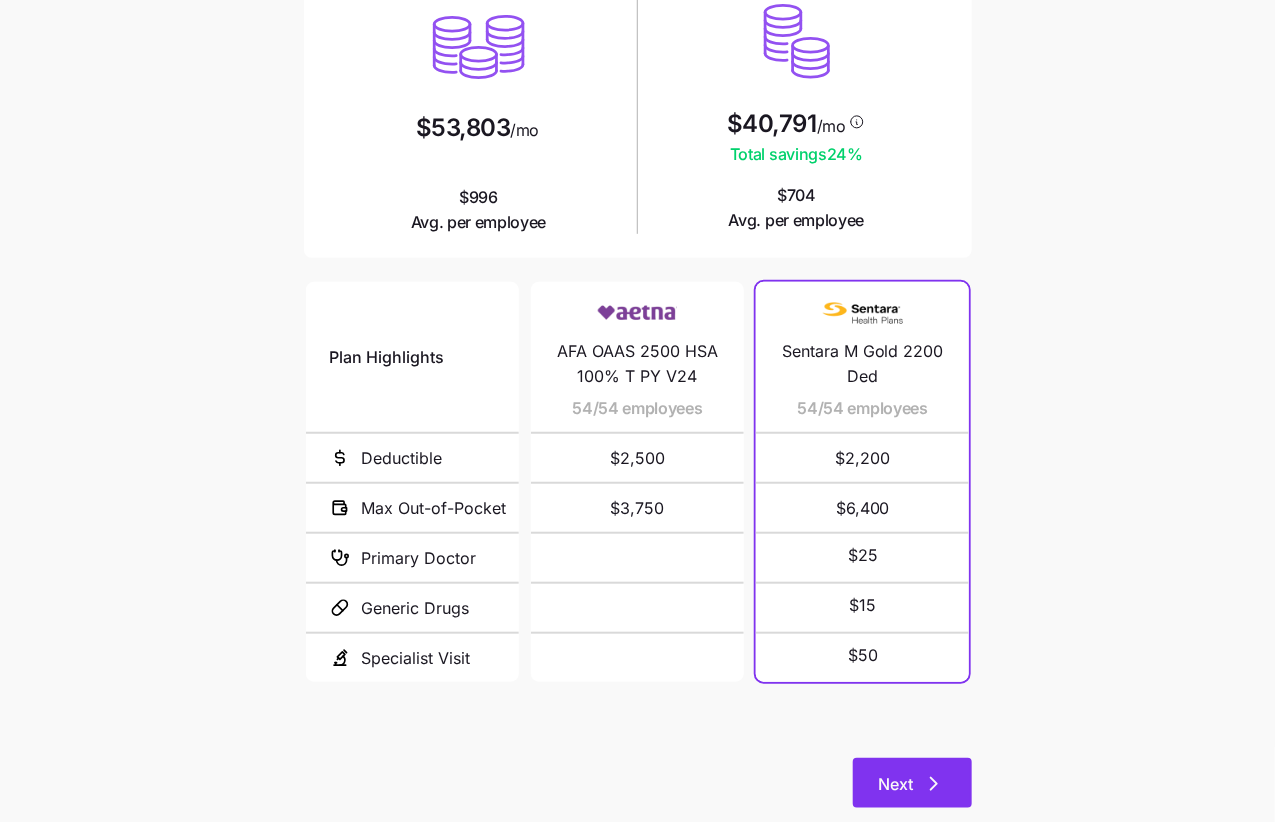 click on "Next" at bounding box center [896, 784] 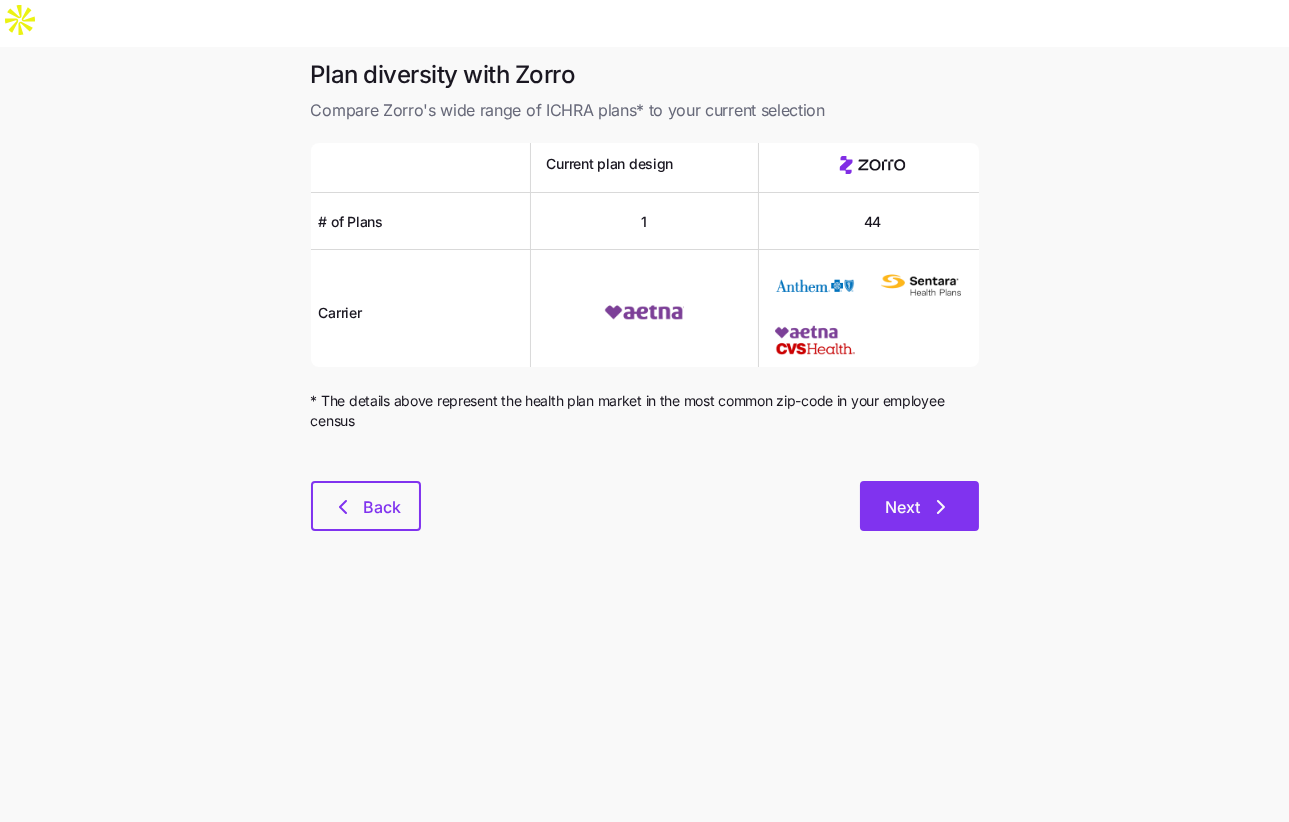 click on "Next" at bounding box center [919, 506] 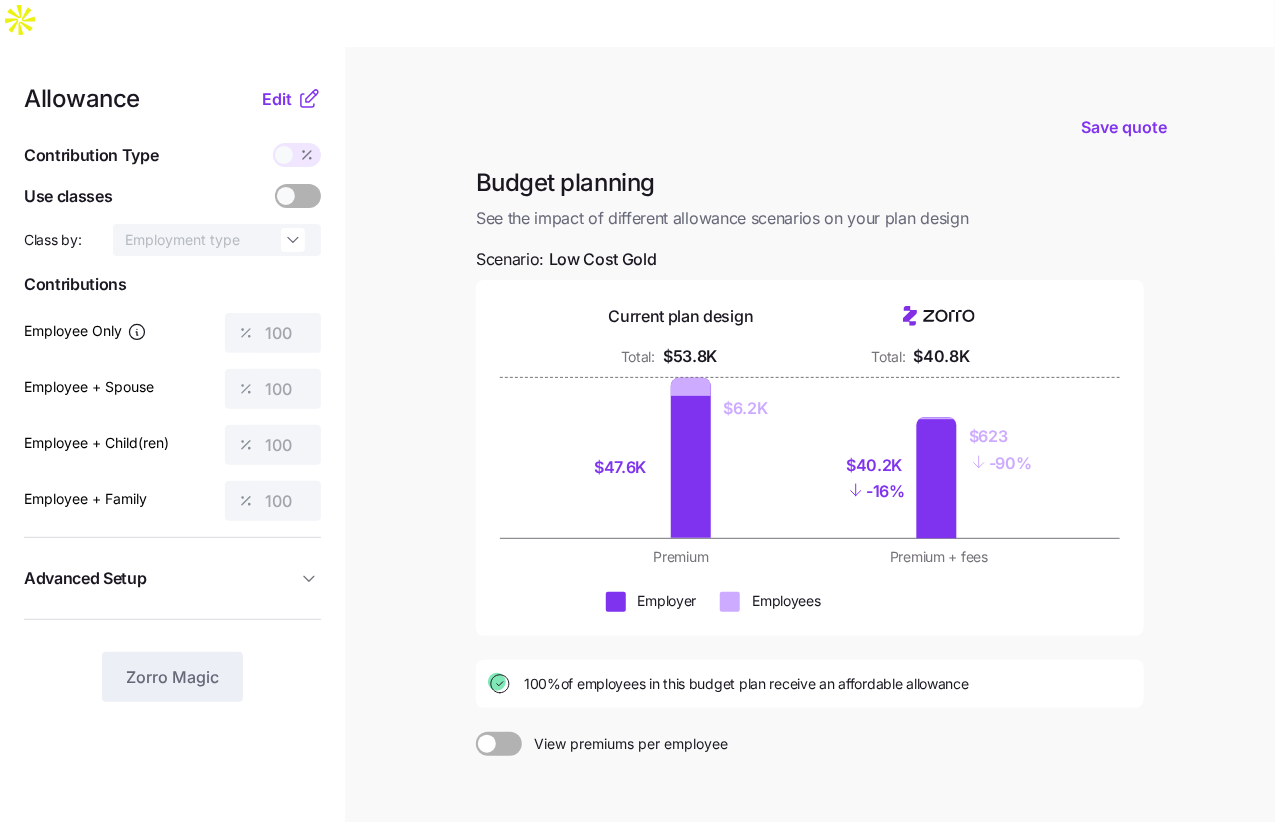 drag, startPoint x: 246, startPoint y: 48, endPoint x: 258, endPoint y: 47, distance: 12.0415945 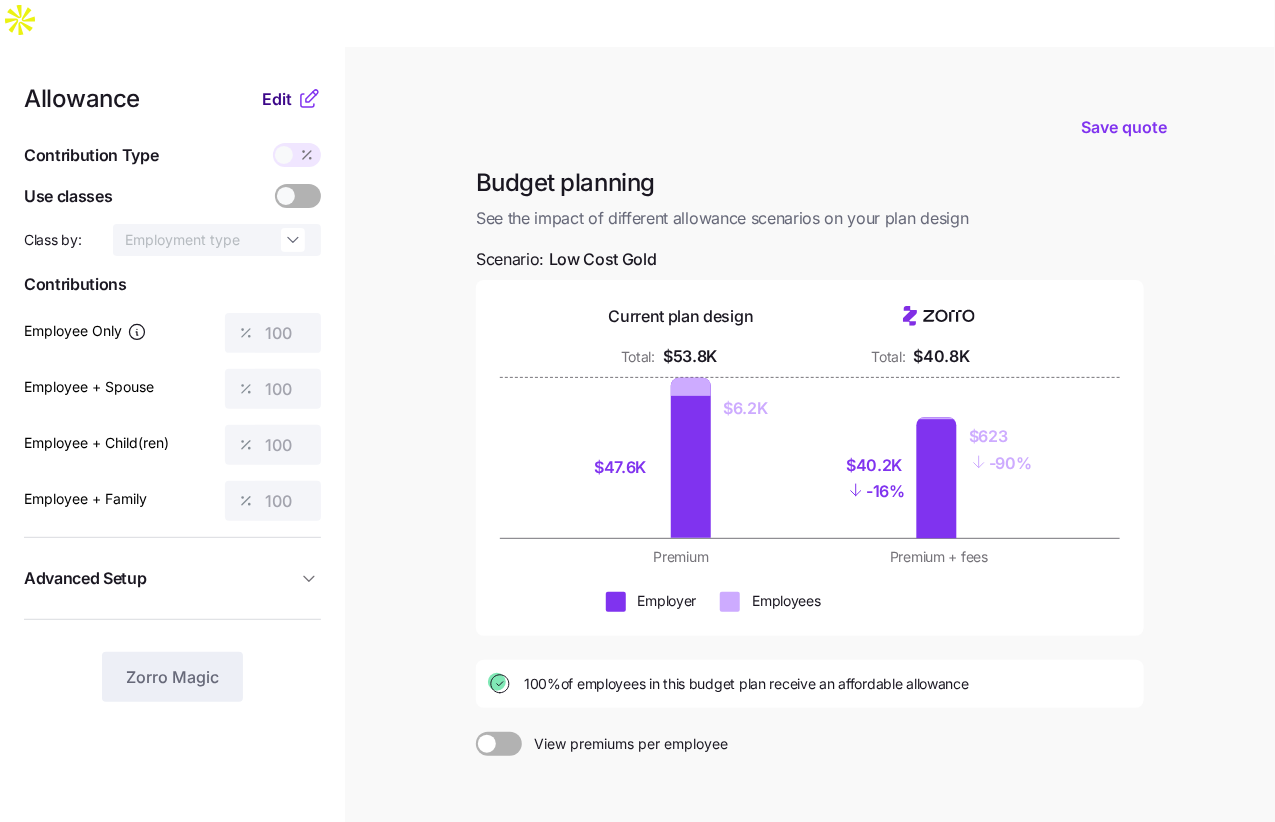 click on "Edit" at bounding box center (277, 99) 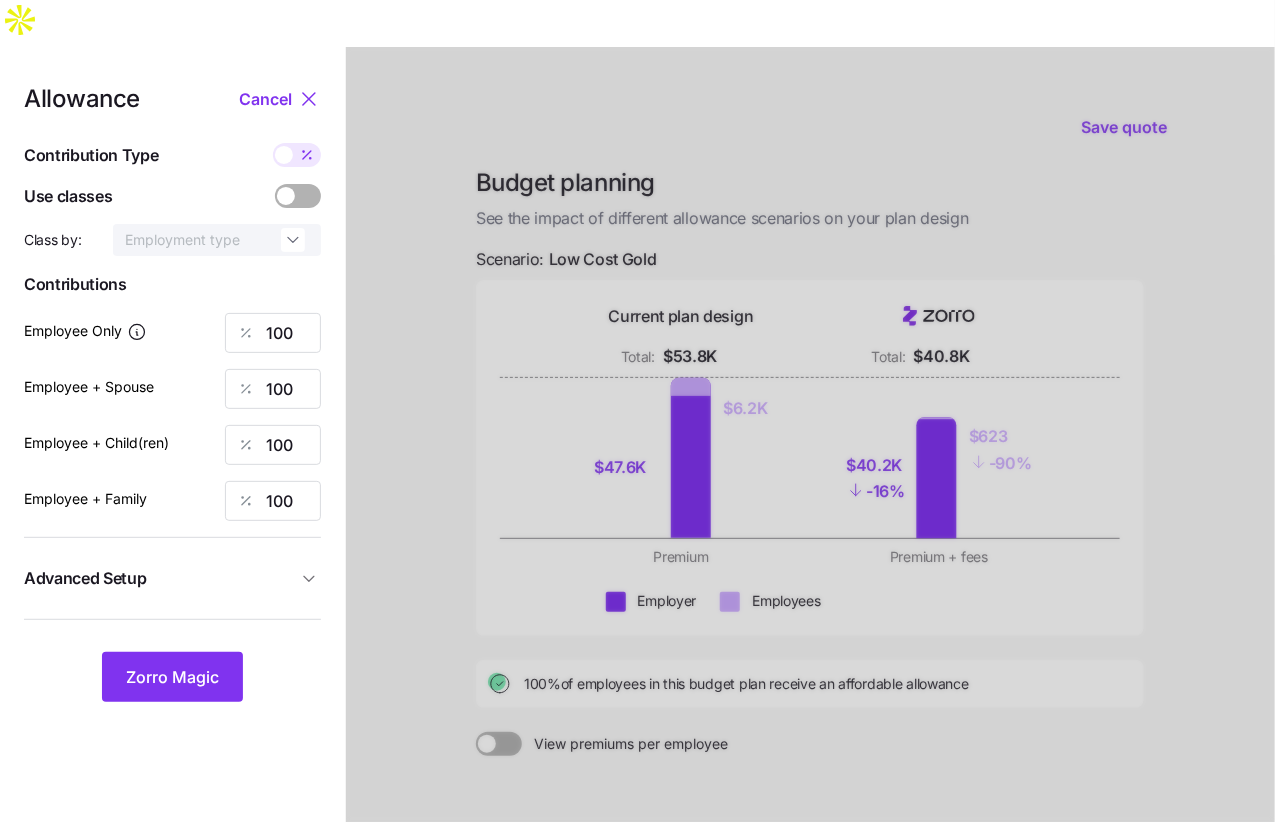 click at bounding box center (246, 501) 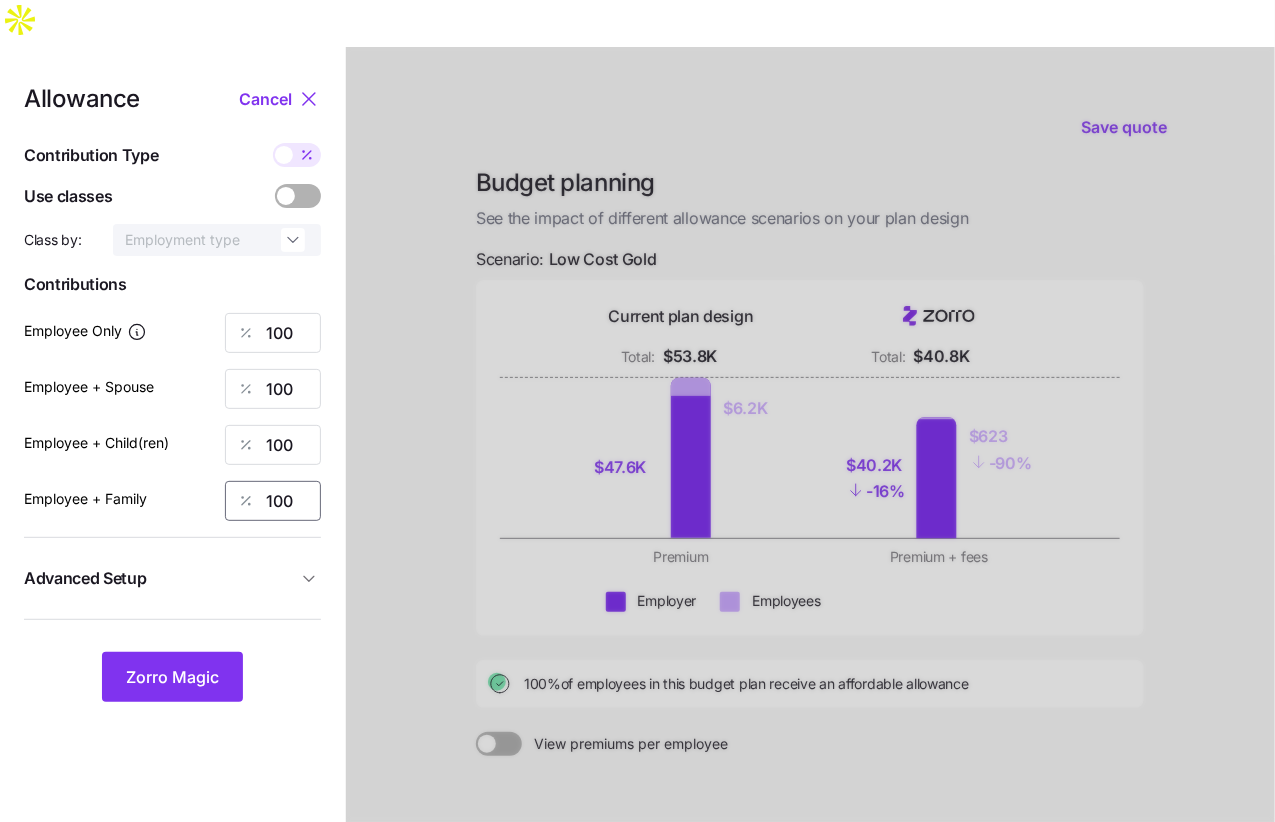 click on "100" at bounding box center [273, 501] 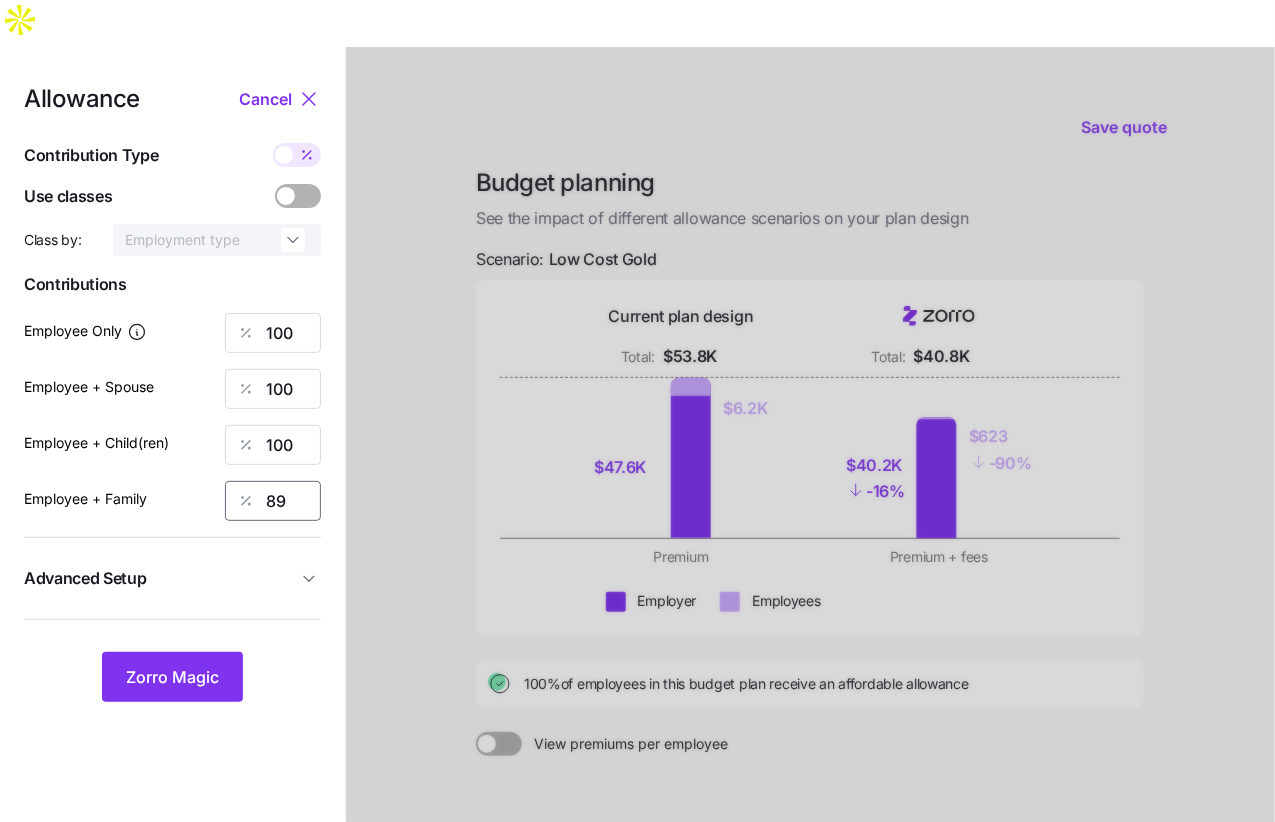 type on "89" 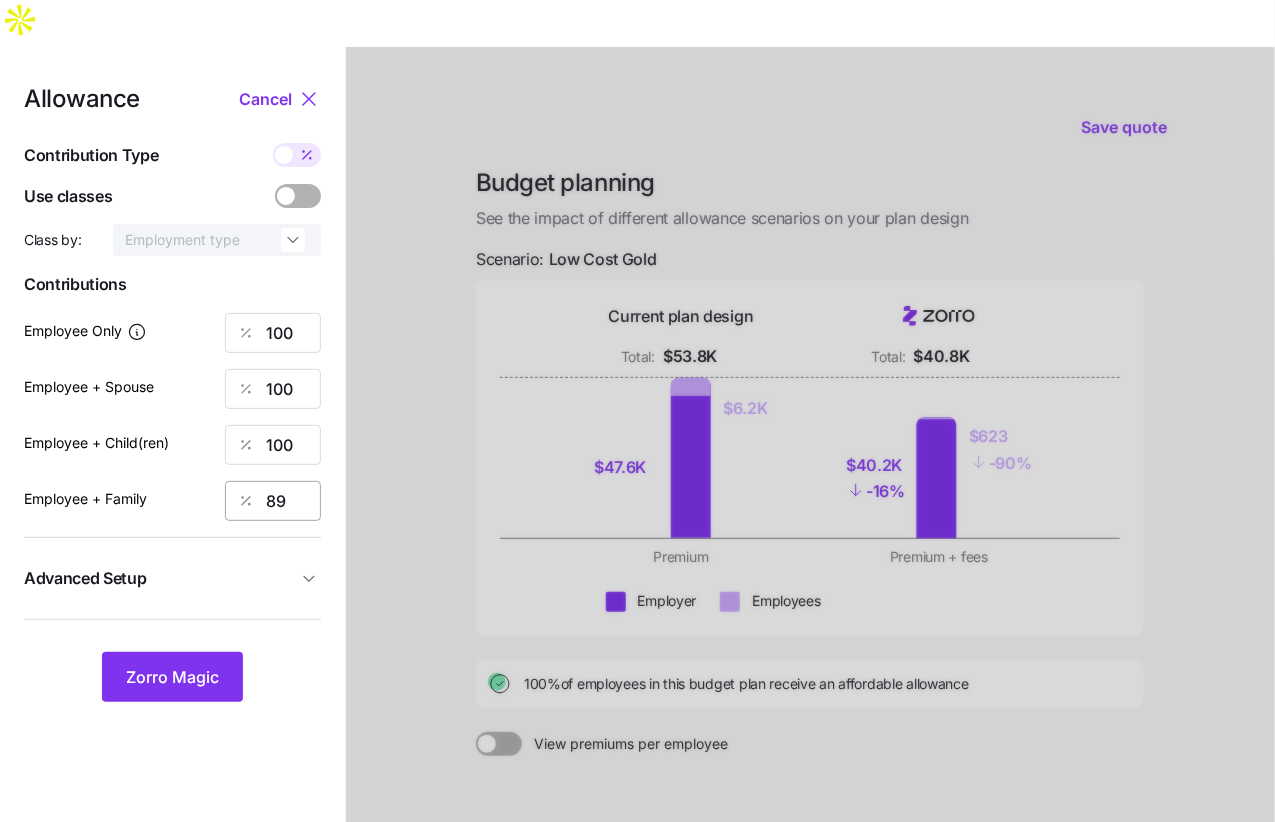type 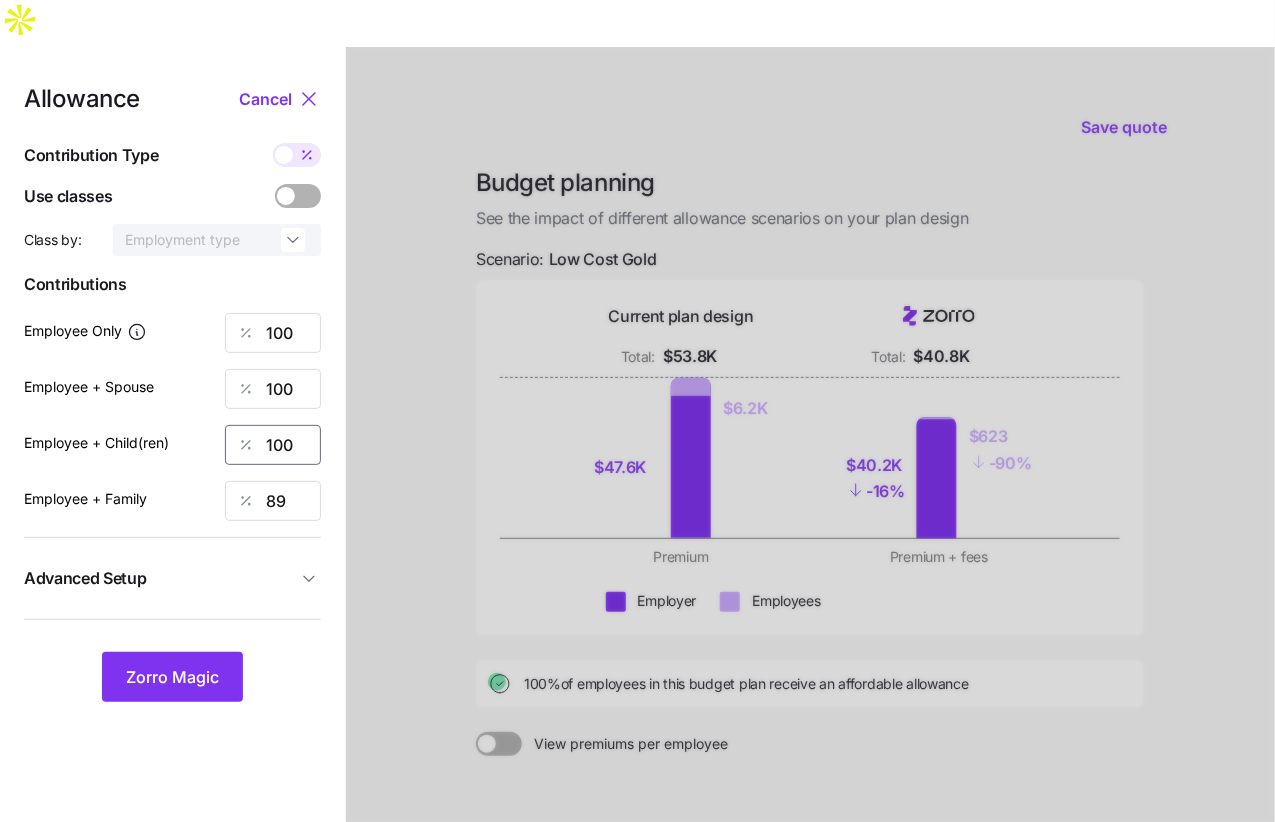 click on "100" at bounding box center (273, 445) 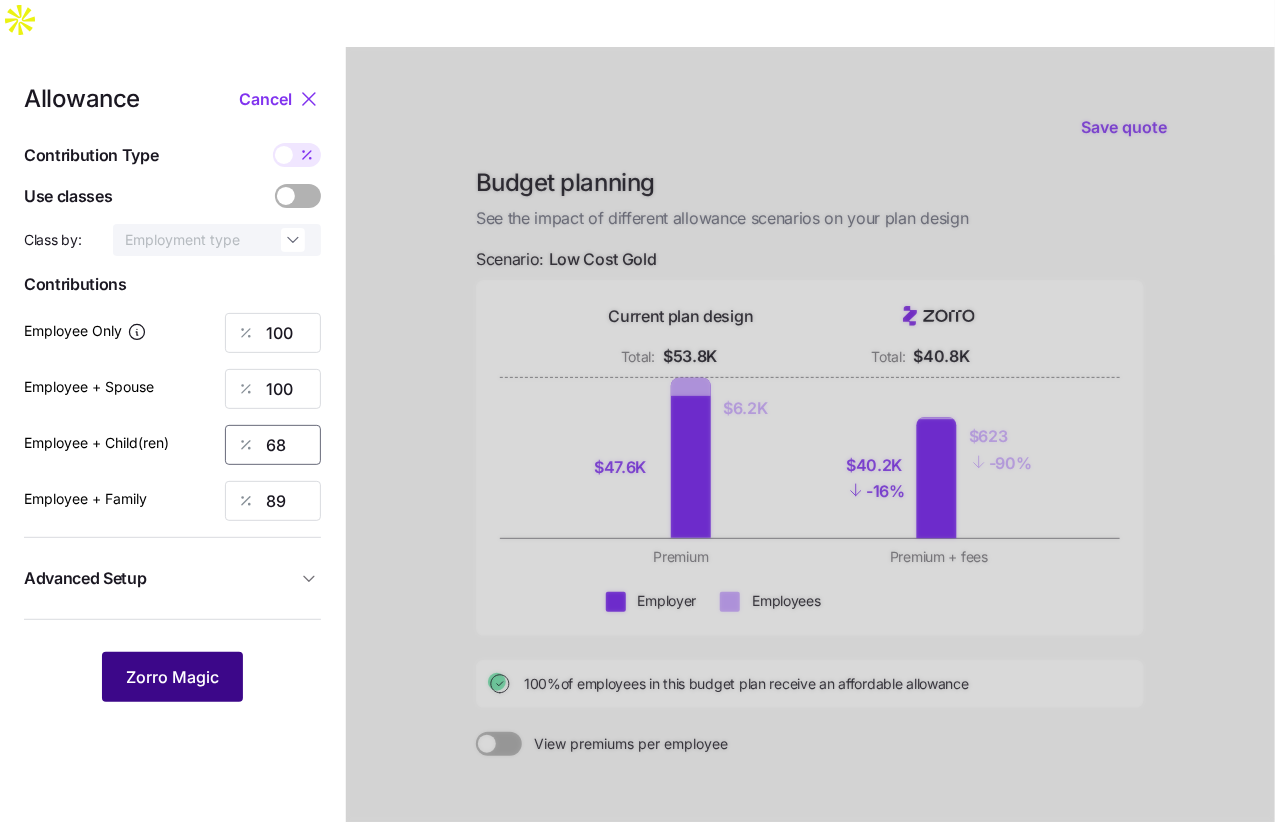 type on "68" 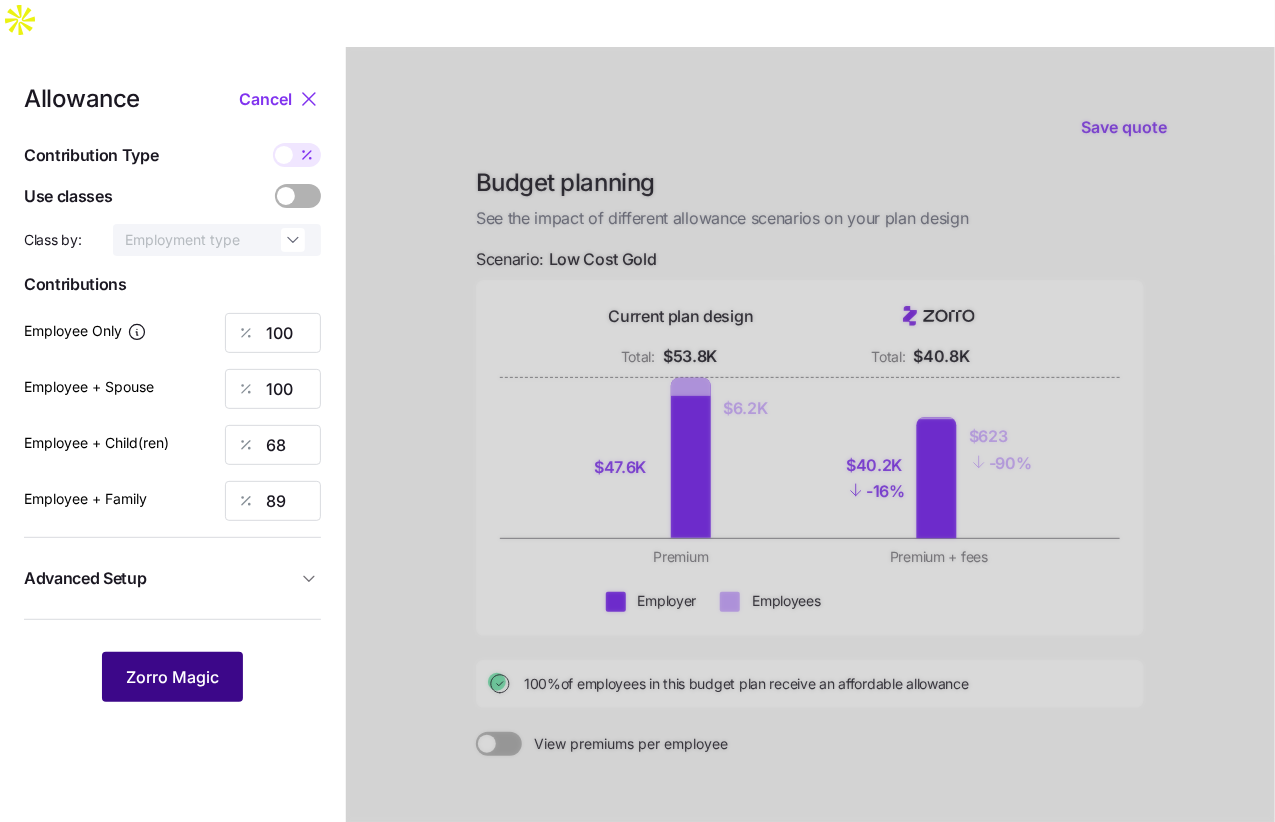 click on "Zorro Magic" at bounding box center [172, 677] 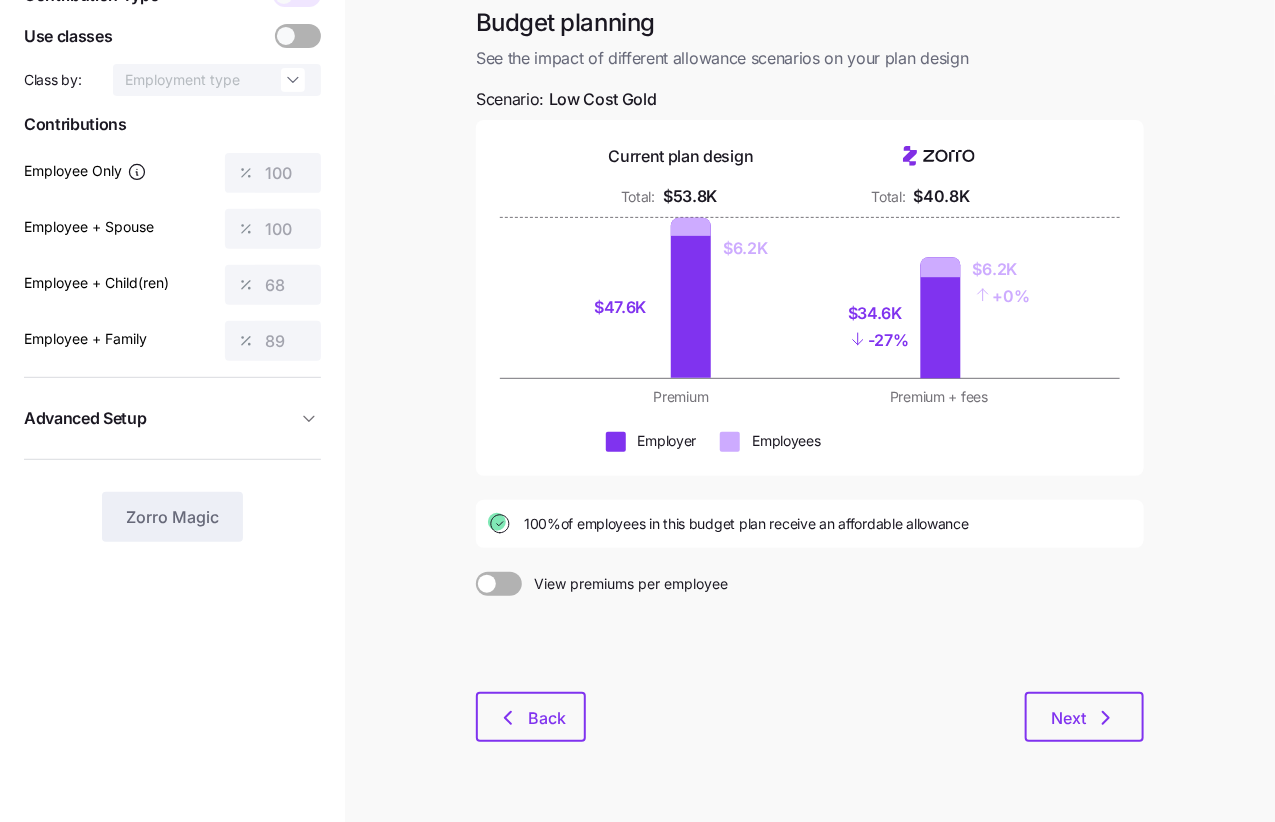 scroll, scrollTop: 0, scrollLeft: 0, axis: both 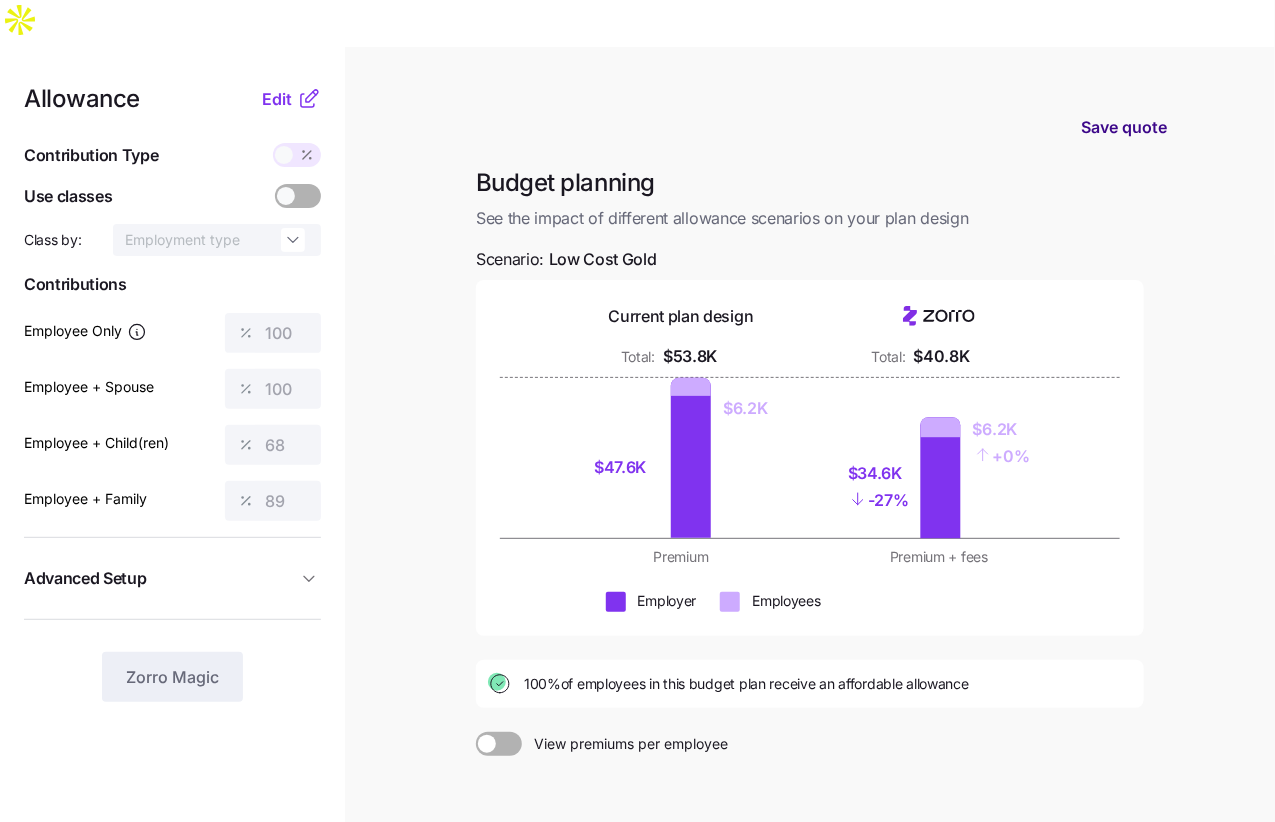 click on "Save quote" at bounding box center [1124, 127] 